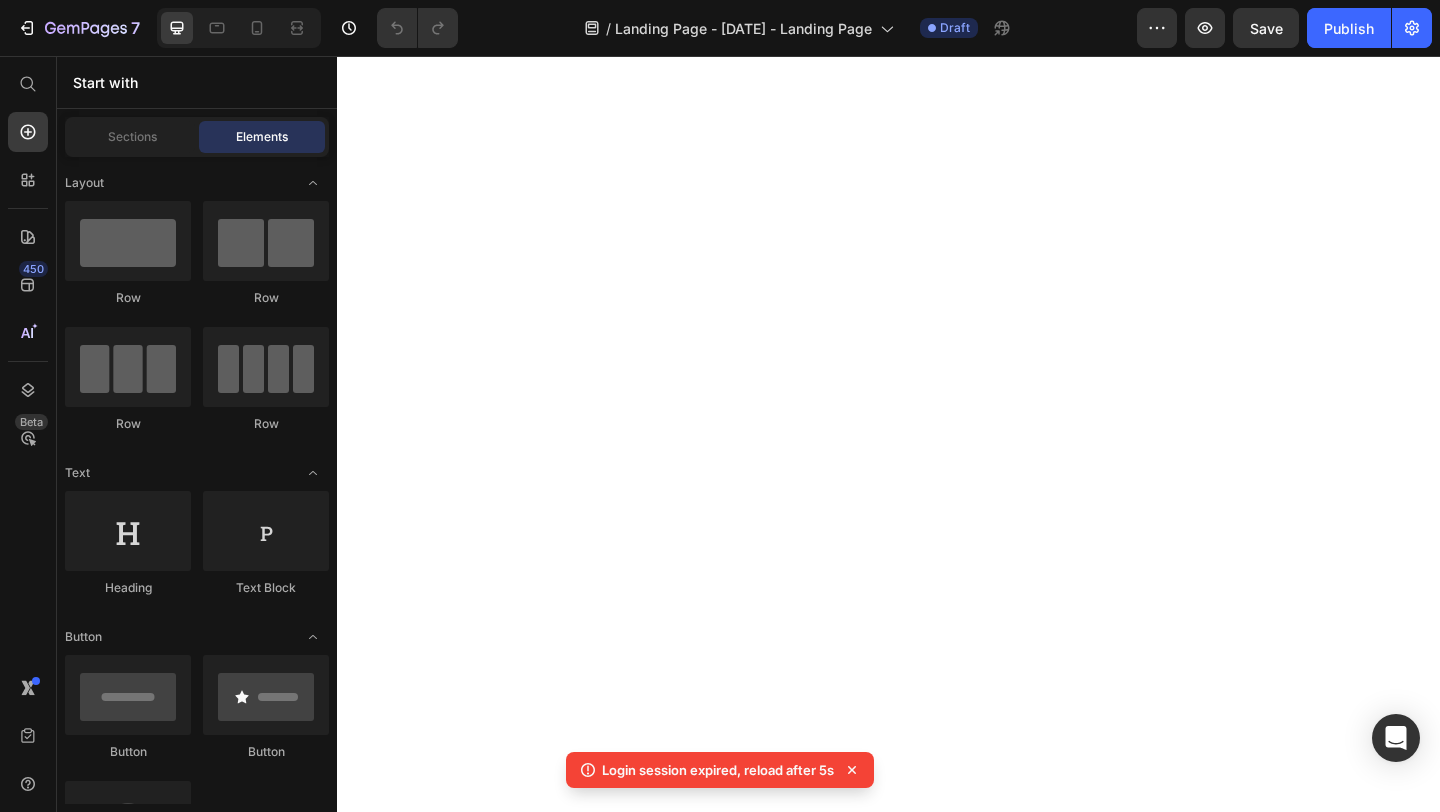 scroll, scrollTop: 0, scrollLeft: 0, axis: both 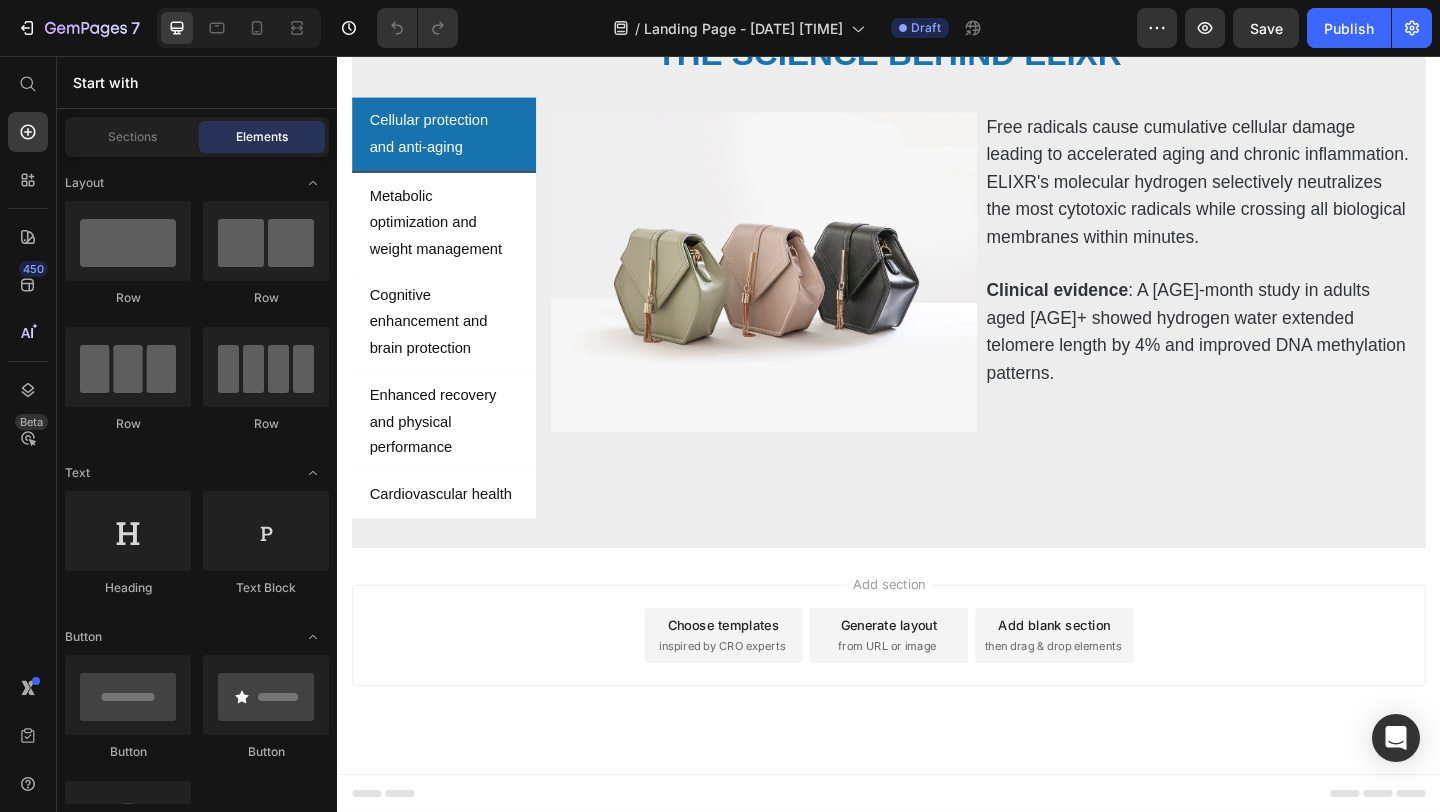 click on "Choose templates" at bounding box center [757, 674] 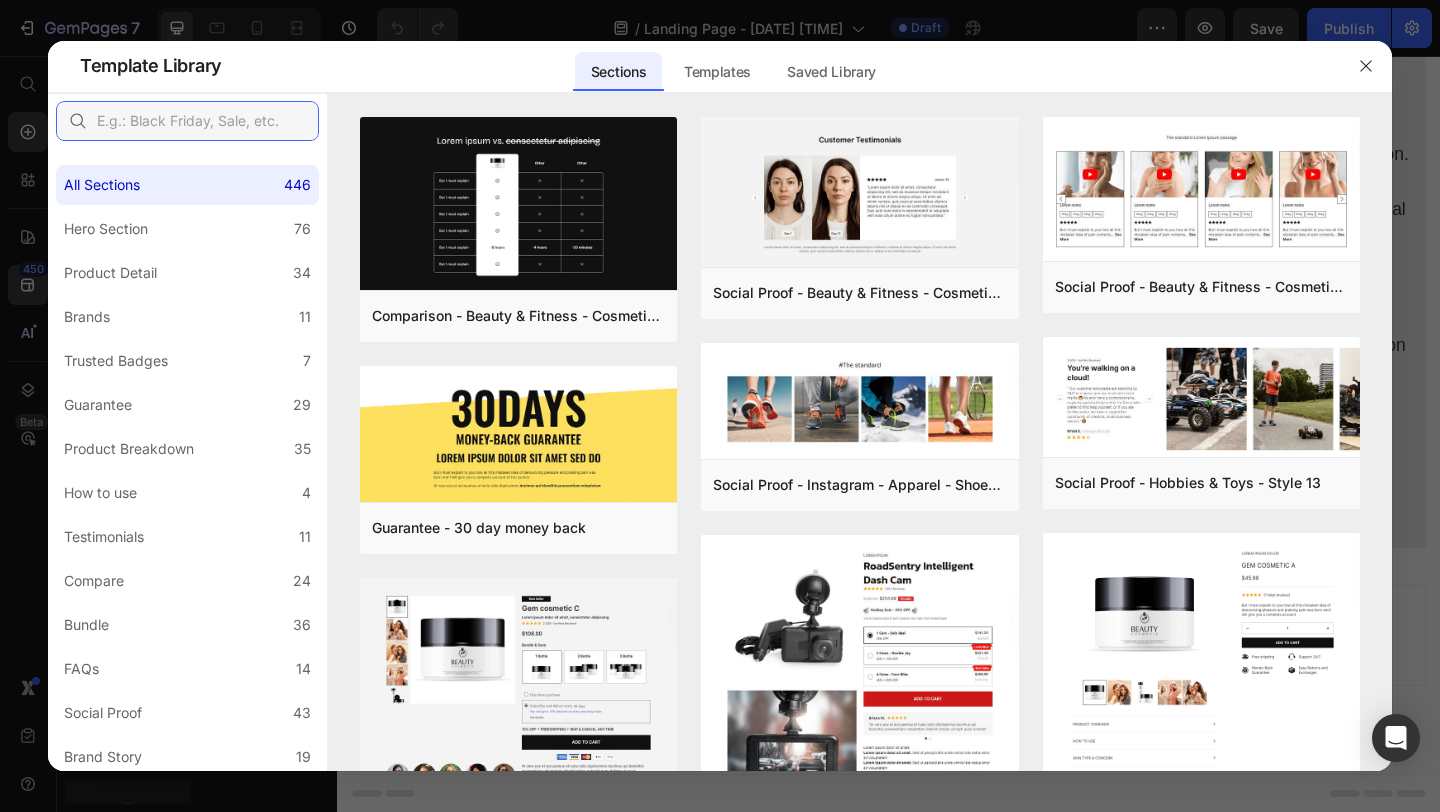 click at bounding box center (187, 121) 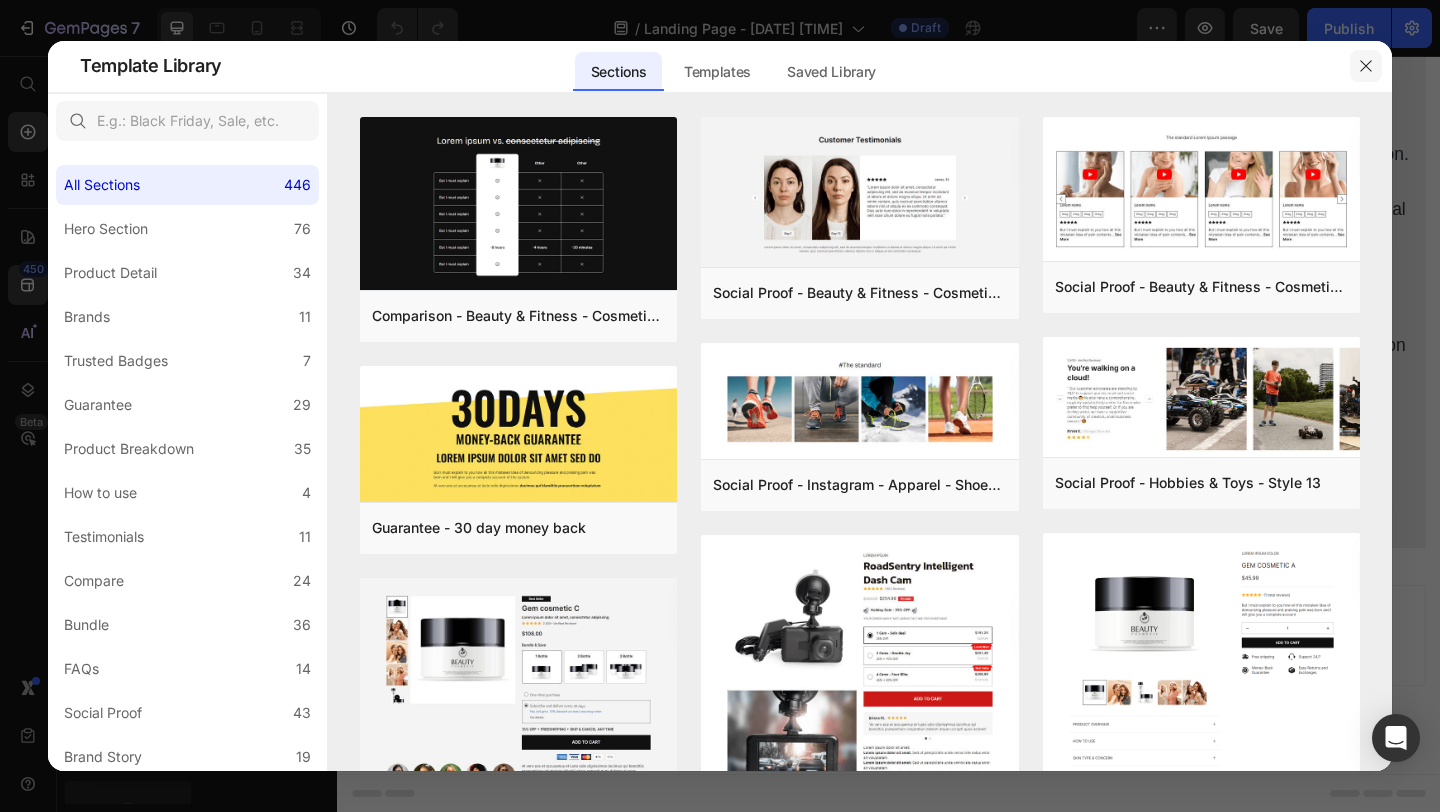 click 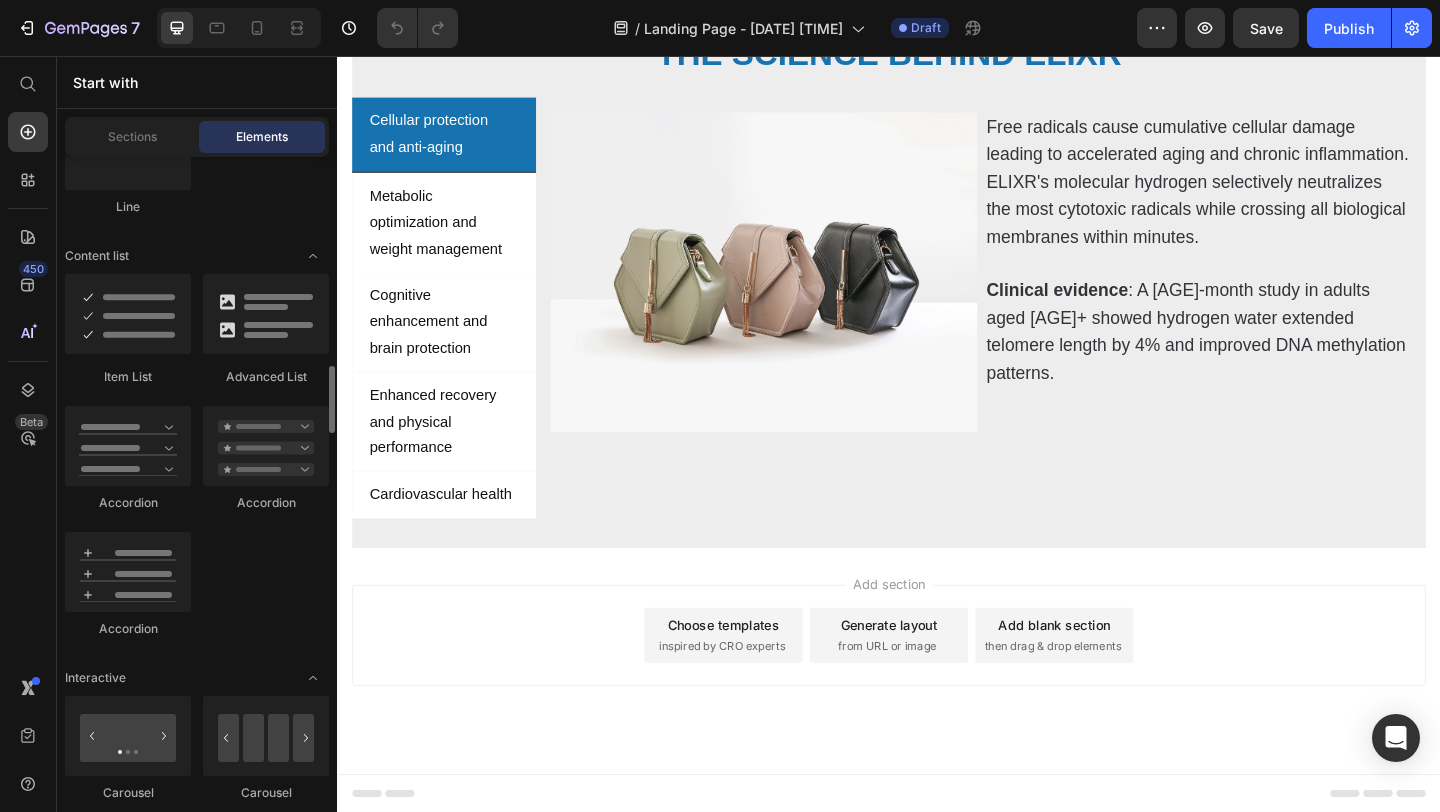 scroll, scrollTop: 1666, scrollLeft: 0, axis: vertical 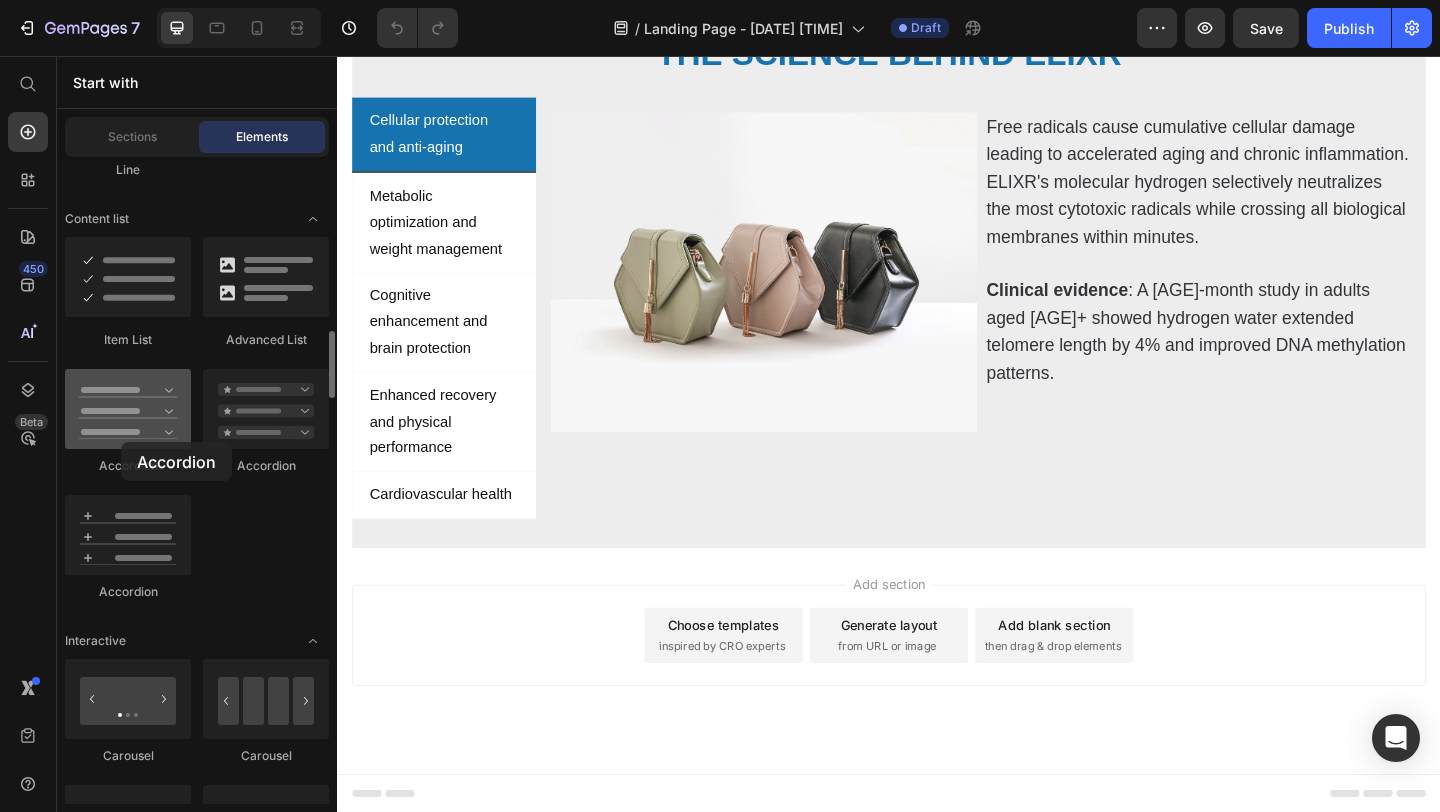 drag, startPoint x: 109, startPoint y: 429, endPoint x: 121, endPoint y: 442, distance: 17.691807 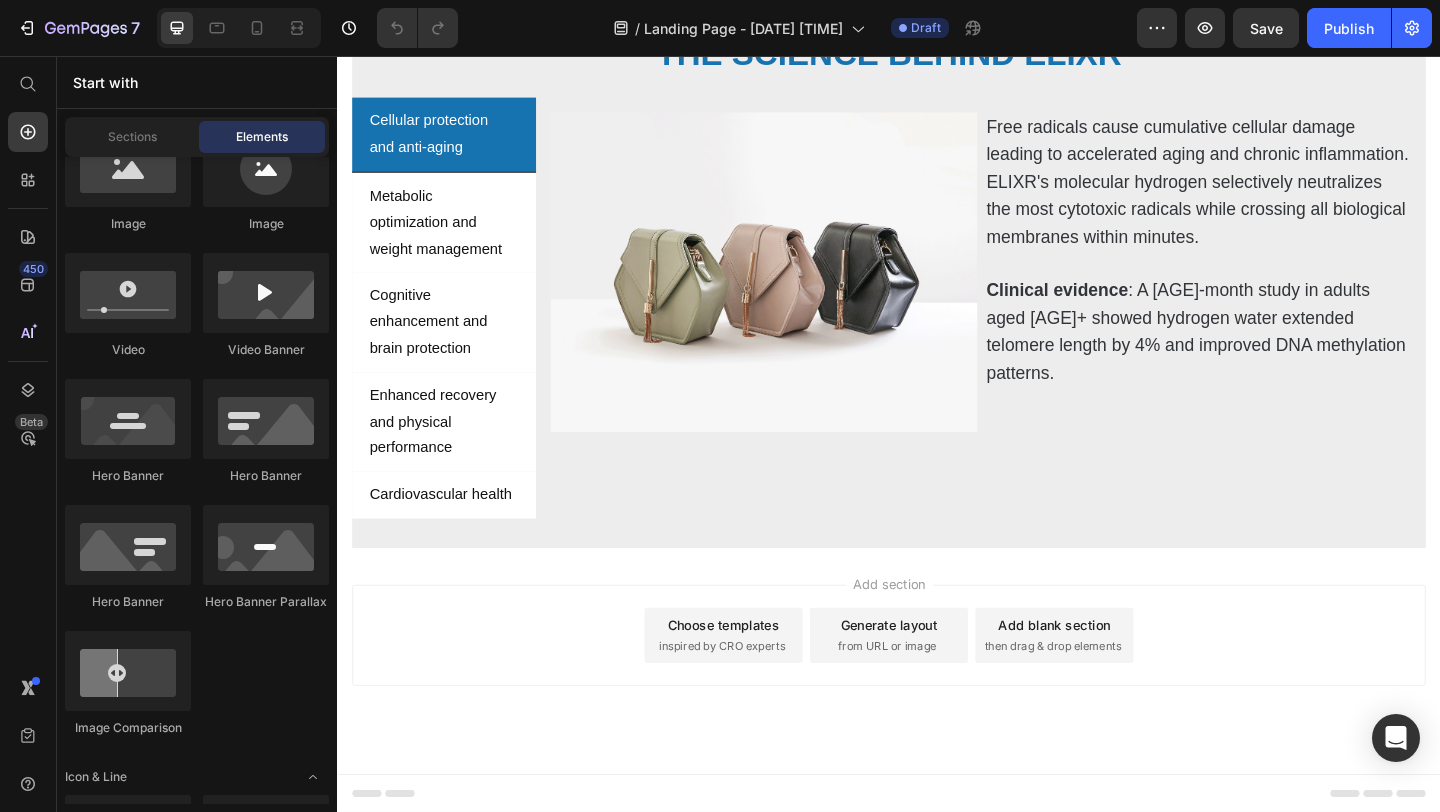 scroll, scrollTop: 0, scrollLeft: 0, axis: both 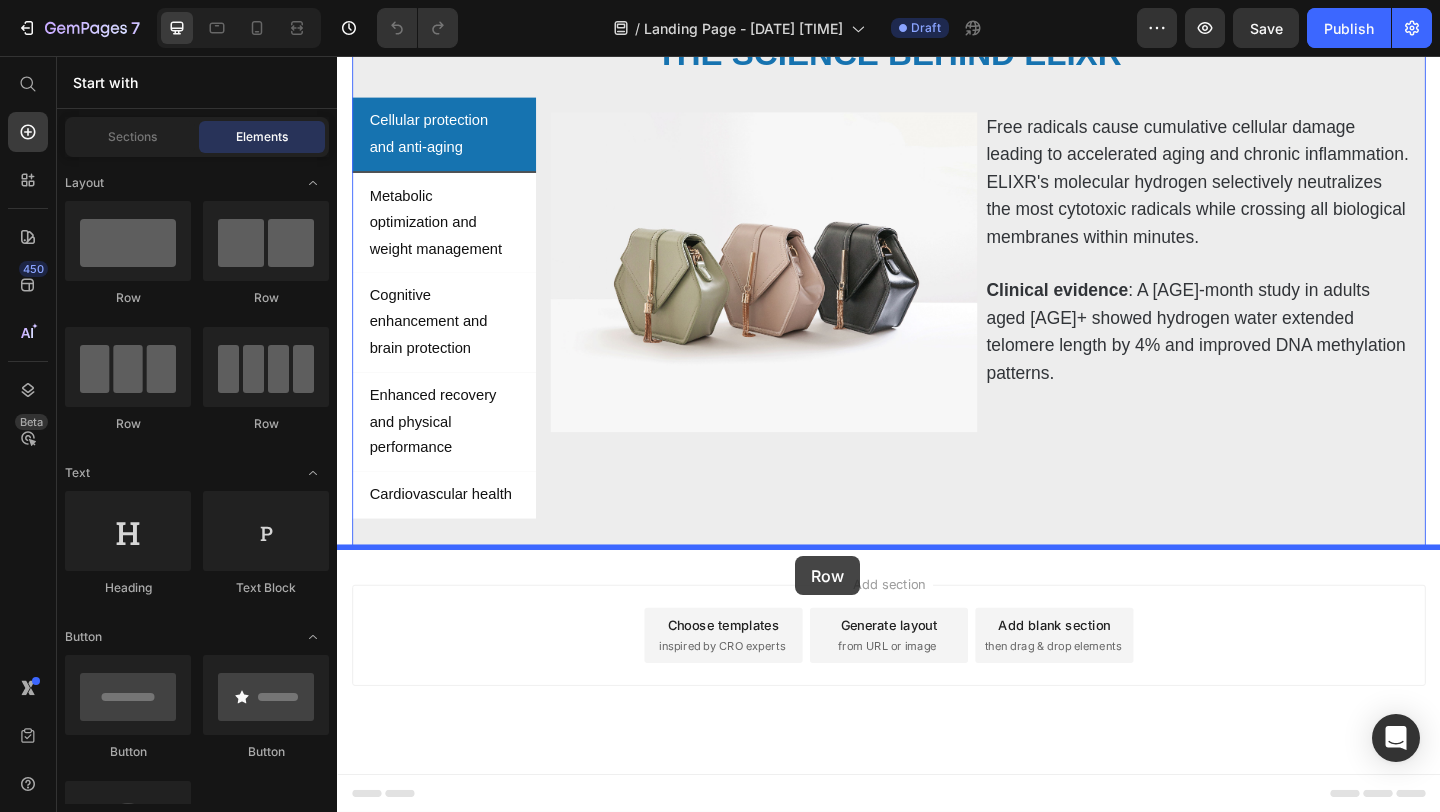 drag, startPoint x: 587, startPoint y: 294, endPoint x: 835, endPoint y: 600, distance: 393.87814 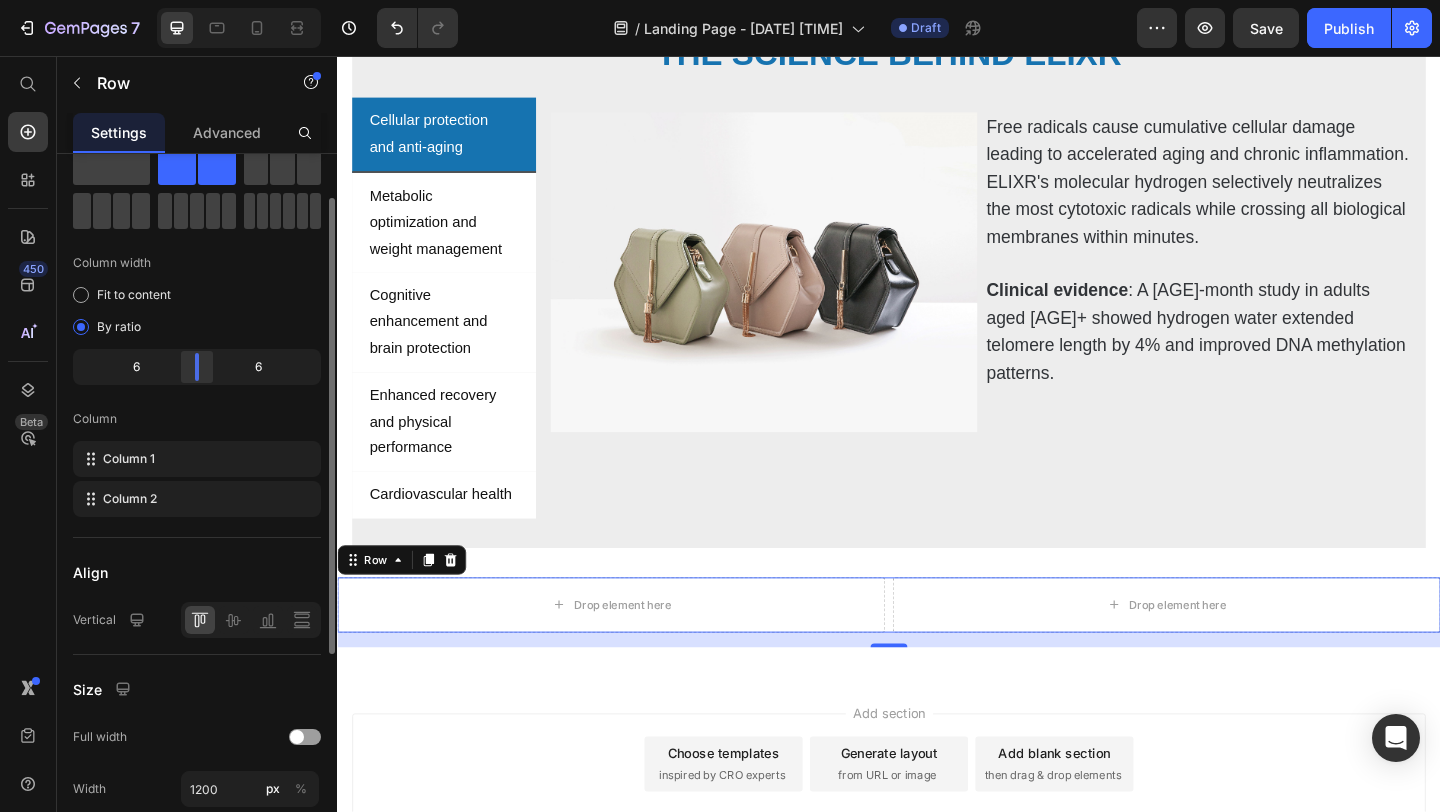 scroll, scrollTop: 0, scrollLeft: 0, axis: both 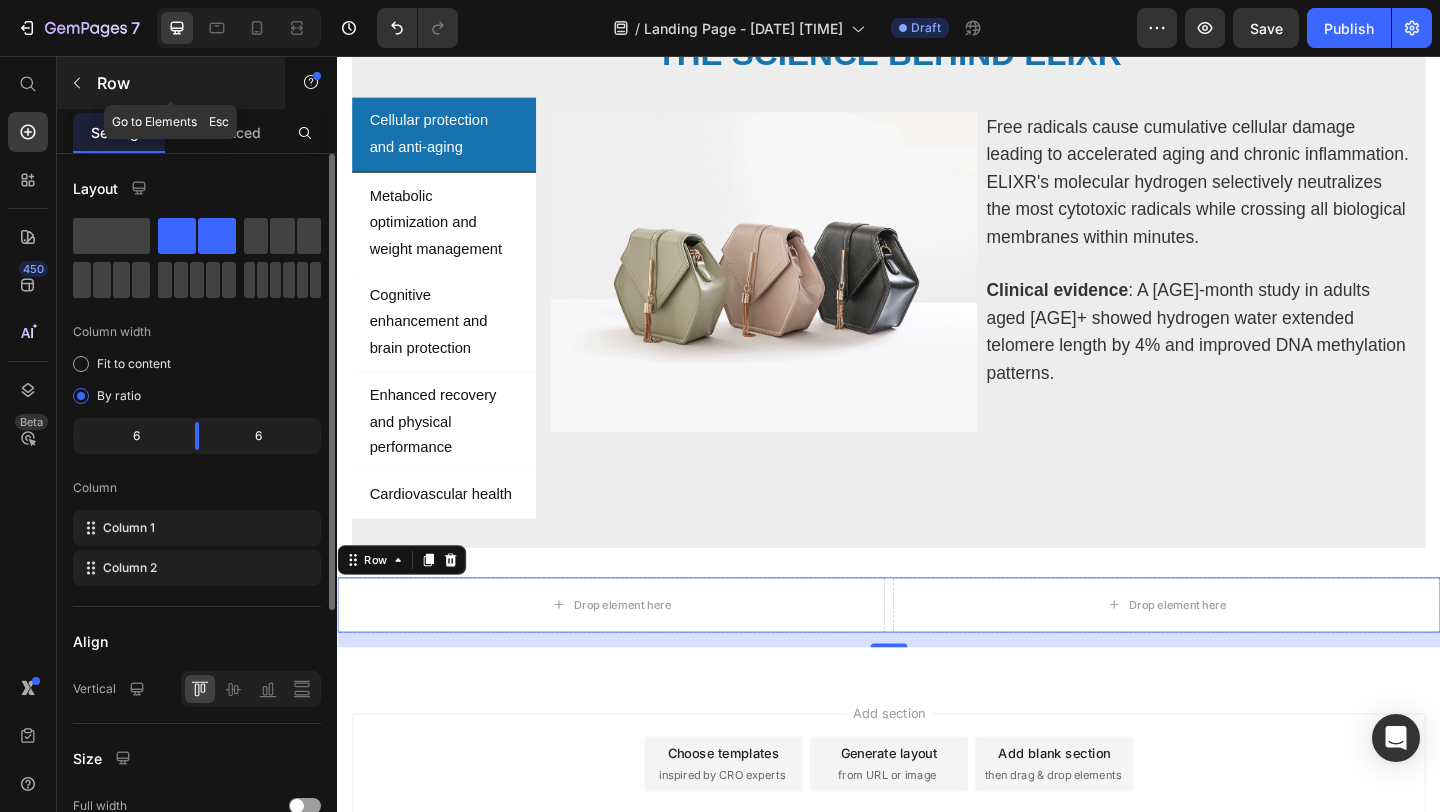 click 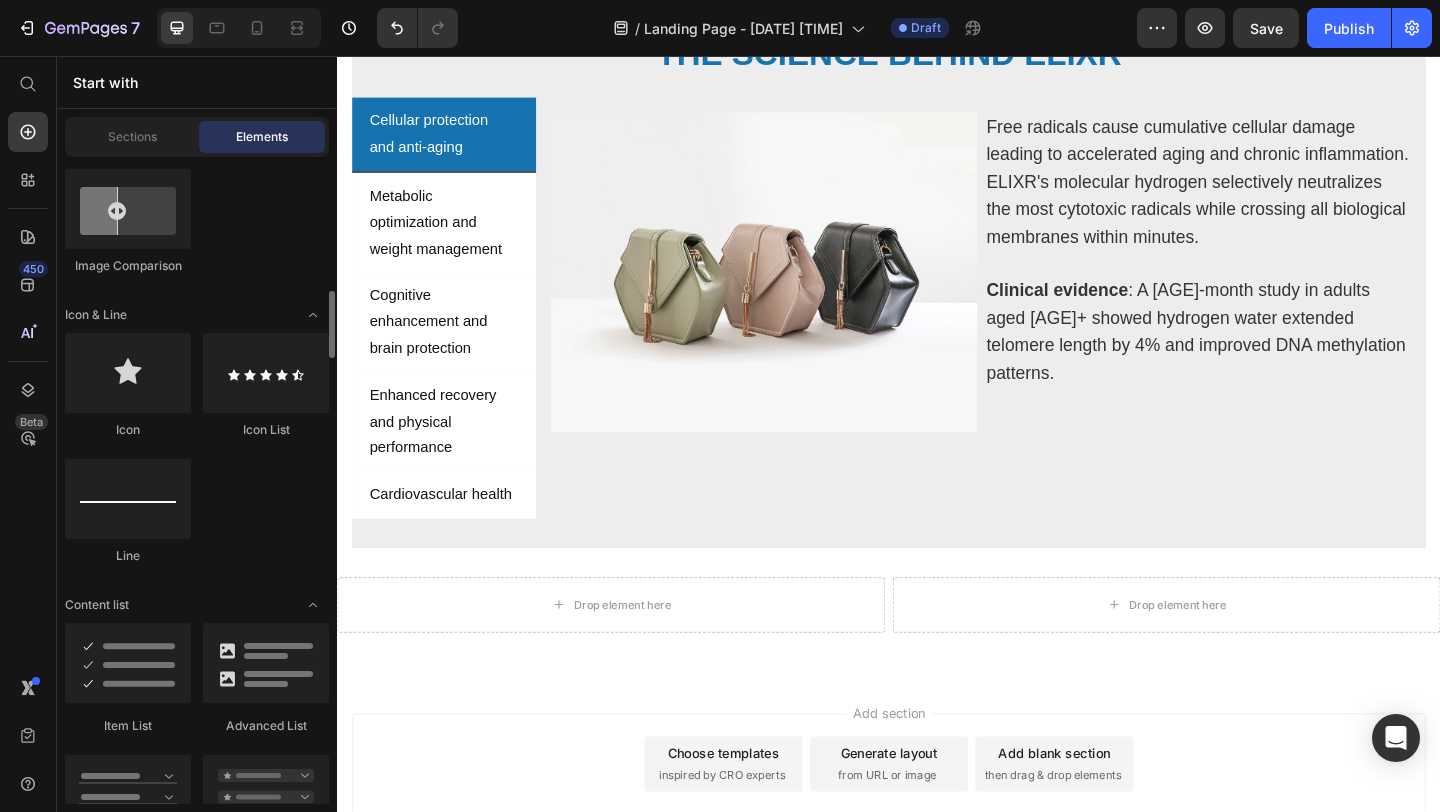 scroll, scrollTop: 1604, scrollLeft: 0, axis: vertical 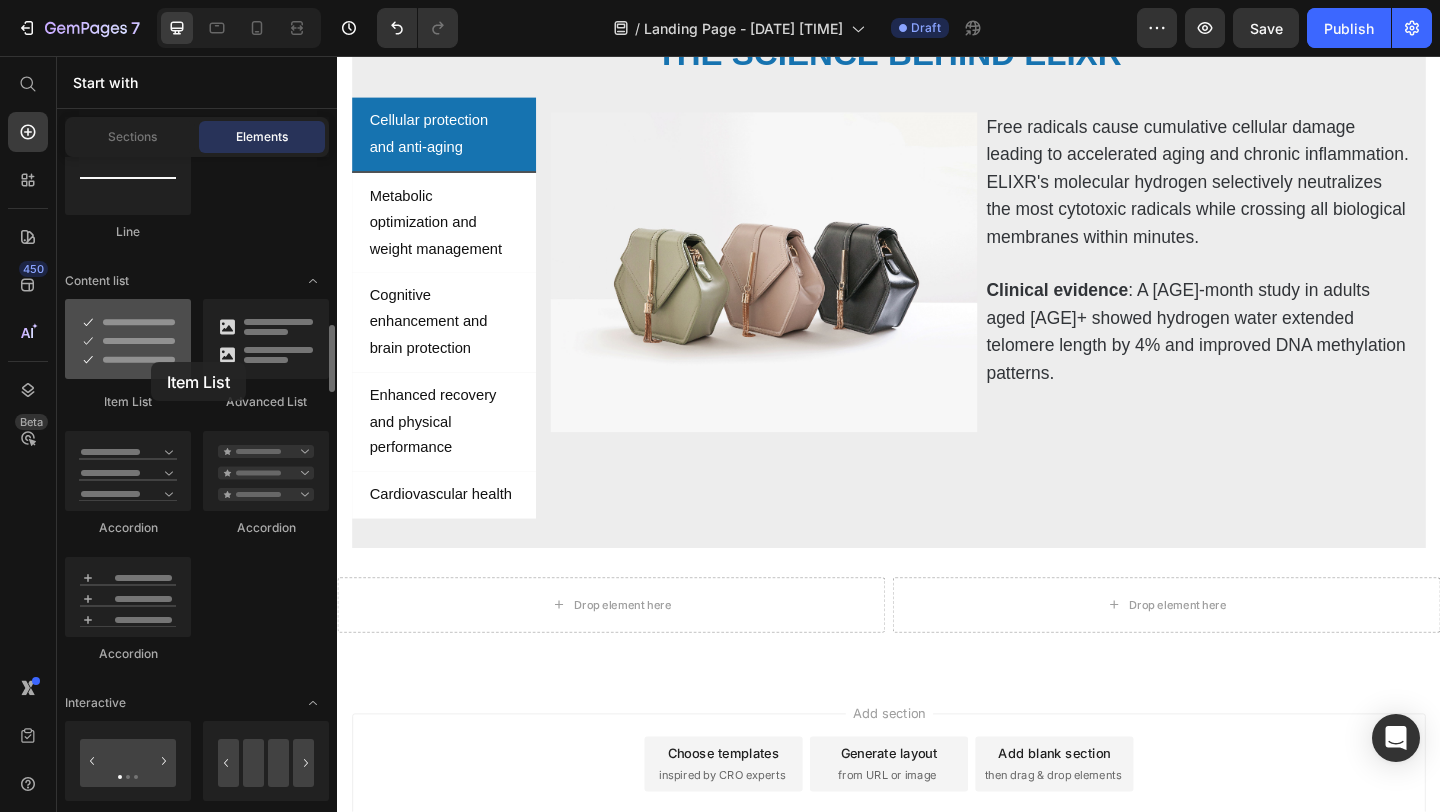 click at bounding box center (128, 339) 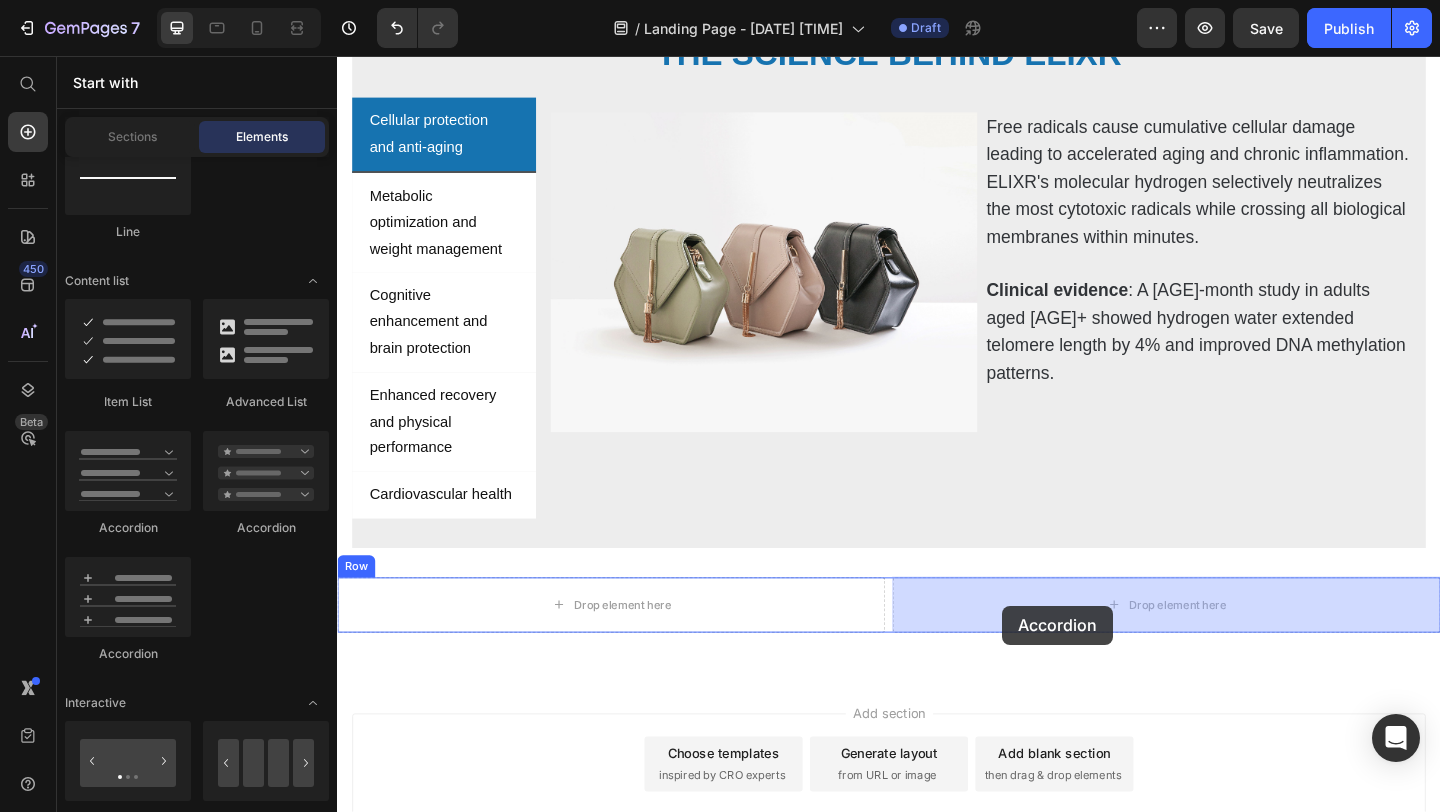 drag, startPoint x: 471, startPoint y: 537, endPoint x: 1064, endPoint y: 657, distance: 605.01984 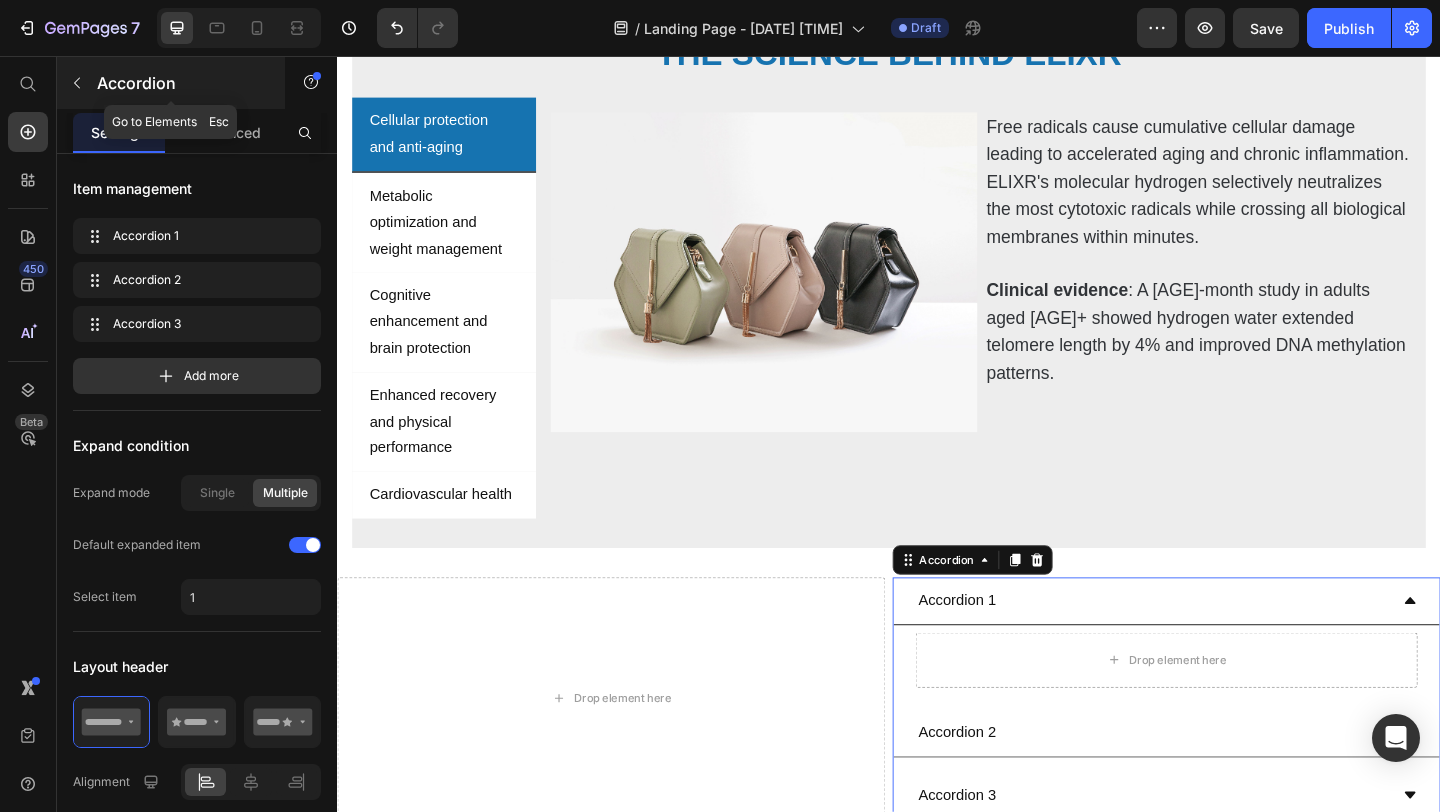 click at bounding box center [77, 83] 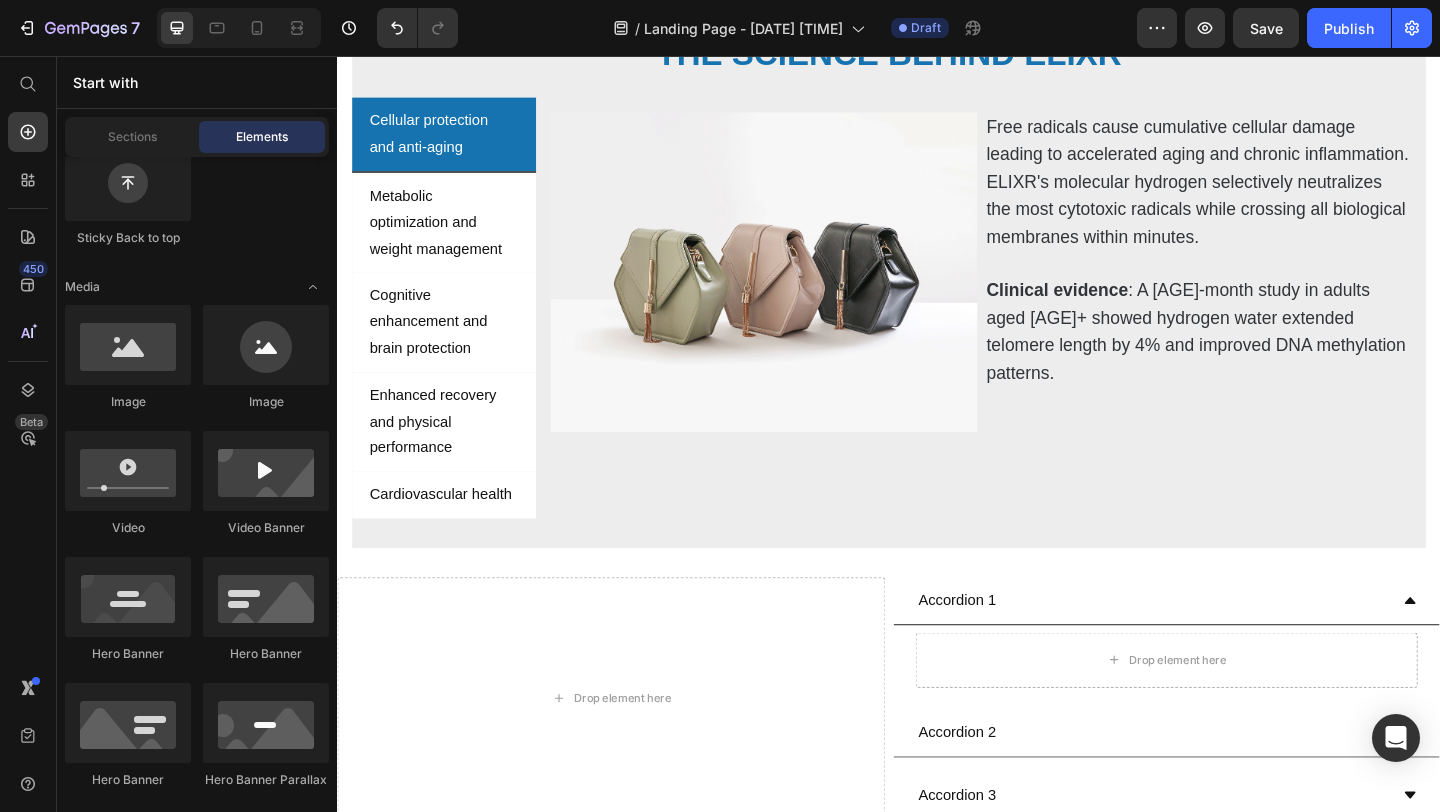 scroll, scrollTop: 0, scrollLeft: 0, axis: both 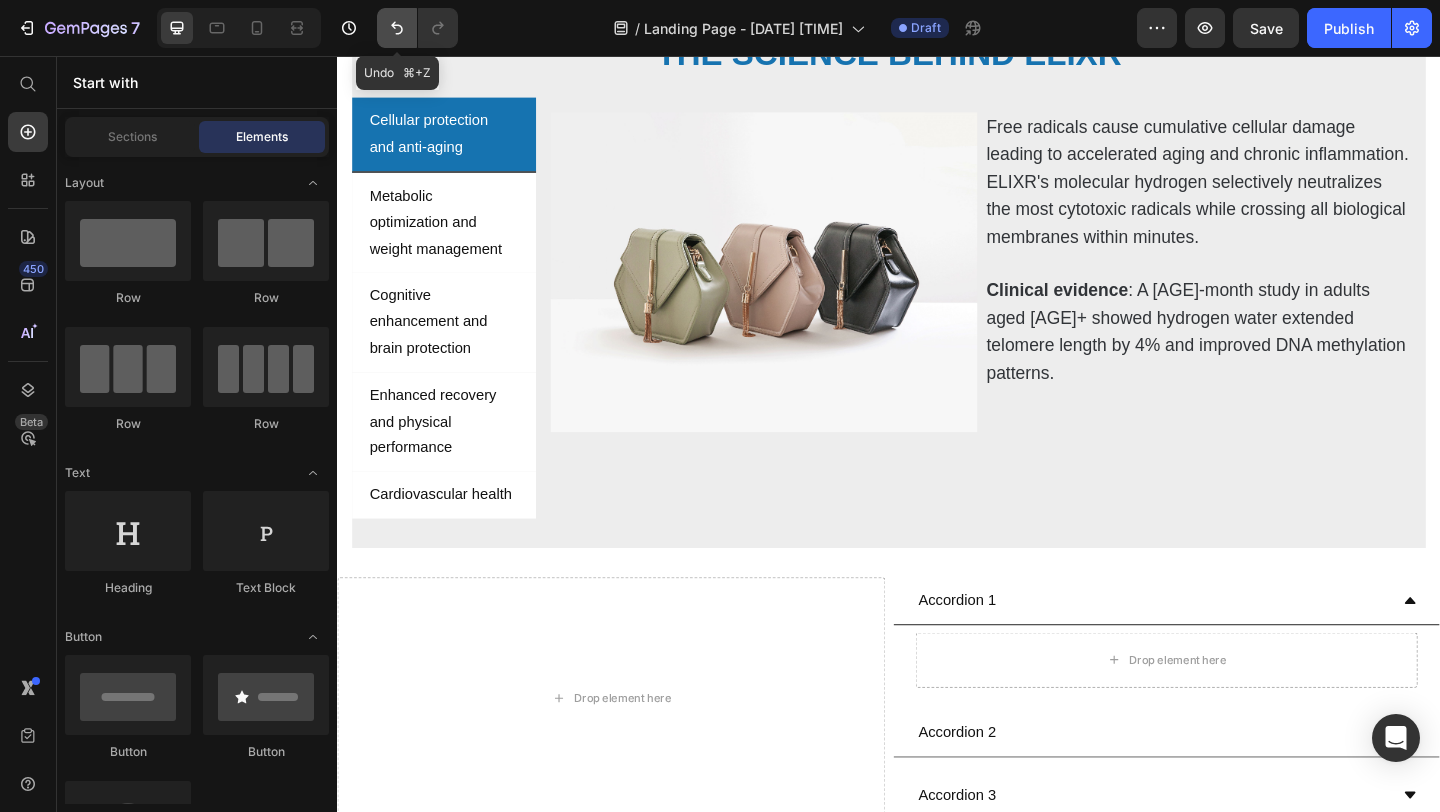click 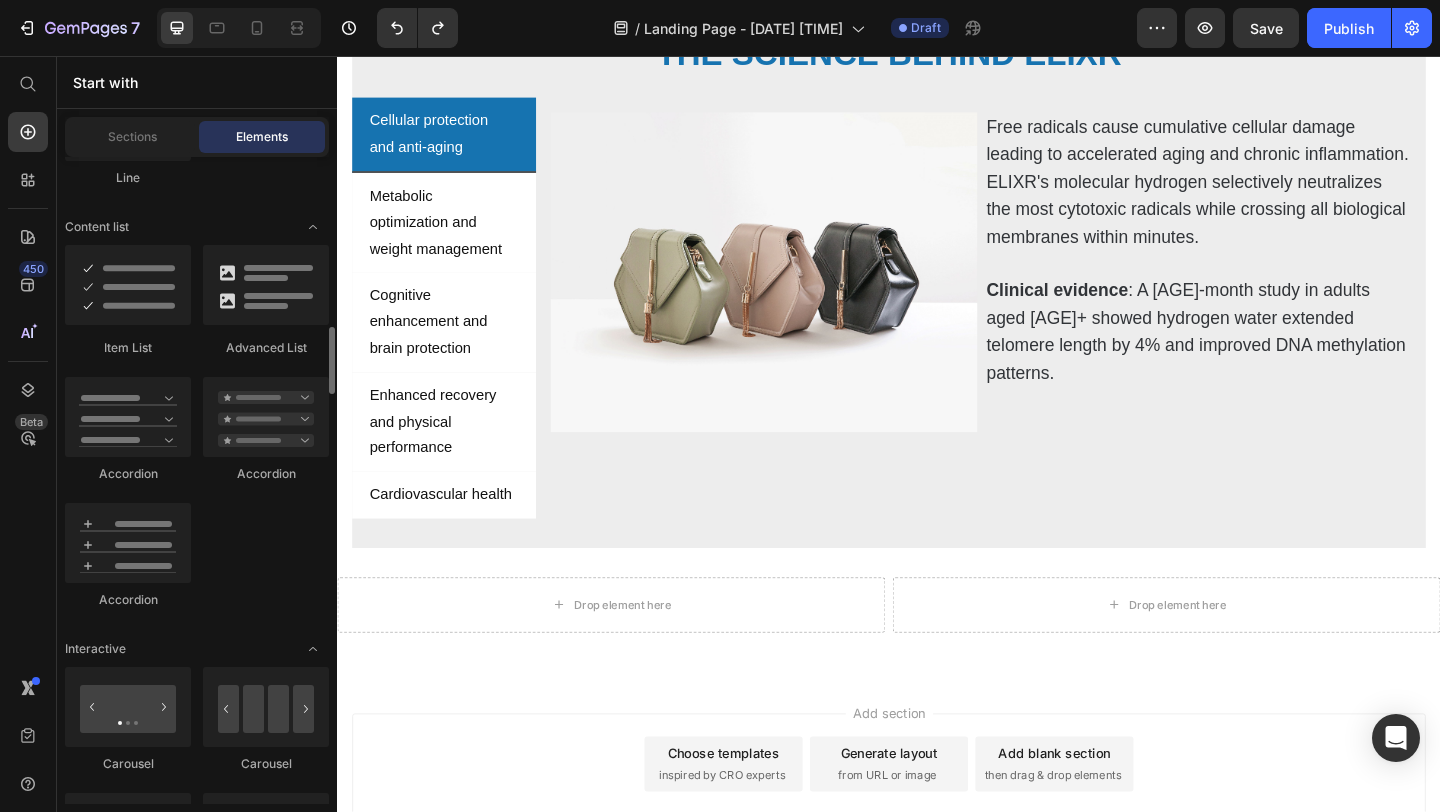 scroll, scrollTop: 1654, scrollLeft: 0, axis: vertical 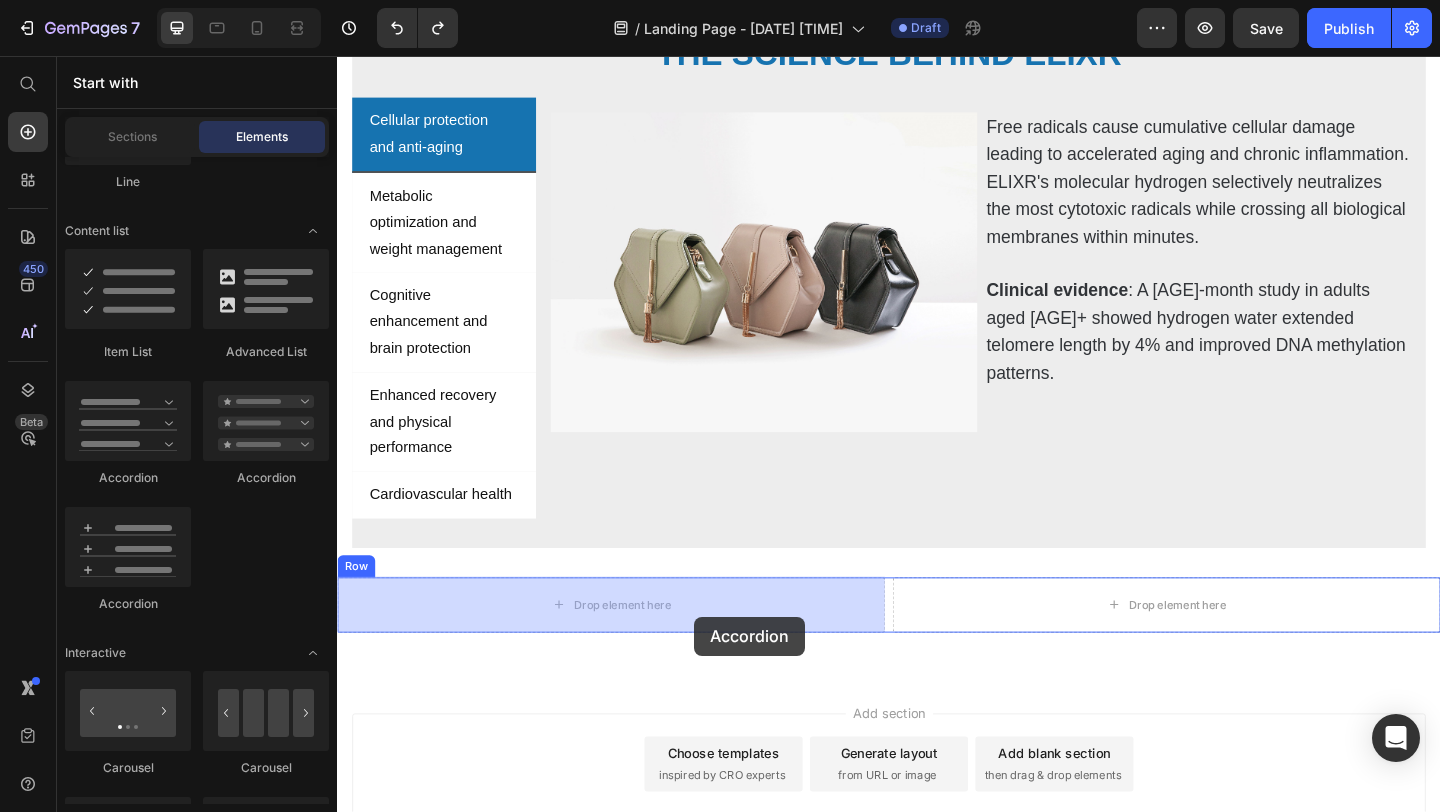 drag, startPoint x: 447, startPoint y: 491, endPoint x: 715, endPoint y: 657, distance: 315.24594 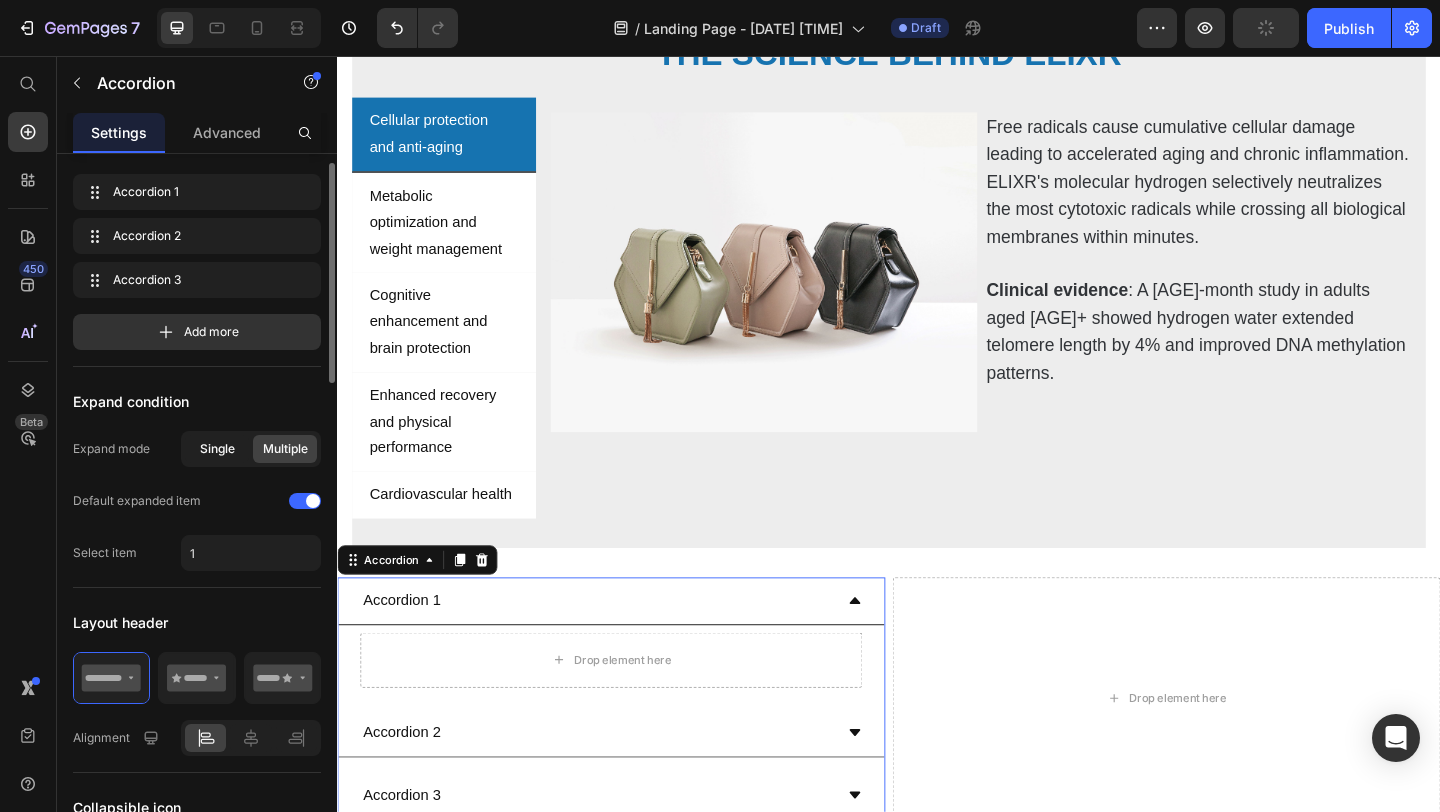 scroll, scrollTop: 41, scrollLeft: 0, axis: vertical 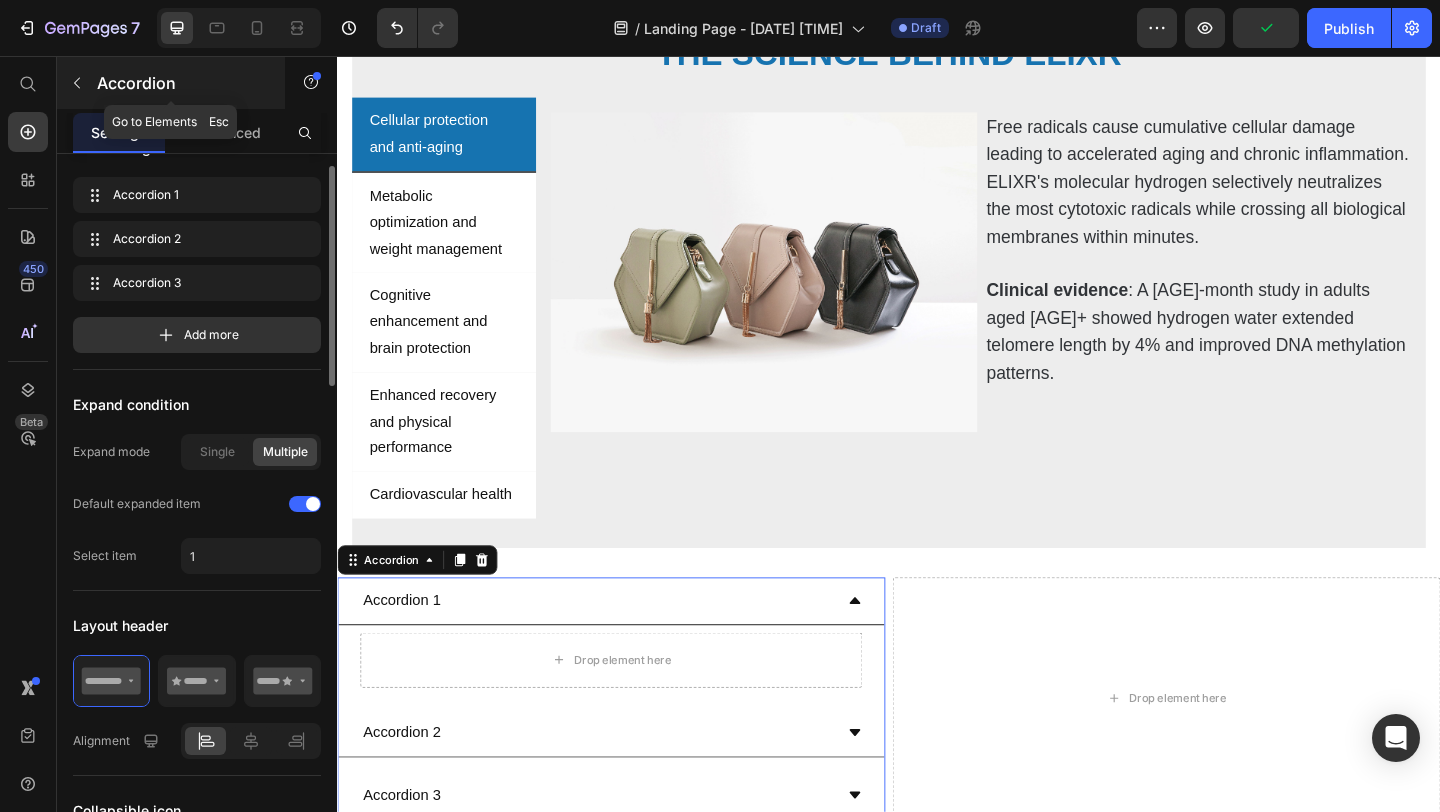 click 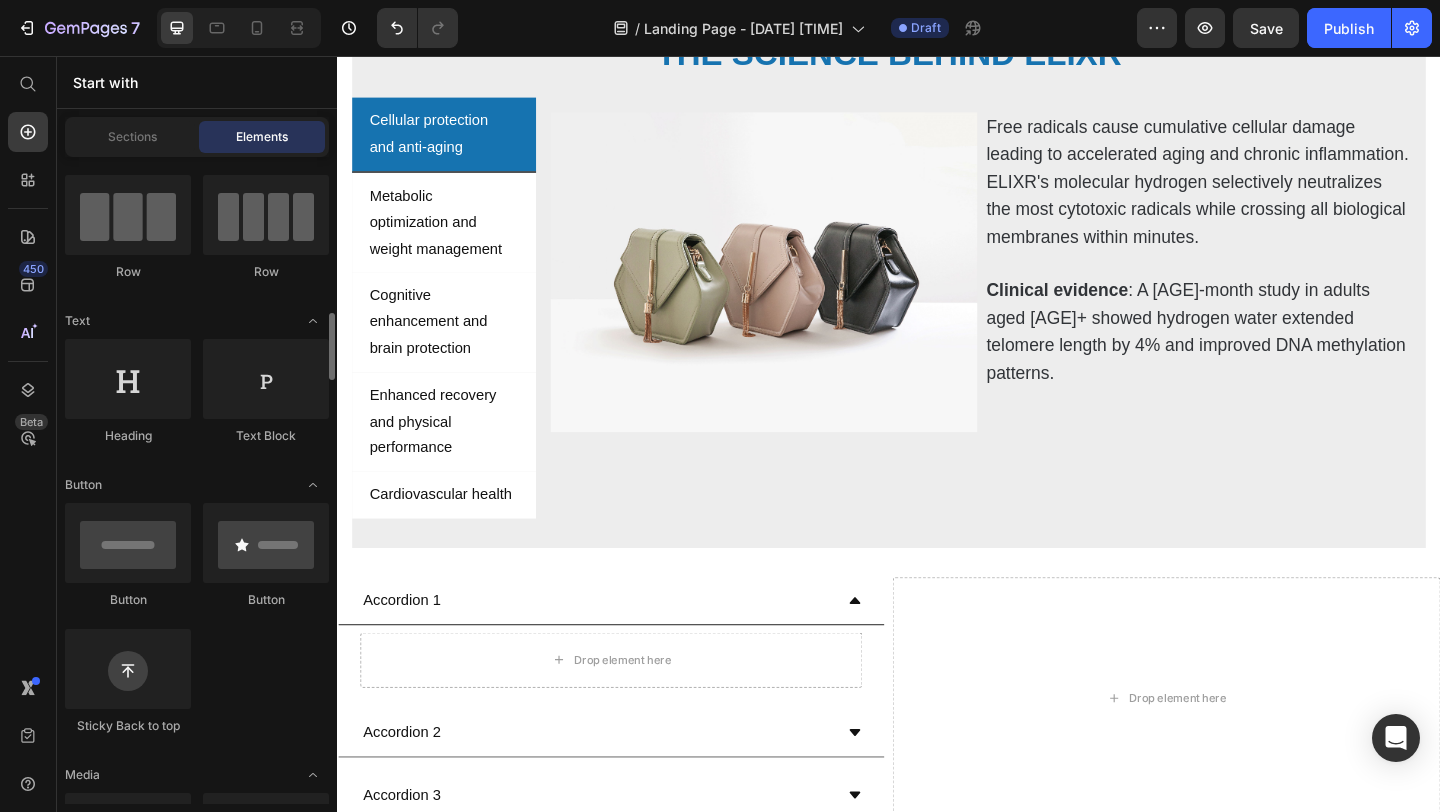 scroll, scrollTop: 734, scrollLeft: 0, axis: vertical 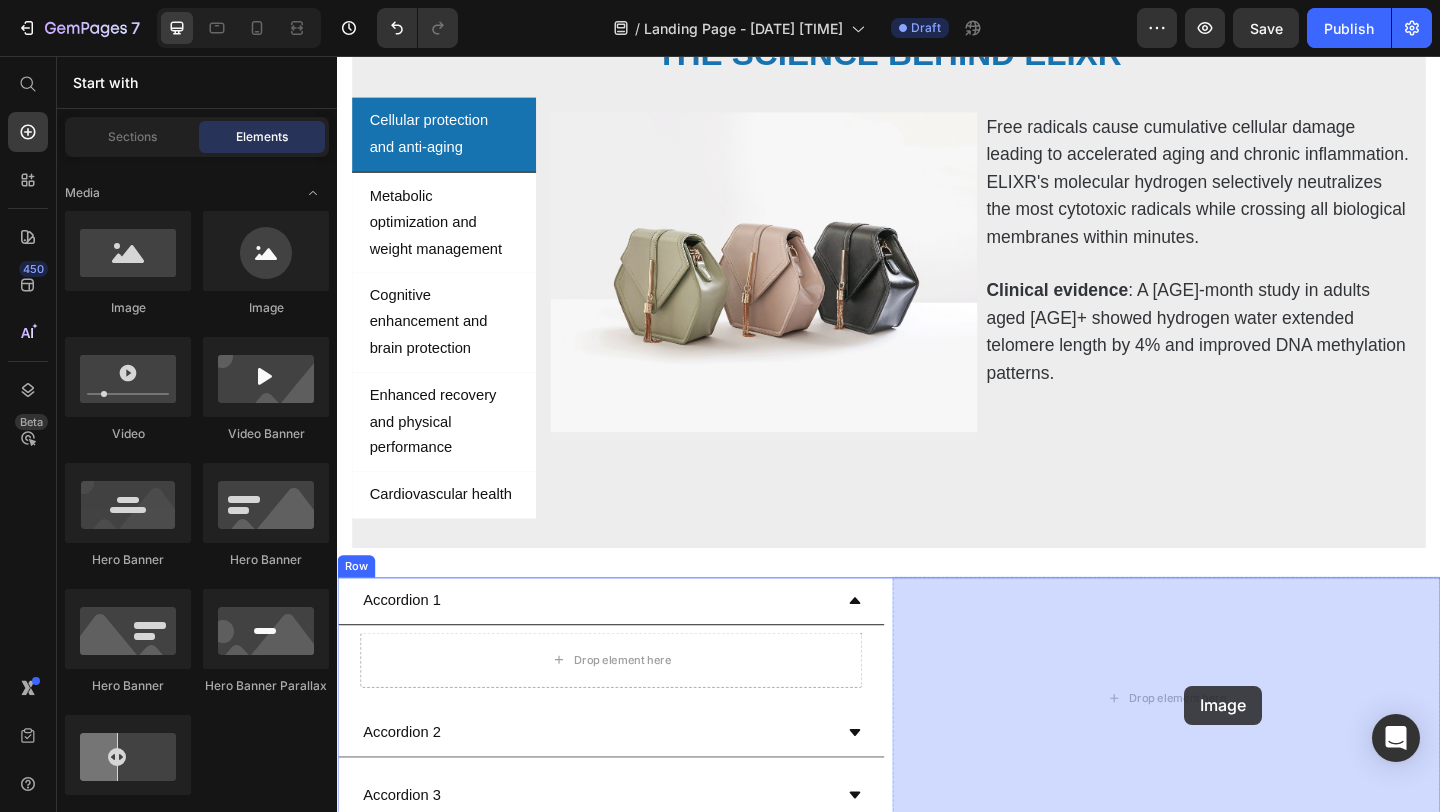 drag, startPoint x: 475, startPoint y: 319, endPoint x: 1258, endPoint y: 741, distance: 889.47906 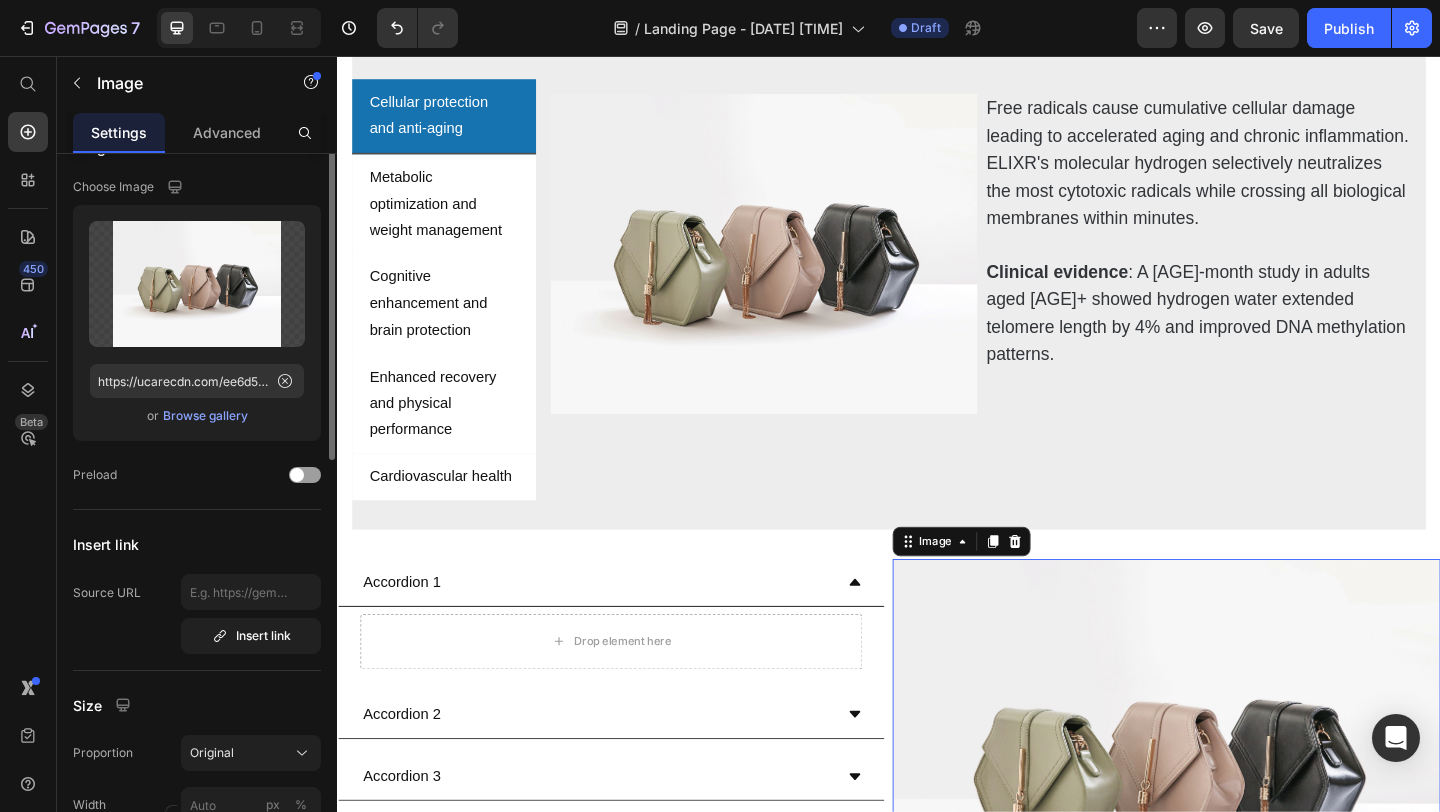 scroll, scrollTop: 0, scrollLeft: 0, axis: both 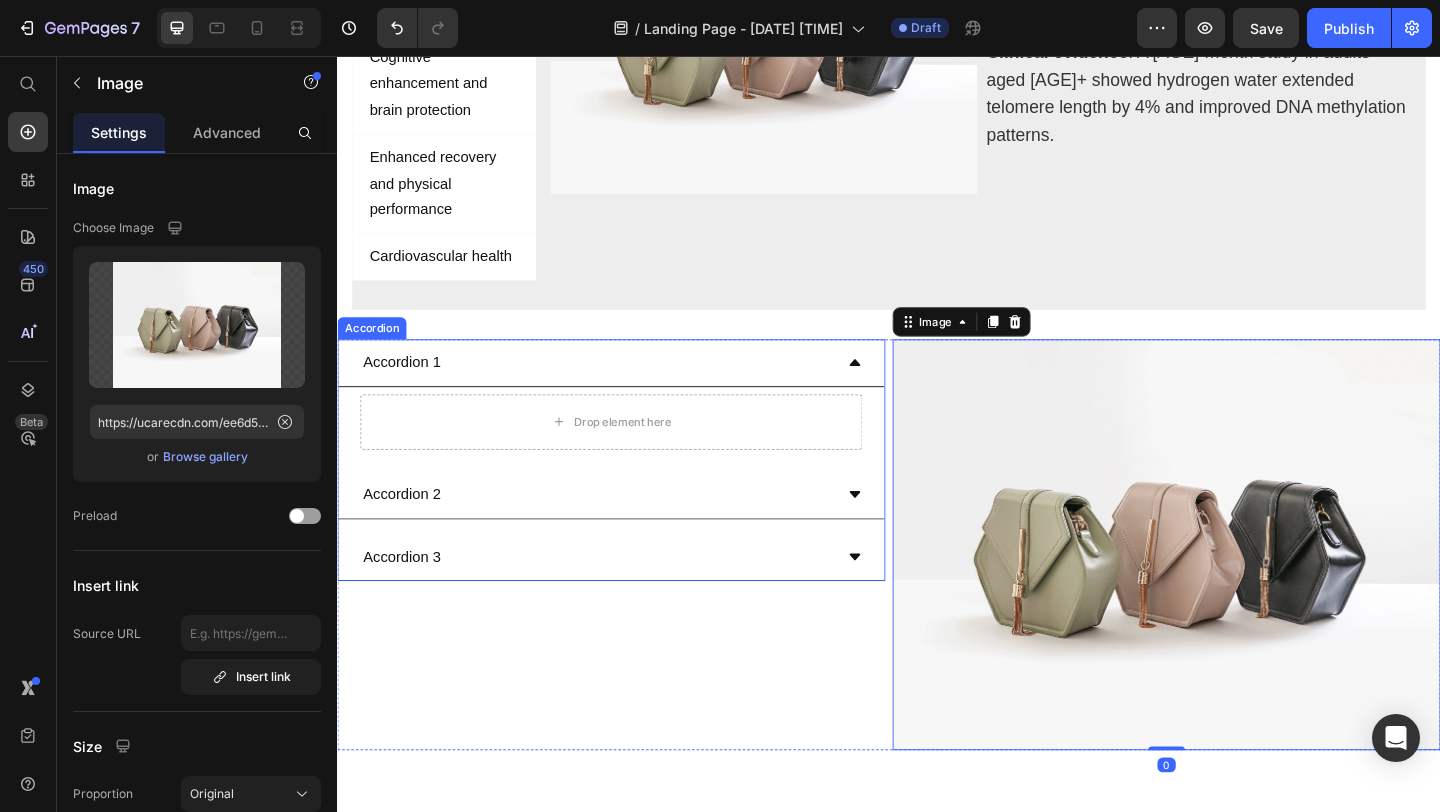 click on "Accordion 1" at bounding box center (619, 389) 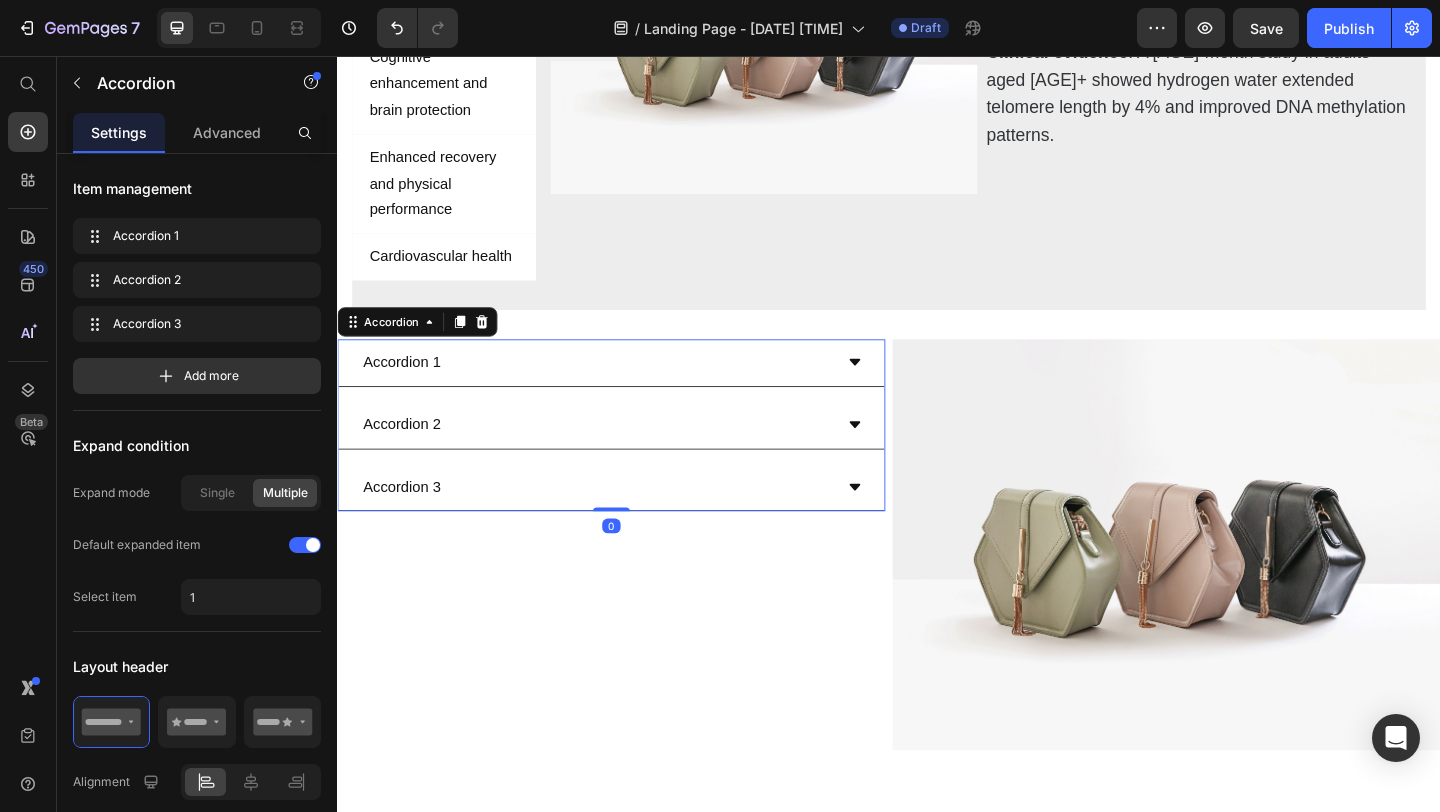 click on "Accordion 1" at bounding box center (619, 389) 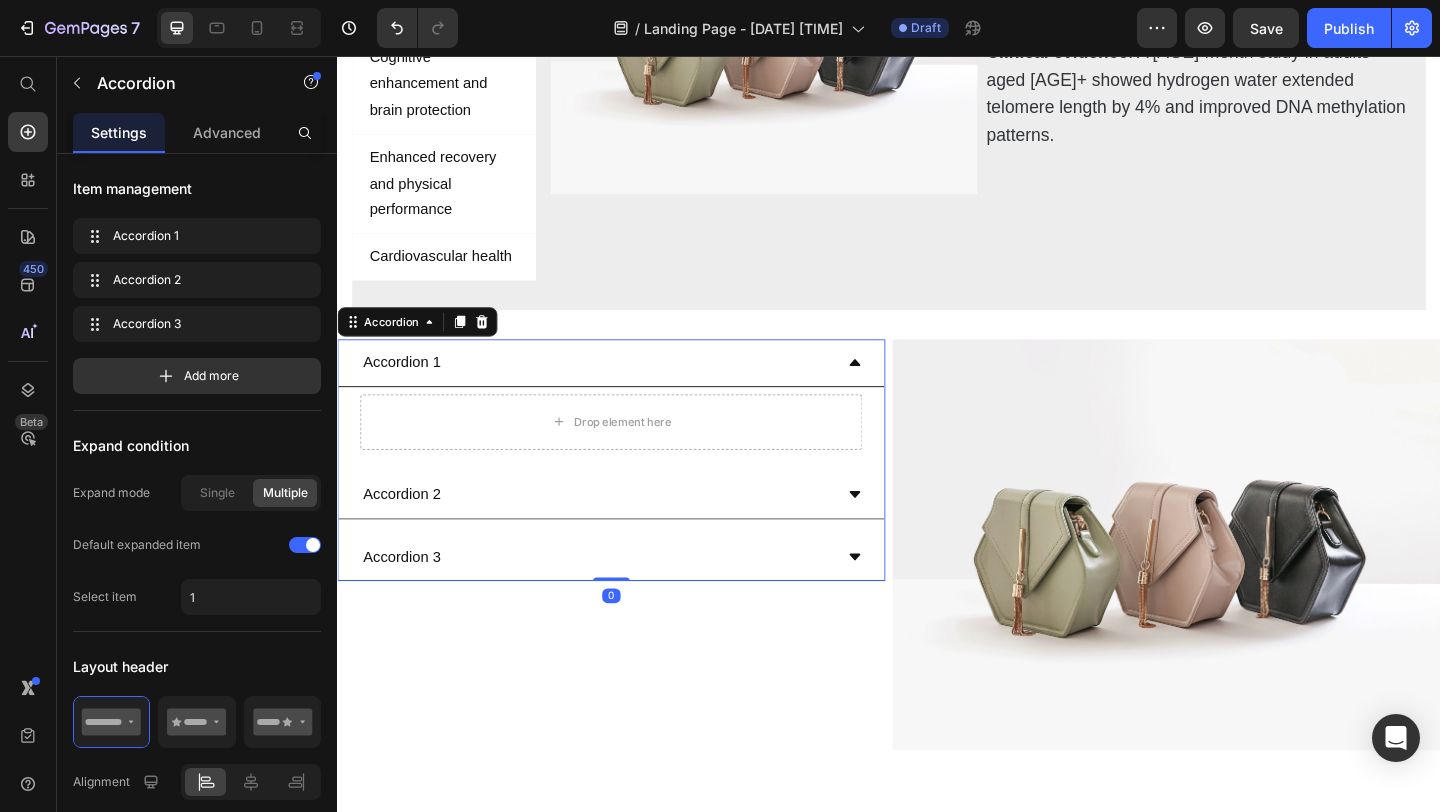 click on "Accordion 1" at bounding box center (619, 389) 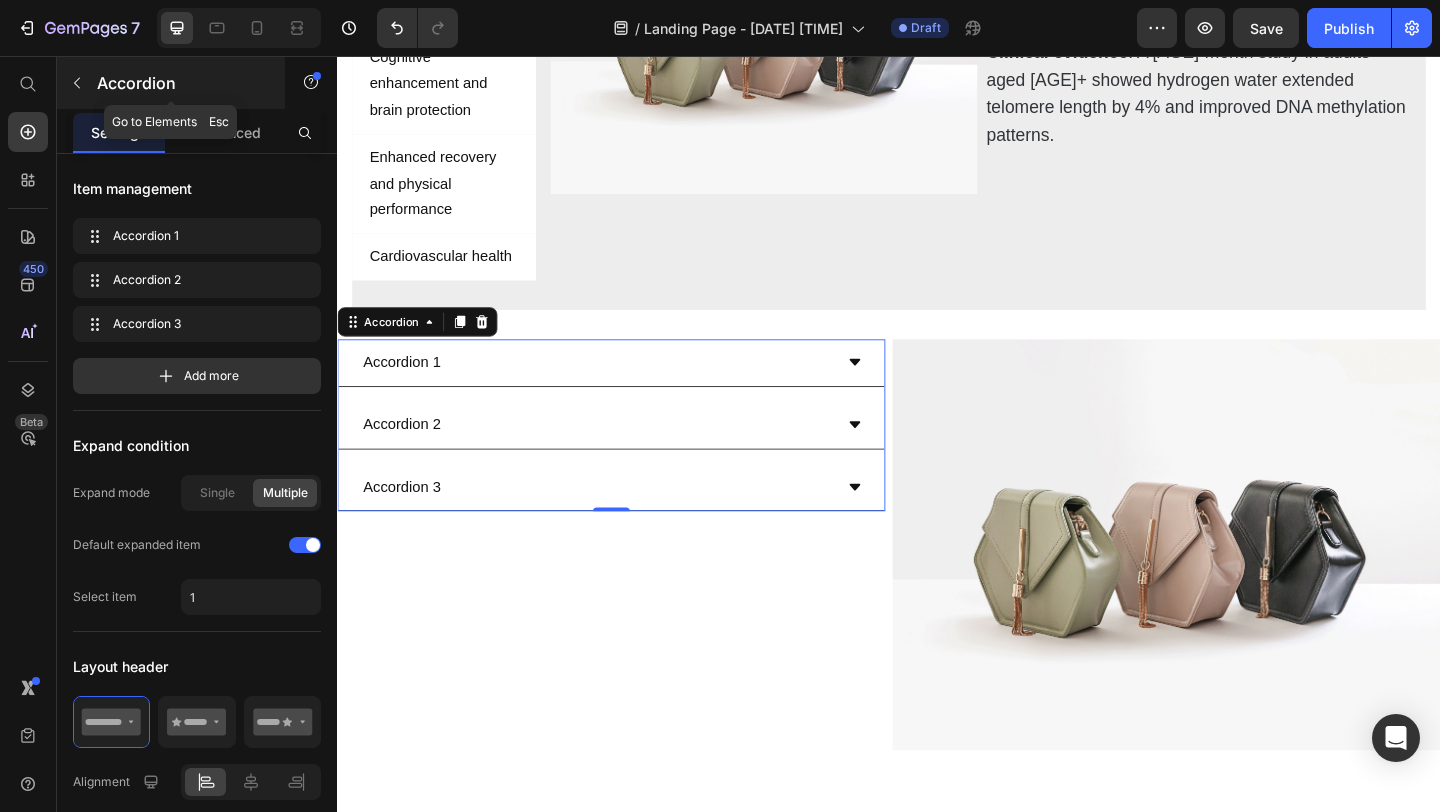 click on "Accordion" at bounding box center (182, 83) 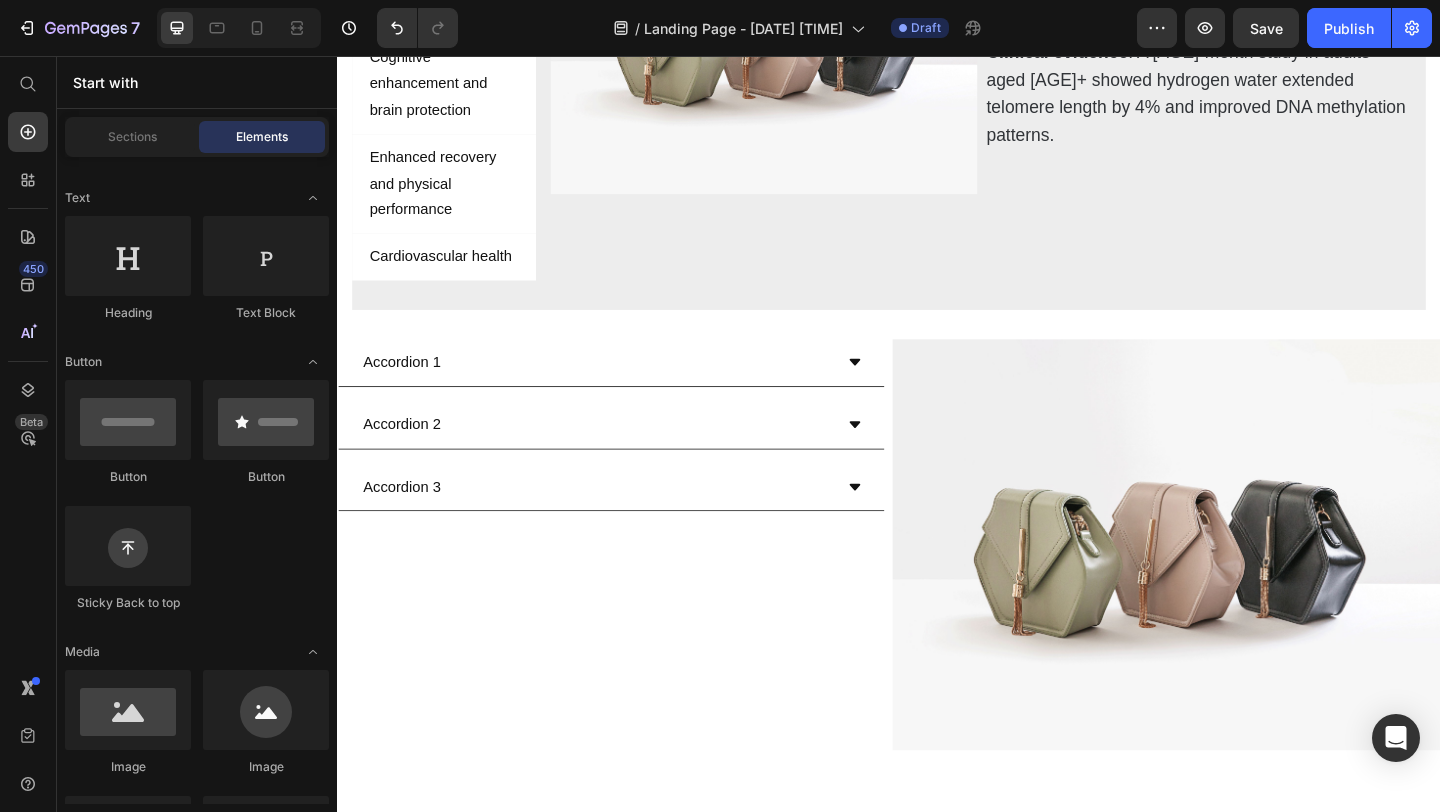 scroll, scrollTop: 0, scrollLeft: 0, axis: both 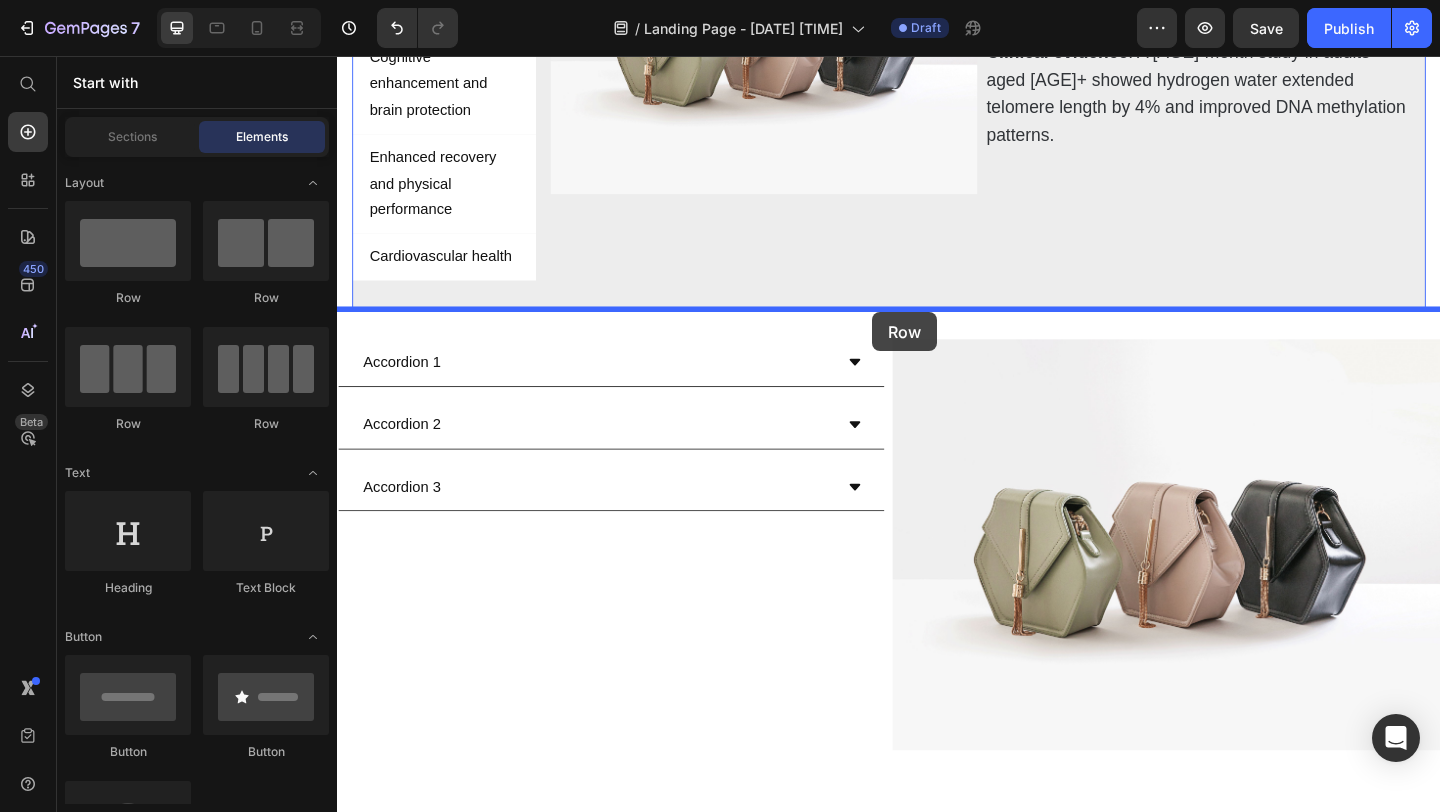drag, startPoint x: 584, startPoint y: 299, endPoint x: 919, endPoint y: 335, distance: 336.92877 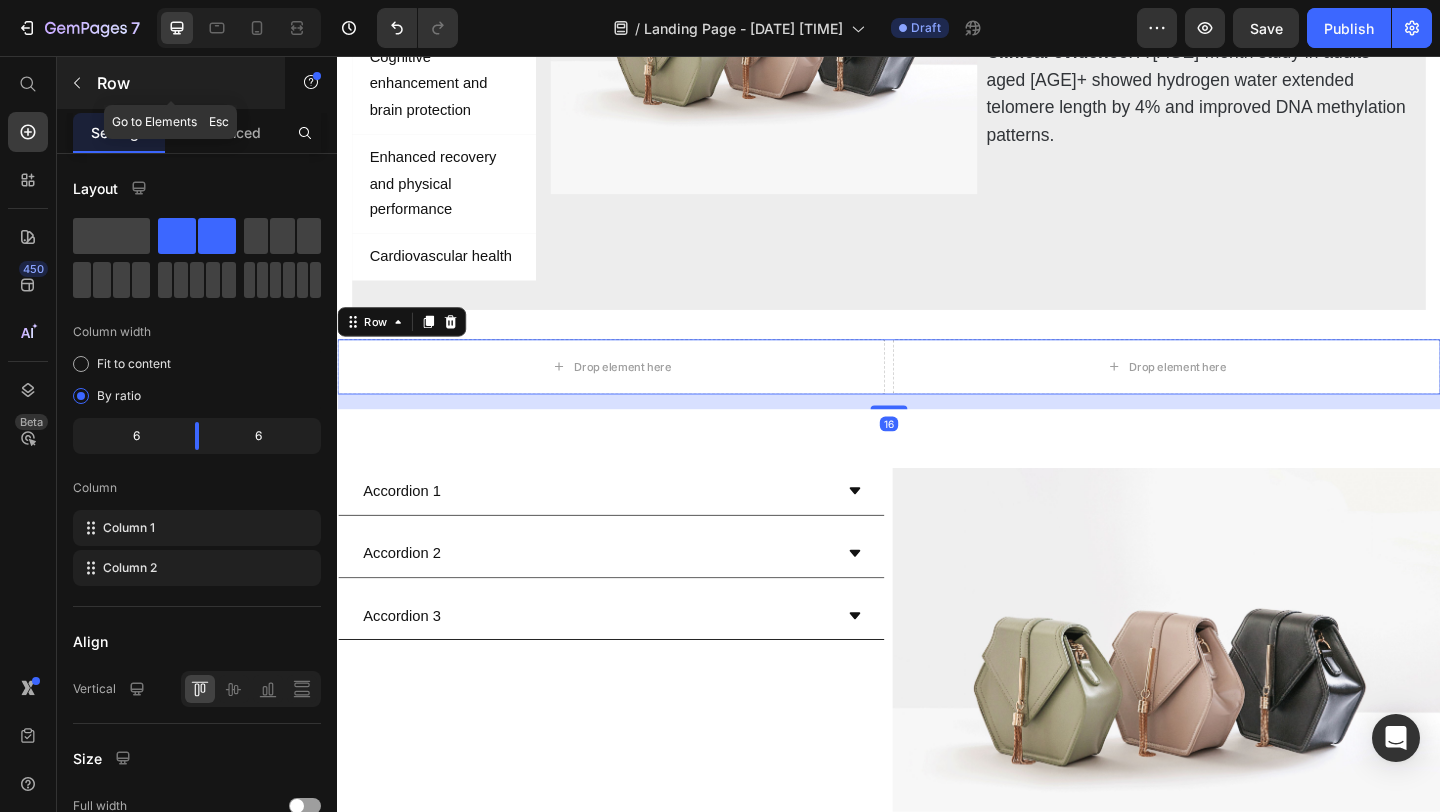 click at bounding box center [77, 83] 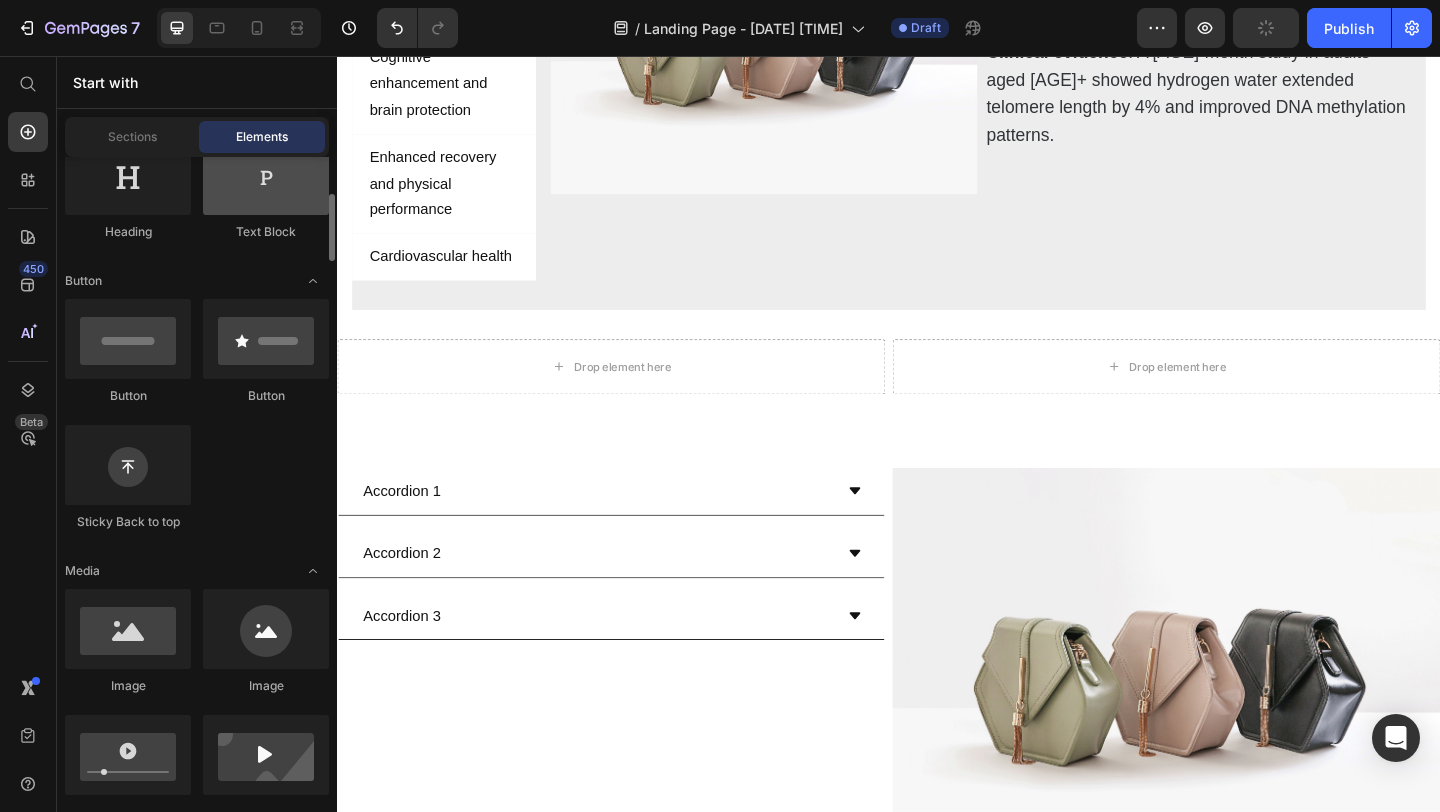 scroll, scrollTop: 552, scrollLeft: 0, axis: vertical 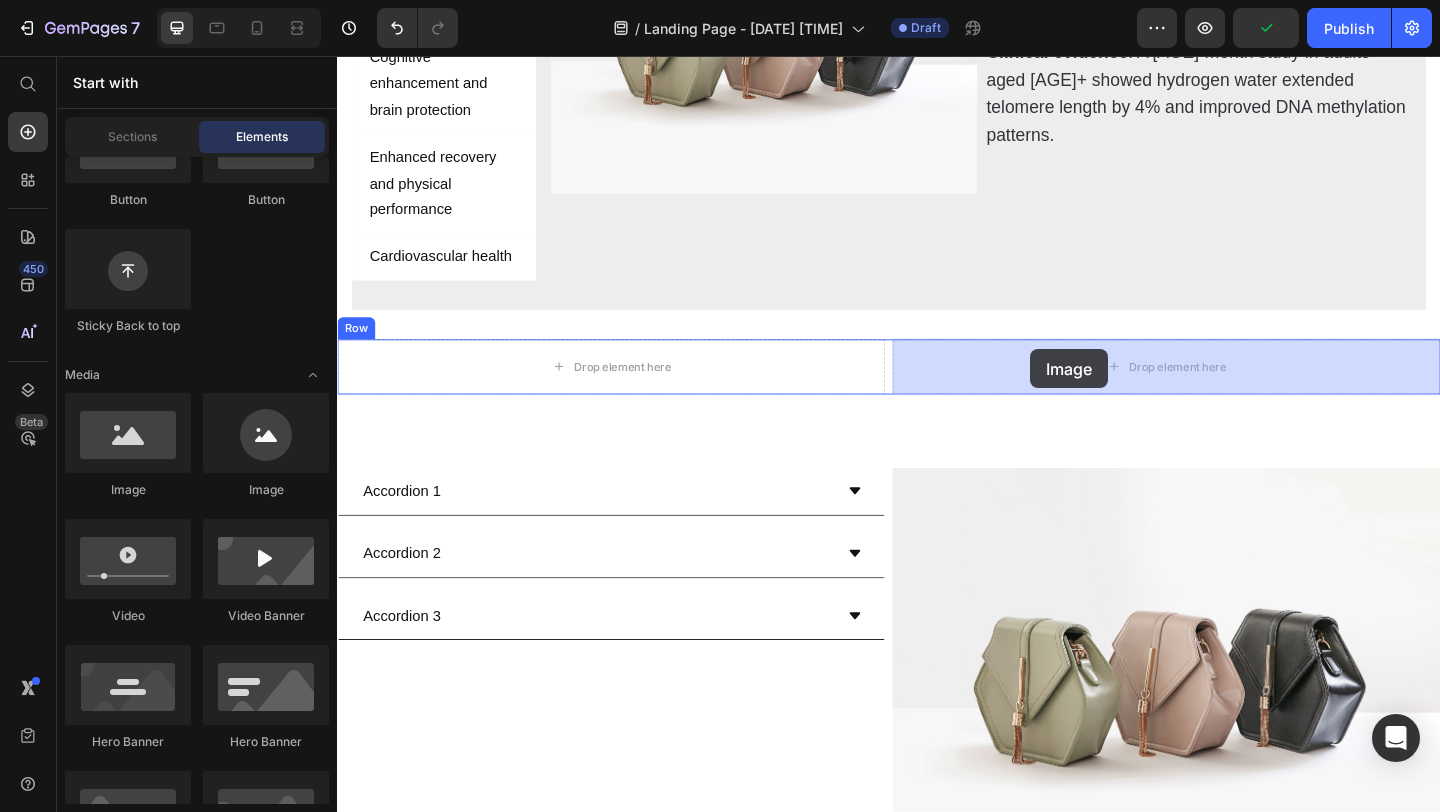 drag, startPoint x: 438, startPoint y: 468, endPoint x: 1120, endPoint y: 381, distance: 687.52673 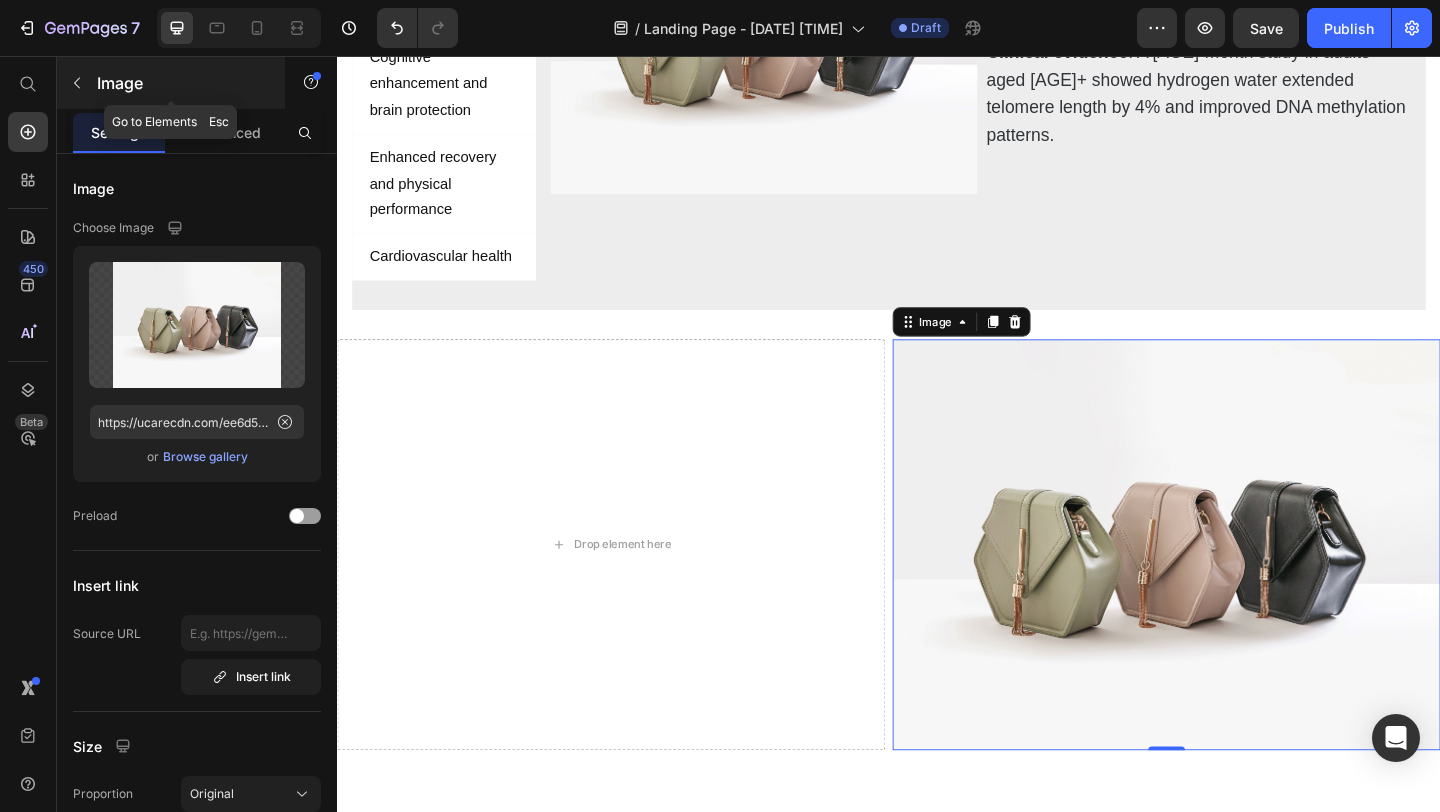 click on "Image" at bounding box center (171, 83) 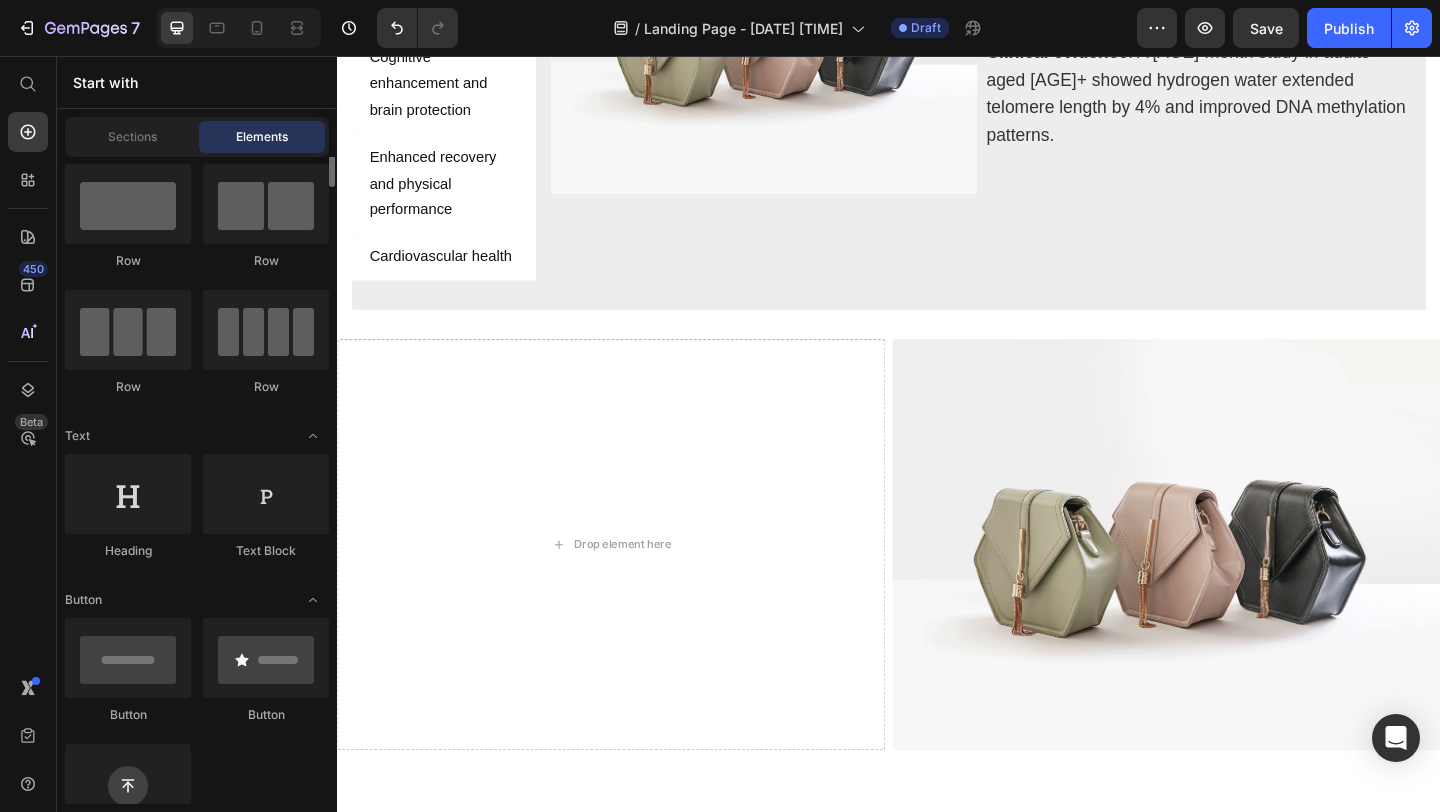 scroll, scrollTop: 0, scrollLeft: 0, axis: both 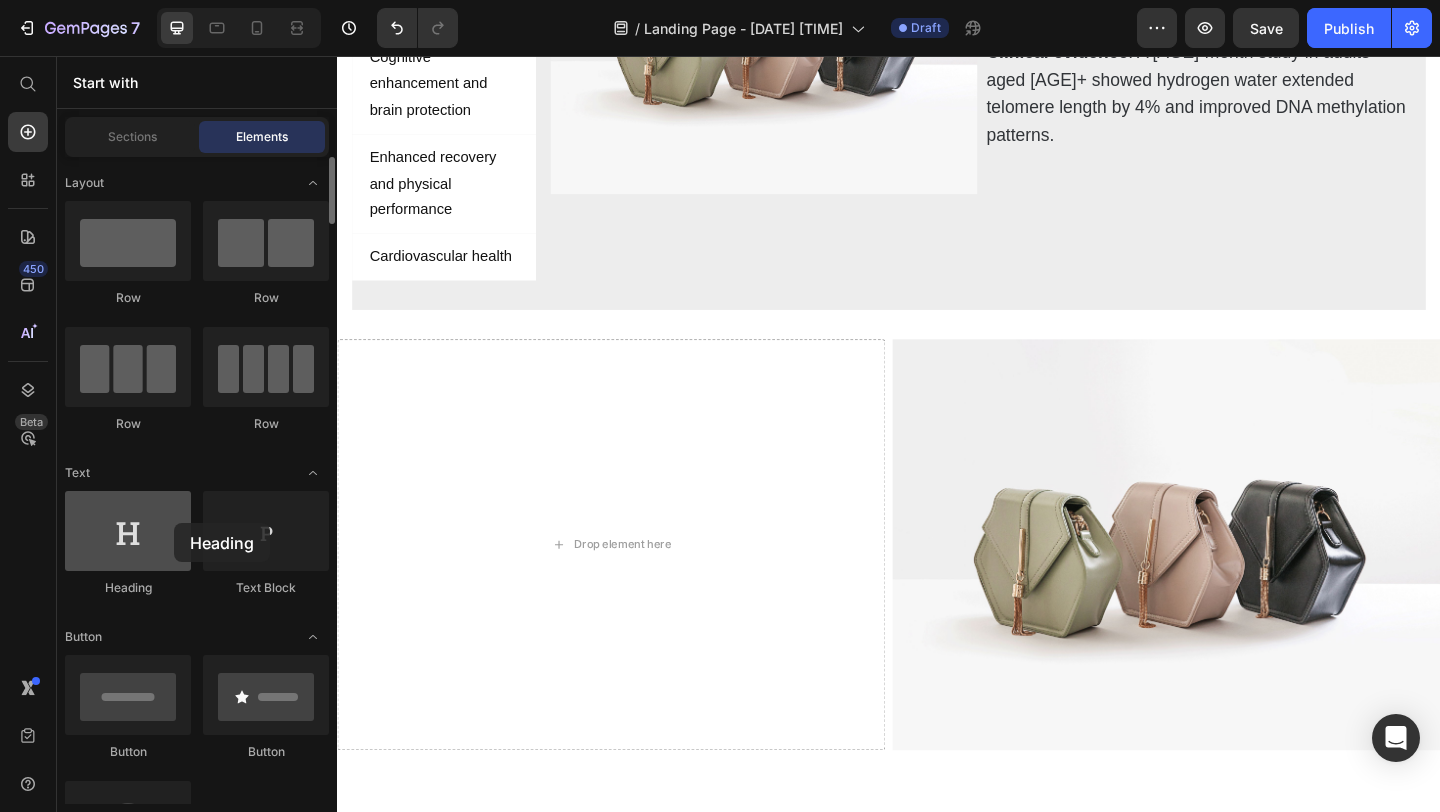 drag, startPoint x: 142, startPoint y: 542, endPoint x: 174, endPoint y: 523, distance: 37.215588 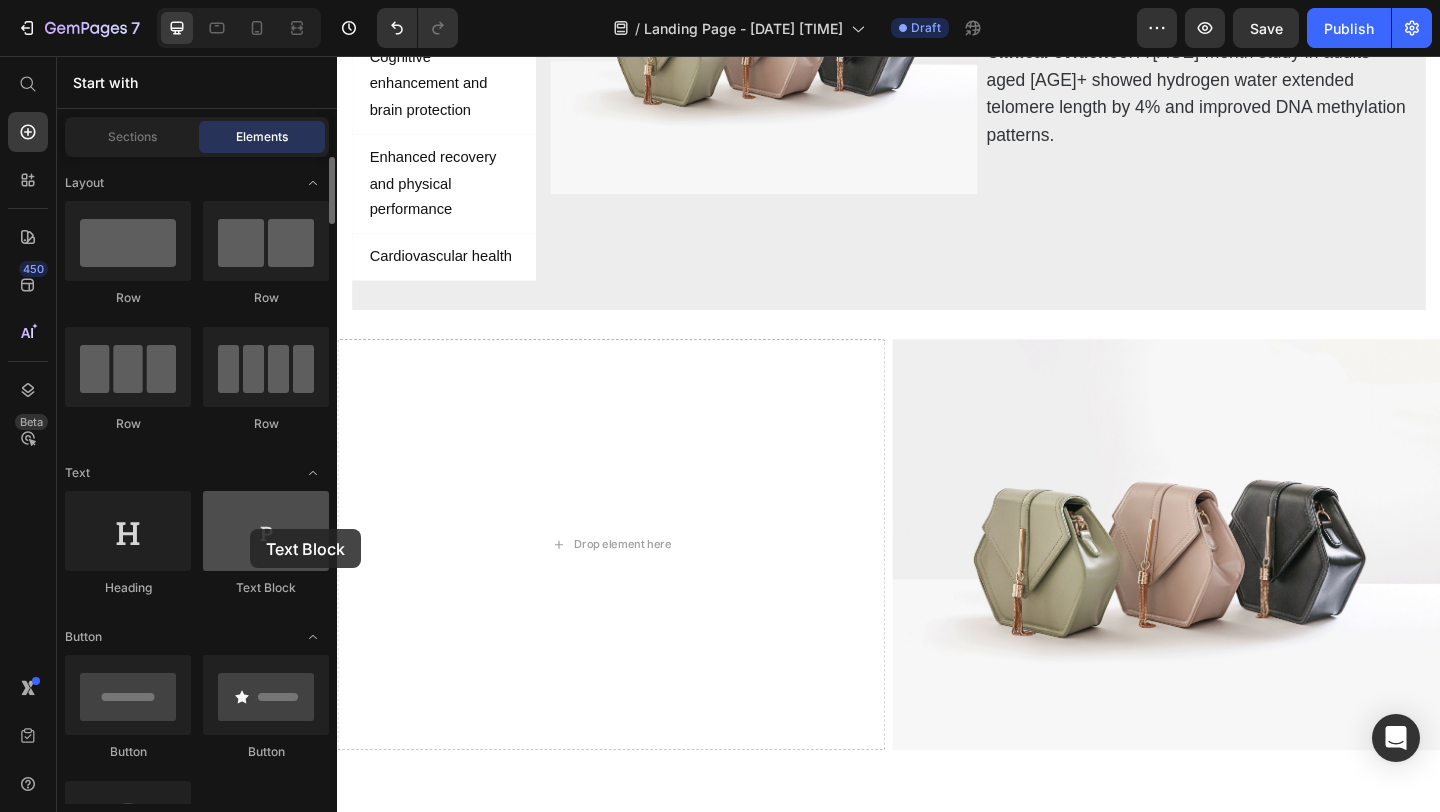 click at bounding box center (266, 531) 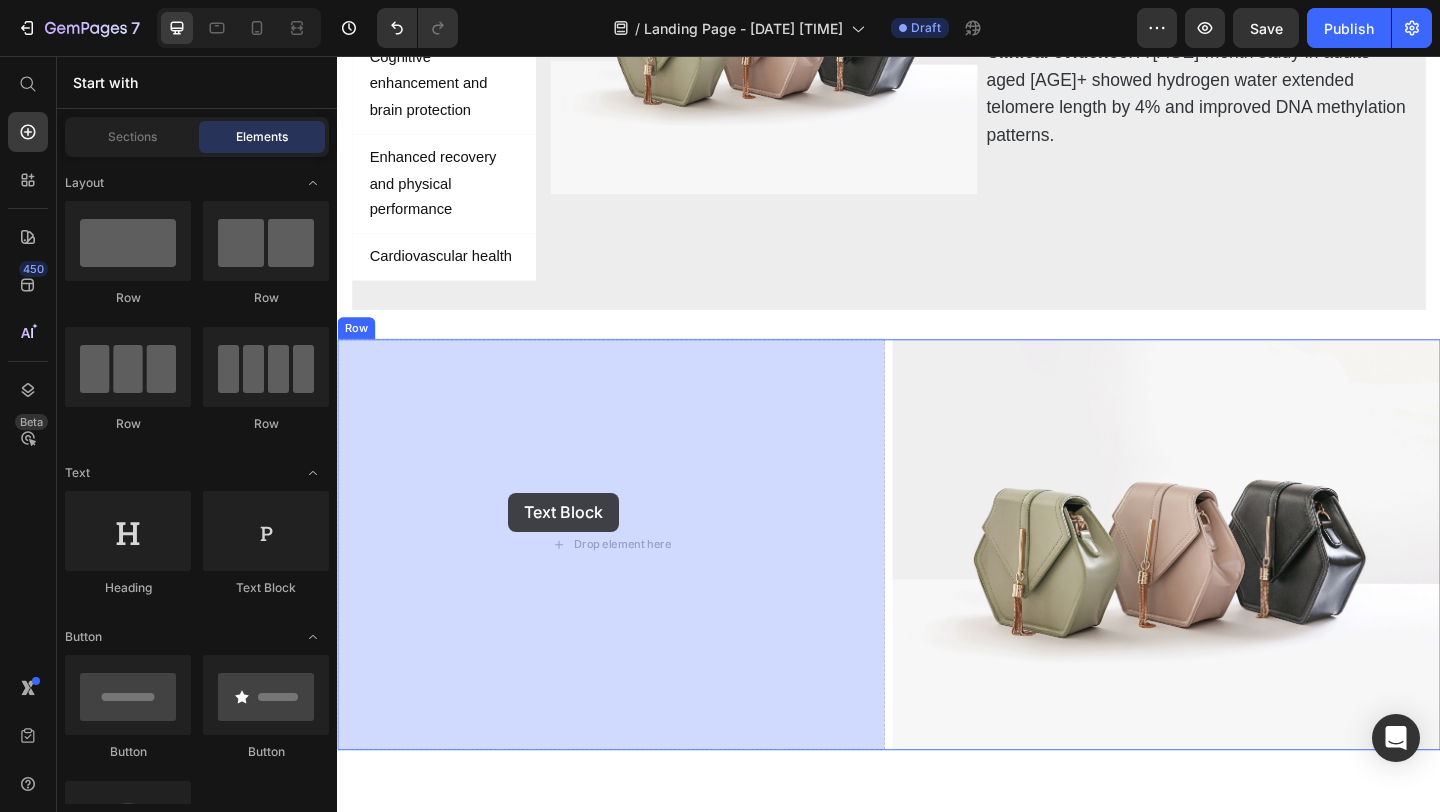 drag, startPoint x: 587, startPoint y: 585, endPoint x: 508, endPoint y: 499, distance: 116.777565 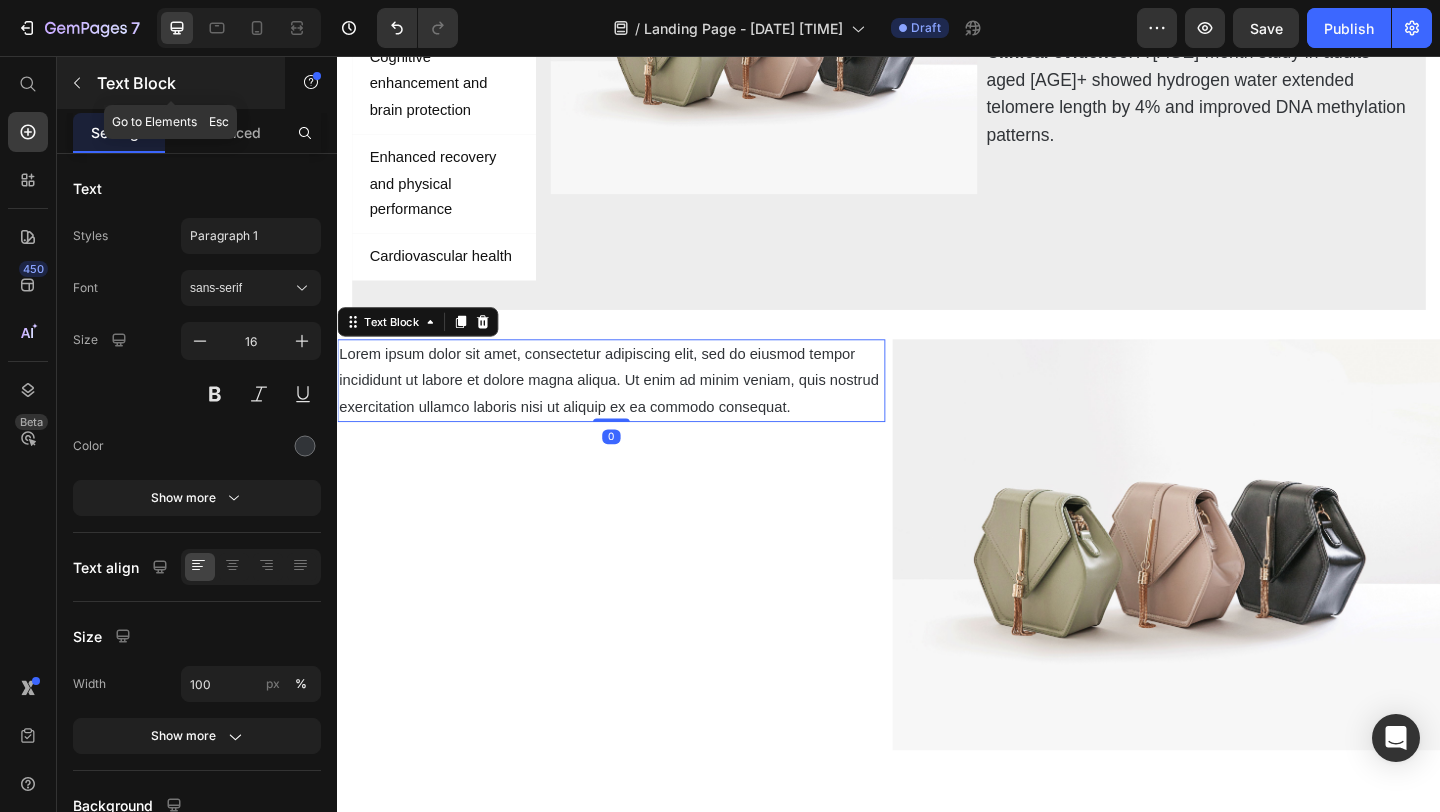 click on "Text Block" at bounding box center (171, 83) 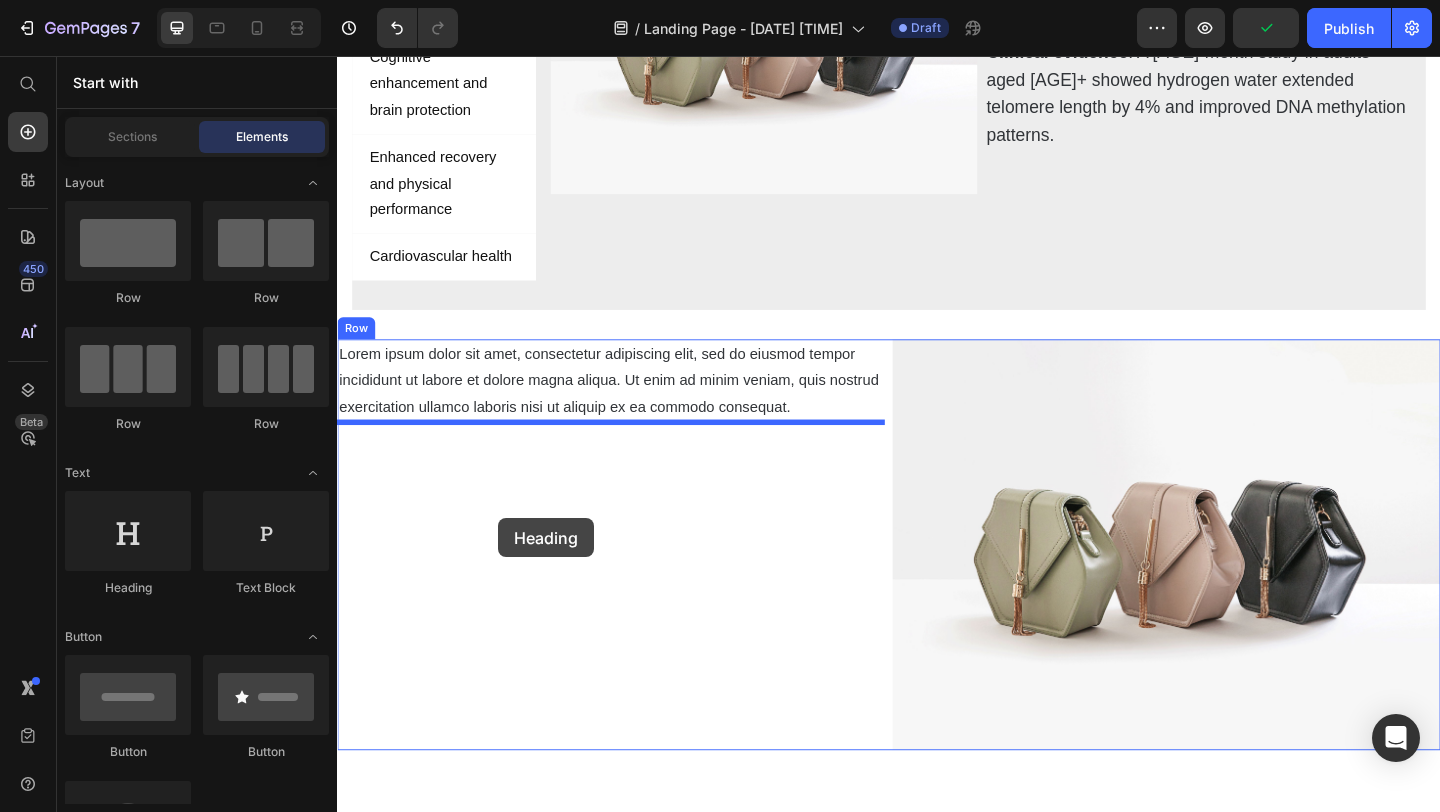 drag, startPoint x: 459, startPoint y: 601, endPoint x: 506, endPoint y: 525, distance: 89.358826 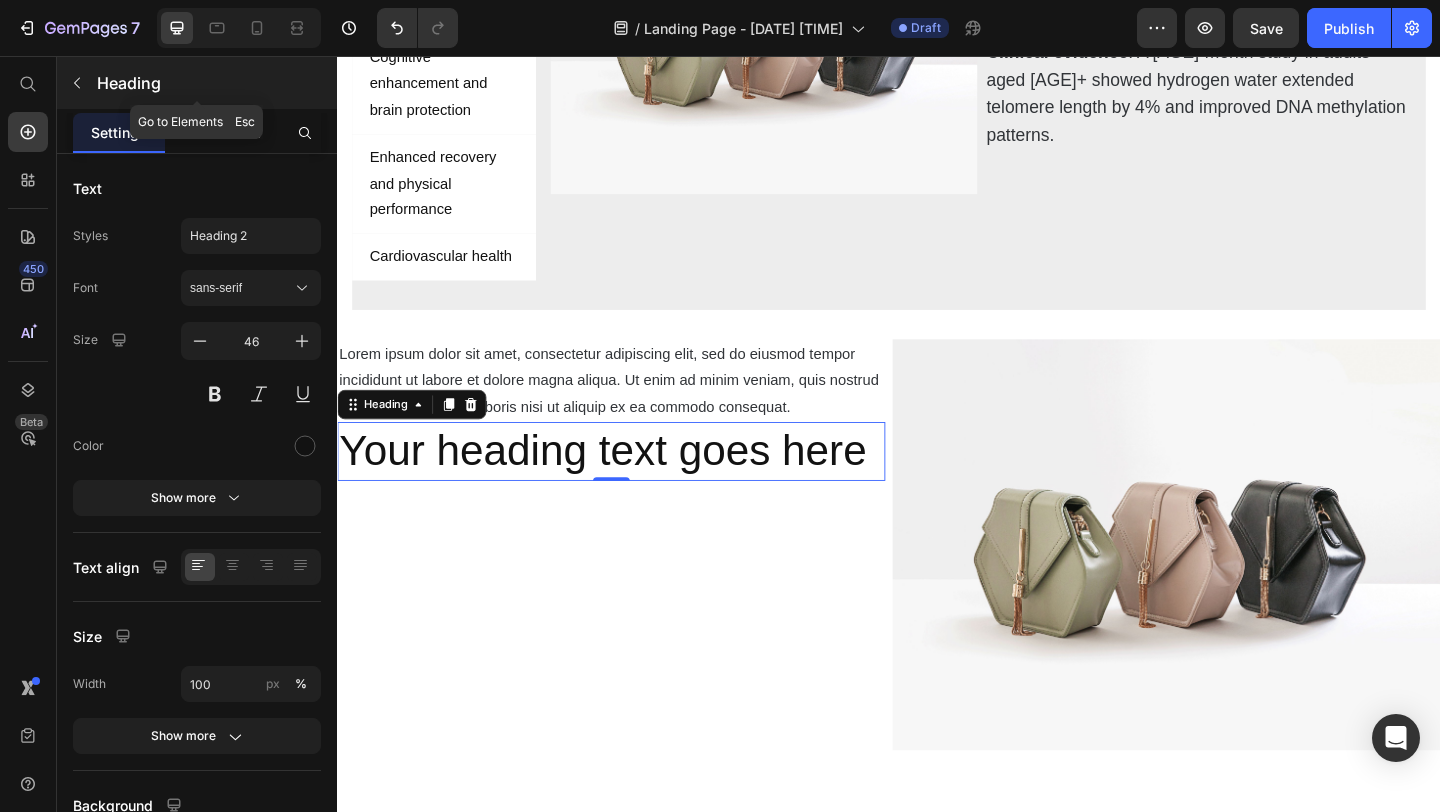 click on "Heading" at bounding box center [215, 83] 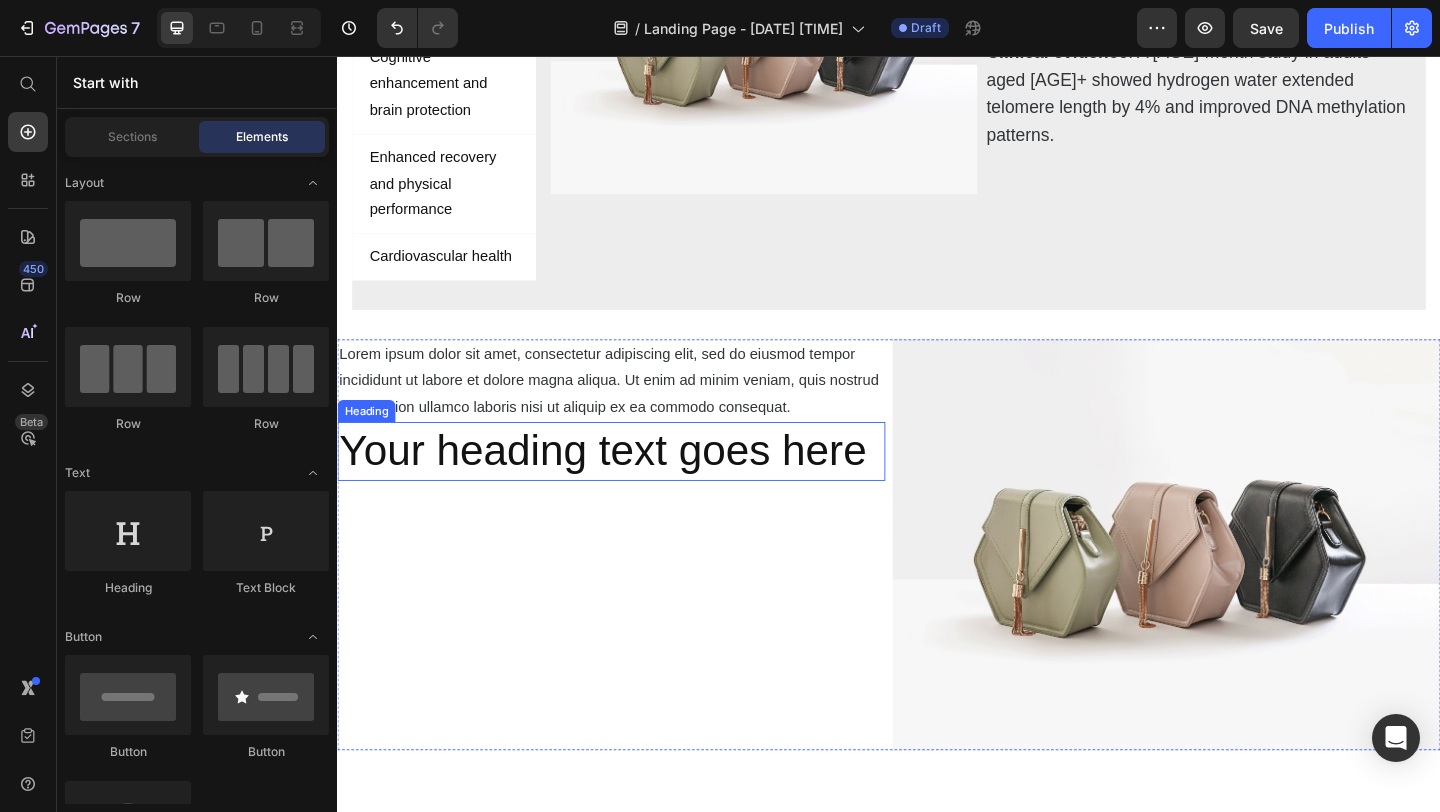 click on "Your heading text goes here" at bounding box center [635, 486] 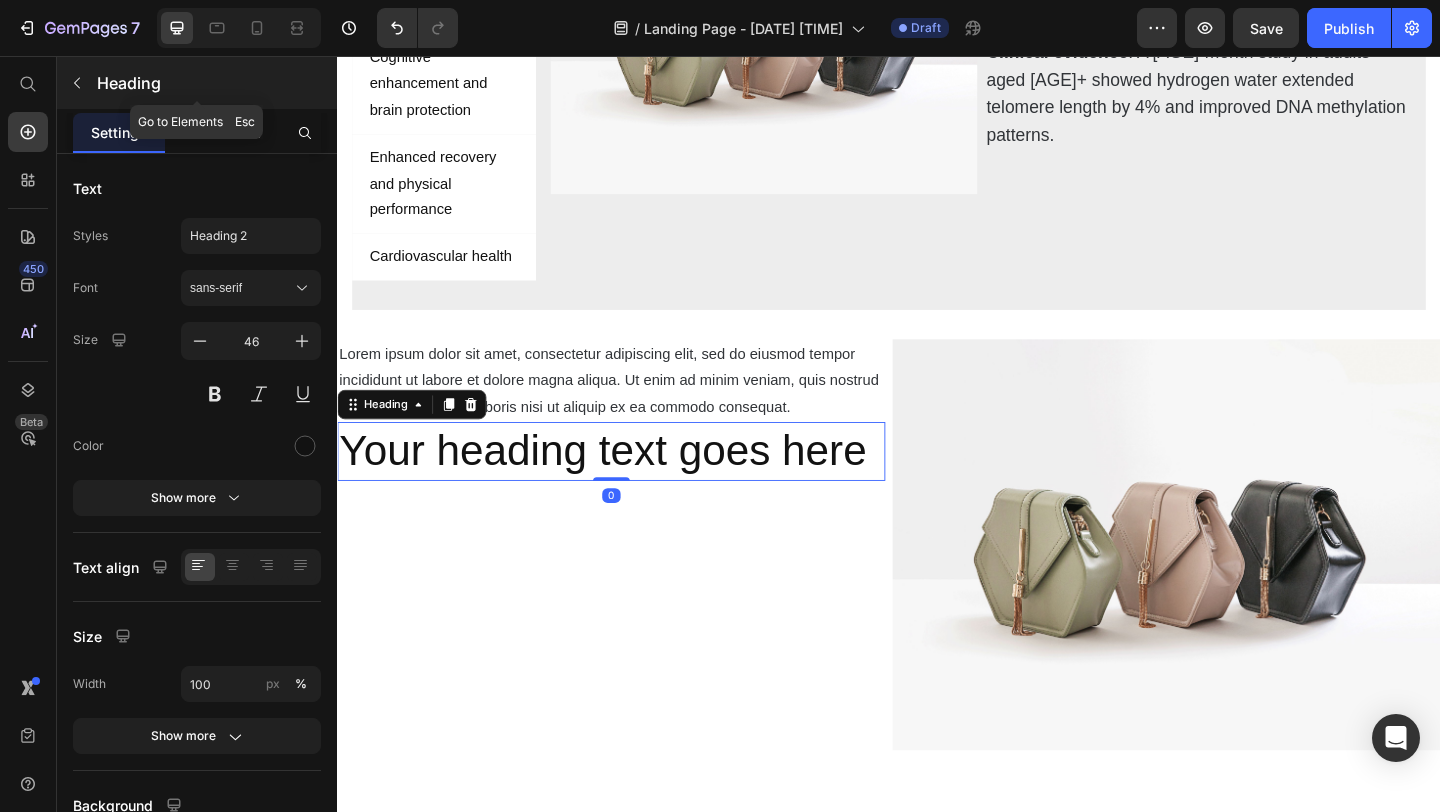 click on "Heading" at bounding box center [215, 83] 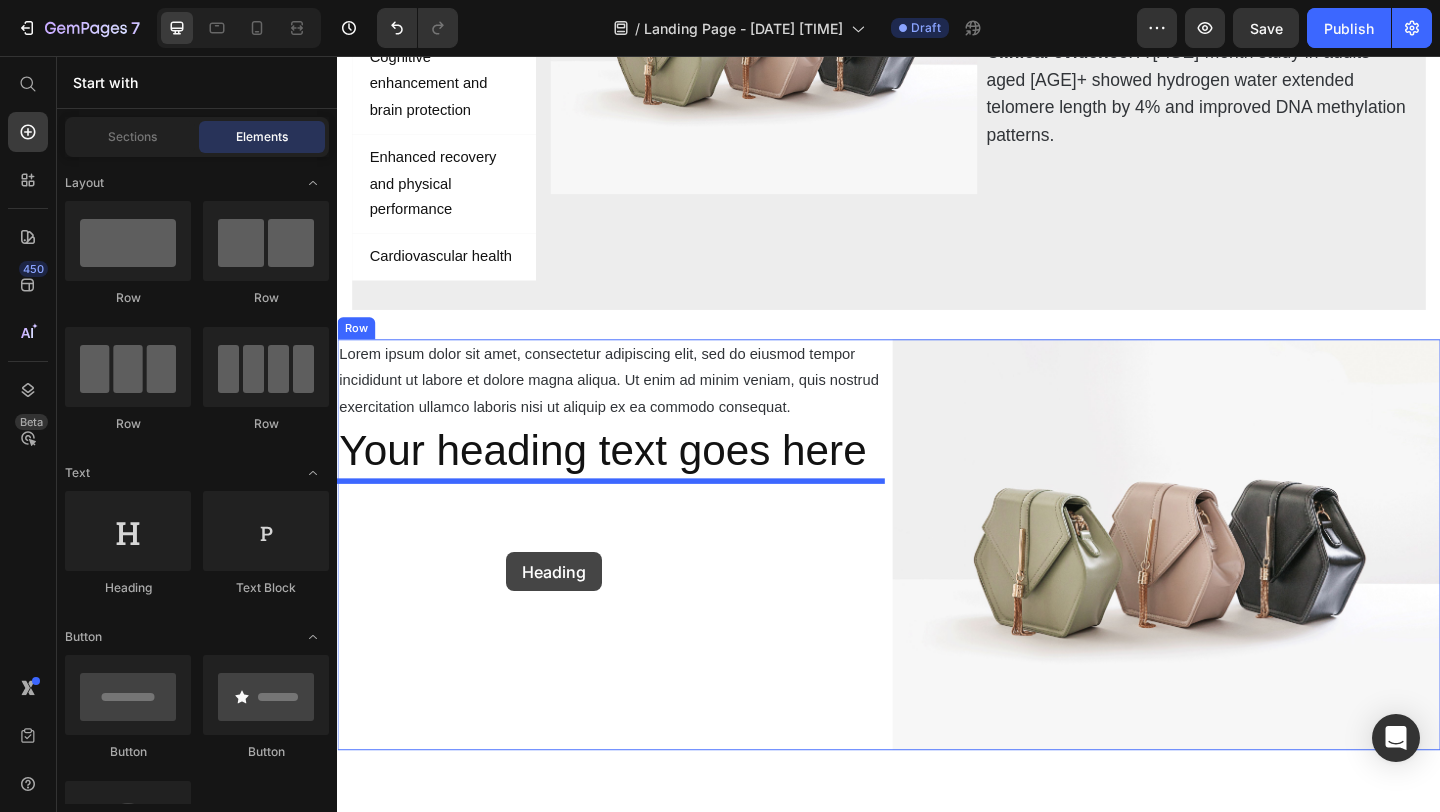 drag, startPoint x: 471, startPoint y: 584, endPoint x: 521, endPoint y: 596, distance: 51.41984 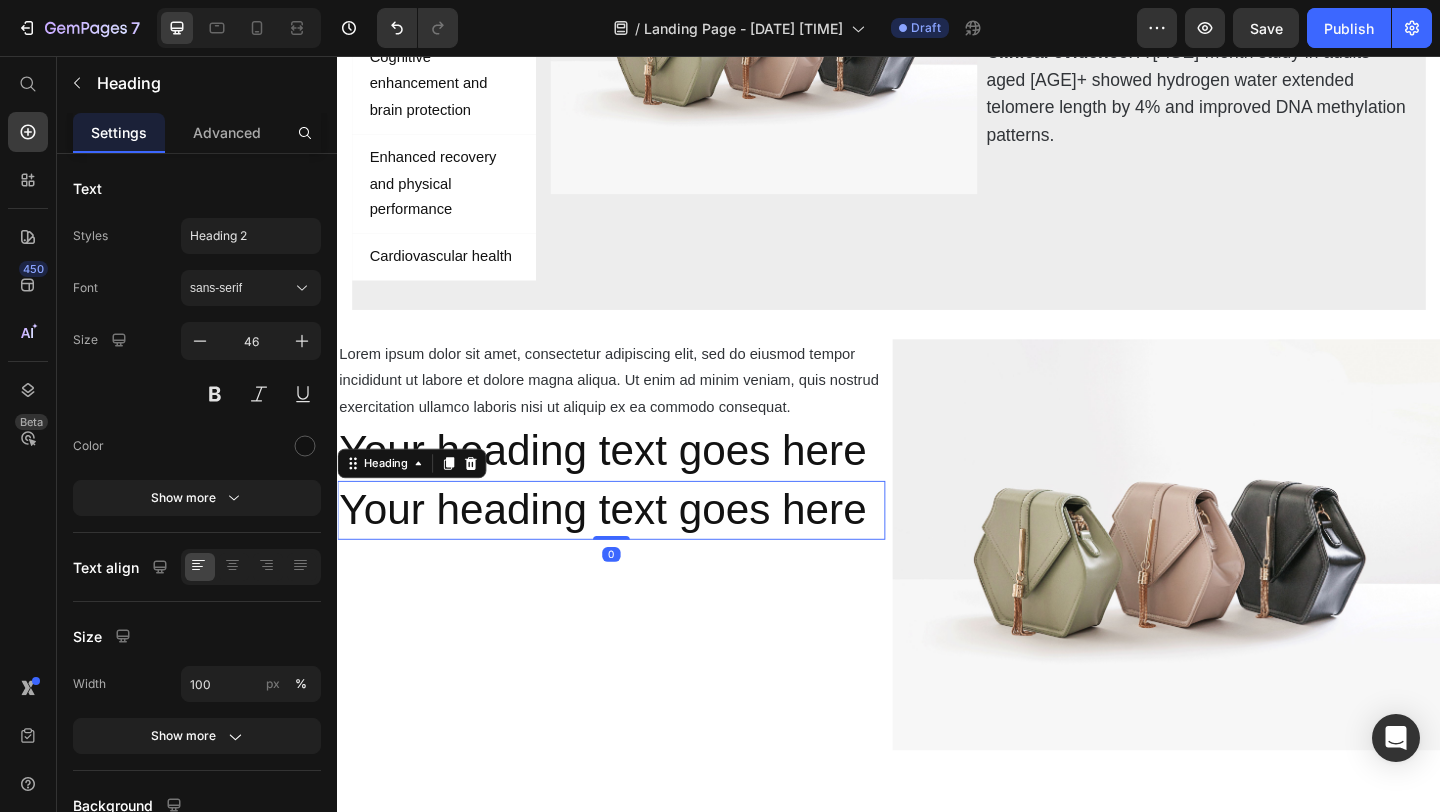 click on "Your heading text goes here" at bounding box center (635, 550) 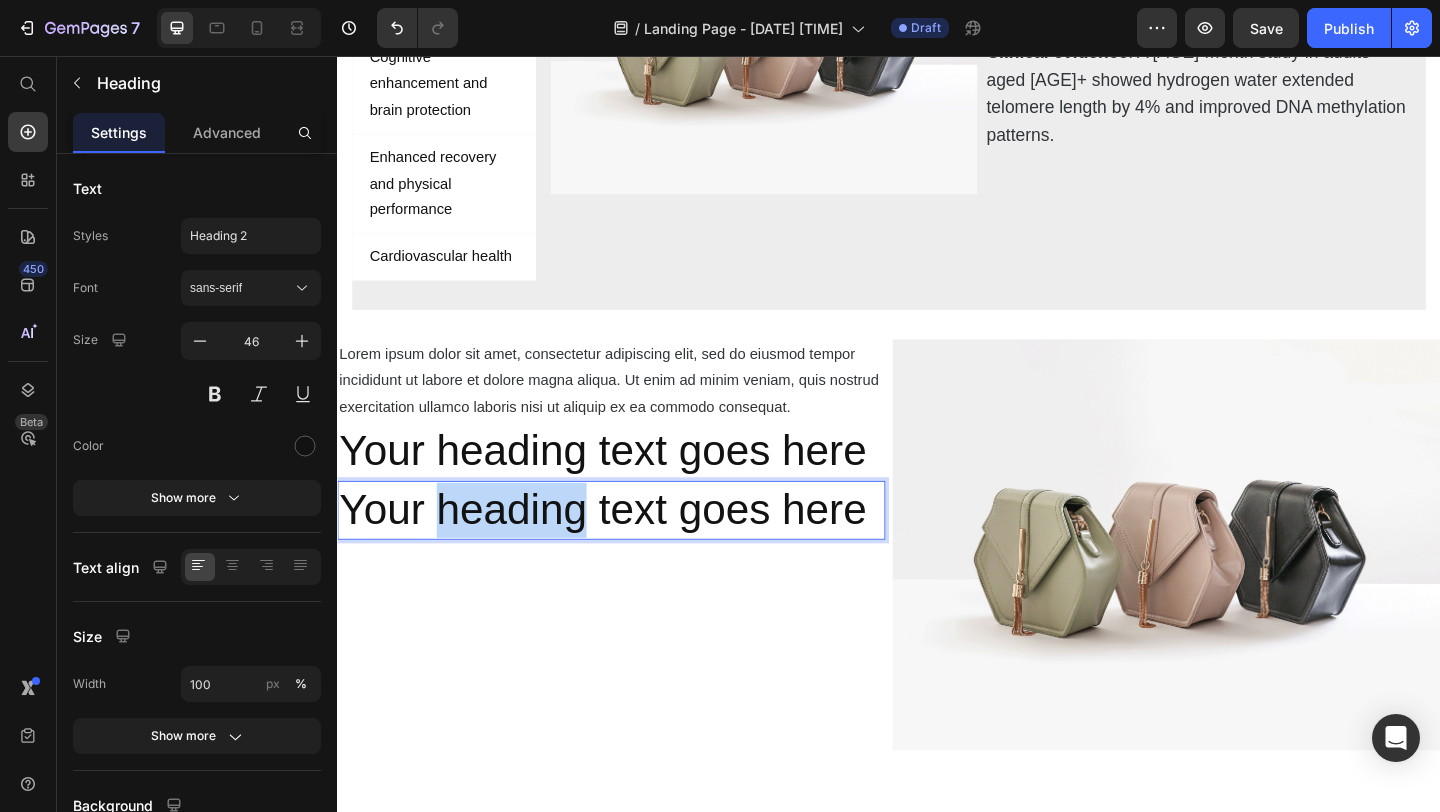 click on "Your heading text goes here" at bounding box center (635, 550) 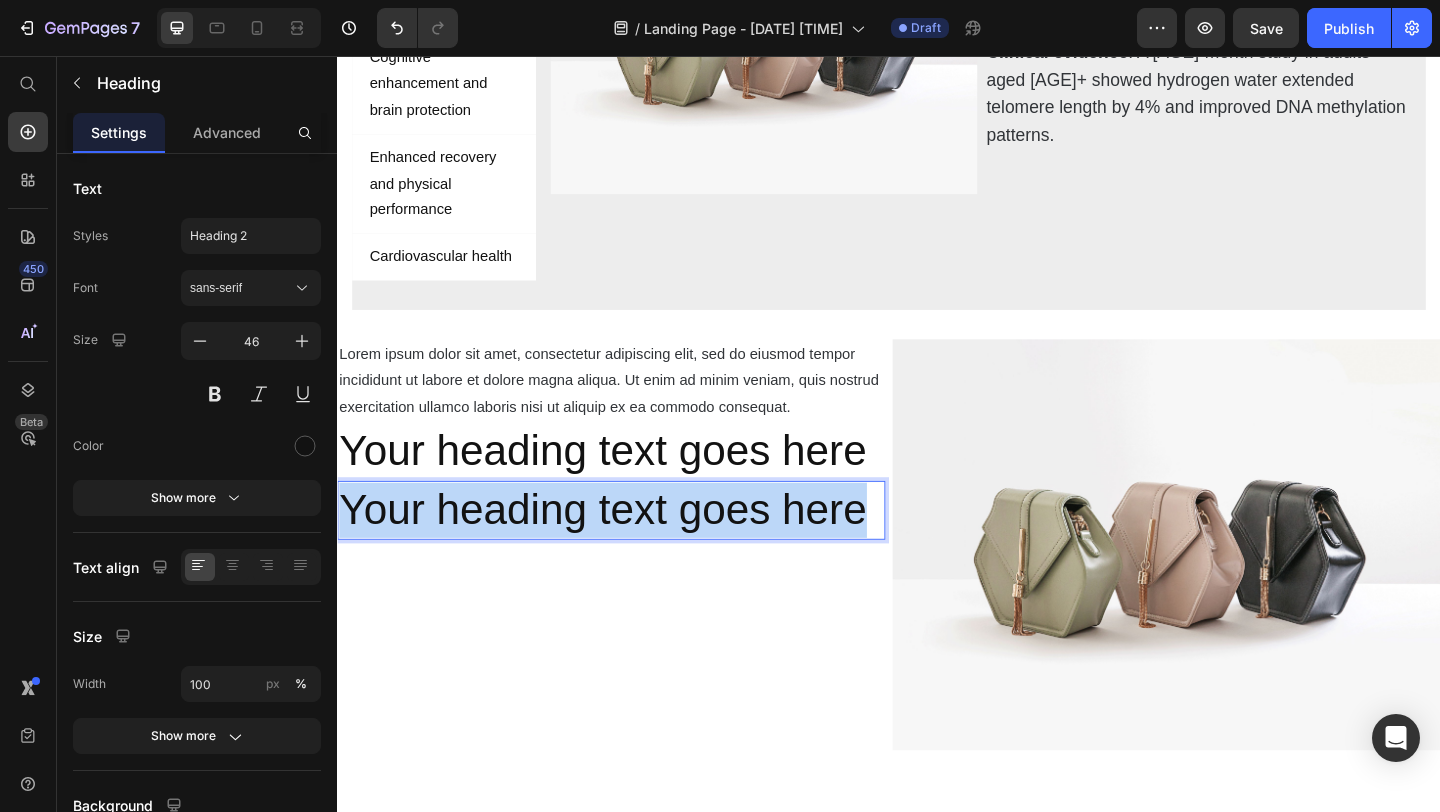 click on "Your heading text goes here" at bounding box center [635, 550] 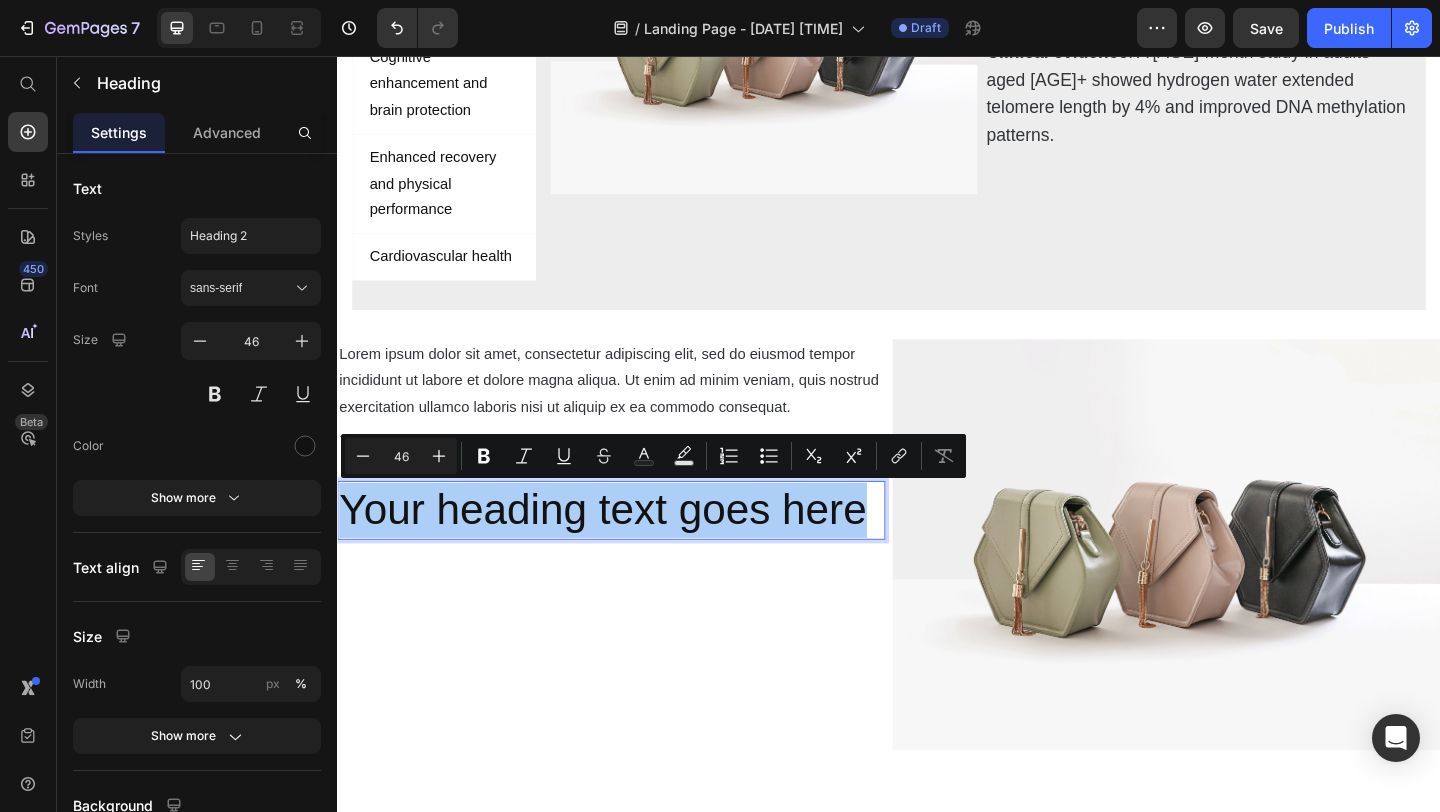 click on "46" at bounding box center (401, 456) 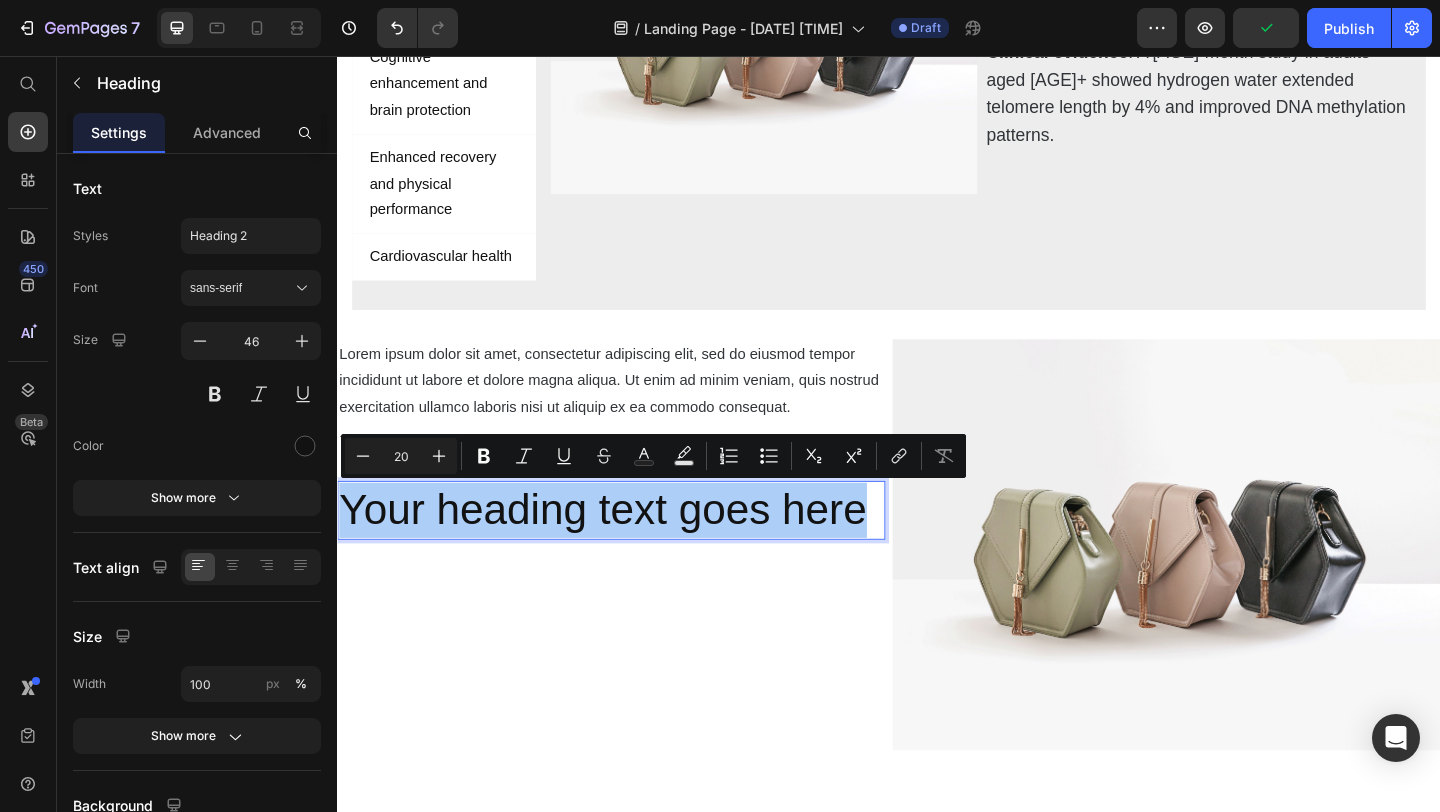 type on "20" 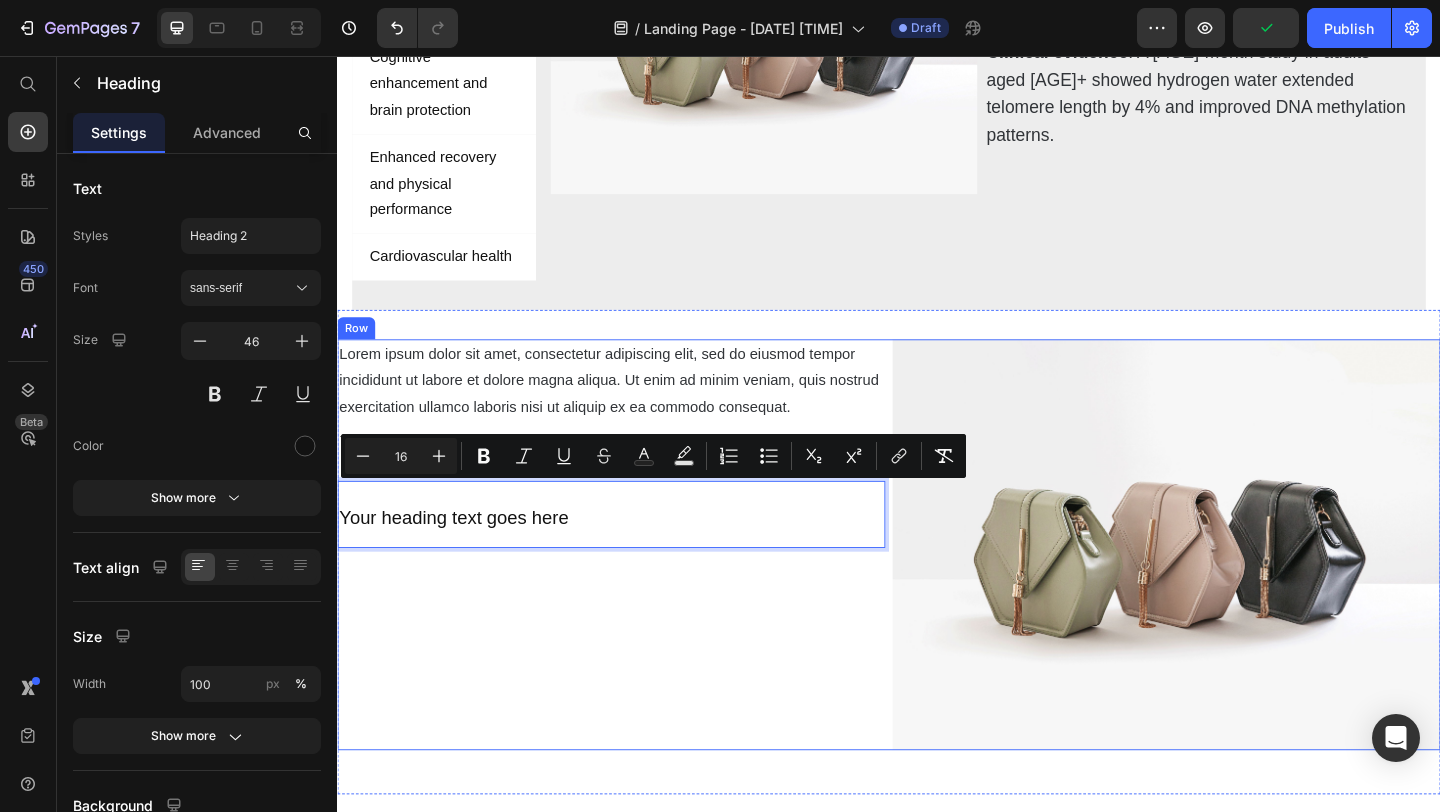 click on "Lorem ipsum dolor sit amet, consectetur adipiscing elit, sed do eiusmod tempor incididunt ut labore et dolore magna aliqua. Ut enim ad minim veniam, quis nostrud exercitation ullamco laboris nisi ut aliquip ex ea commodo consequat. Text Block Your heading text goes here Heading Your heading text goes here Heading 0" at bounding box center [635, 587] 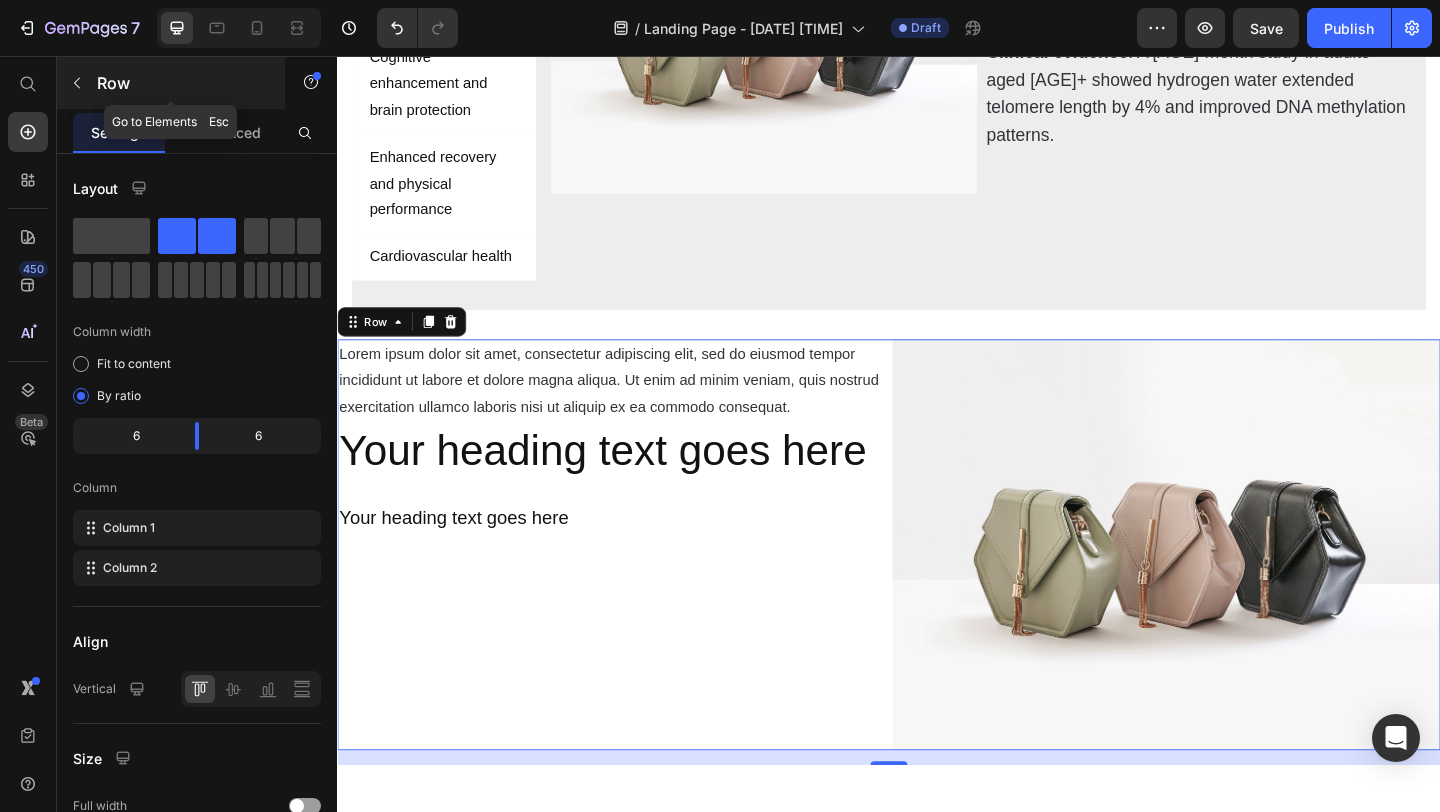 click on "Row" at bounding box center [182, 83] 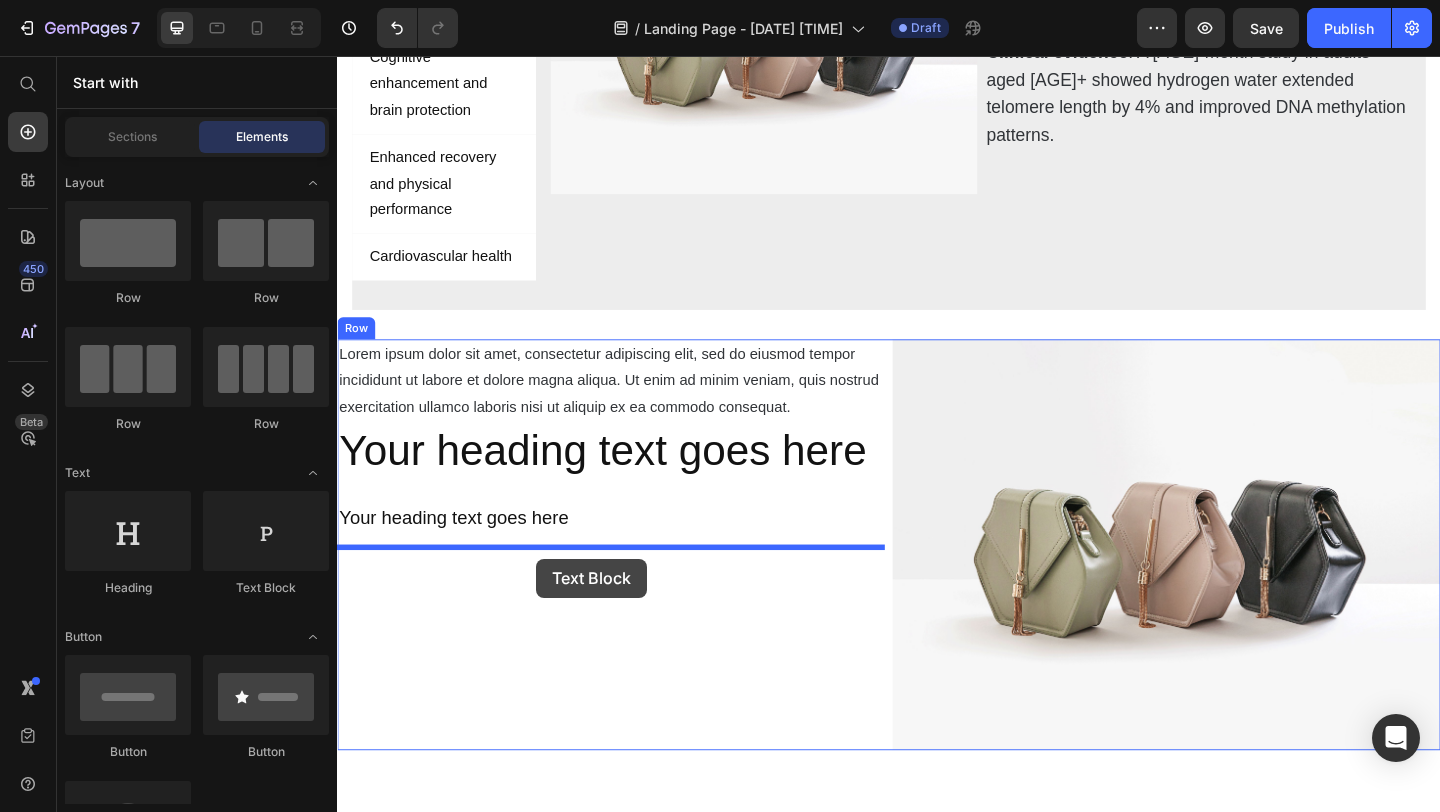 drag, startPoint x: 598, startPoint y: 590, endPoint x: 530, endPoint y: 602, distance: 69.050705 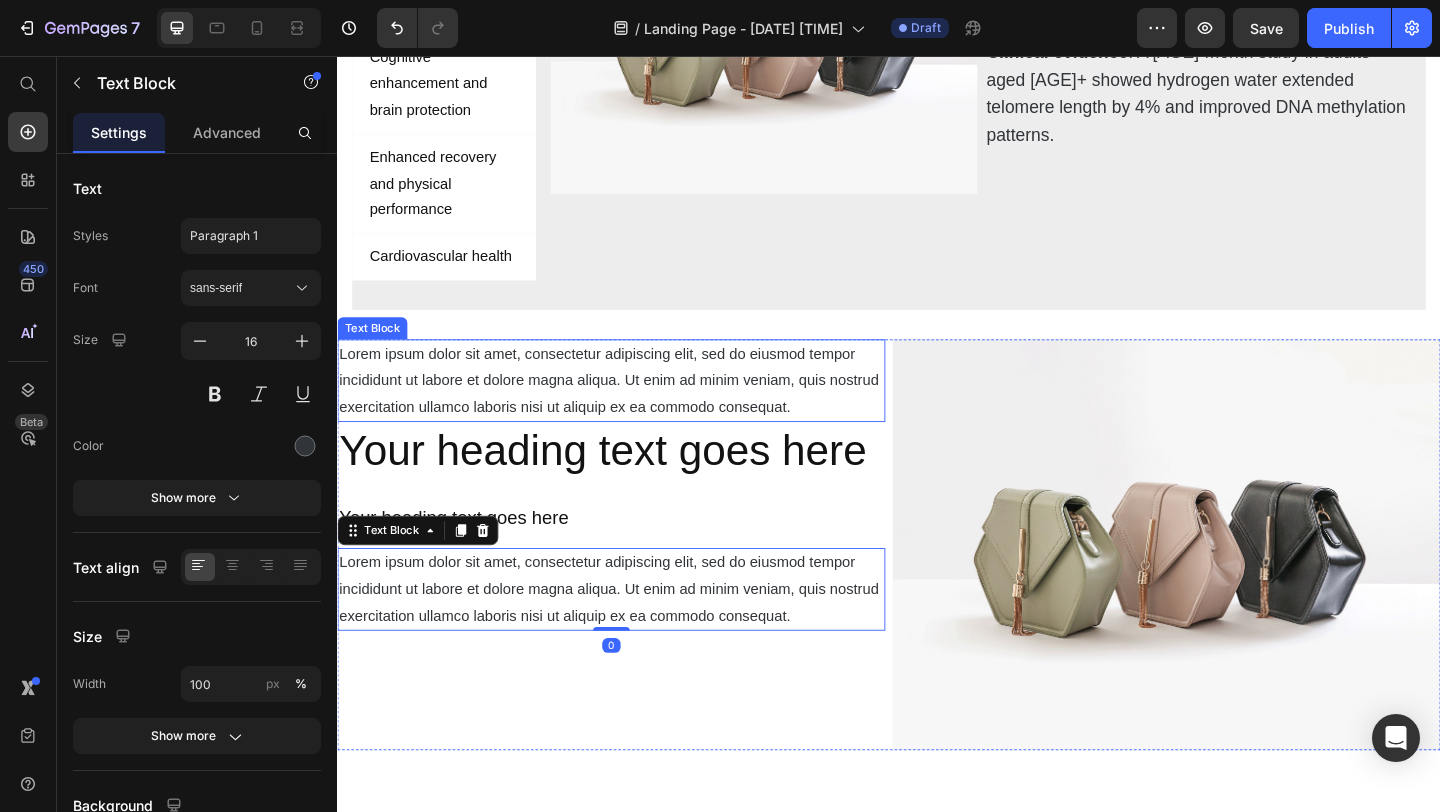 click on "Lorem ipsum dolor sit amet, consectetur adipiscing elit, sed do eiusmod tempor incididunt ut labore et dolore magna aliqua. Ut enim ad minim veniam, quis nostrud exercitation ullamco laboris nisi ut aliquip ex ea commodo consequat." at bounding box center (635, 409) 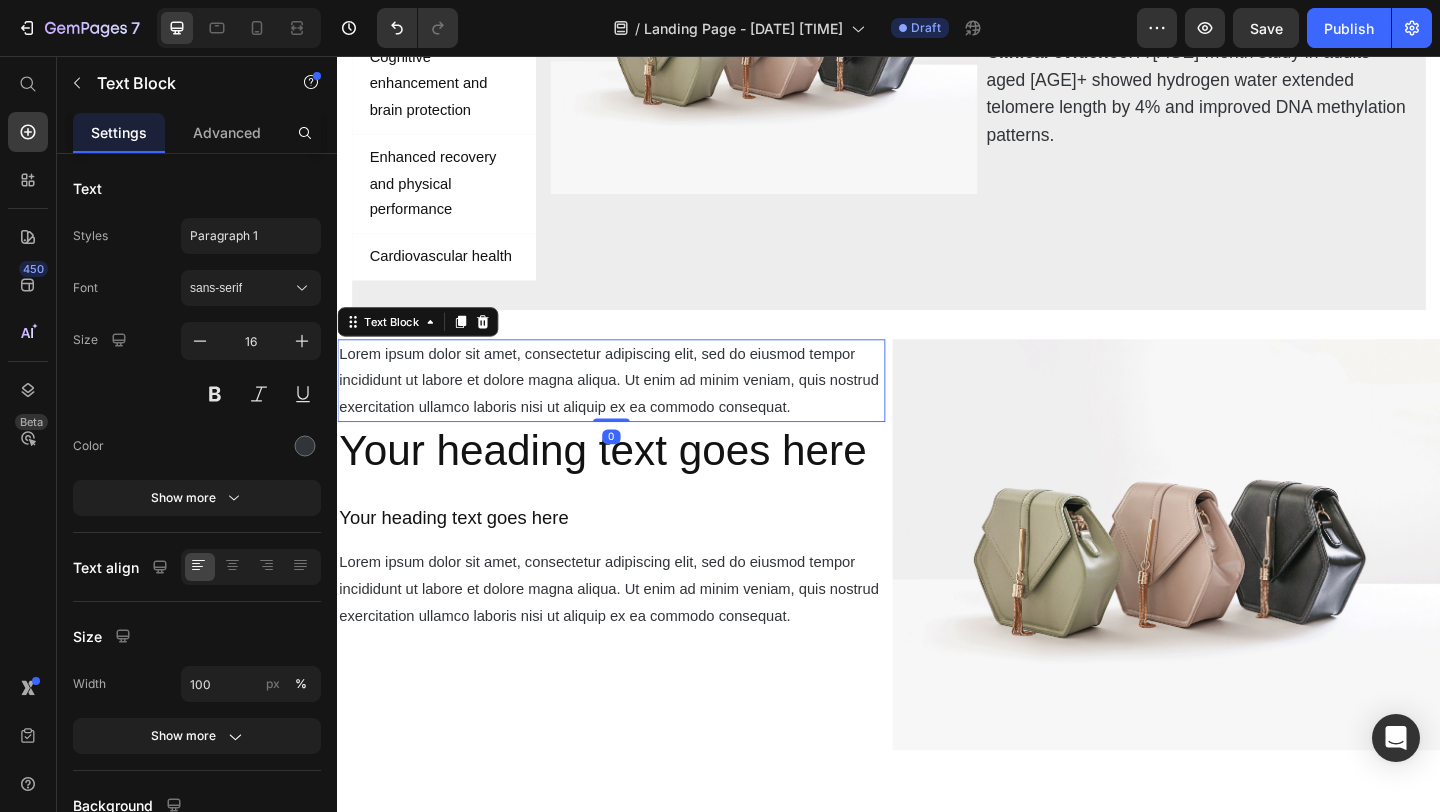 click on "Lorem ipsum dolor sit amet, consectetur adipiscing elit, sed do eiusmod tempor incididunt ut labore et dolore magna aliqua. Ut enim ad minim veniam, quis nostrud exercitation ullamco laboris nisi ut aliquip ex ea commodo consequat." at bounding box center [635, 409] 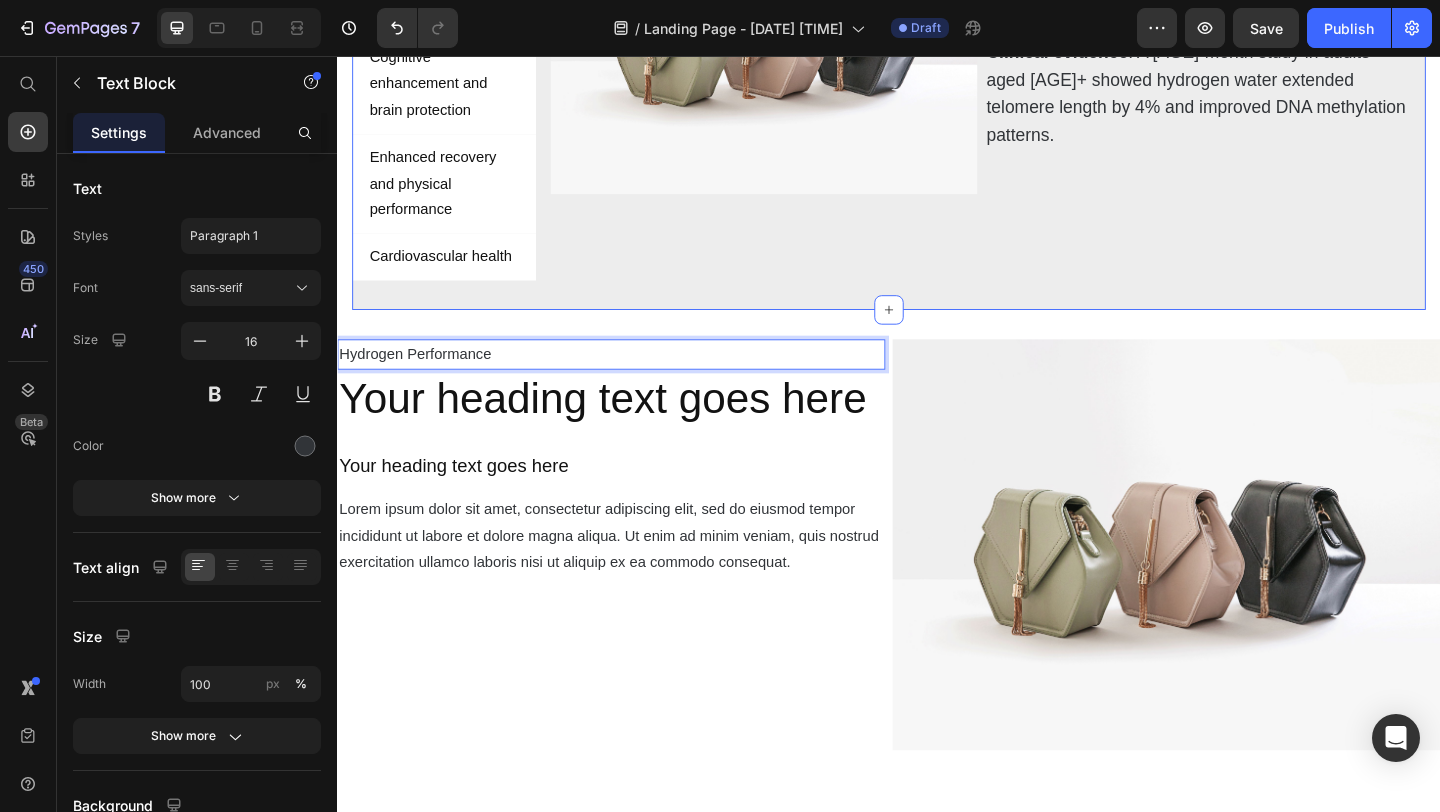 click on "THE SCIENCE BEHIND ELIXR Heading Cellular protection and anti-aging Metabolic optimization and weight management Cognitive enhancement and brain protection Enhanced recovery and physical performance Cardiovascular health Image Free radicals cause cumulative cellular damage leading to accelerated aging and chronic inflammation. ELIXR's molecular hydrogen selectively neutralizes the most cytotoxic radicals while crossing all biological membranes within minutes. Clinical evidence : A [AGE]-month study in adults aged [AGE]+ showed hydrogen water extended telomere length by 4% and improved DNA methylation patterns. Text Block Row Image Metabolic syndrome affects 30% of adults over 40. Hydrogen activates the FGF21 hormone pathway, enhancing fat metabolism and glucose utilization. Clinical evidence : Studies show 15.5% reduction in modified LDL cholesterol, 8% increase in protective HDL cholesterol, and sustainable weight loss in metabolic syndrome patients. Text Block Row Image Clinical evidence Text Block Row" at bounding box center [937, 30] 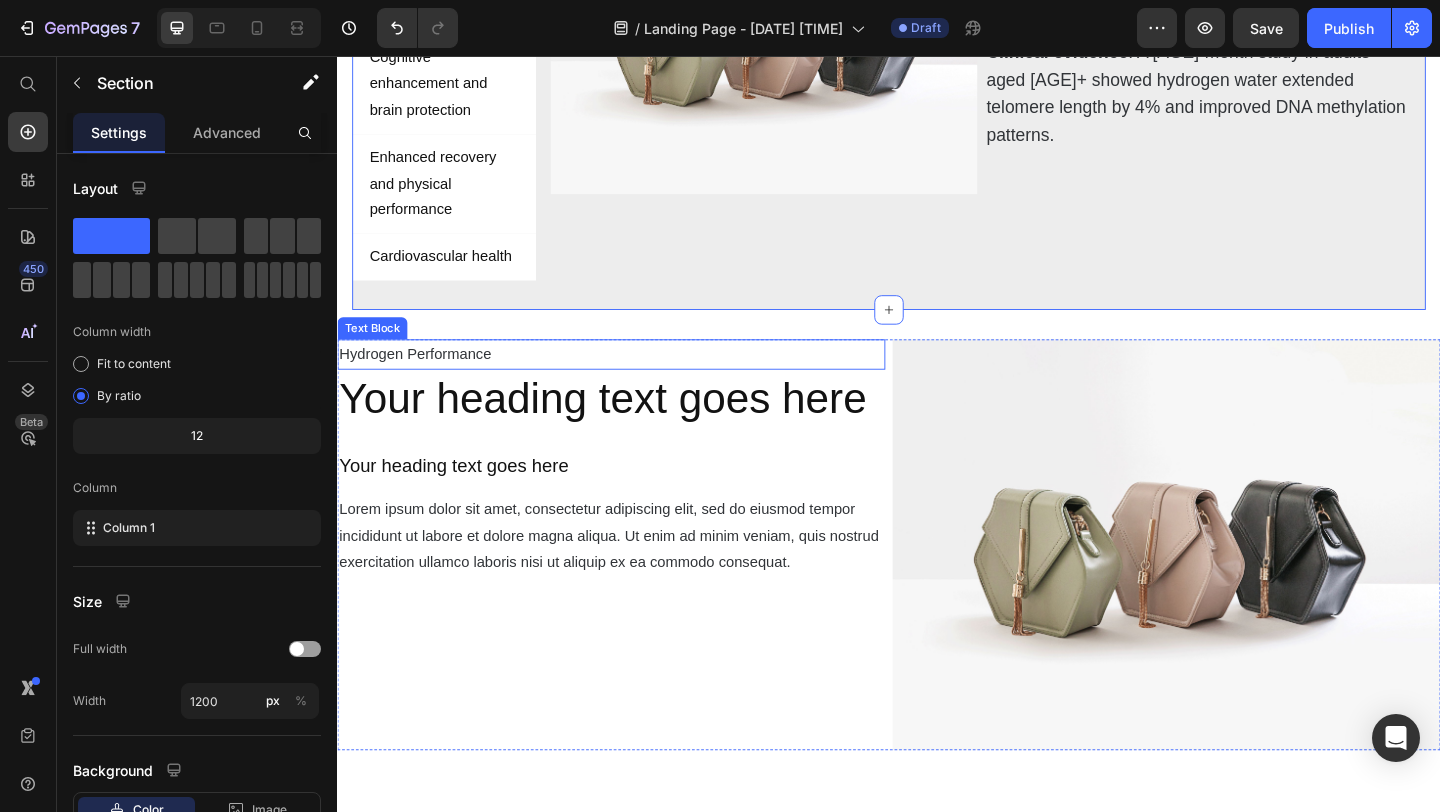 click on "Hydrogen Performance" at bounding box center [635, 380] 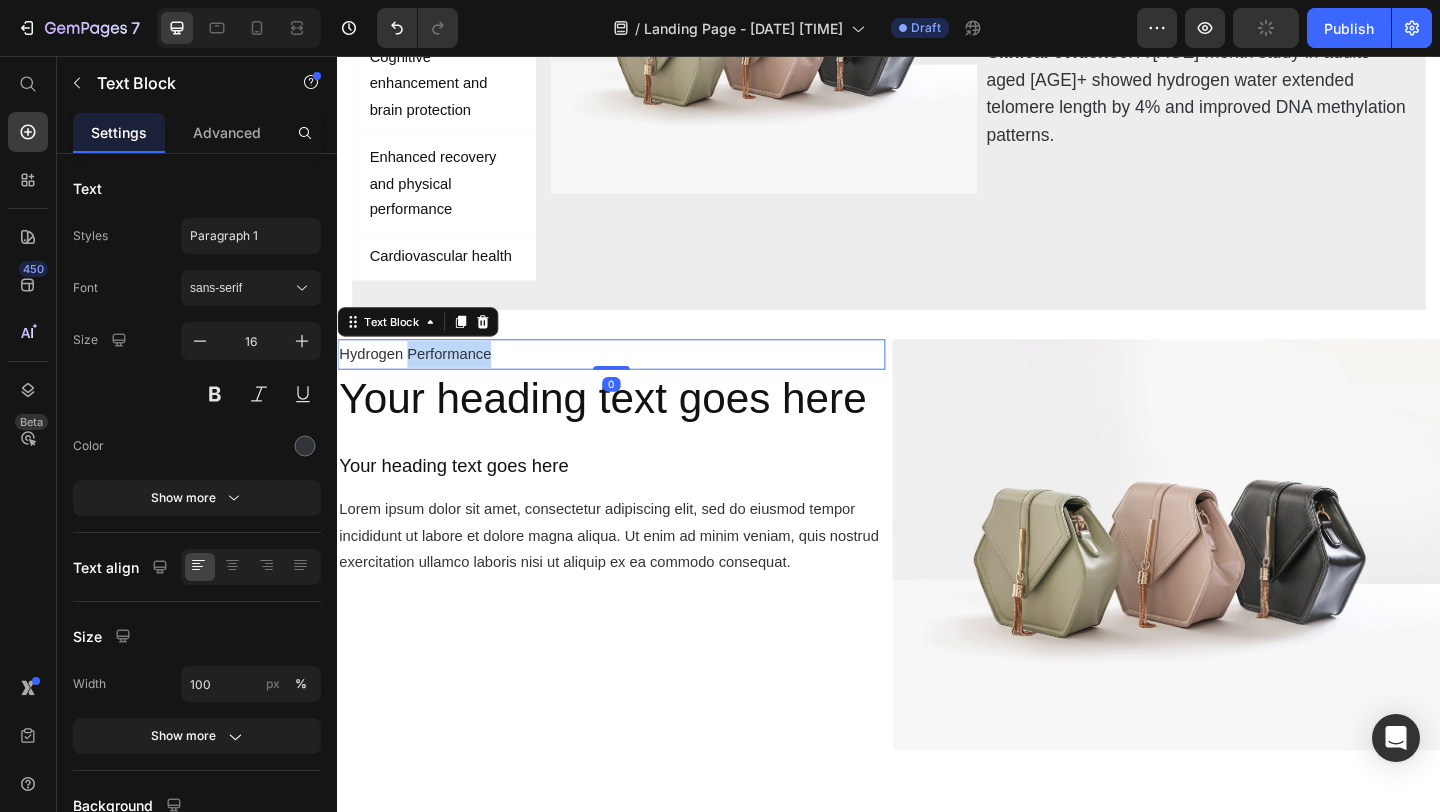 click on "Hydrogen Performance" at bounding box center (635, 380) 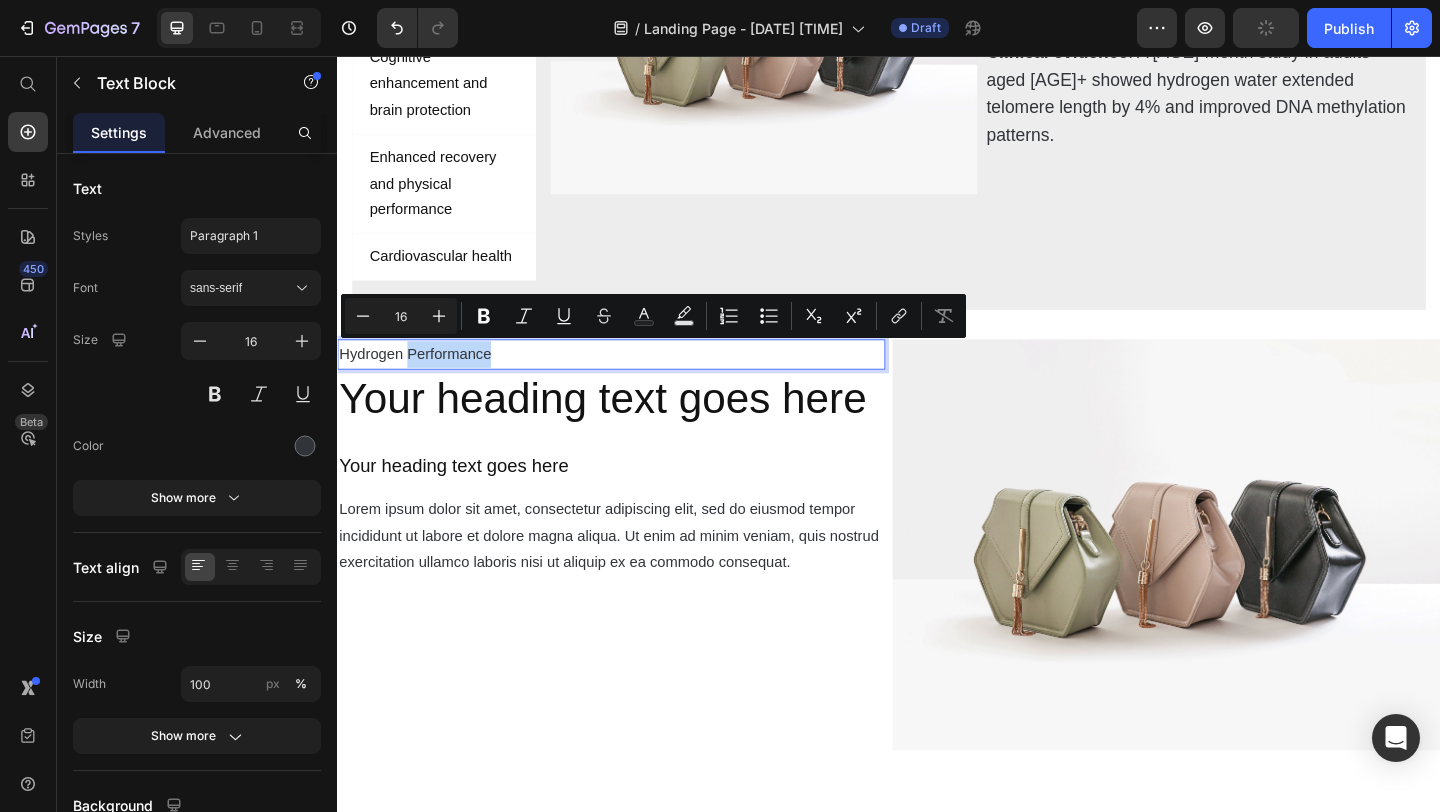 click on "Hydrogen Performance" at bounding box center [635, 380] 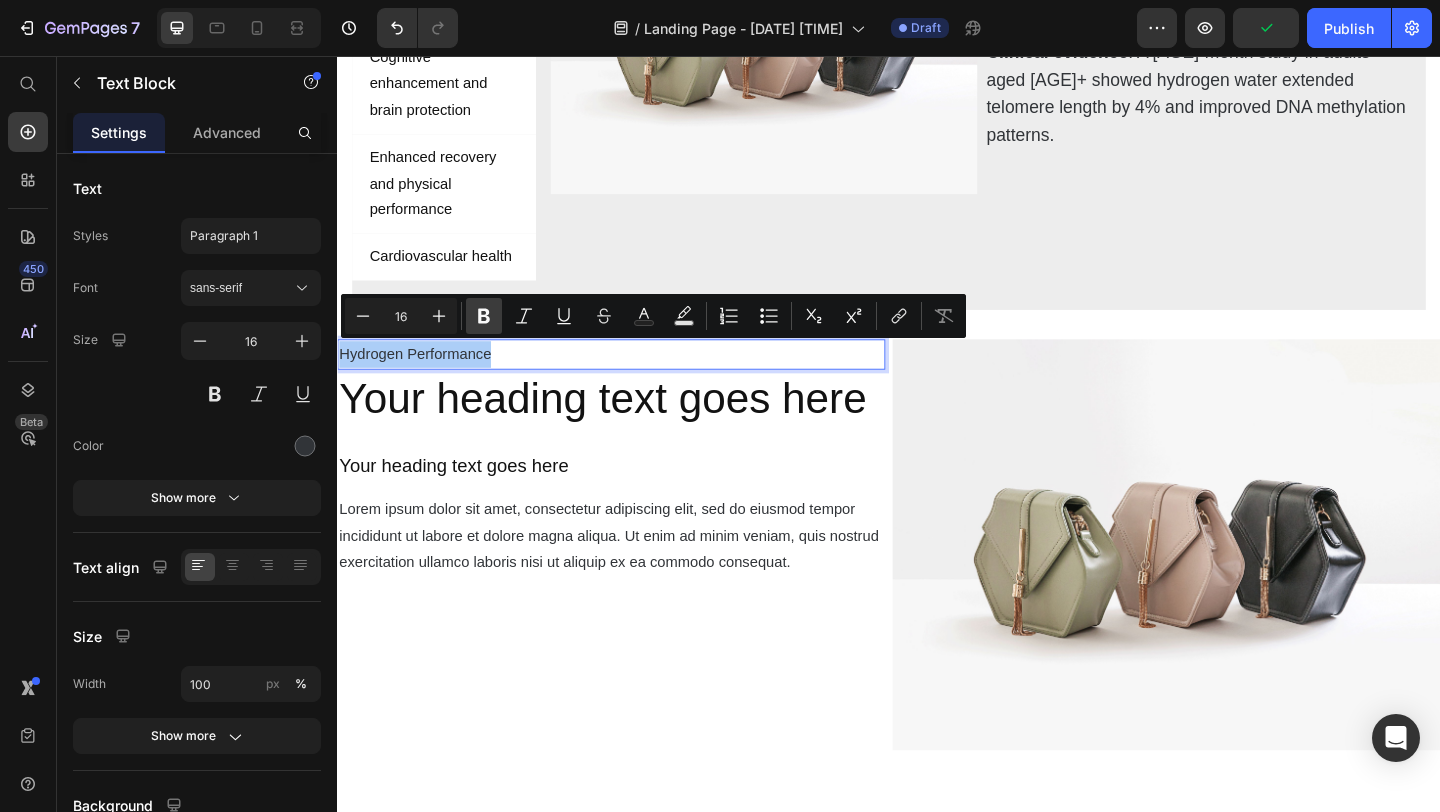 click 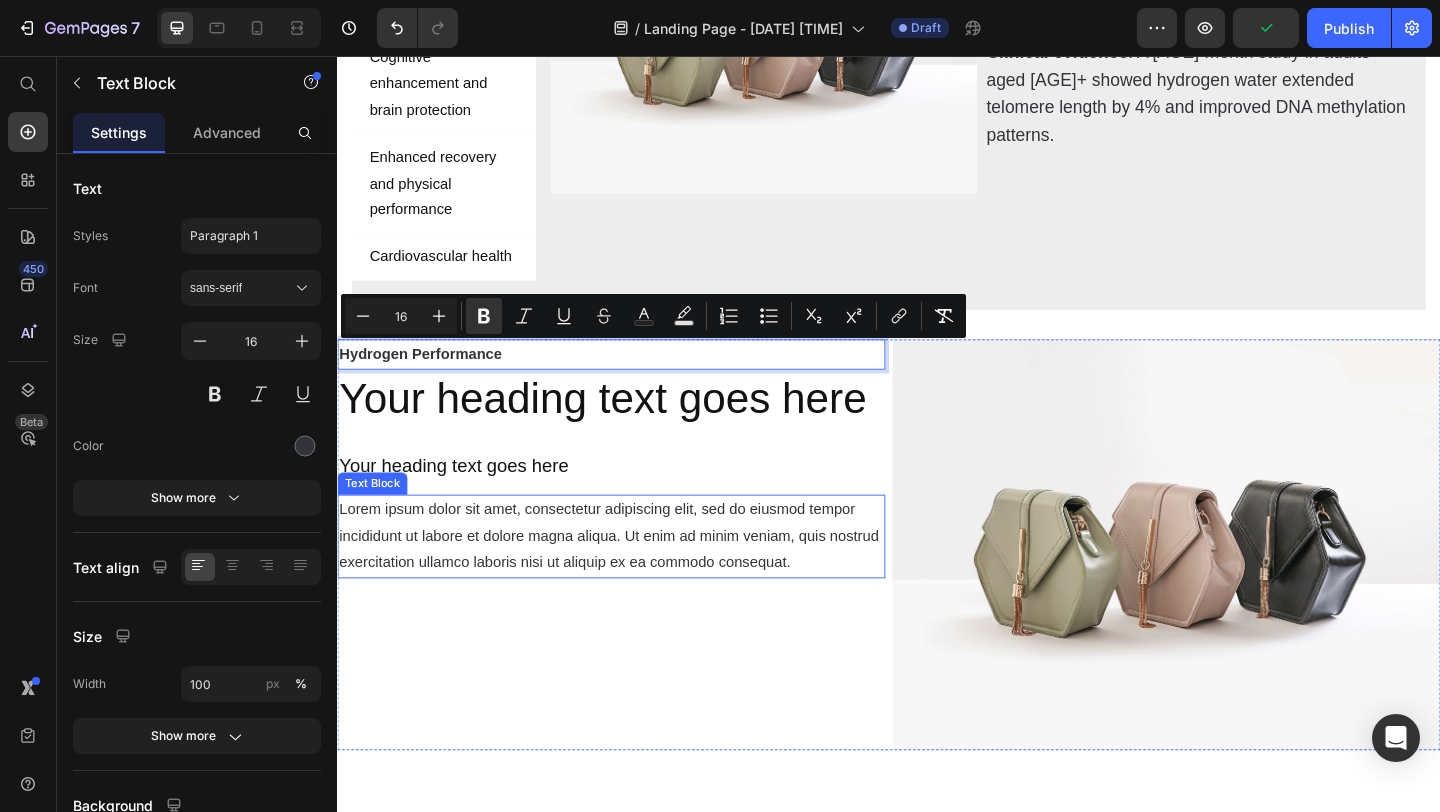 click on "Lorem ipsum dolor sit amet, consectetur adipiscing elit, sed do eiusmod tempor incididunt ut labore et dolore magna aliqua. Ut enim ad minim veniam, quis nostrud exercitation ullamco laboris nisi ut aliquip ex ea commodo consequat." at bounding box center (635, 578) 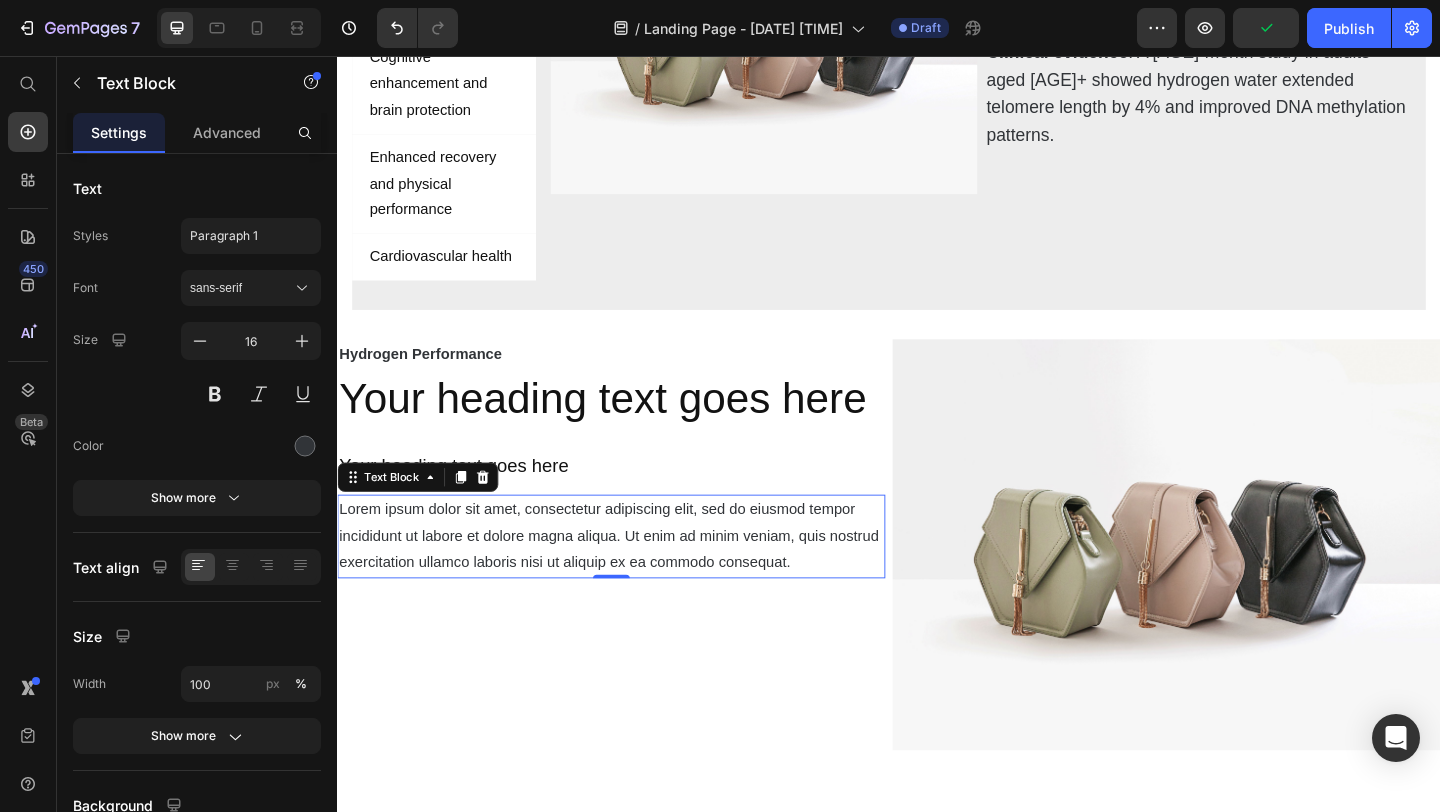 click on "Lorem ipsum dolor sit amet, consectetur adipiscing elit, sed do eiusmod tempor incididunt ut labore et dolore magna aliqua. Ut enim ad minim veniam, quis nostrud exercitation ullamco laboris nisi ut aliquip ex ea commodo consequat." at bounding box center (635, 578) 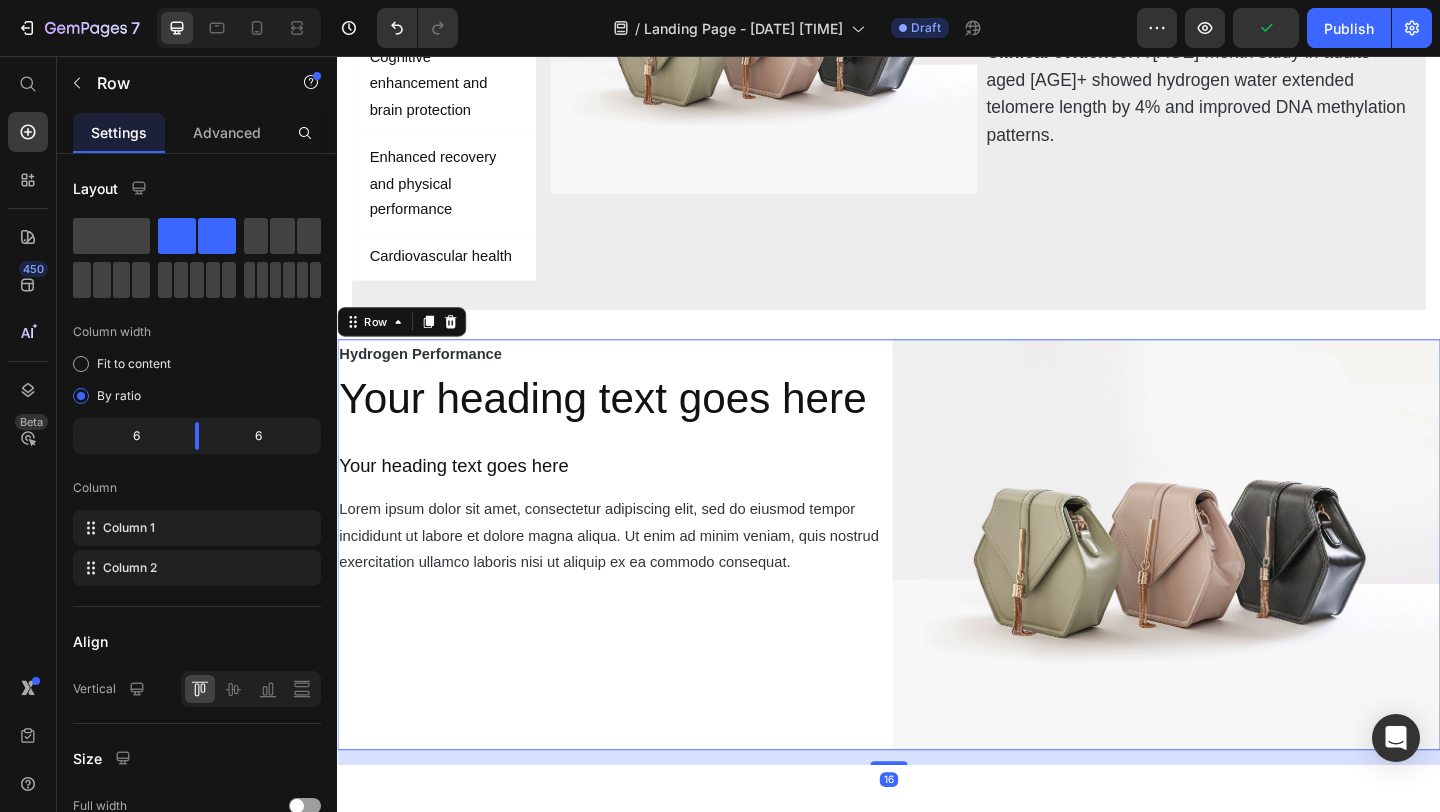 click on "Hydrogen Performance Text Block Your heading text goes here Heading ⁠⁠⁠⁠⁠⁠⁠ Your heading text goes here Heading Lorem ipsum dolor sit amet, consectetur adipiscing elit, sed do eiusmod tempor incididunt ut labore et dolore magna aliqua. Ut enim ad minim veniam, quis nostrud exercitation ullamco laboris nisi ut aliquip ex ea commodo consequat. Text Block" at bounding box center (635, 587) 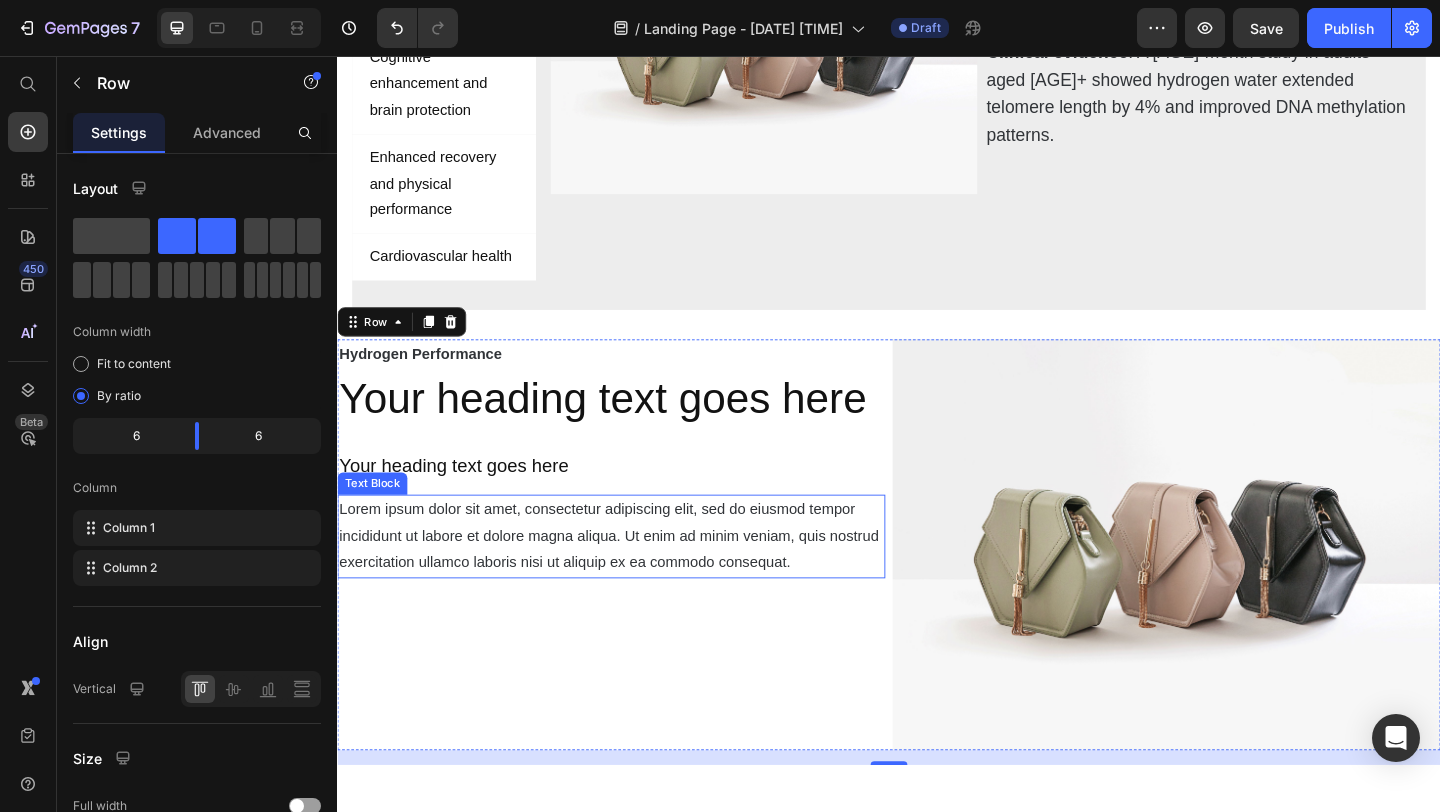 click on "Lorem ipsum dolor sit amet, consectetur adipiscing elit, sed do eiusmod tempor incididunt ut labore et dolore magna aliqua. Ut enim ad minim veniam, quis nostrud exercitation ullamco laboris nisi ut aliquip ex ea commodo consequat." at bounding box center (635, 578) 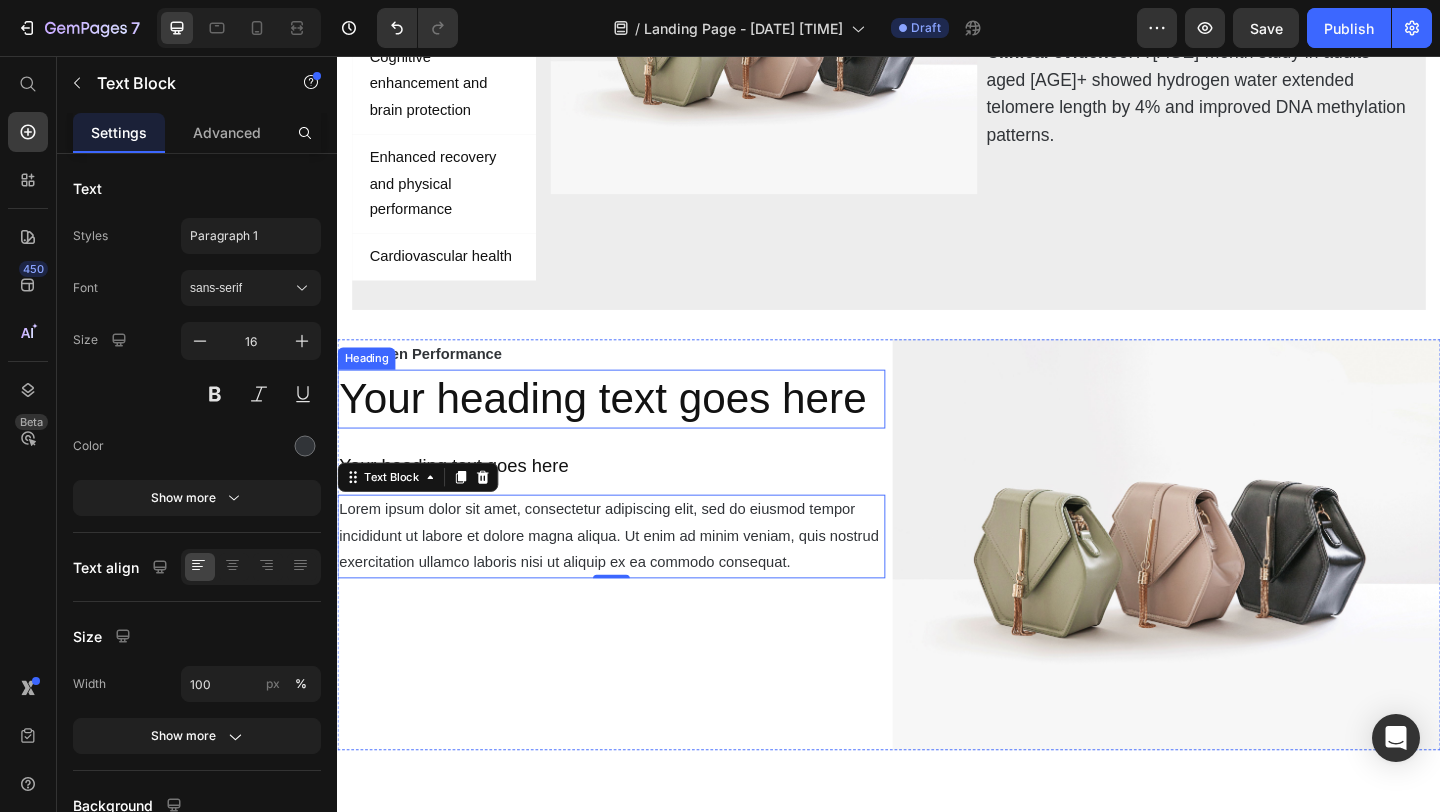 click on "Your heading text goes here" at bounding box center (635, 429) 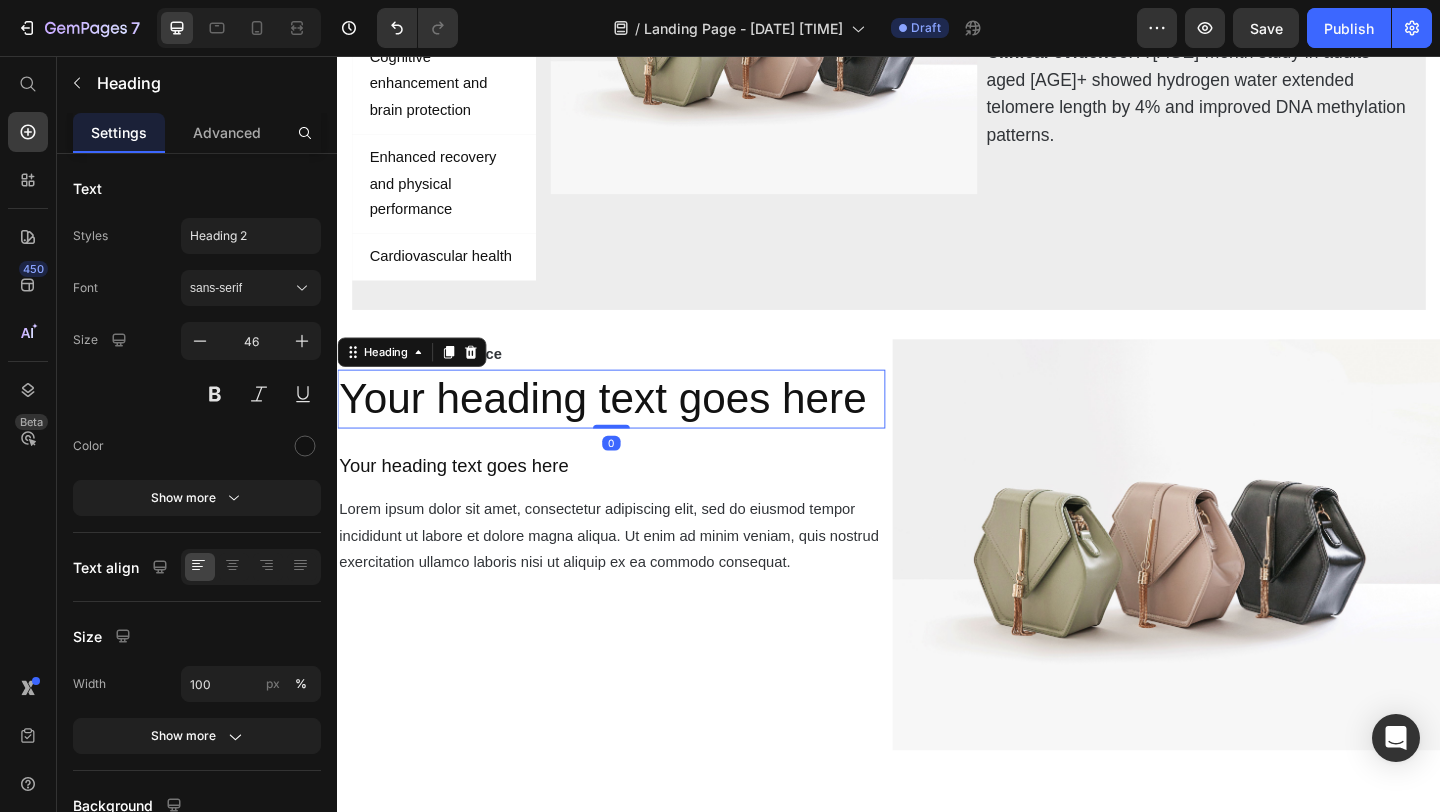 click on "Your heading text goes here" at bounding box center (635, 429) 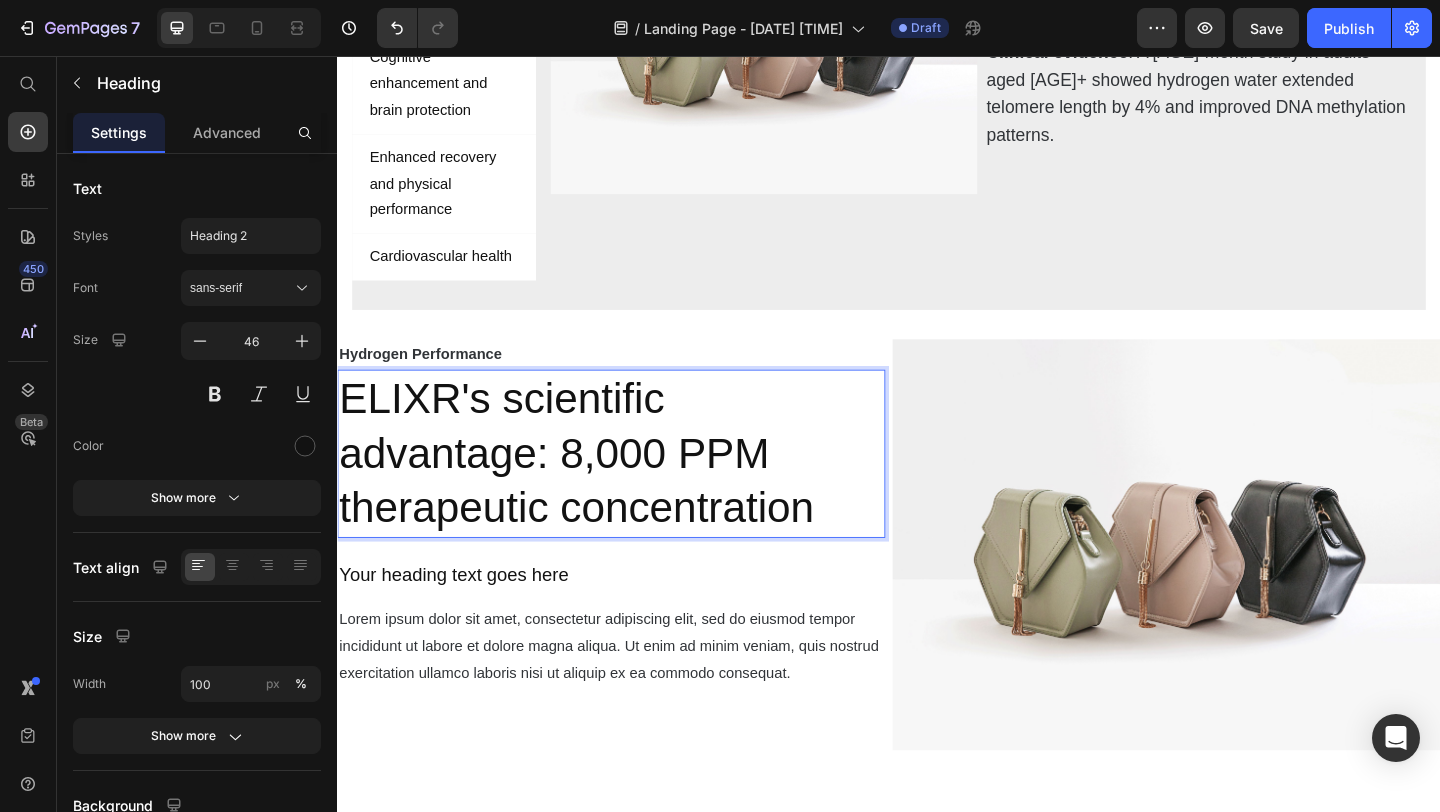 click on "ELIXR's scientific advantage: 8,000 PPM therapeutic concentration" at bounding box center (635, 488) 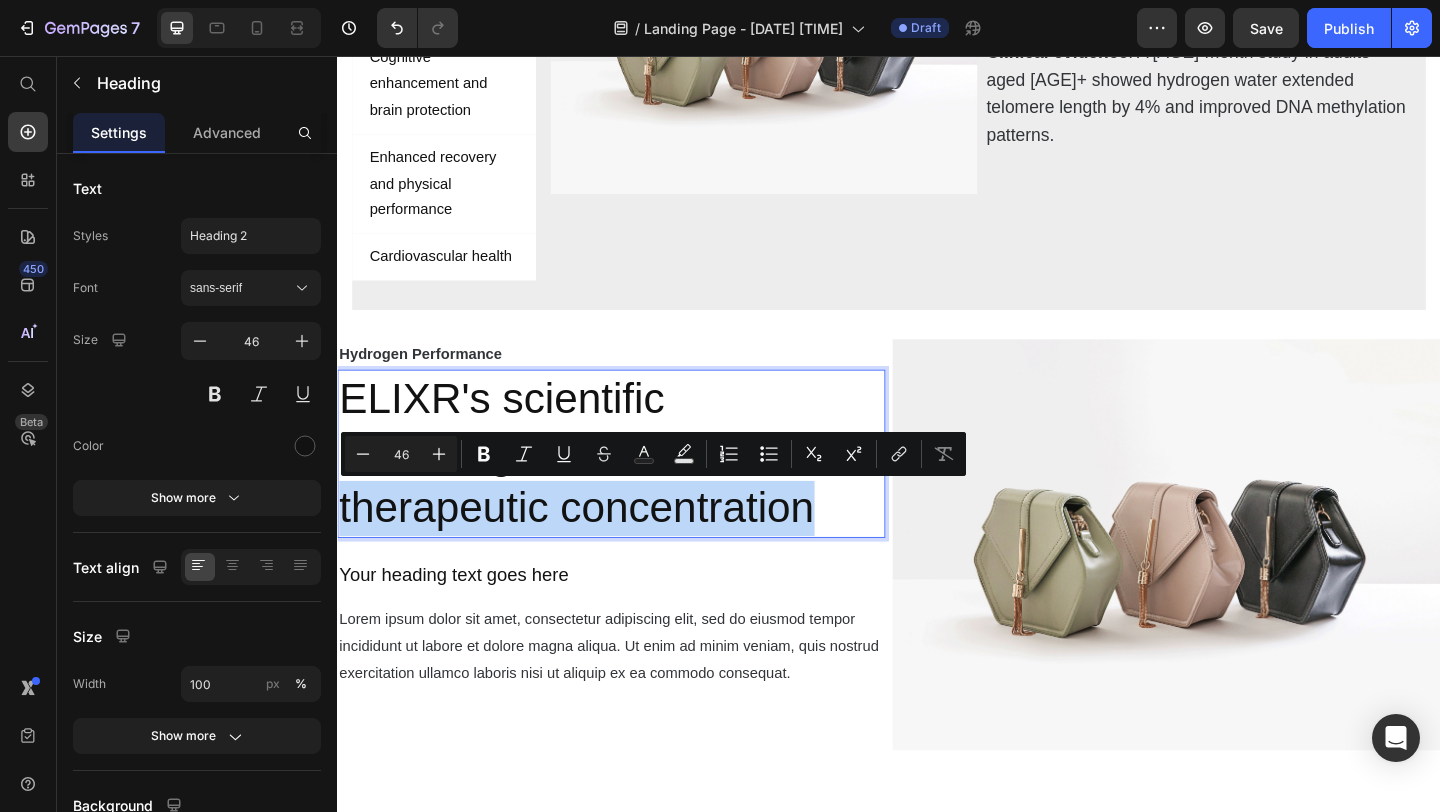 drag, startPoint x: 870, startPoint y: 545, endPoint x: 307, endPoint y: 558, distance: 563.1501 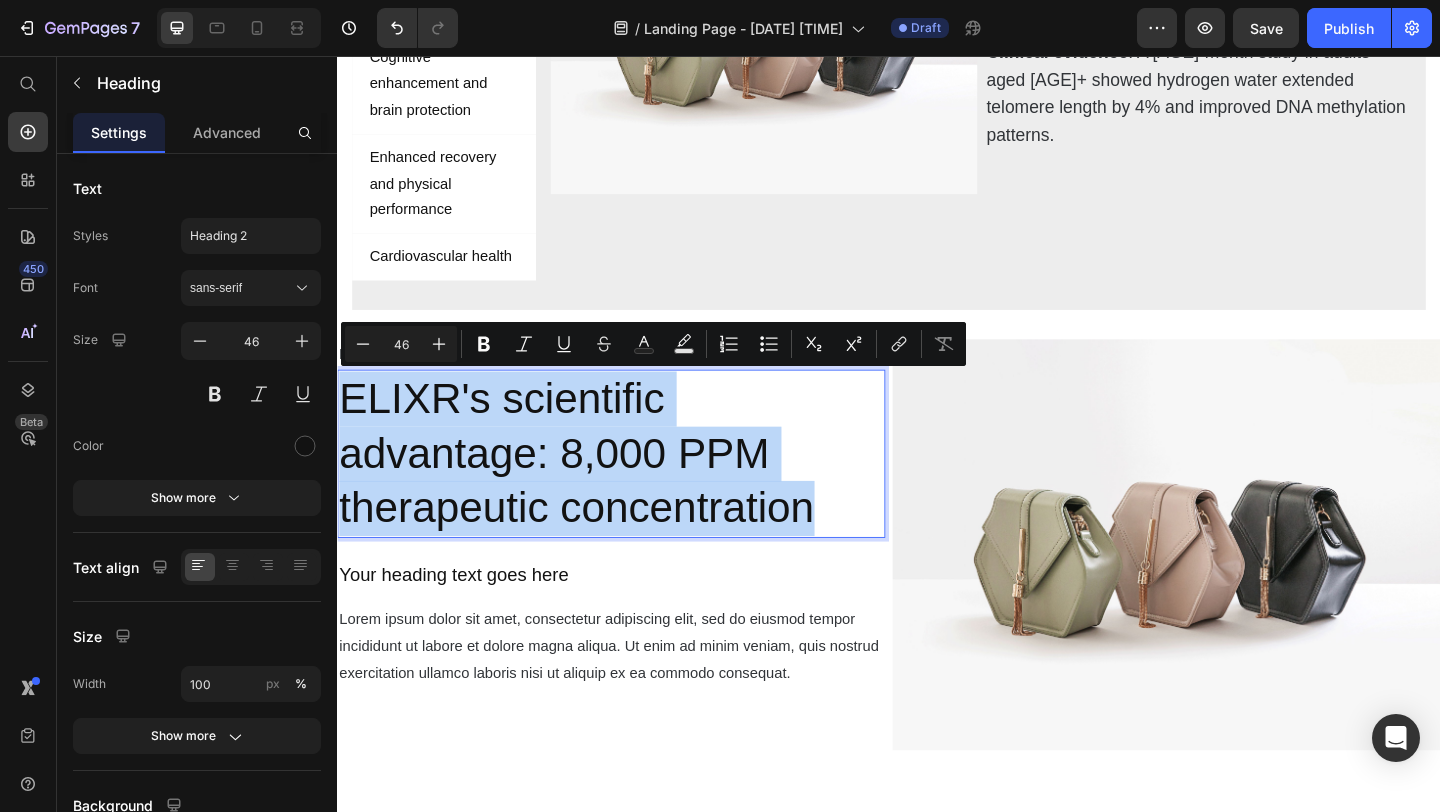 drag, startPoint x: 857, startPoint y: 560, endPoint x: 367, endPoint y: 398, distance: 516.08527 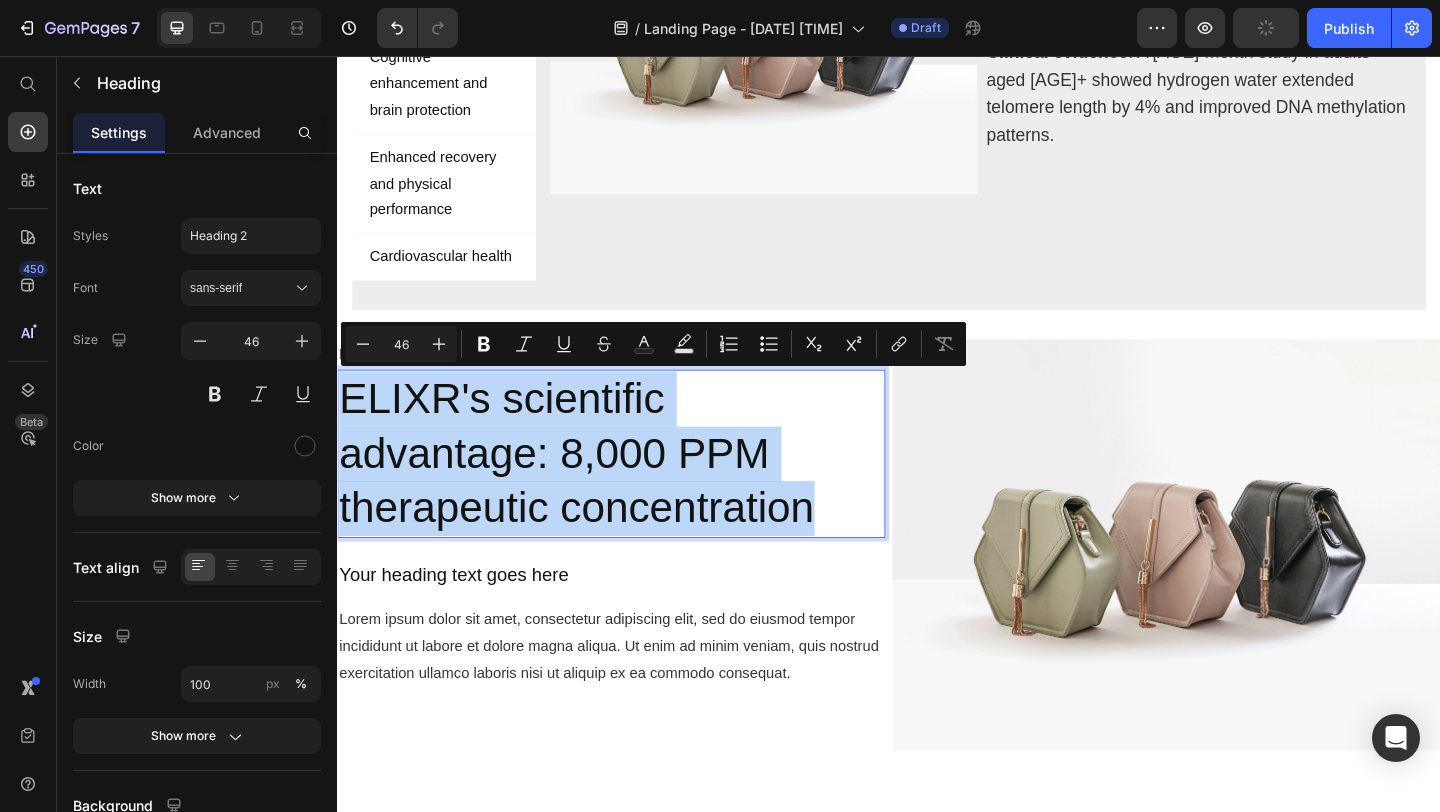 click on "ELIXR's scientific advantage: 8,000 PPM therapeutic concentration" at bounding box center [635, 488] 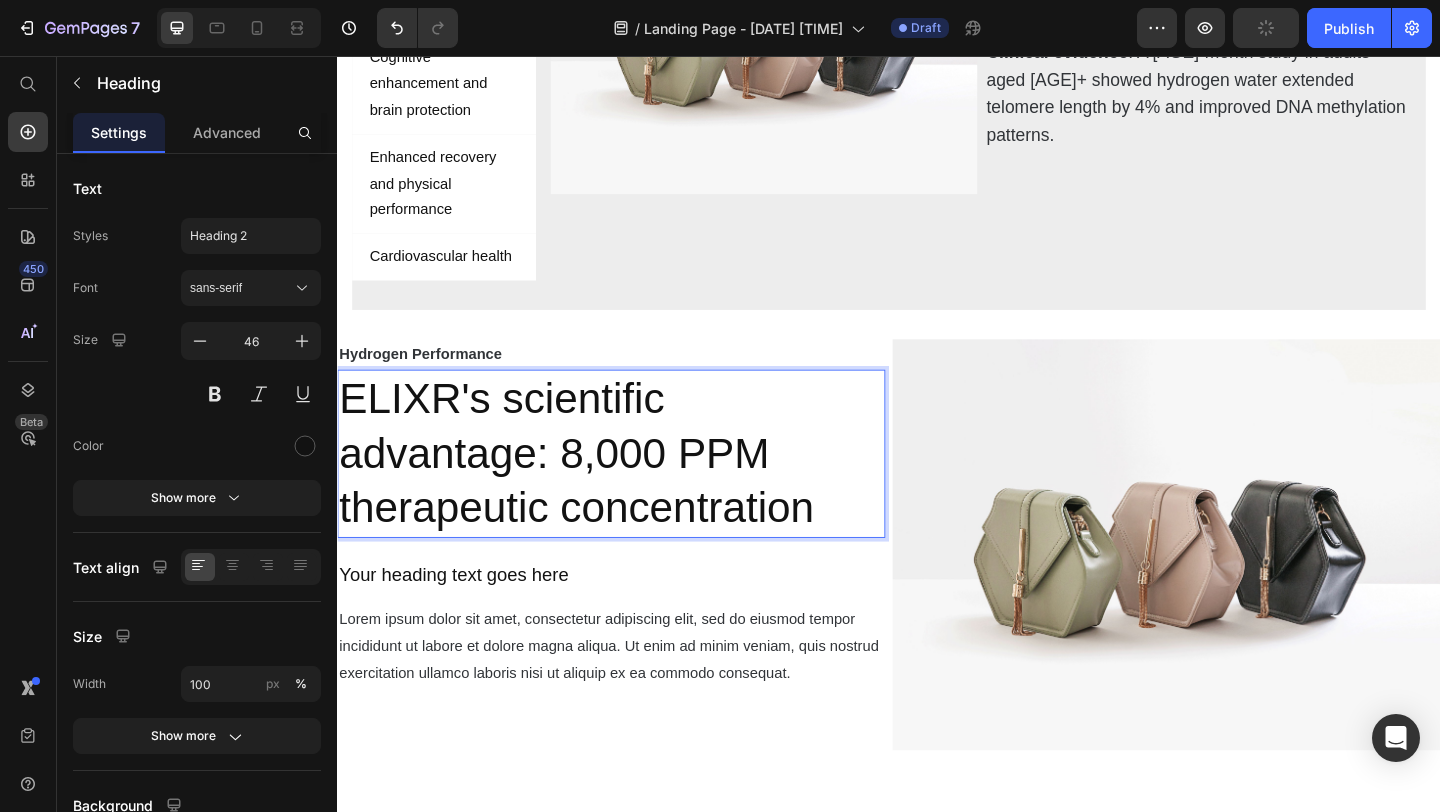 click on "ELIXR's scientific advantage: 8,000 PPM therapeutic concentration" at bounding box center [635, 488] 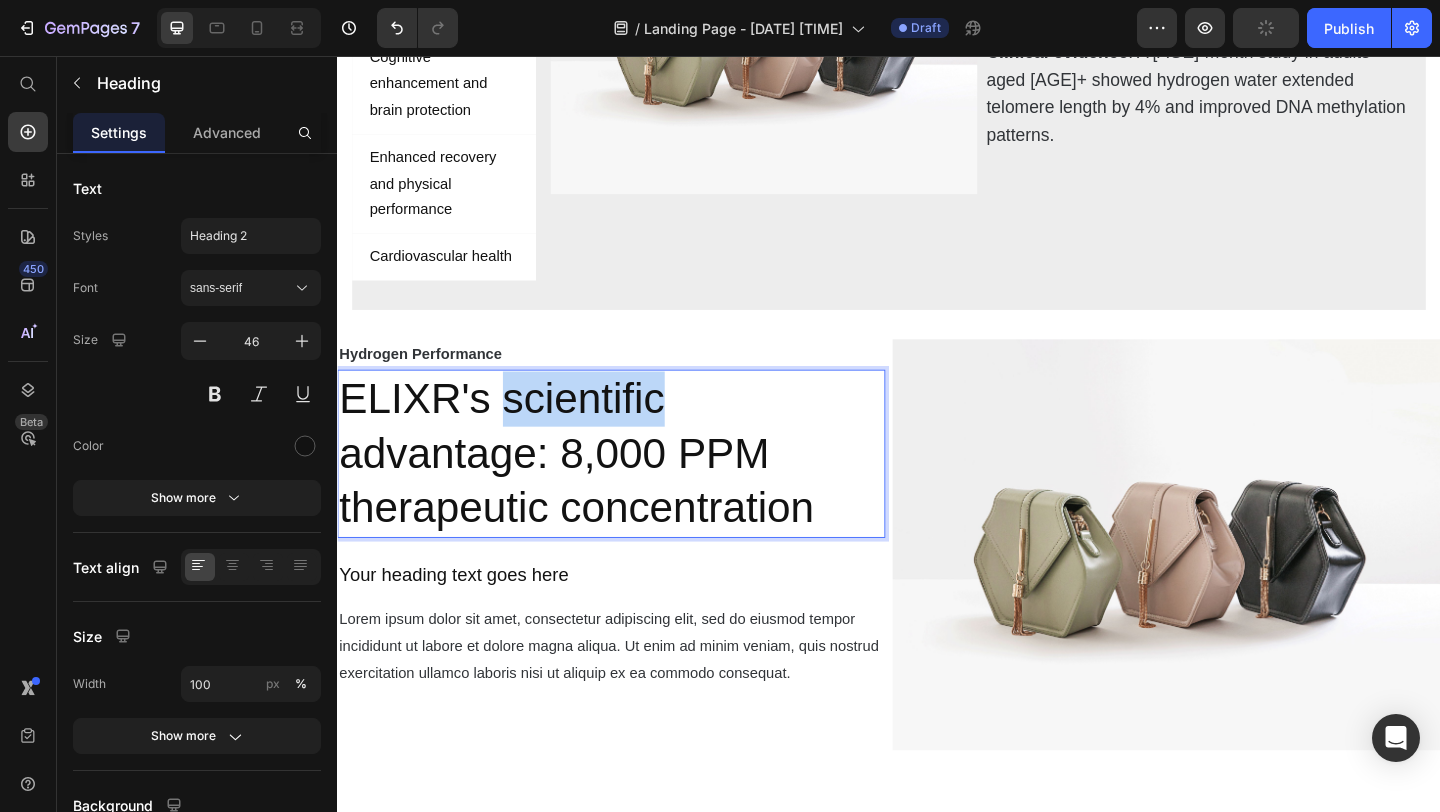 click on "ELIXR's scientific advantage: 8,000 PPM therapeutic concentration" at bounding box center [635, 488] 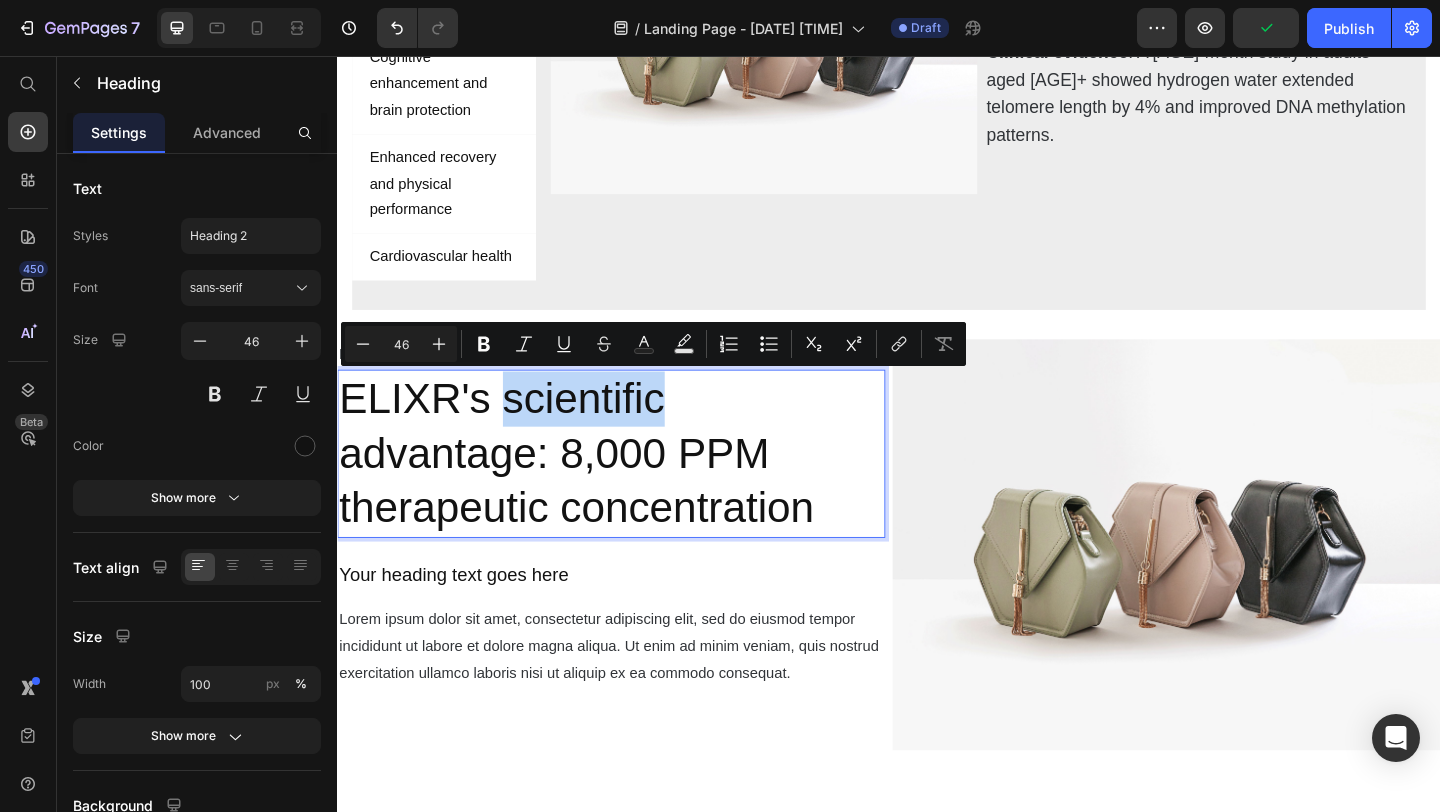 click on "ELIXR's scientific advantage: 8,000 PPM therapeutic concentration" at bounding box center [635, 488] 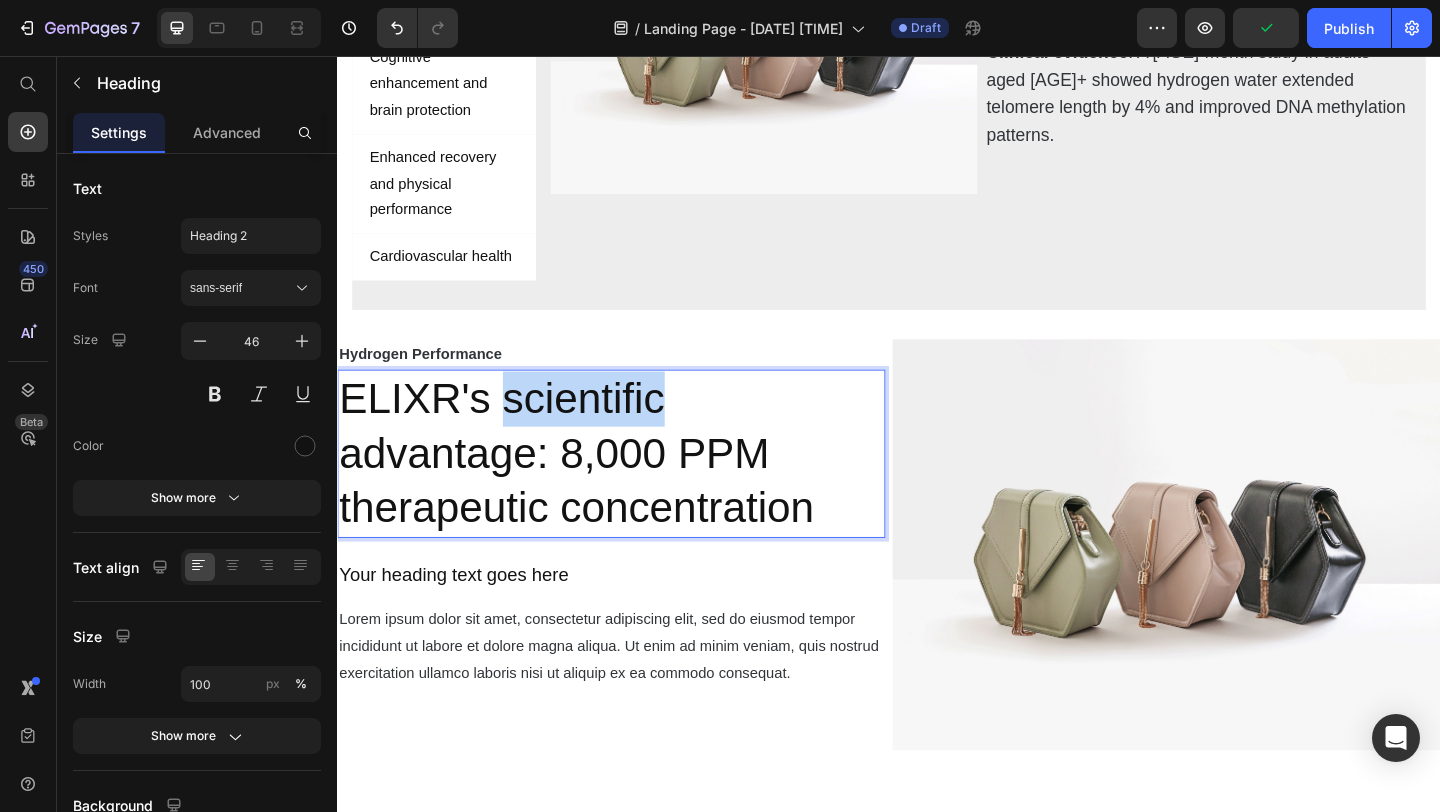 click on "ELIXR's scientific advantage: 8,000 PPM therapeutic concentration" at bounding box center (635, 488) 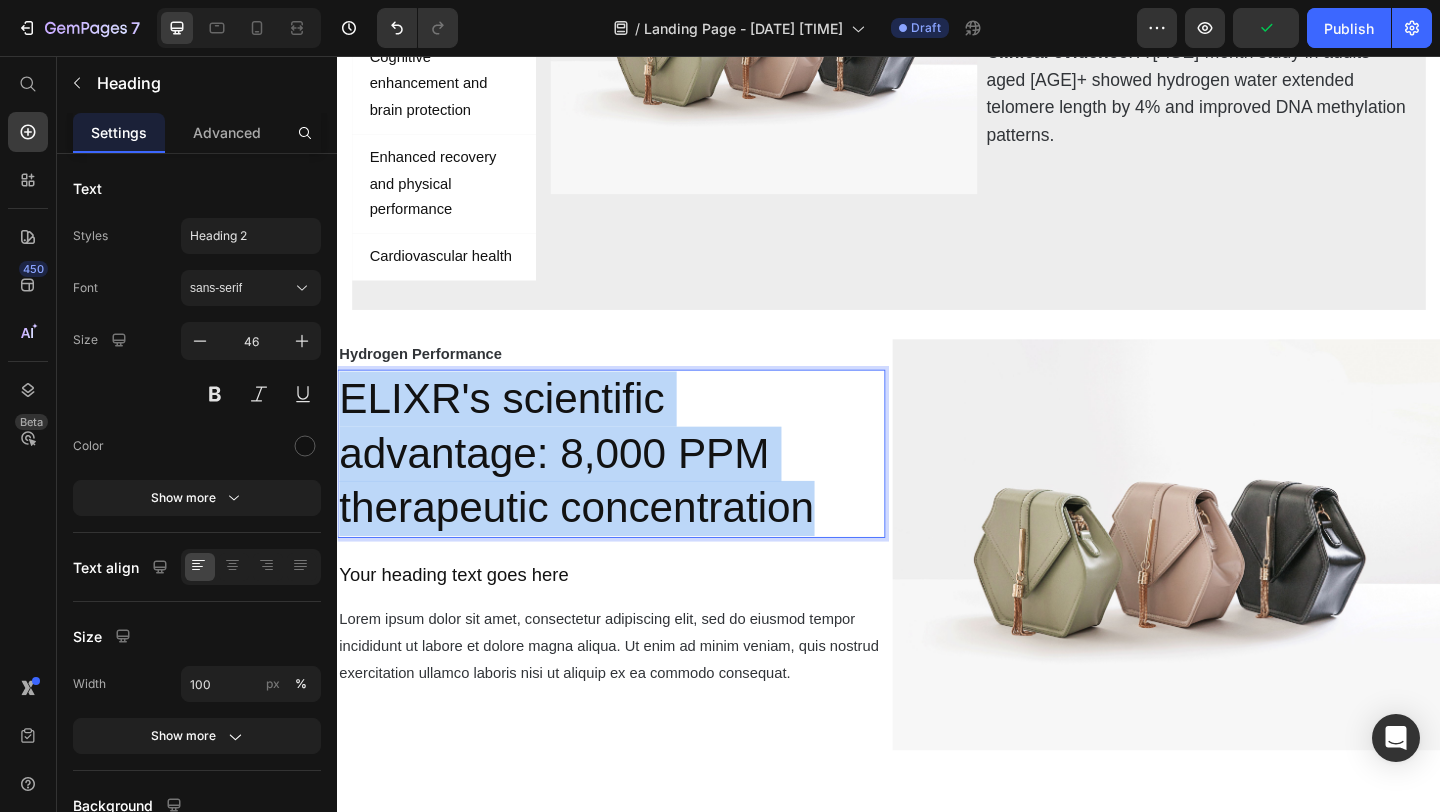 click on "ELIXR's scientific advantage: 8,000 PPM therapeutic concentration" at bounding box center (635, 488) 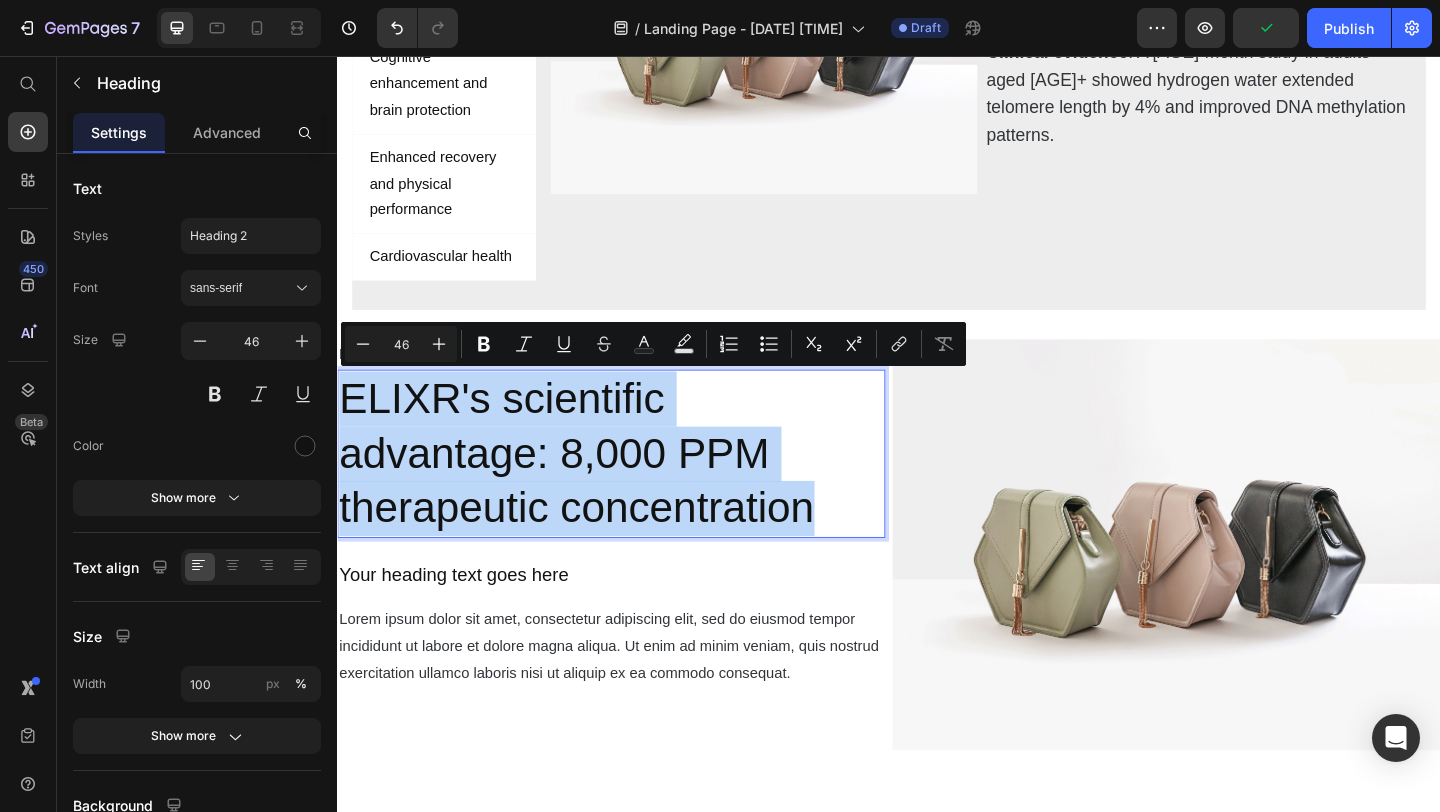 click on "ELIXR's scientific advantage: 8,000 PPM therapeutic concentration" at bounding box center [635, 488] 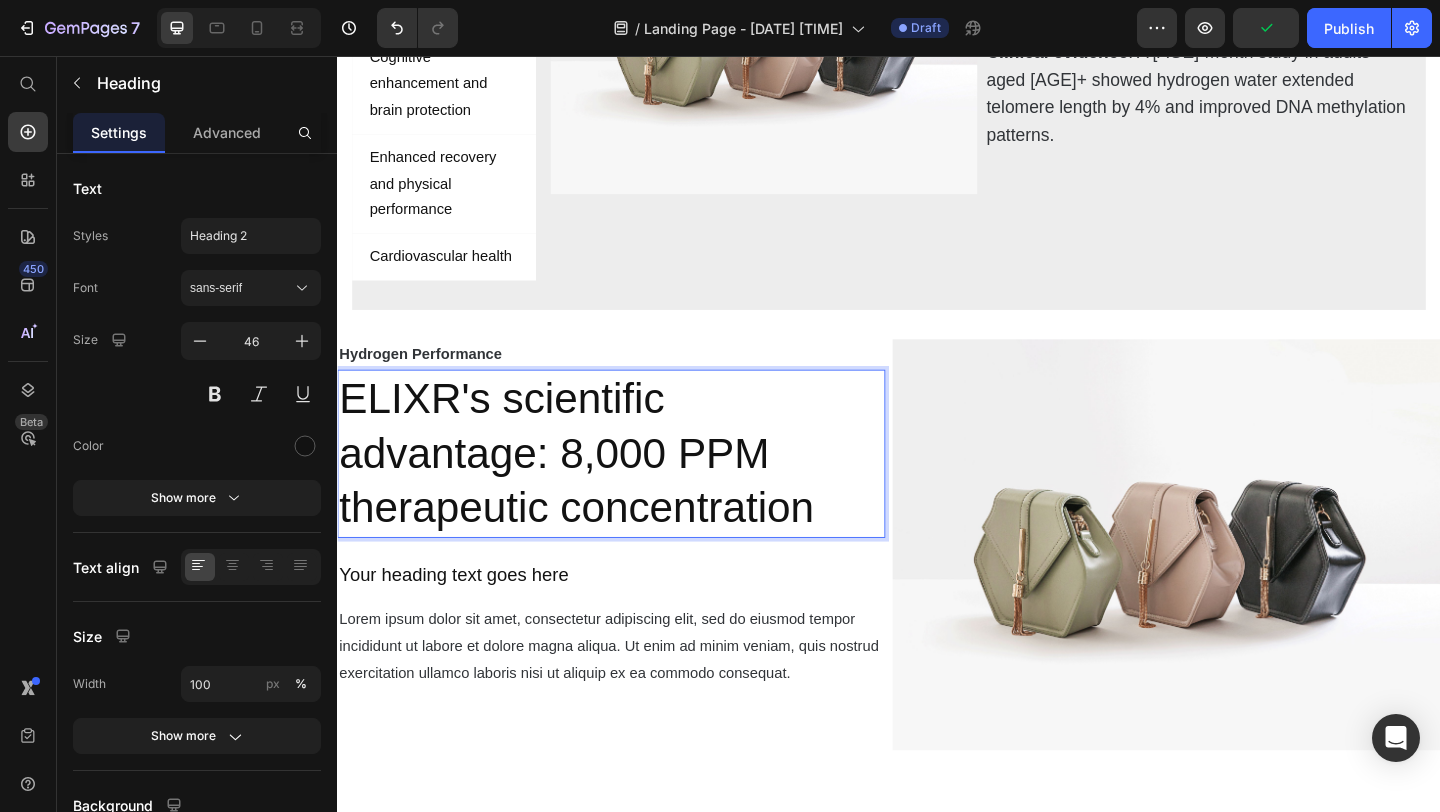 click on "ELIXR's scientific advantage: 8,000 PPM therapeutic concentration" at bounding box center [635, 488] 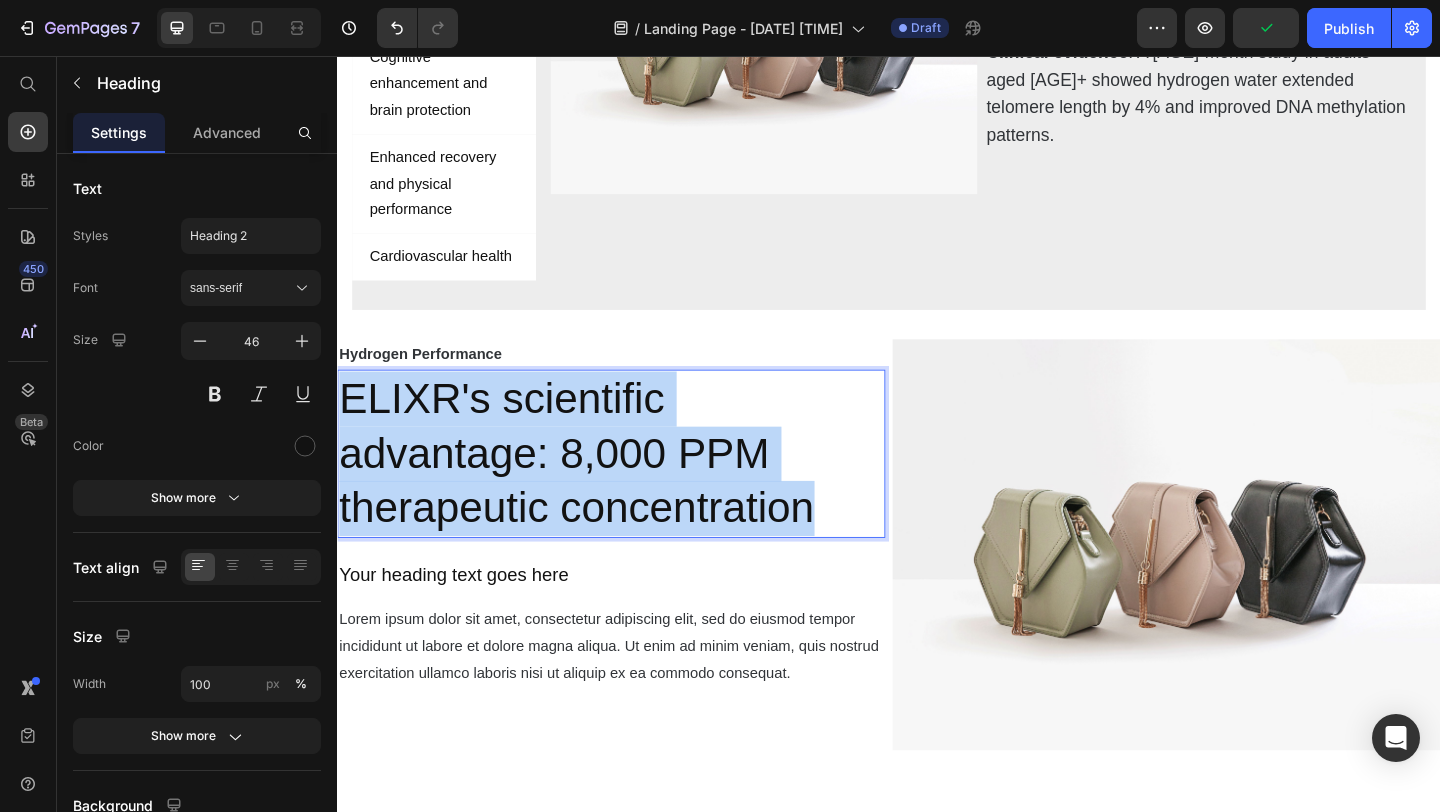 click on "ELIXR's scientific advantage: 8,000 PPM therapeutic concentration" at bounding box center (635, 488) 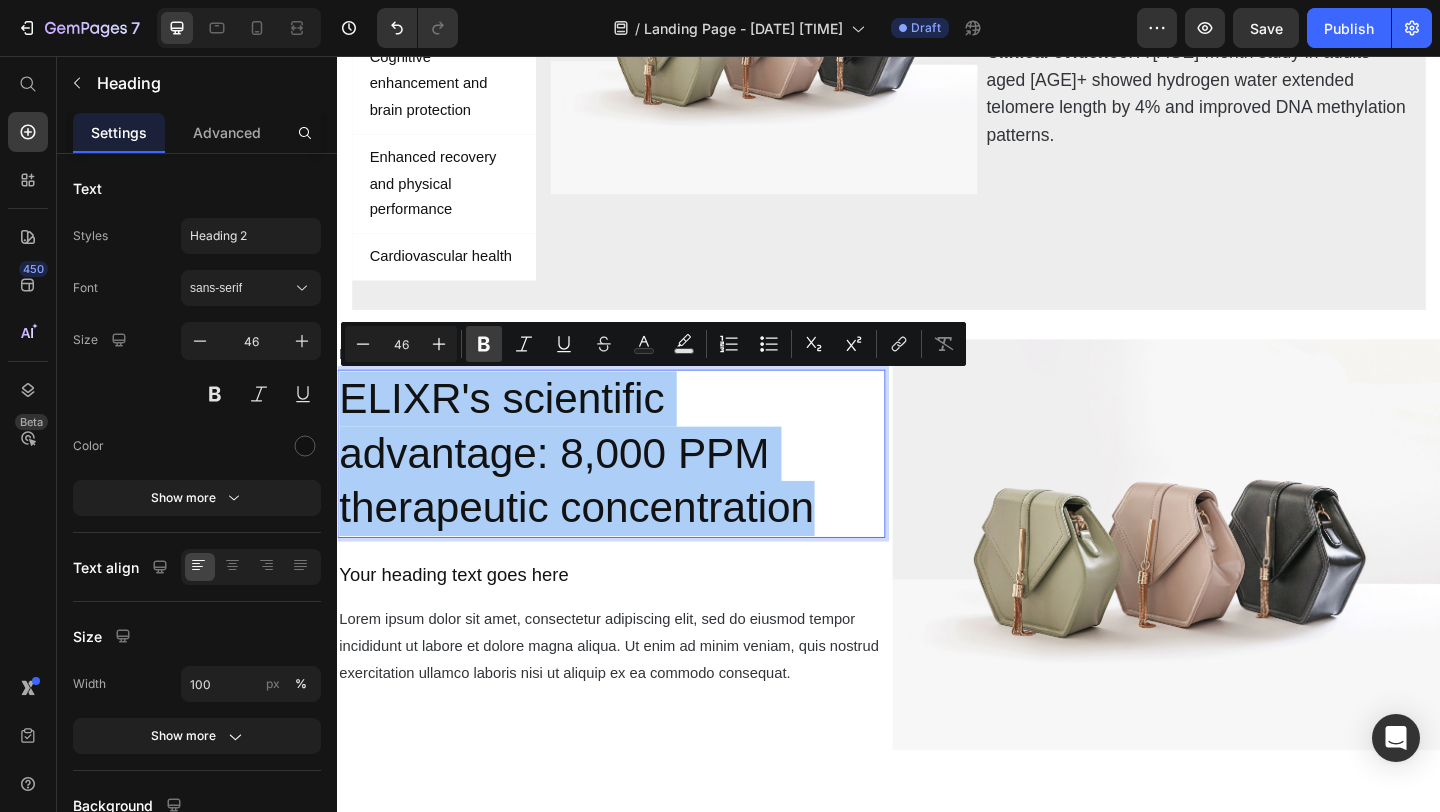 click on "Bold" at bounding box center (484, 344) 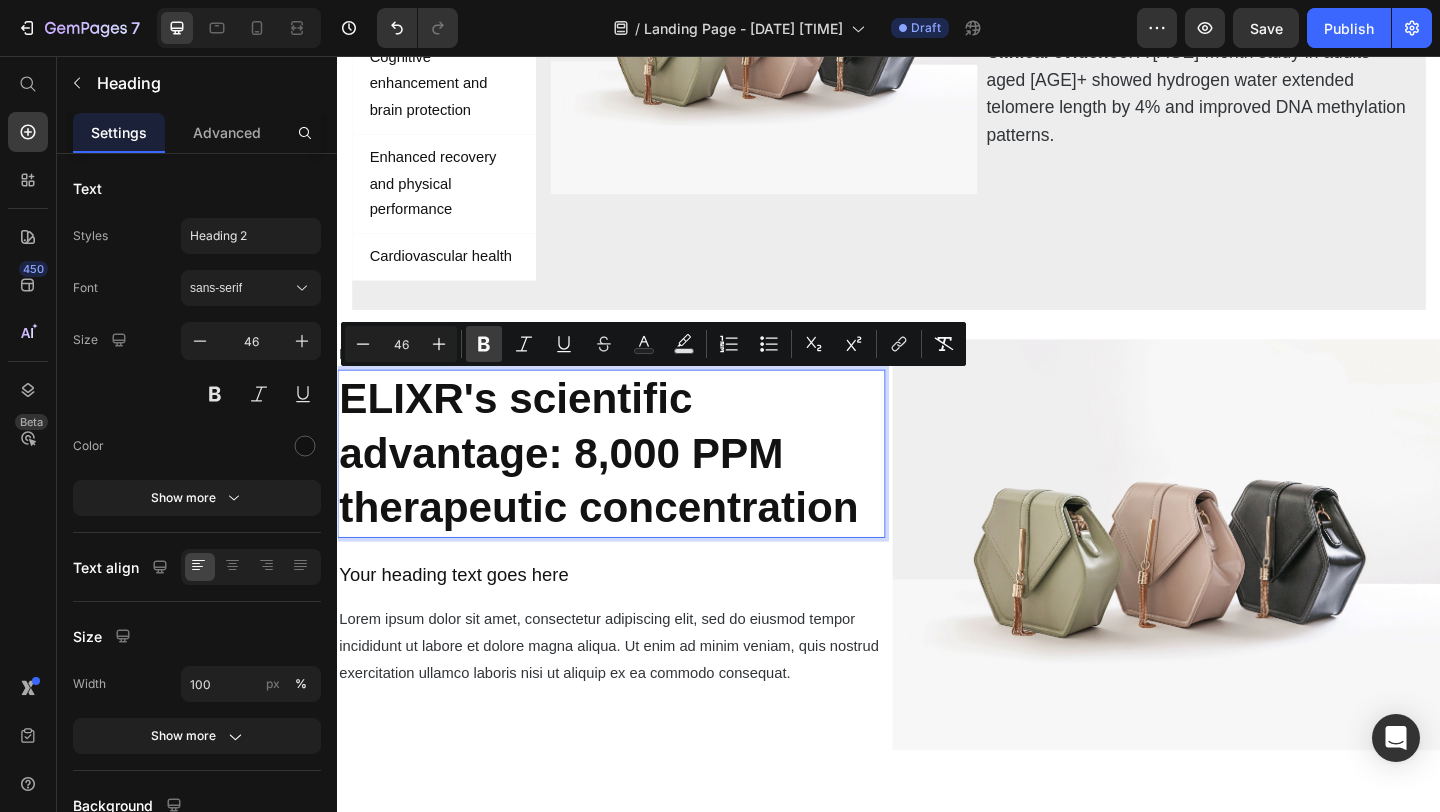 click on "Bold" at bounding box center (484, 344) 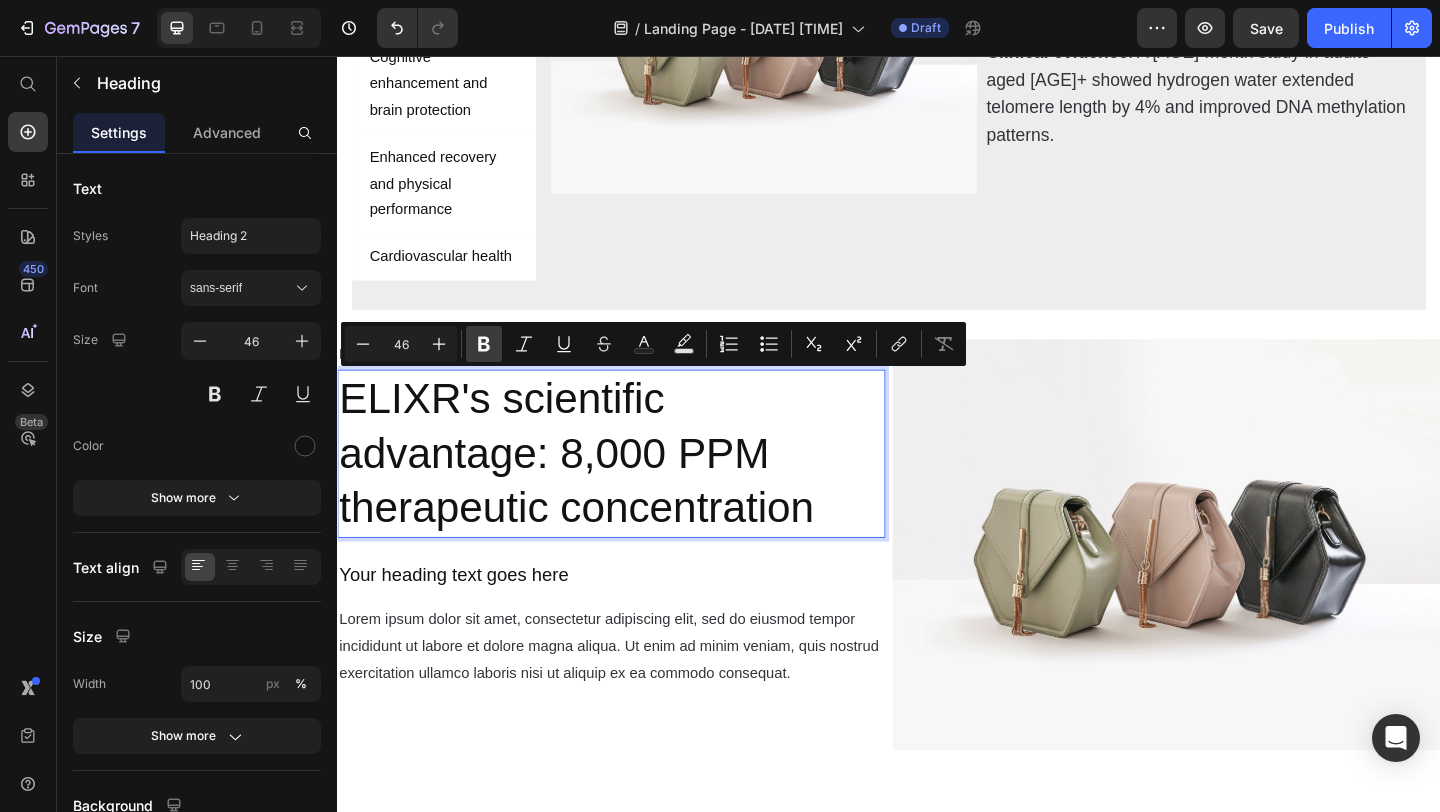 click on "Bold" at bounding box center (484, 344) 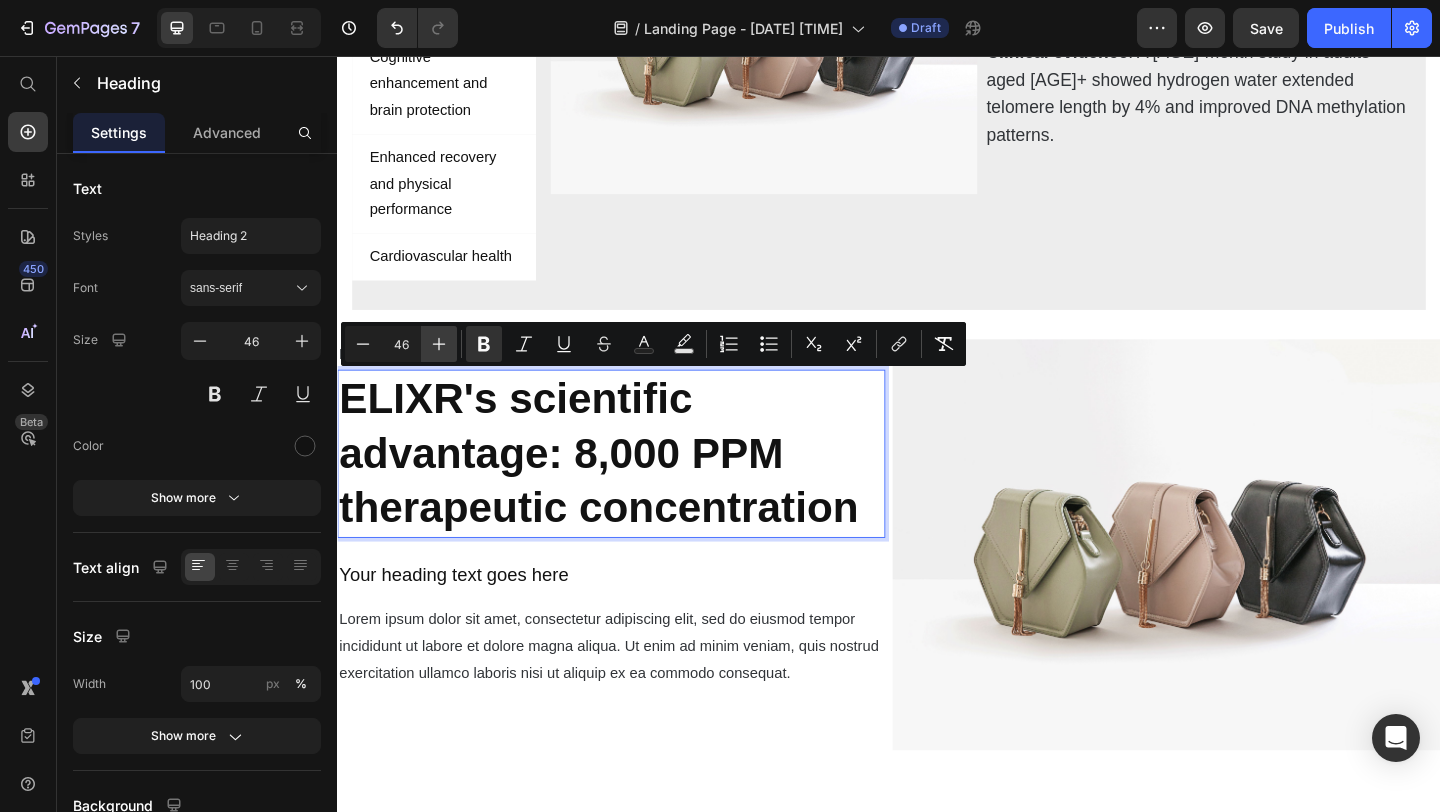 click on "Plus" at bounding box center (439, 344) 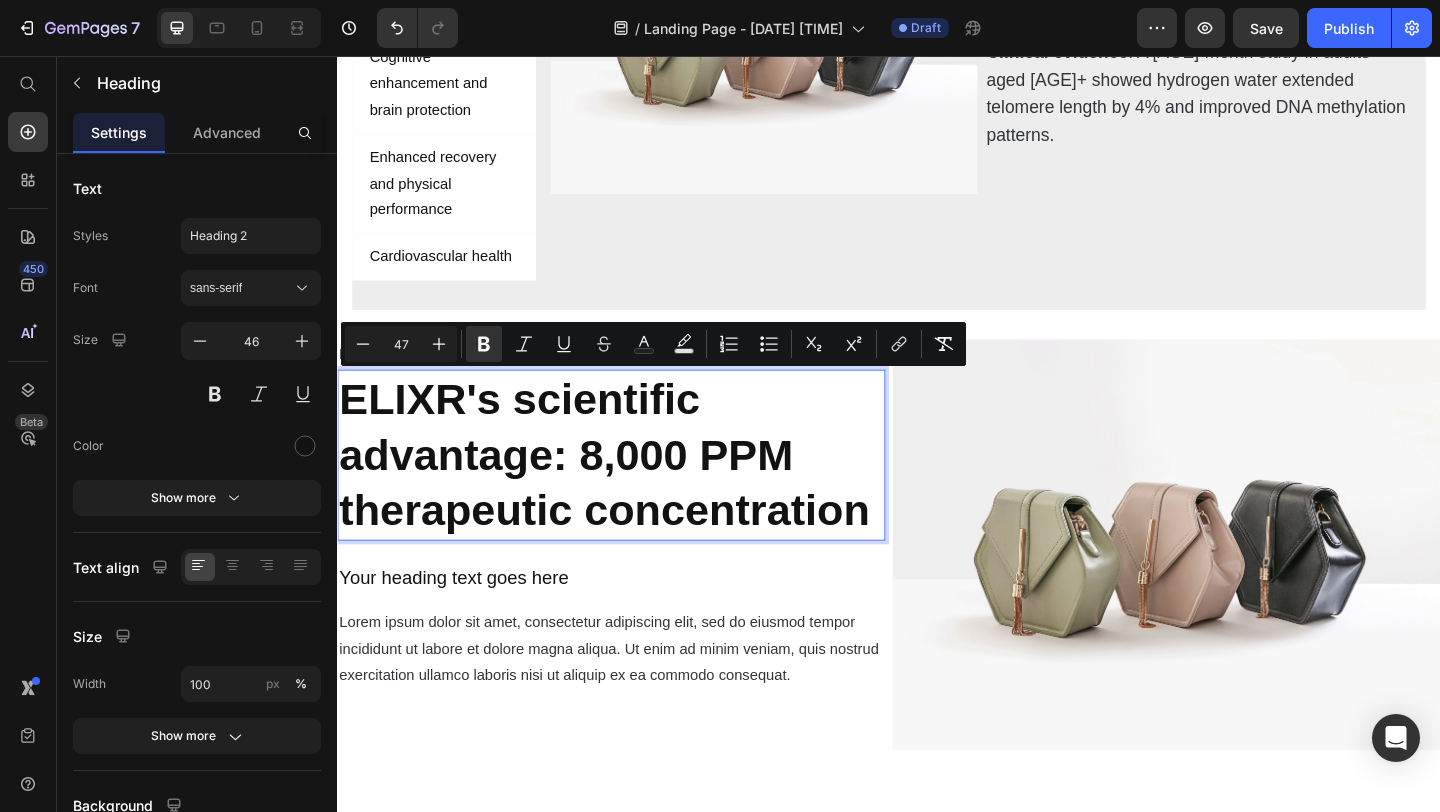 click on "47" at bounding box center (401, 344) 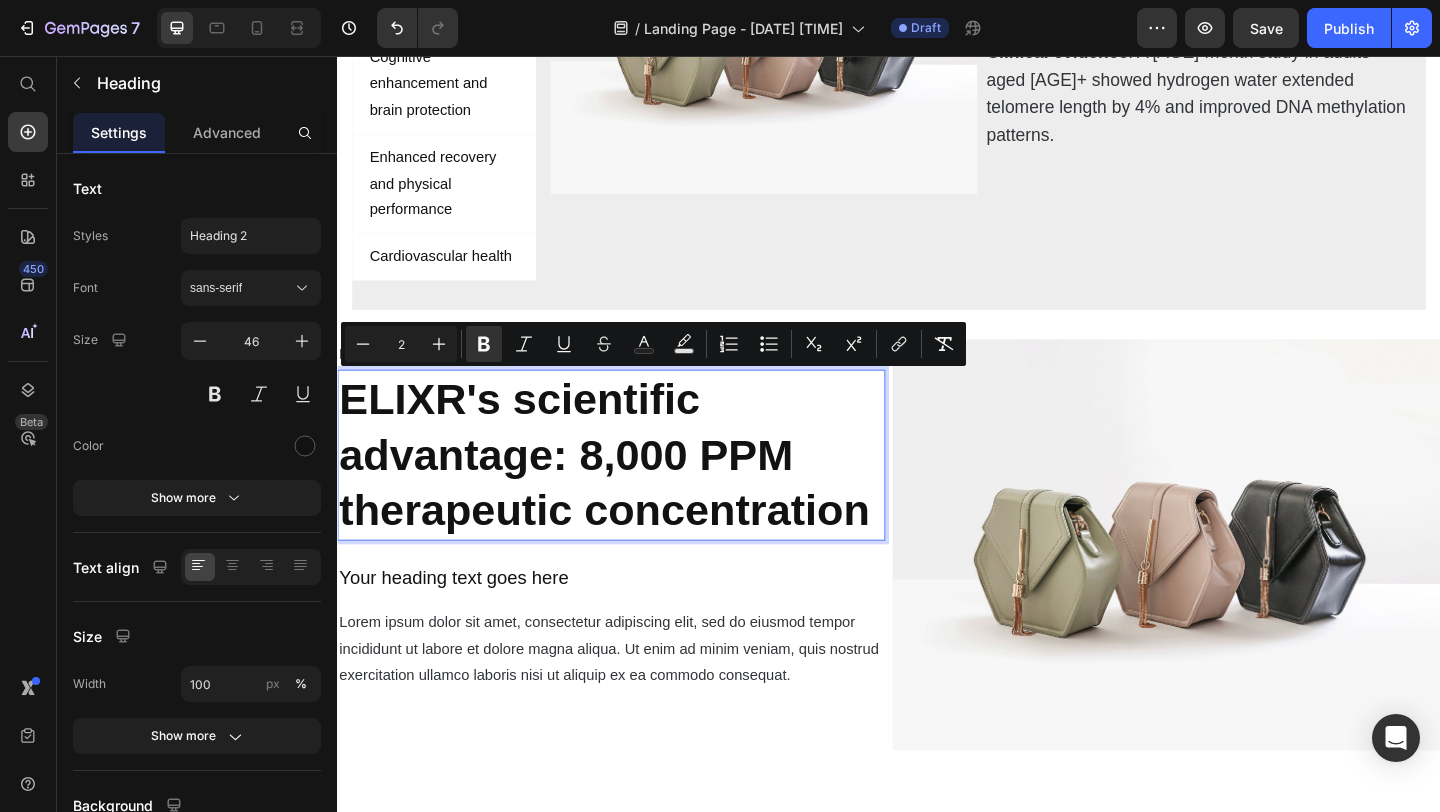 type on "2" 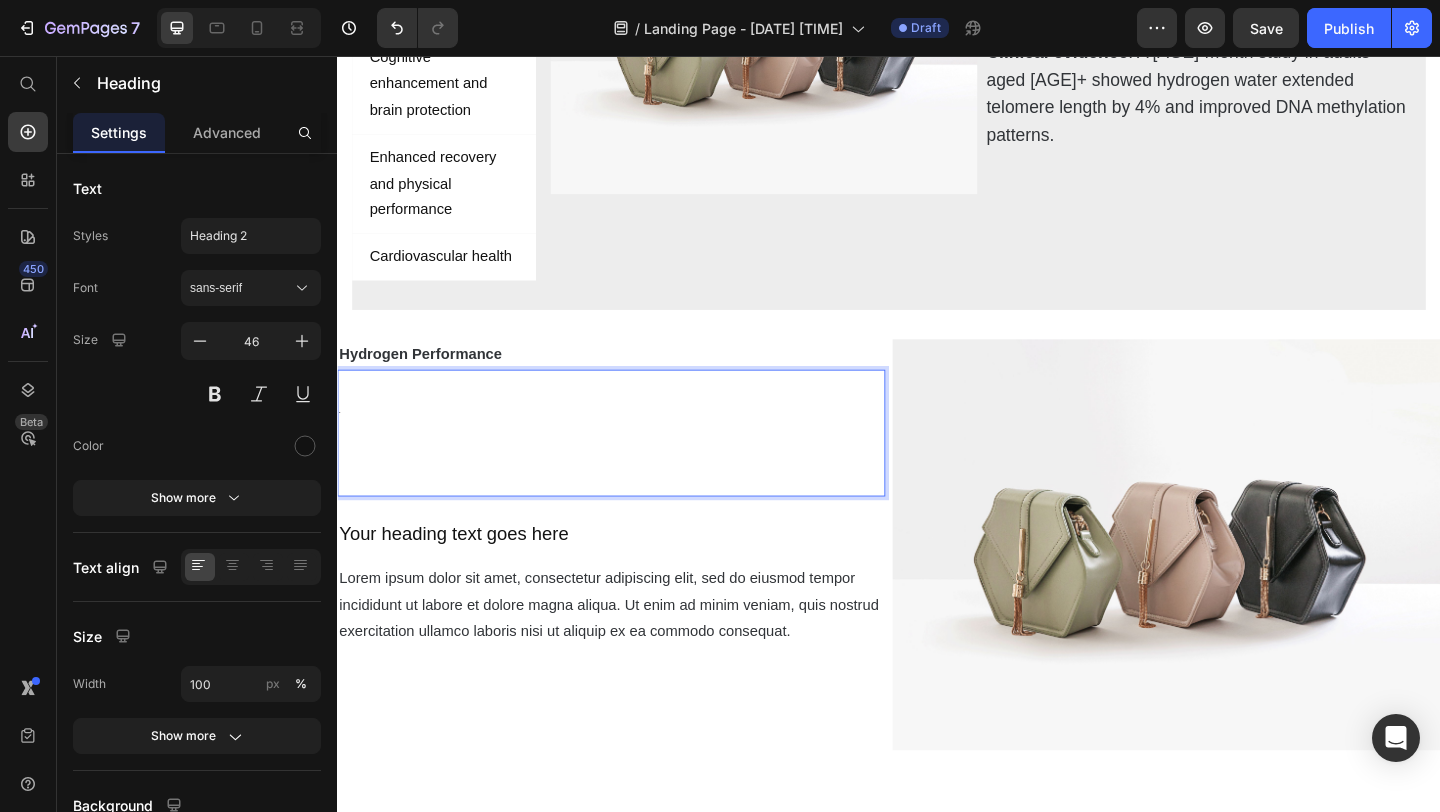 click on "5" at bounding box center (635, 466) 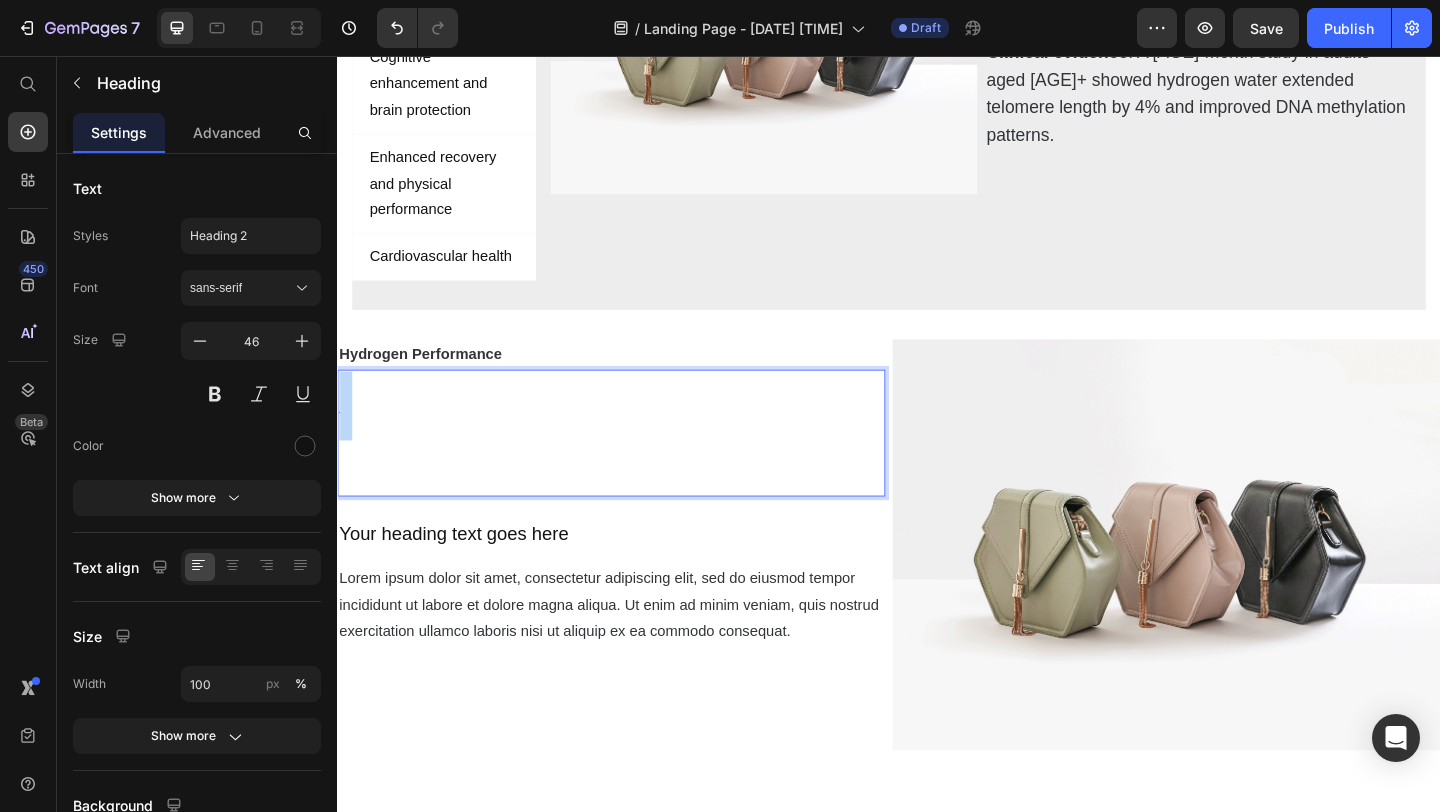 click on "5" at bounding box center [635, 466] 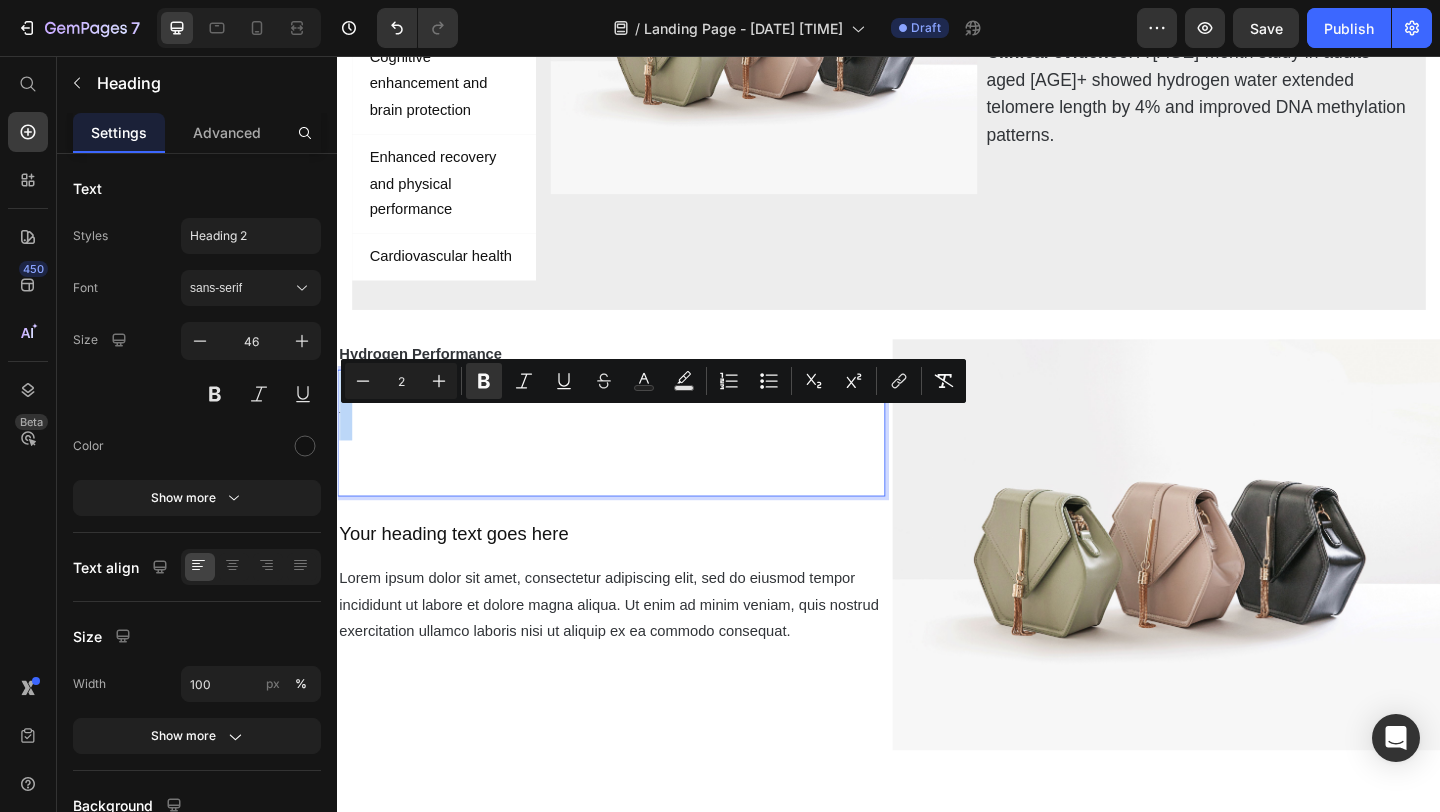 click on "Minus 2 Plus Bold Italic Underline       Strikethrough
Text Color
Text Background Color Numbered List Bulleted List Subscript Superscript       link Remove Format" at bounding box center (653, 381) 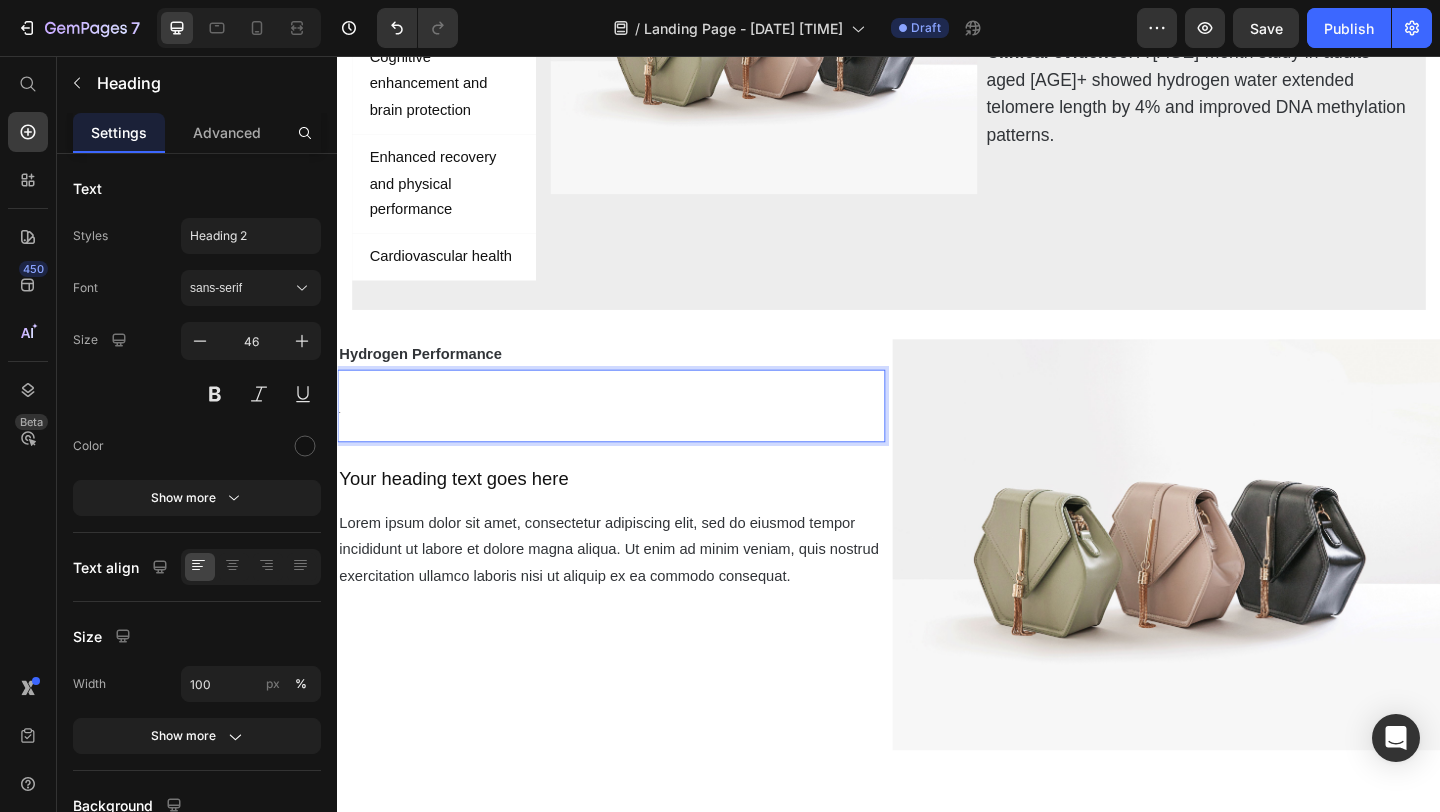 click on "5" at bounding box center [635, 436] 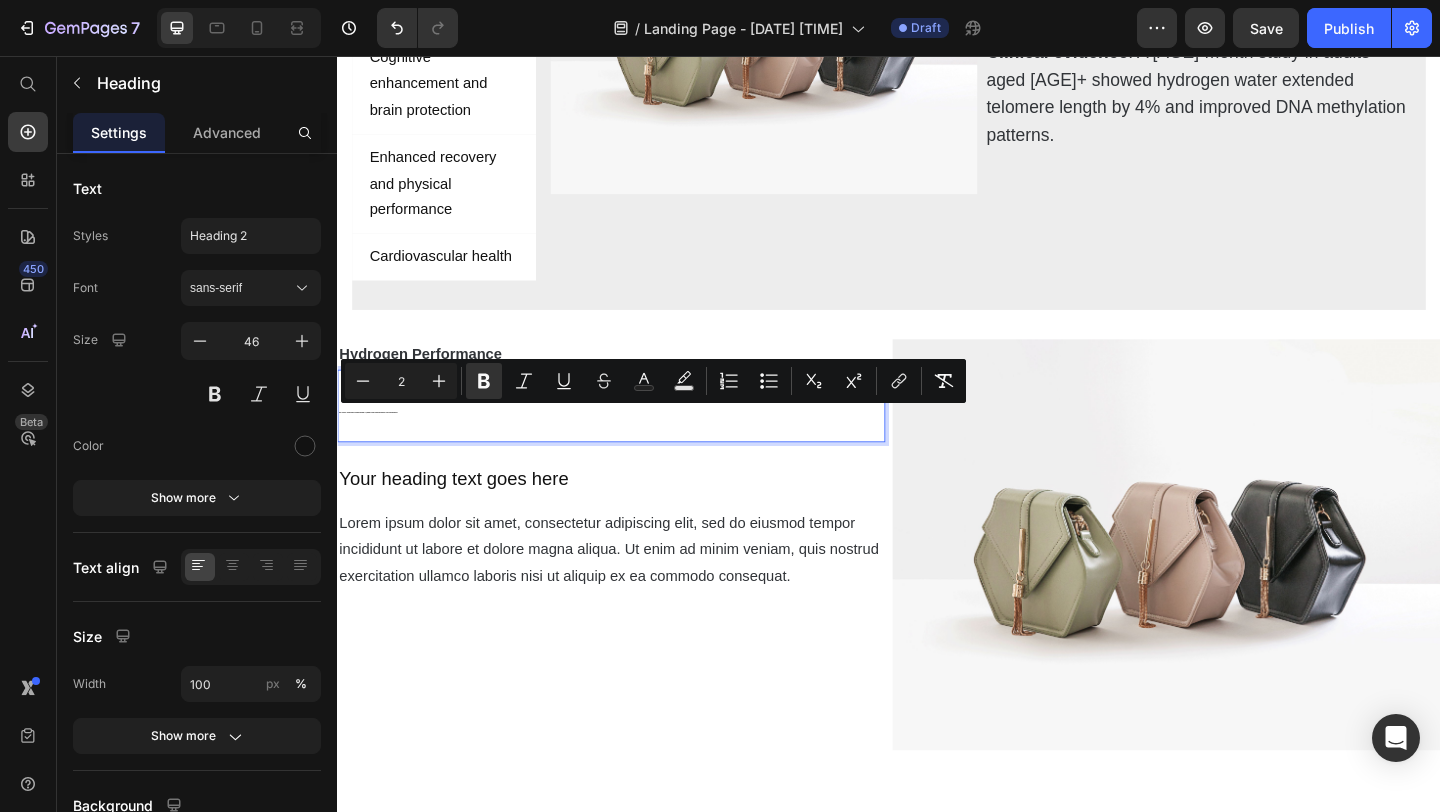 type on "47" 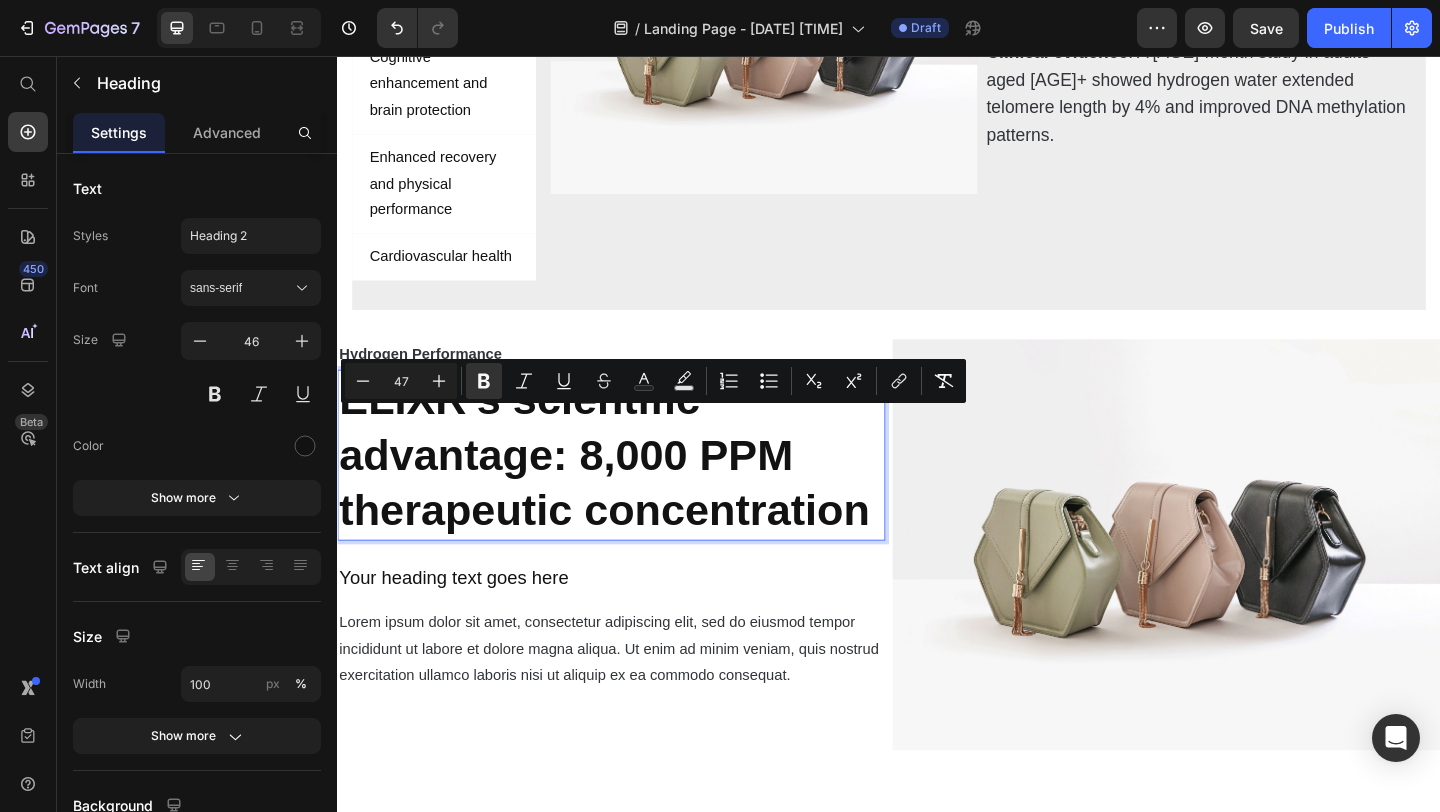 click on "ELIXR's scientific advantage: 8,000 PPM therapeutic concentration" at bounding box center [627, 489] 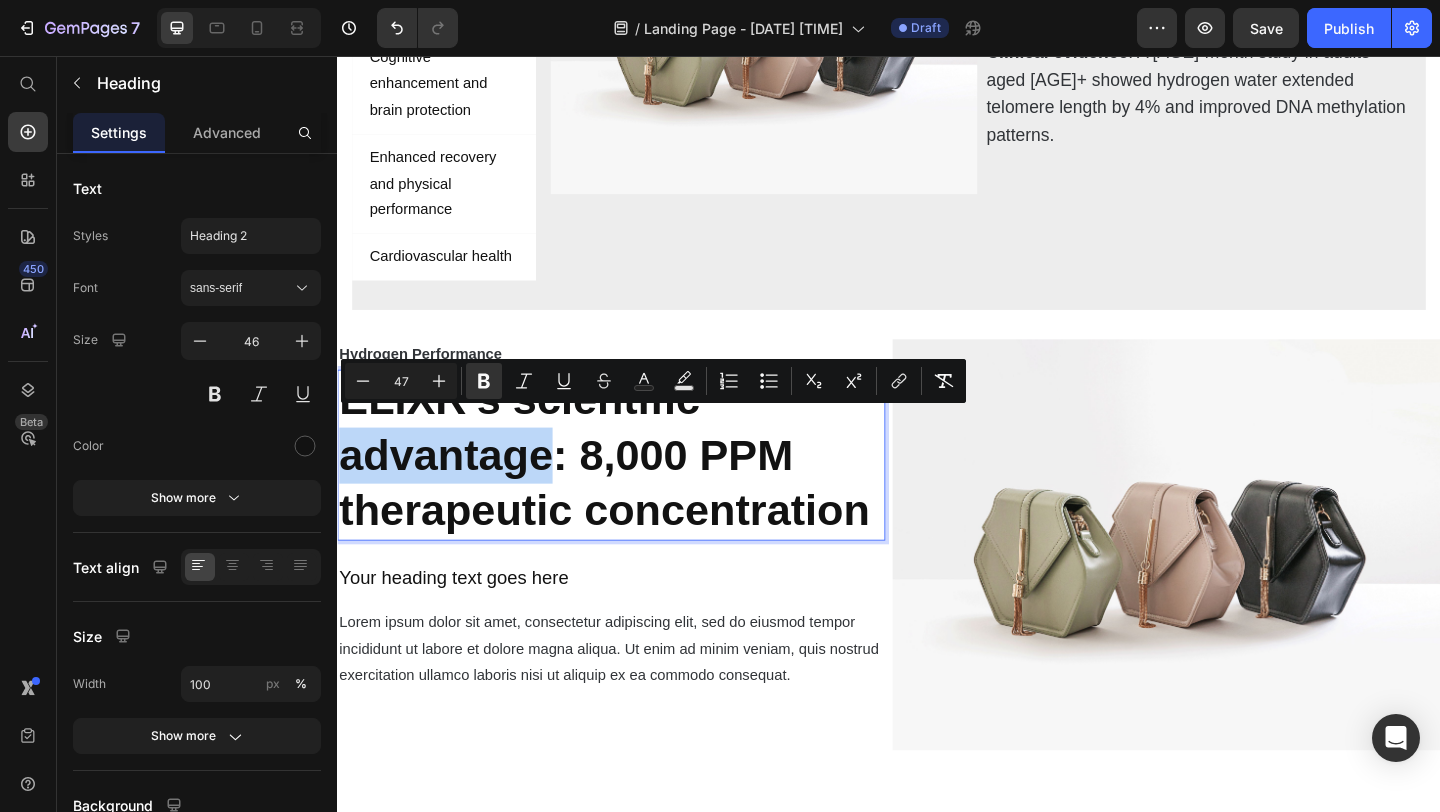 click on "ELIXR's scientific advantage: 8,000 PPM therapeutic concentration" at bounding box center [627, 489] 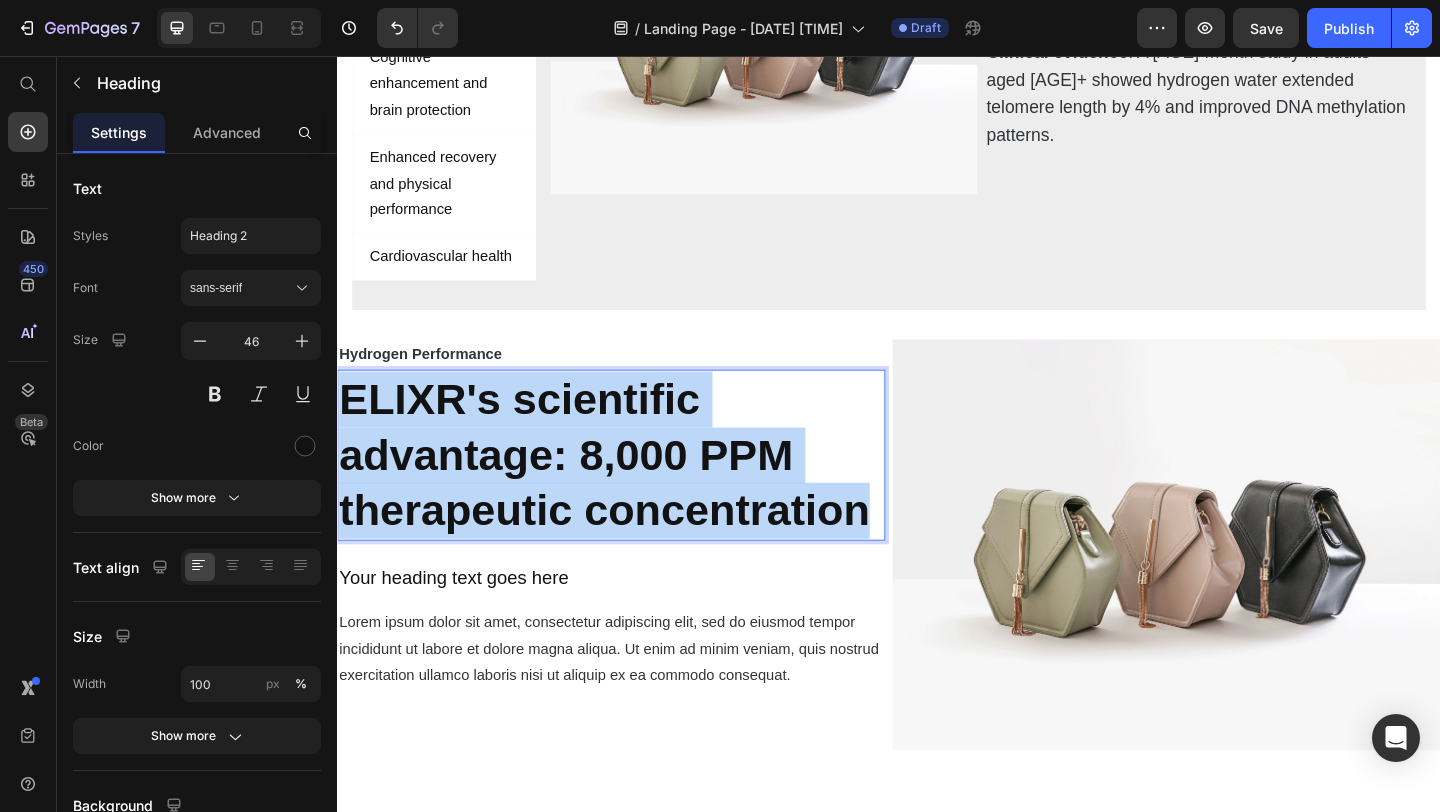 click on "ELIXR's scientific advantage: 8,000 PPM therapeutic concentration" at bounding box center [627, 489] 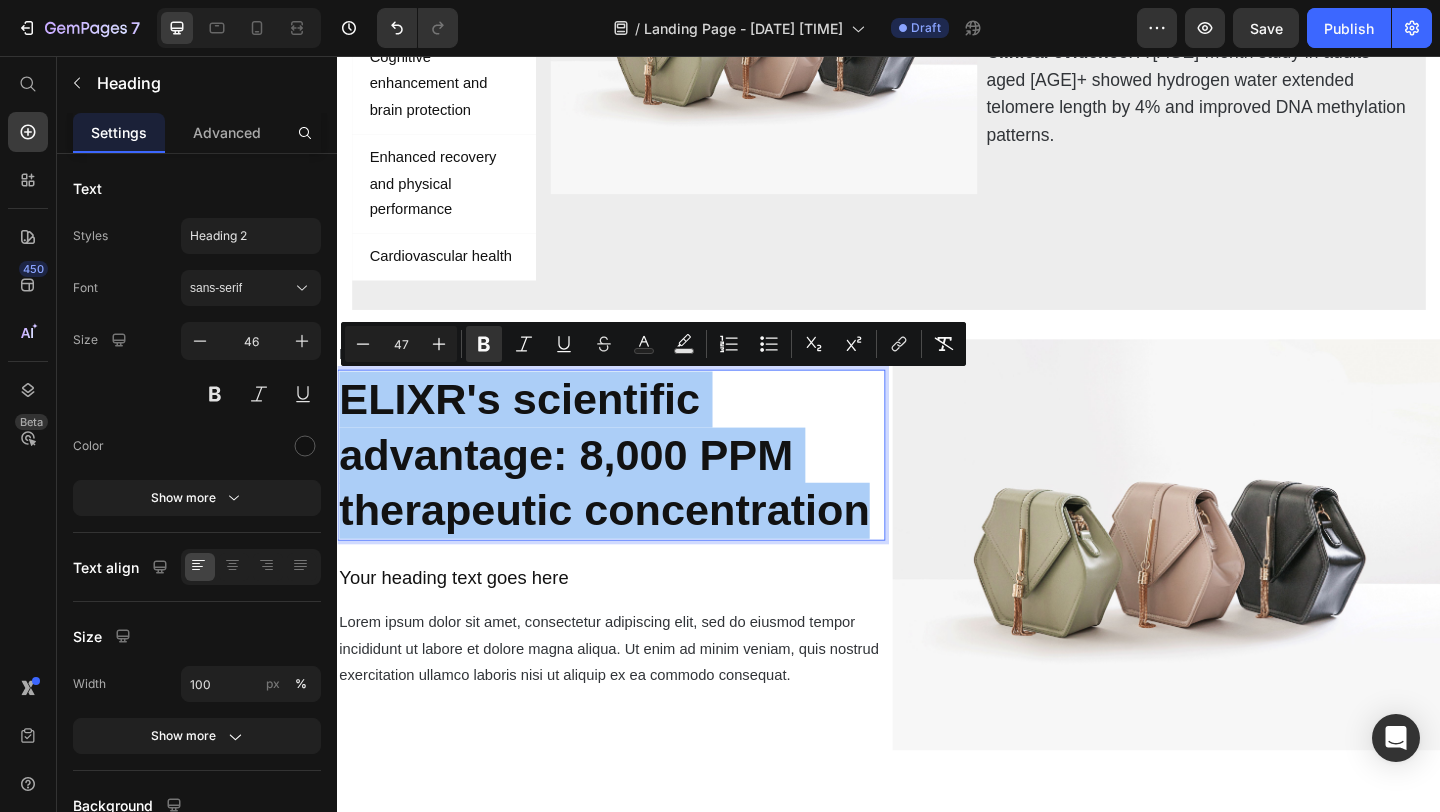 click on "47" at bounding box center [401, 344] 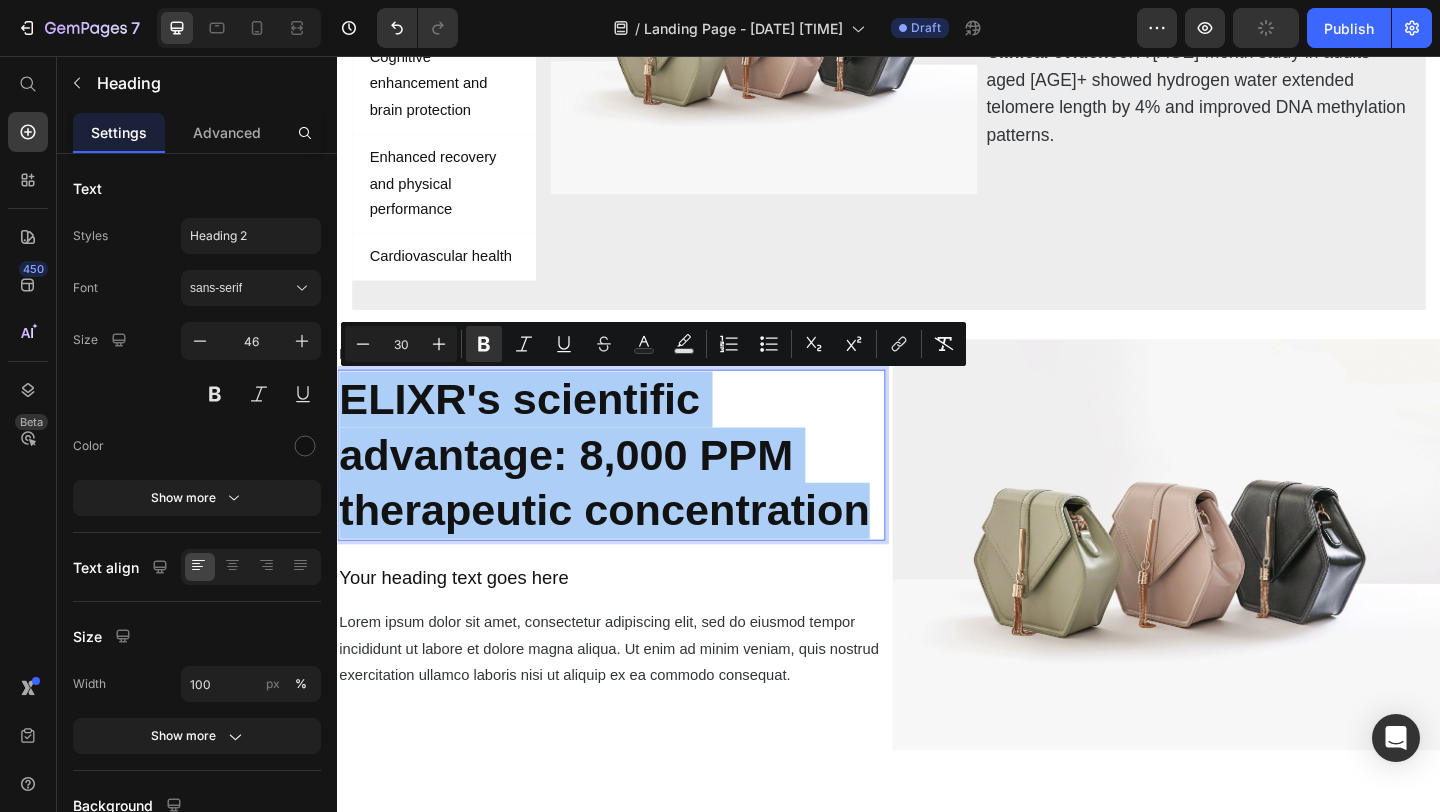 type on "30" 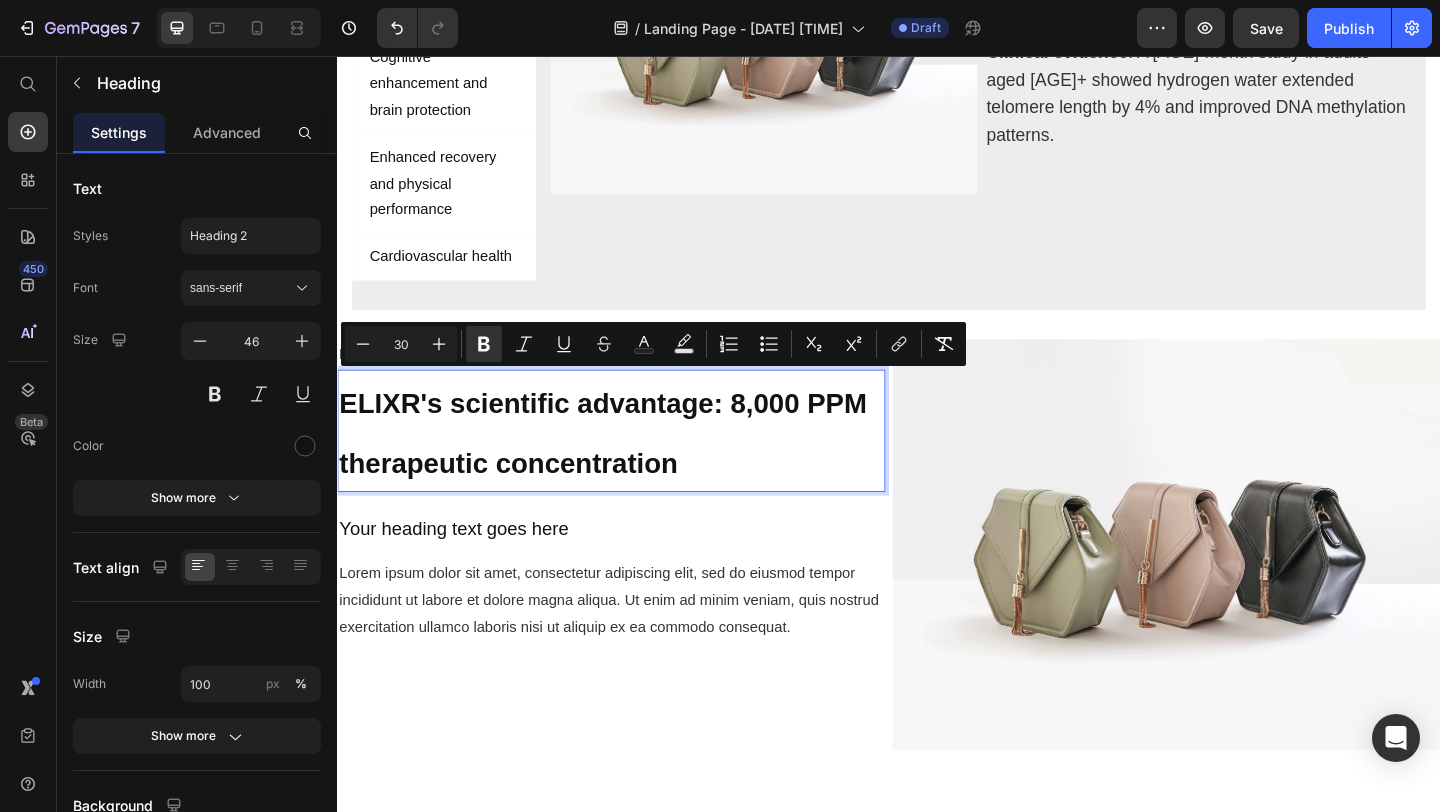 click on "ELIXR's scientific advantage: 8,000 PPM therapeutic concentration" at bounding box center [635, 464] 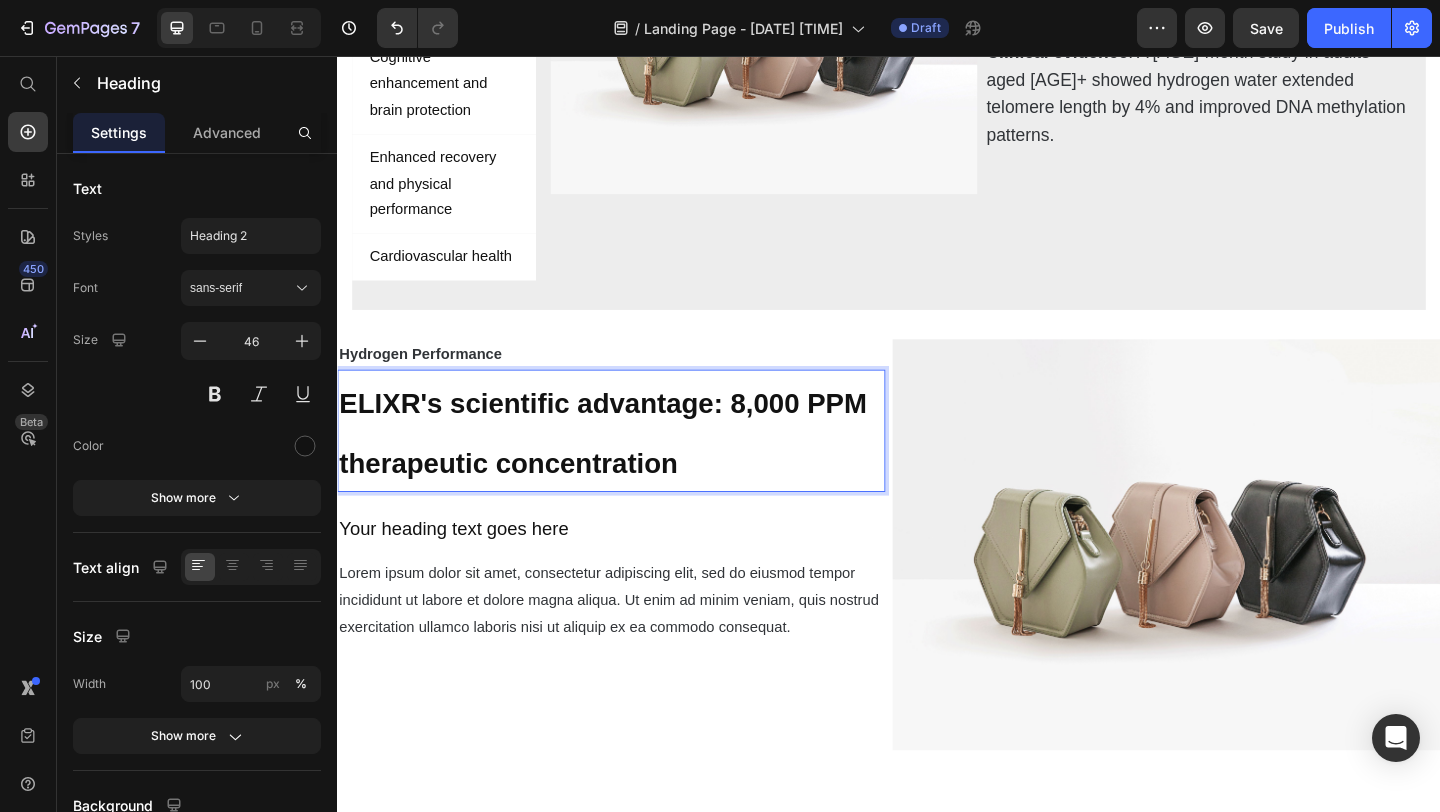 click on "ELIXR's scientific advantage: 8,000 PPM therapeutic concentration" at bounding box center [635, 464] 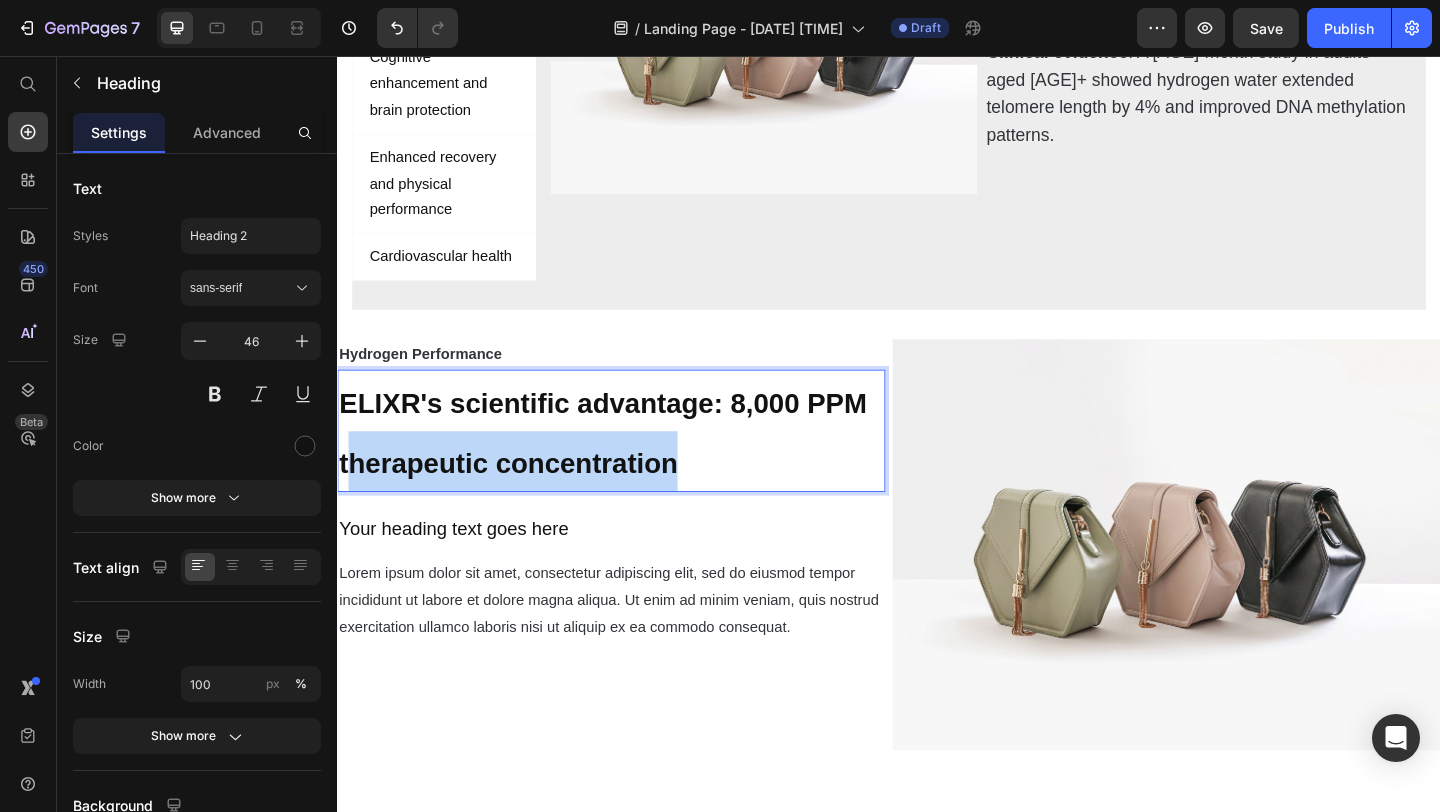 drag, startPoint x: 736, startPoint y: 494, endPoint x: 349, endPoint y: 496, distance: 387.00516 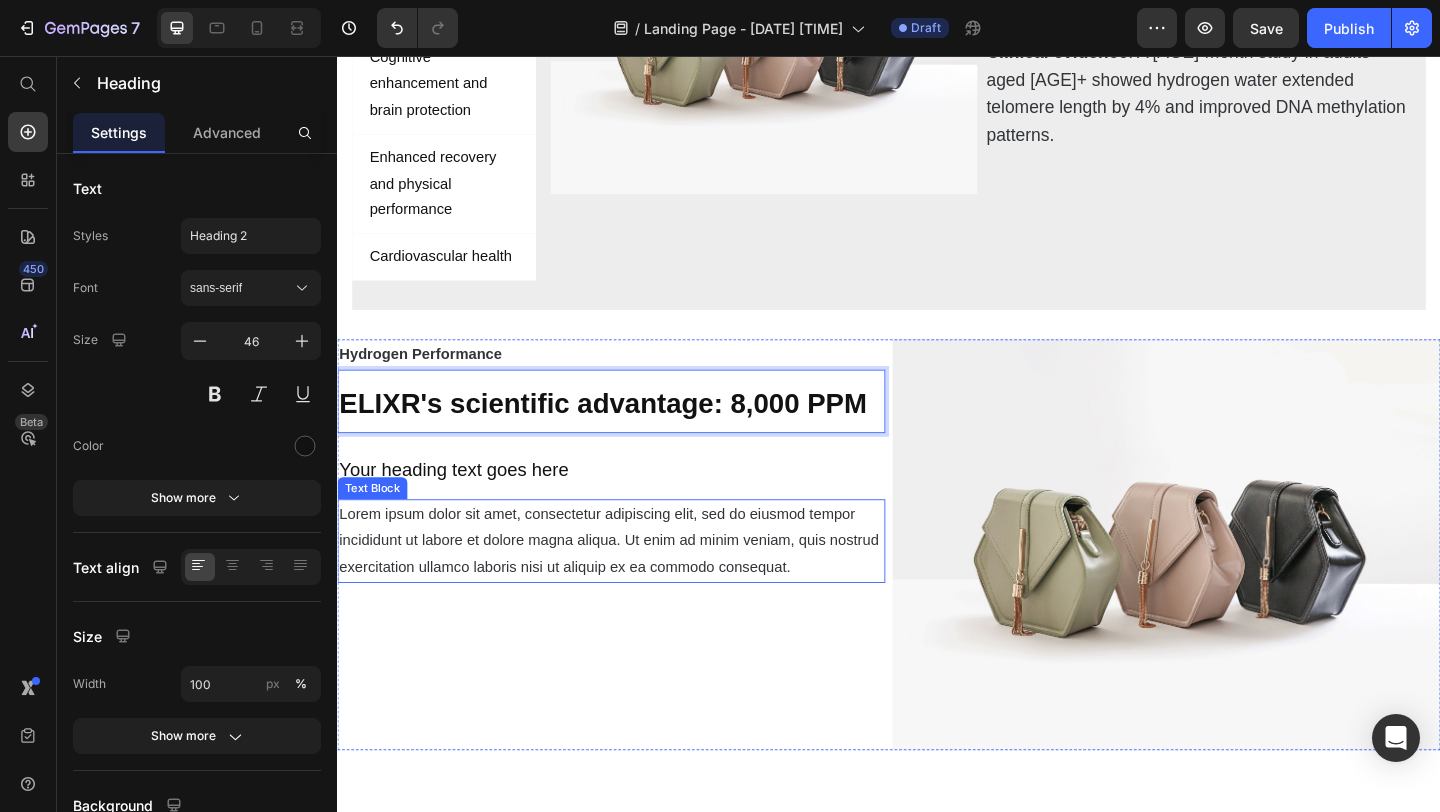 click on "Lorem ipsum dolor sit amet, consectetur adipiscing elit, sed do eiusmod tempor incididunt ut labore et dolore magna aliqua. Ut enim ad minim veniam, quis nostrud exercitation ullamco laboris nisi ut aliquip ex ea commodo consequat." at bounding box center (635, 583) 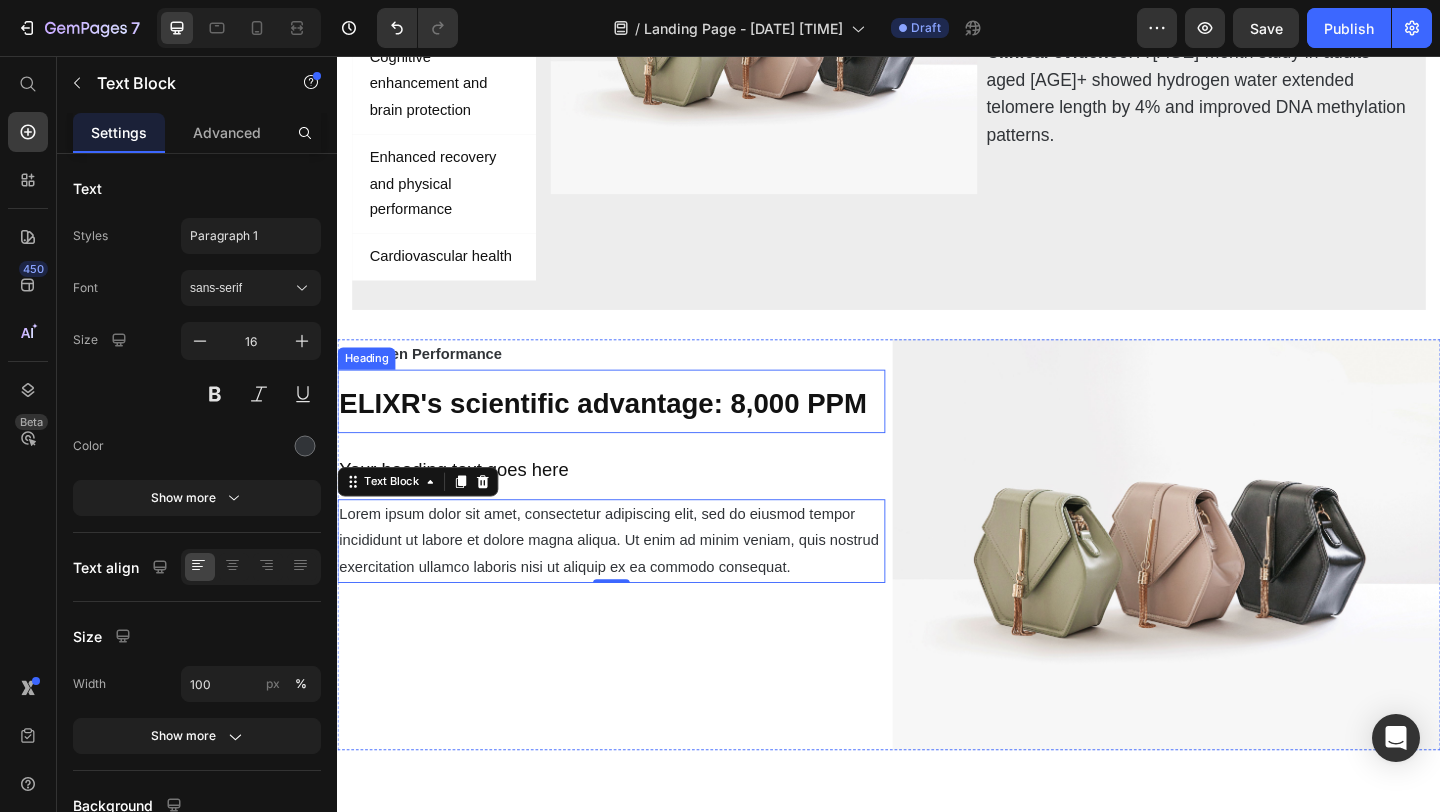 click on "ELIXR's scientific advantage: 8,000 PPM" at bounding box center [626, 433] 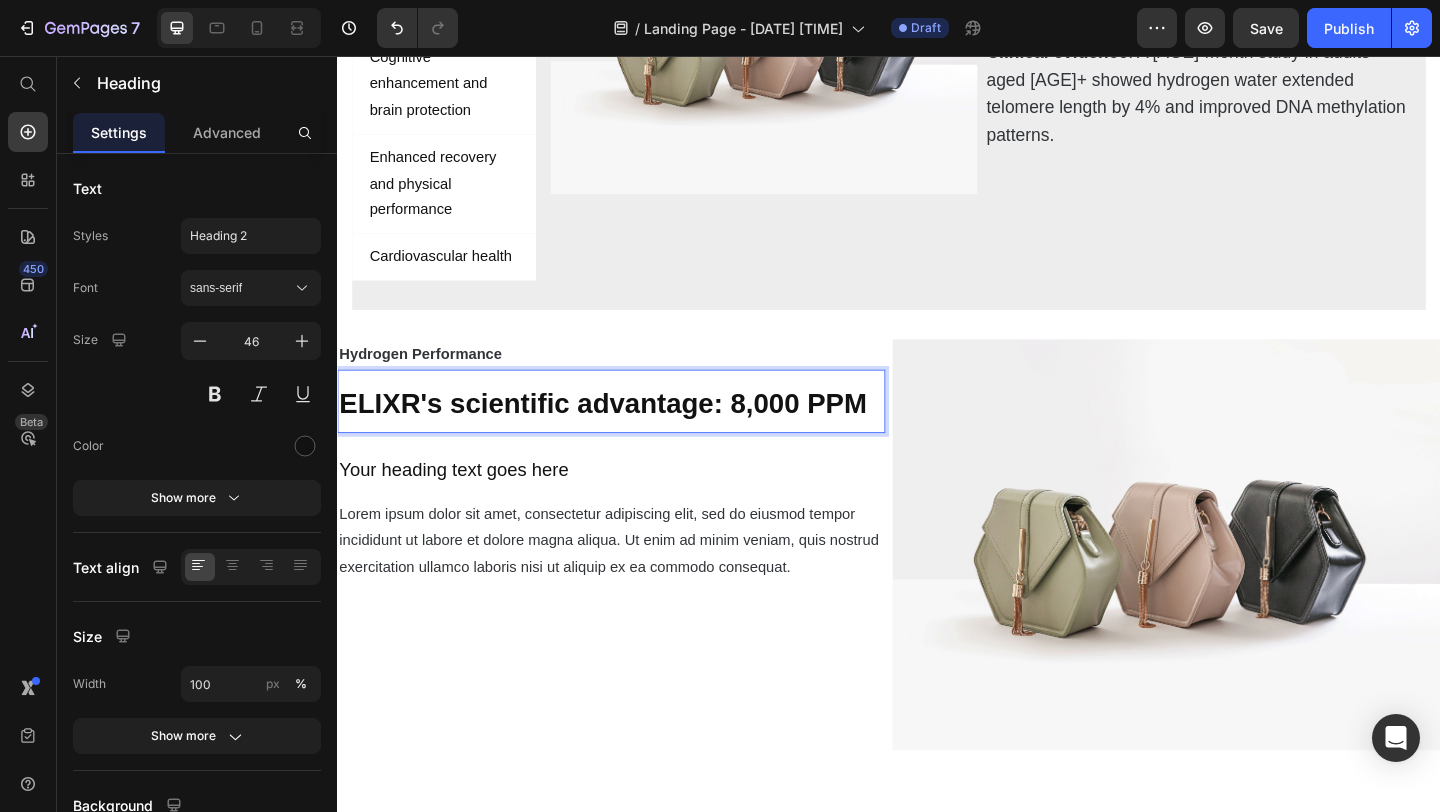 click on "ELIXR's scientific advantage: 8,000 PPM" at bounding box center [626, 433] 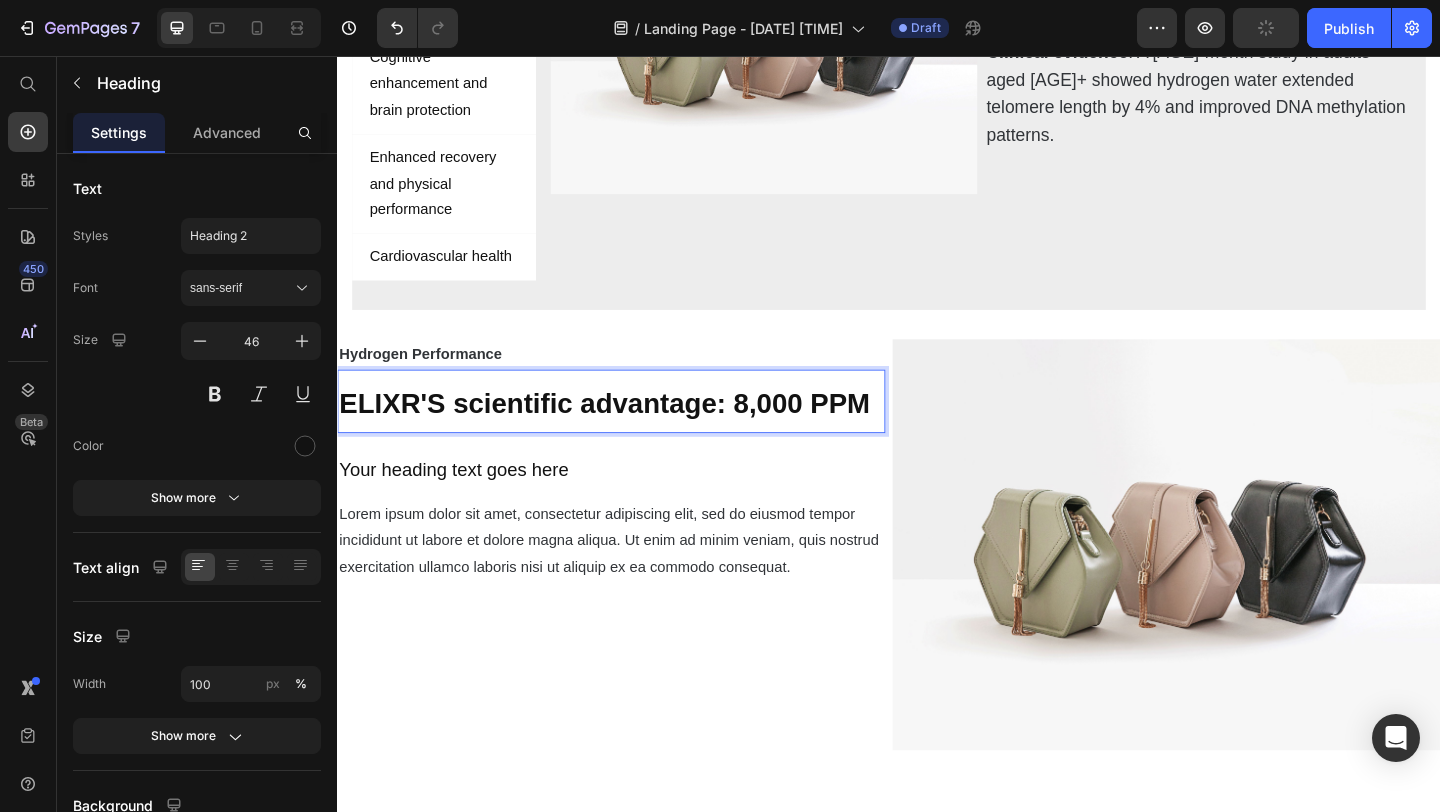 click on "ELIXR'S scientific advantage: 8,000 PPM" at bounding box center (627, 433) 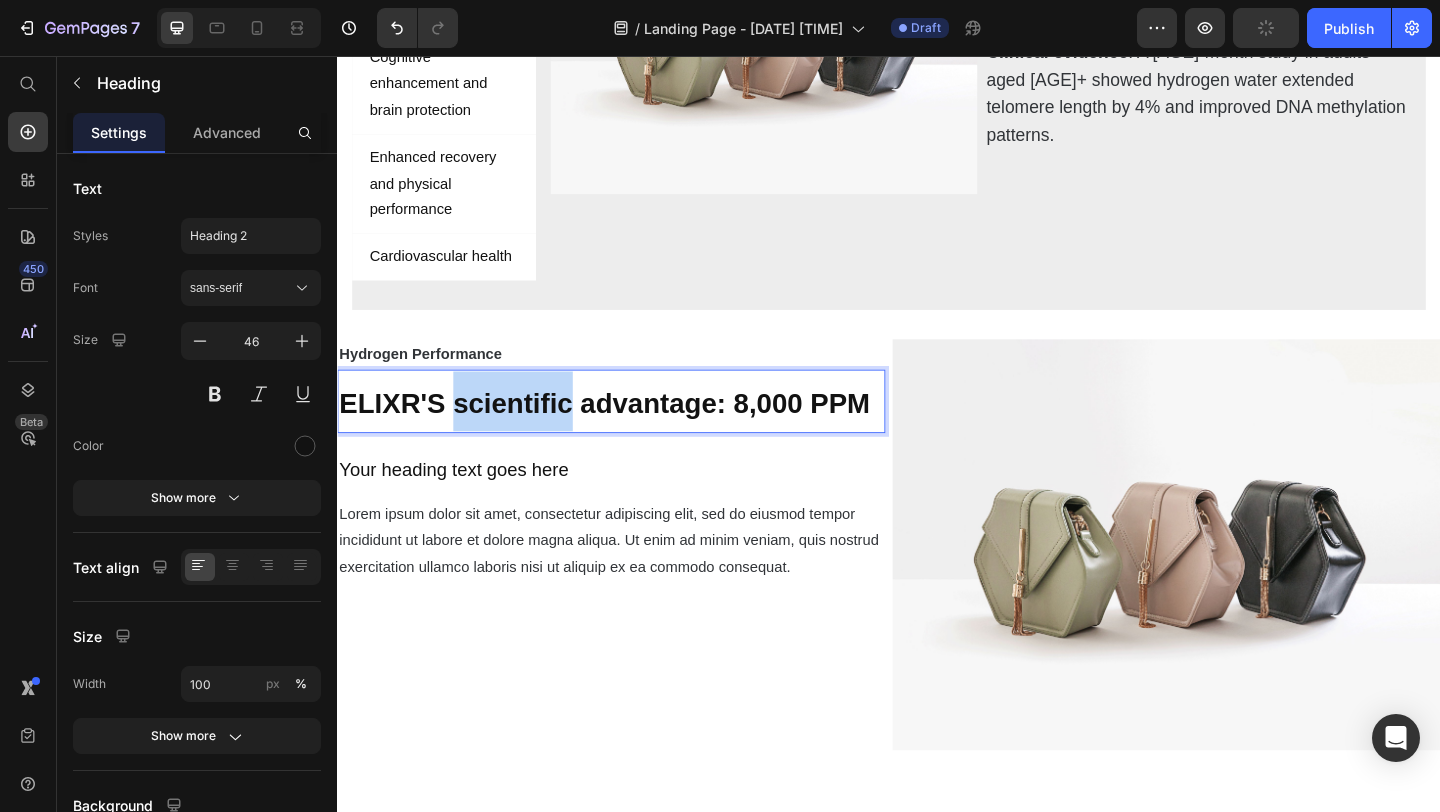 click on "ELIXR'S scientific advantage: 8,000 PPM" at bounding box center (627, 433) 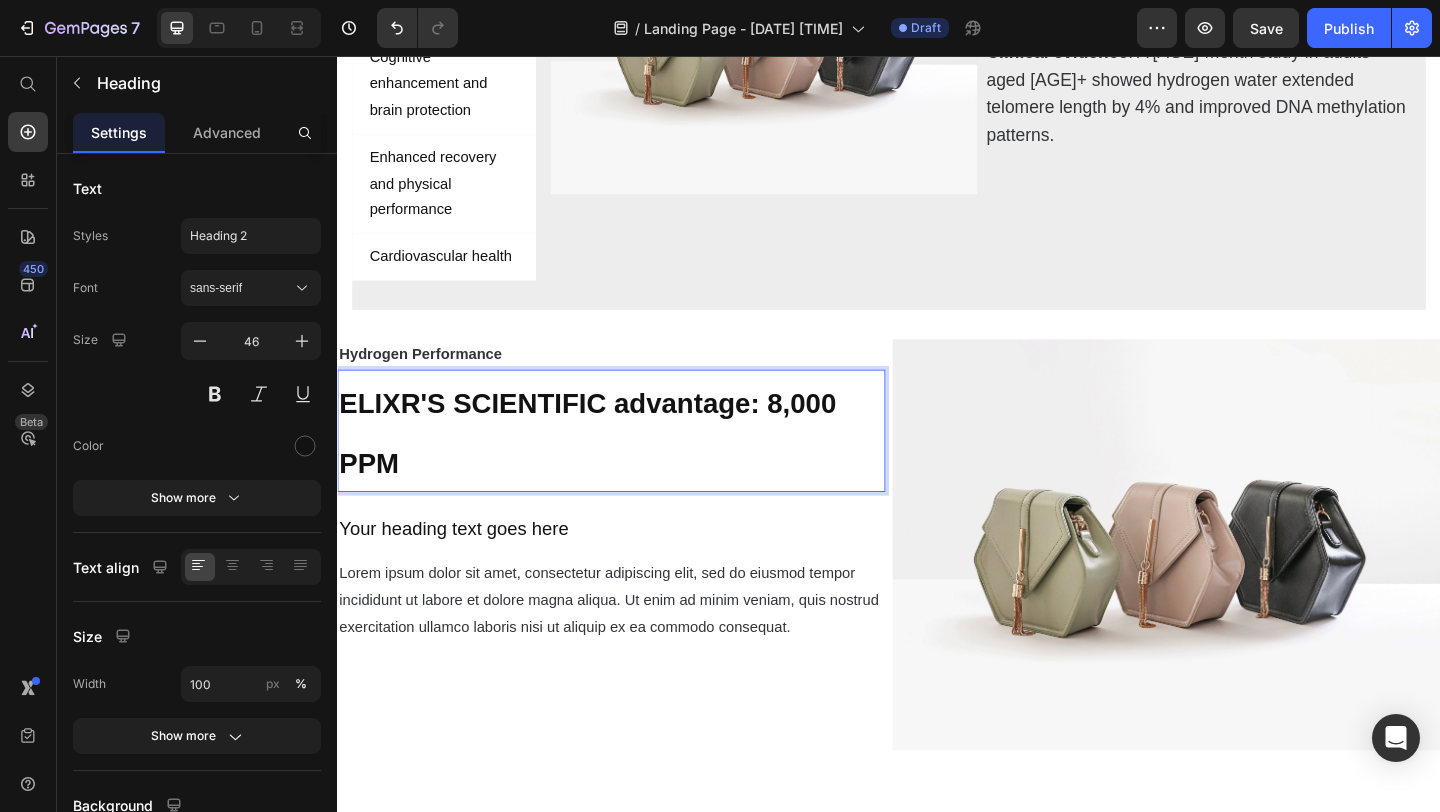 click on "ELIXR'S SCIENTIFIC advantage: 8,000 PPM" at bounding box center [609, 466] 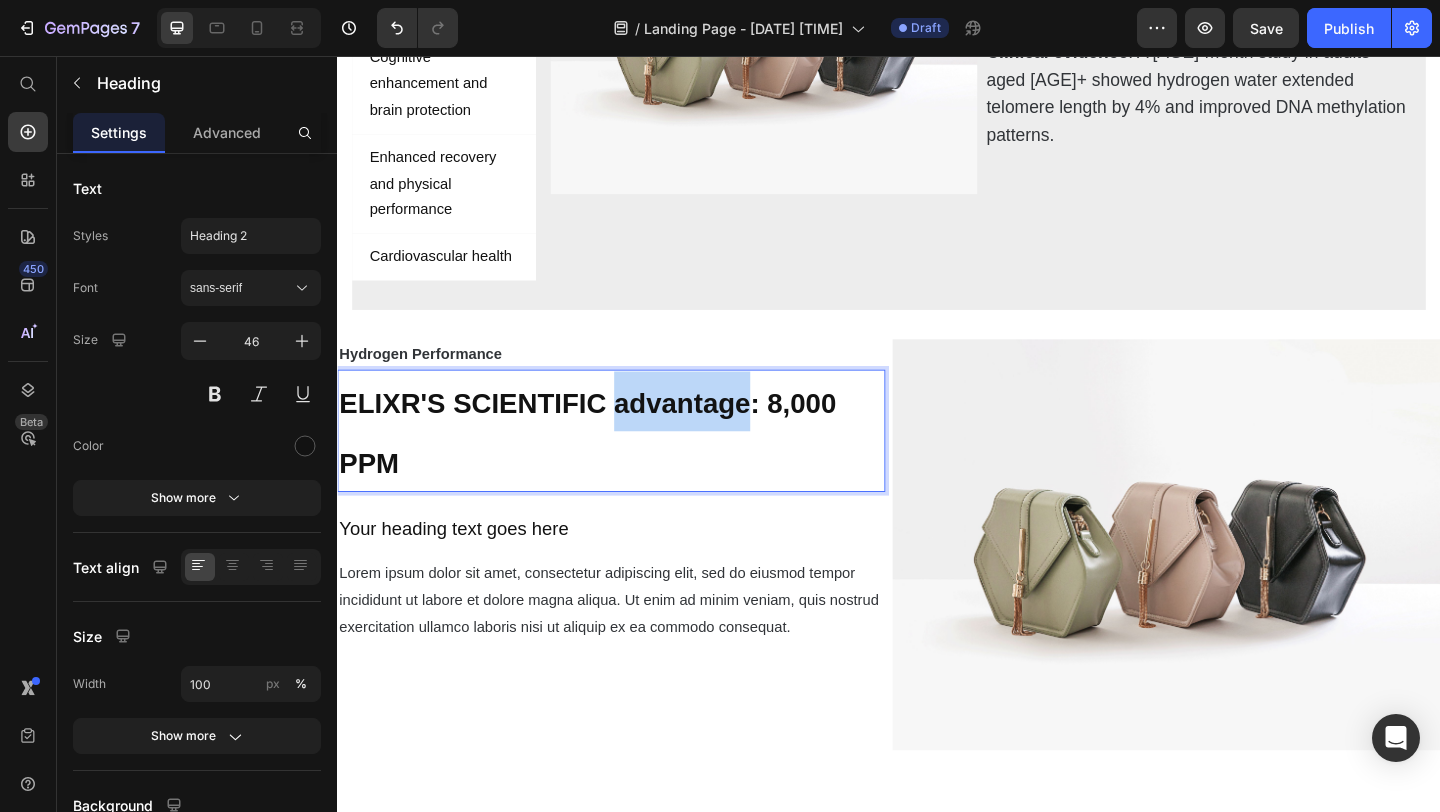 click on "ELIXR'S SCIENTIFIC advantage: 8,000 PPM" at bounding box center (609, 466) 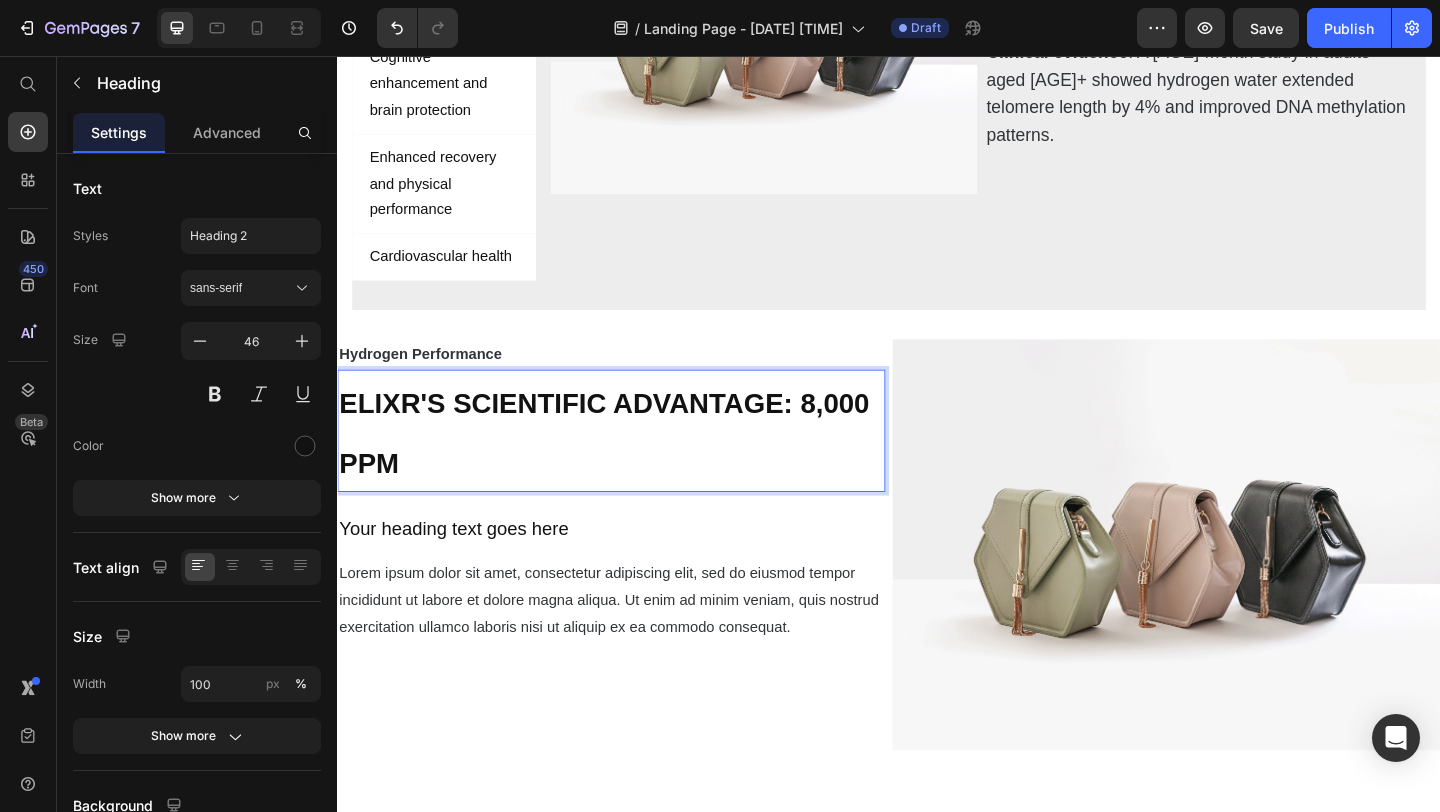 click on "ELIXR'S SCIENTIFIC ADVANTAGE: 8,000 PPM" at bounding box center (627, 466) 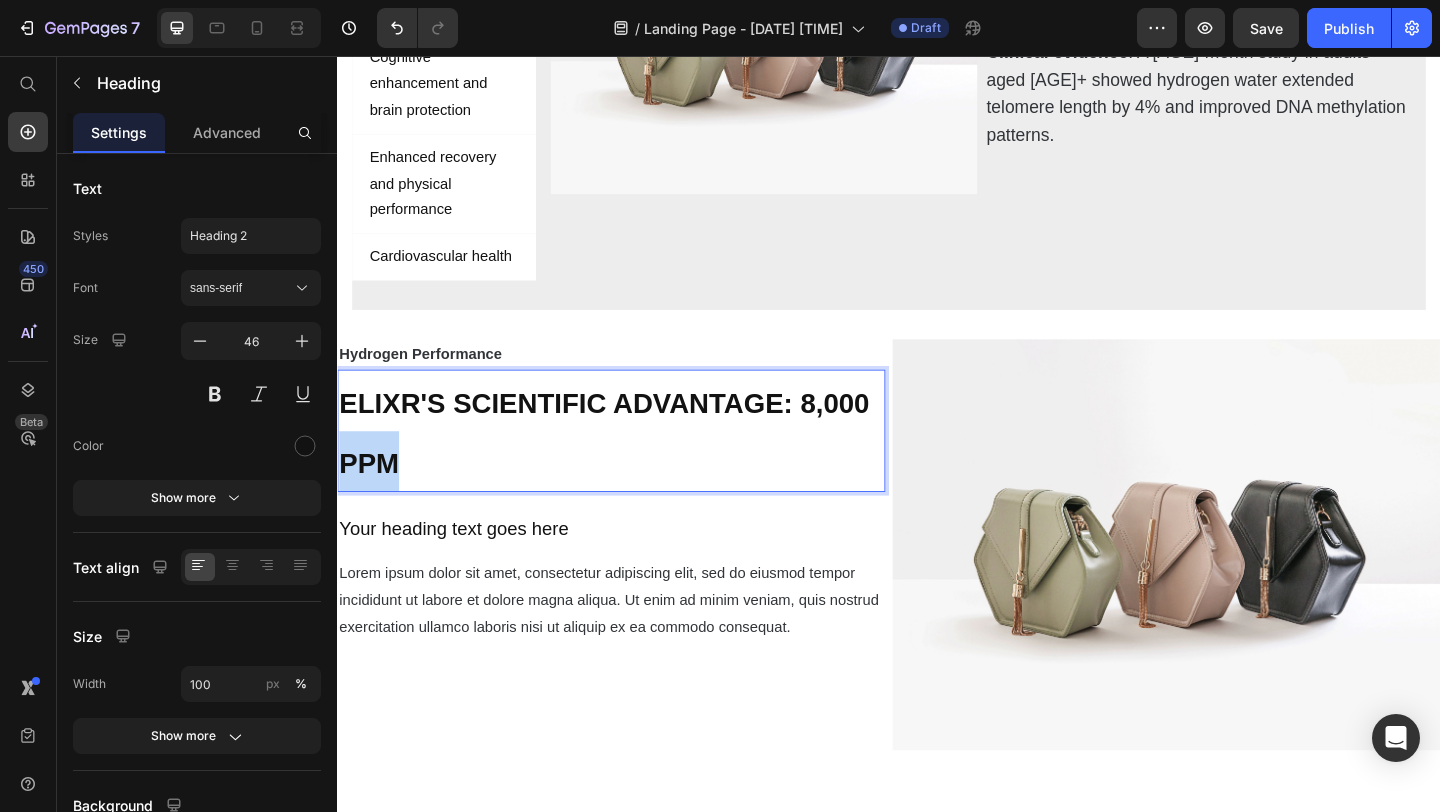 click on "ELIXR'S SCIENTIFIC ADVANTAGE: 8,000 PPM" at bounding box center (627, 466) 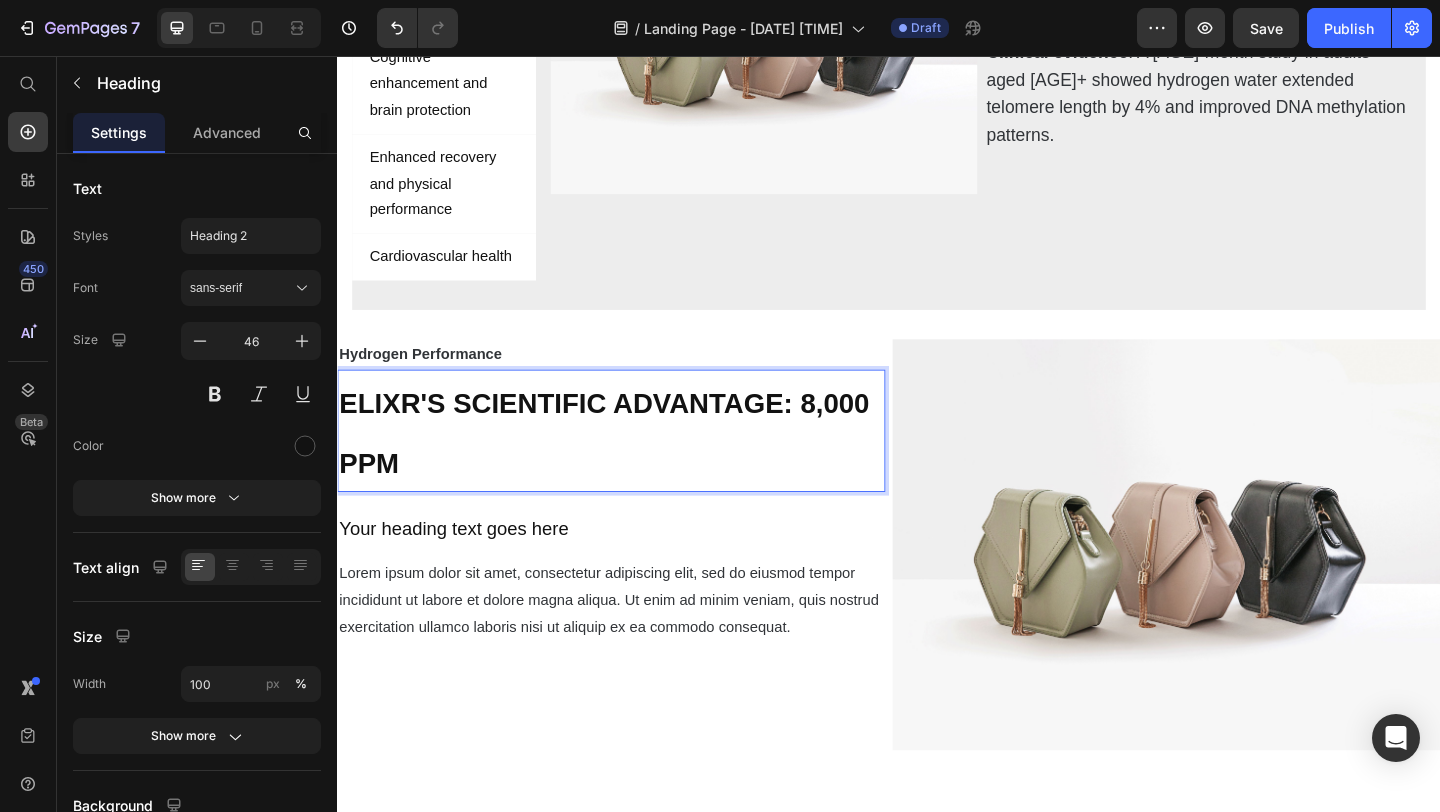 click on "ELIXR'S SCIENTIFIC ADVANTAGE: 8,000 PPM" at bounding box center [635, 464] 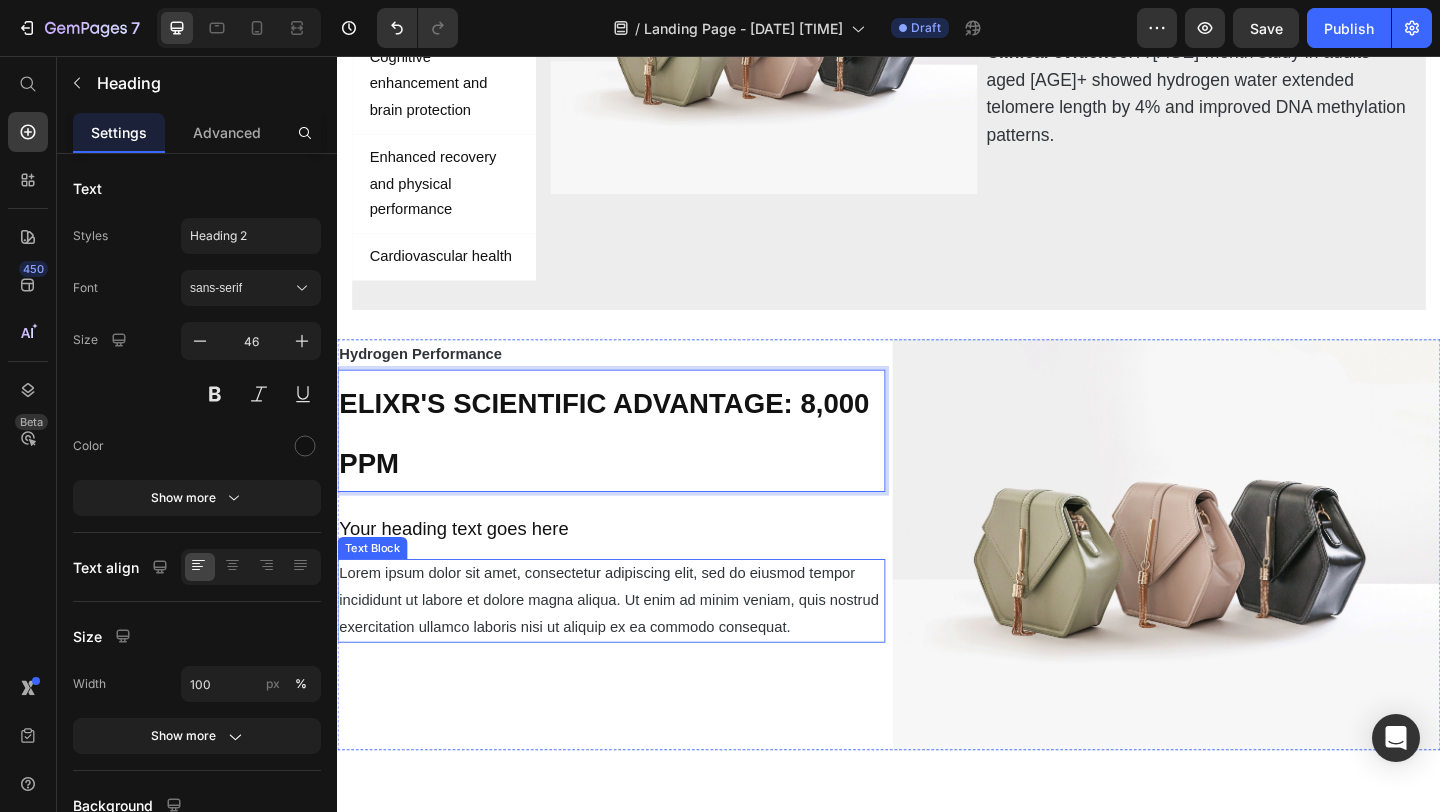 click on "Lorem ipsum dolor sit amet, consectetur adipiscing elit, sed do eiusmod tempor incididunt ut labore et dolore magna aliqua. Ut enim ad minim veniam, quis nostrud exercitation ullamco laboris nisi ut aliquip ex ea commodo consequat." at bounding box center [635, 648] 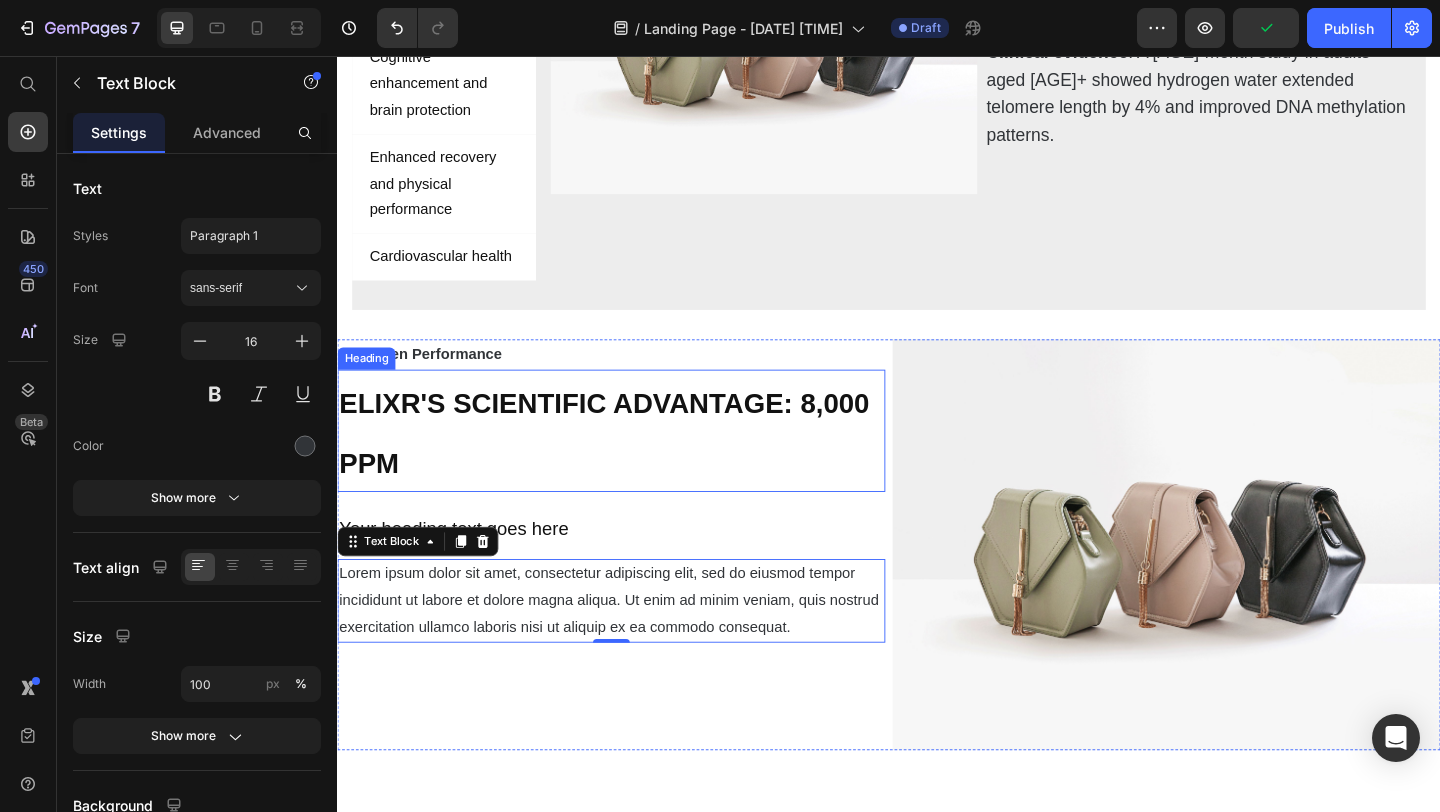 click on "ELIXR'S SCIENTIFIC ADVANTAGE: 8,000 PPM" at bounding box center (627, 466) 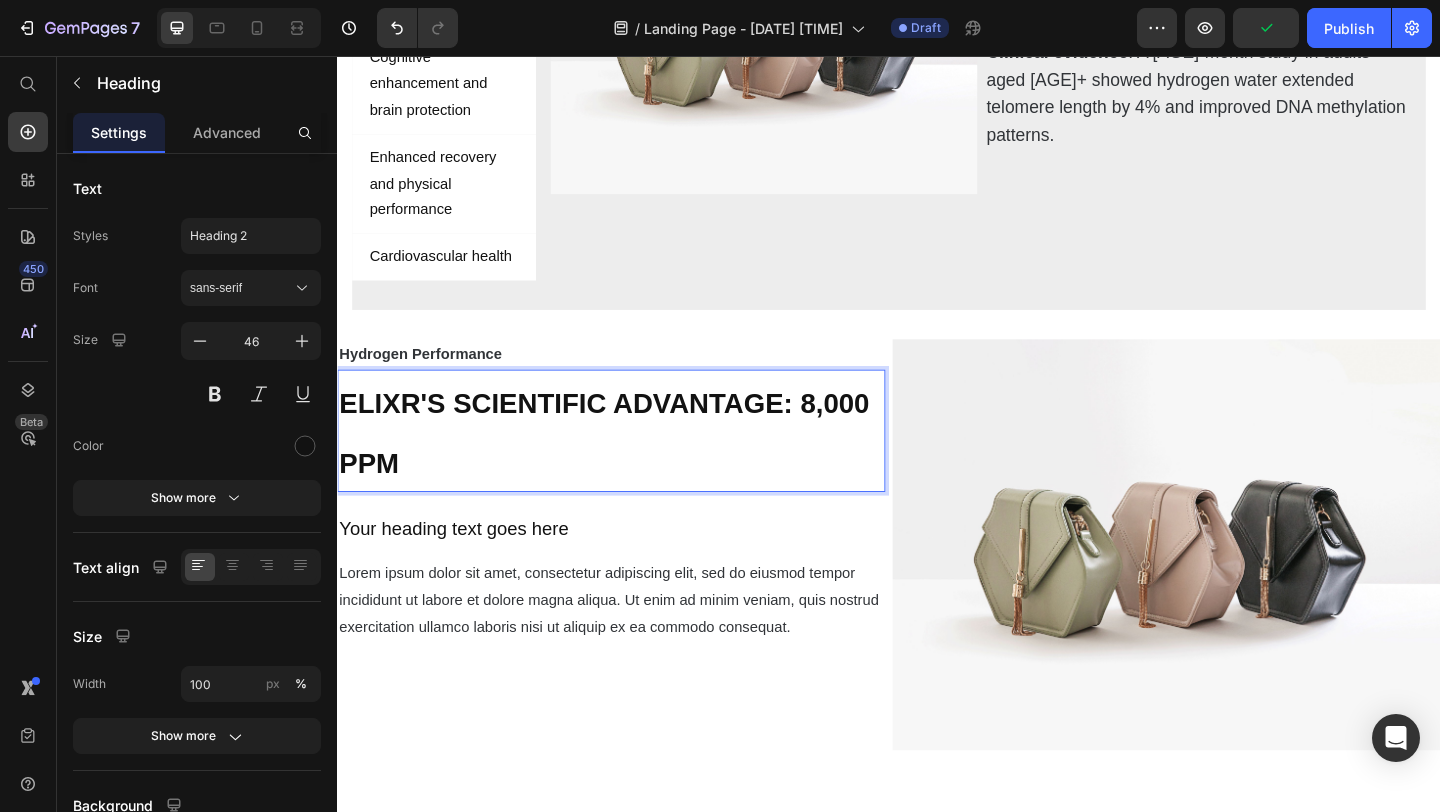 click on "ELIXR'S SCIENTIFIC ADVANTAGE: 8,000 PPM" at bounding box center (627, 466) 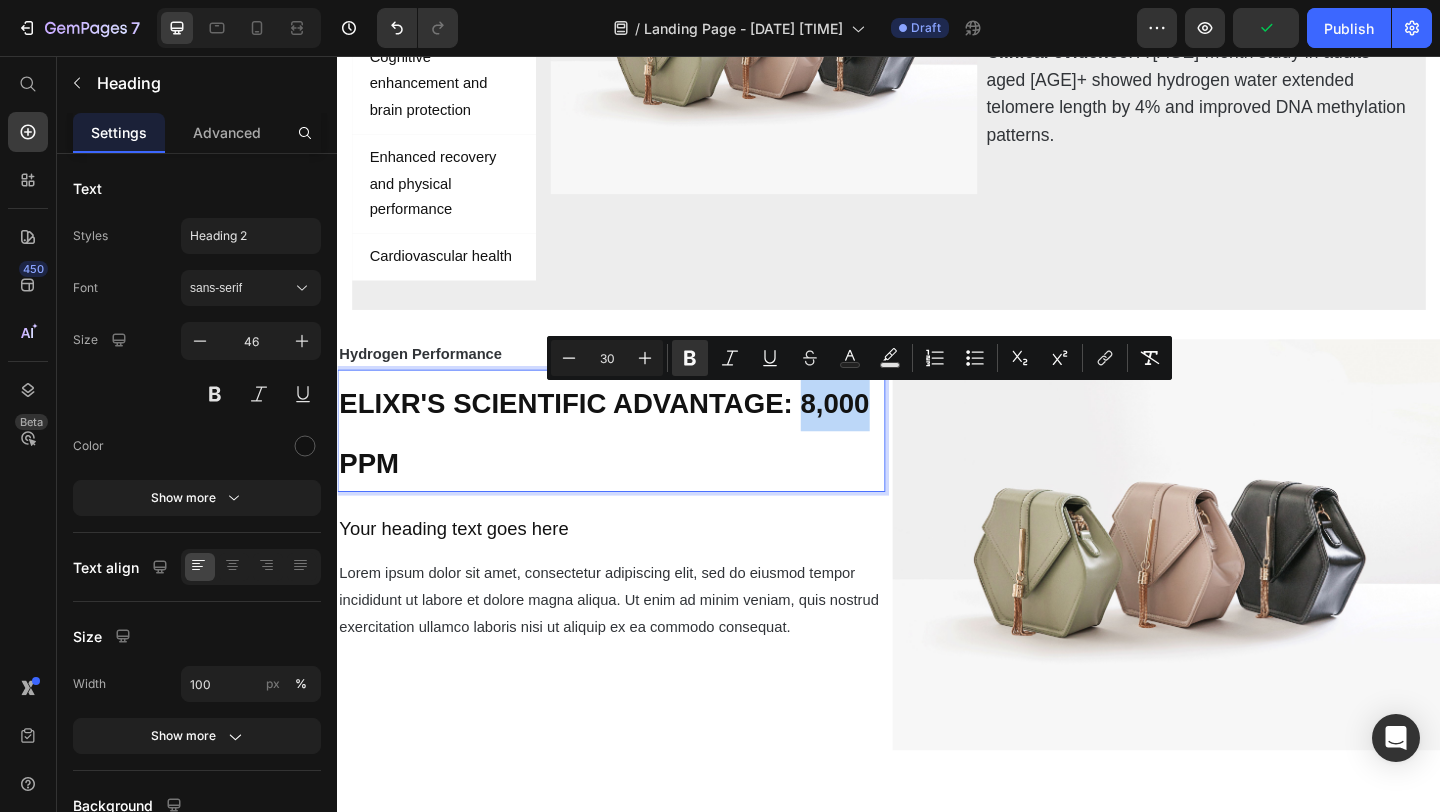 click on "ELIXR'S SCIENTIFIC ADVANTAGE: 8,000 PPM" at bounding box center (627, 466) 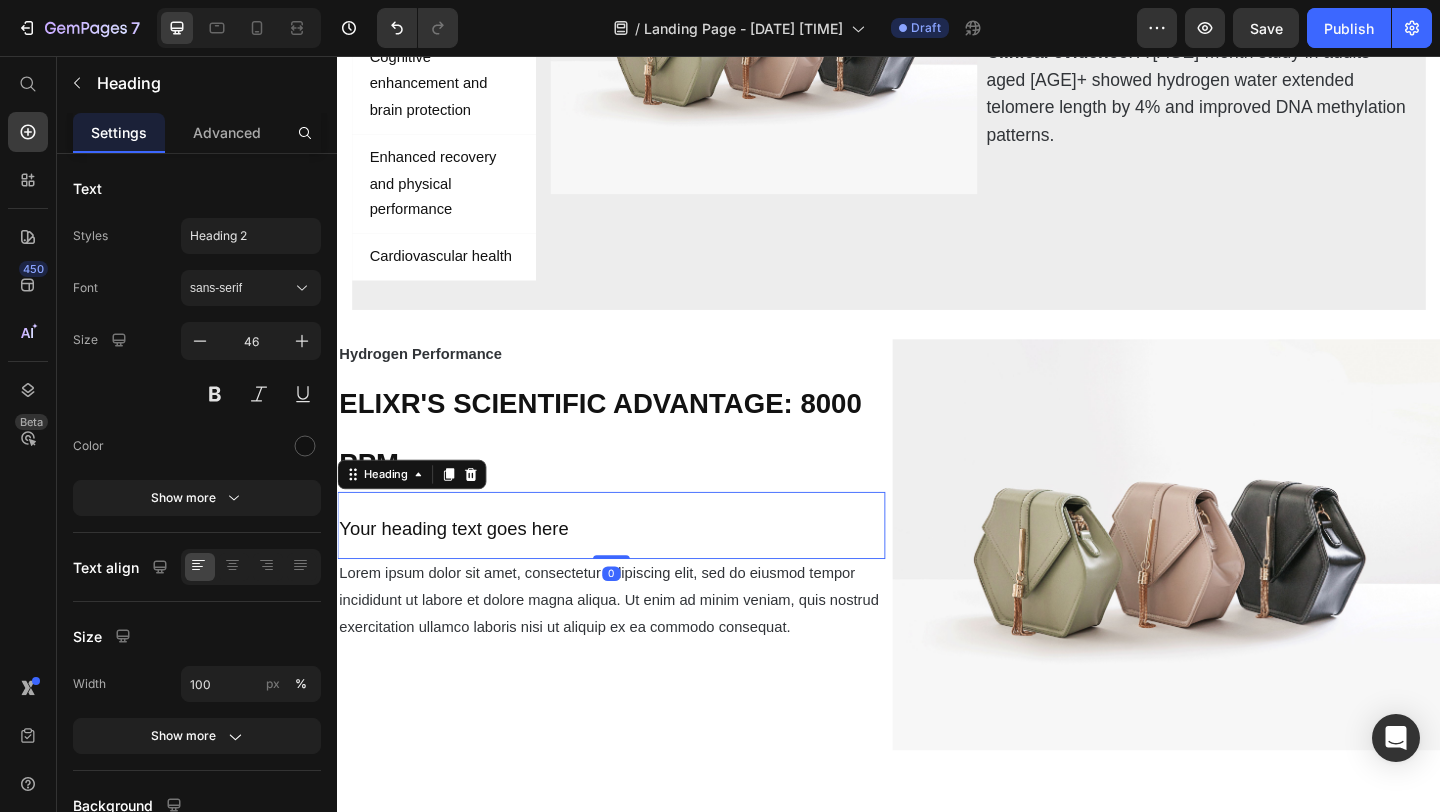 click on "⁠⁠⁠⁠⁠⁠⁠ Your heading text goes here" at bounding box center (635, 566) 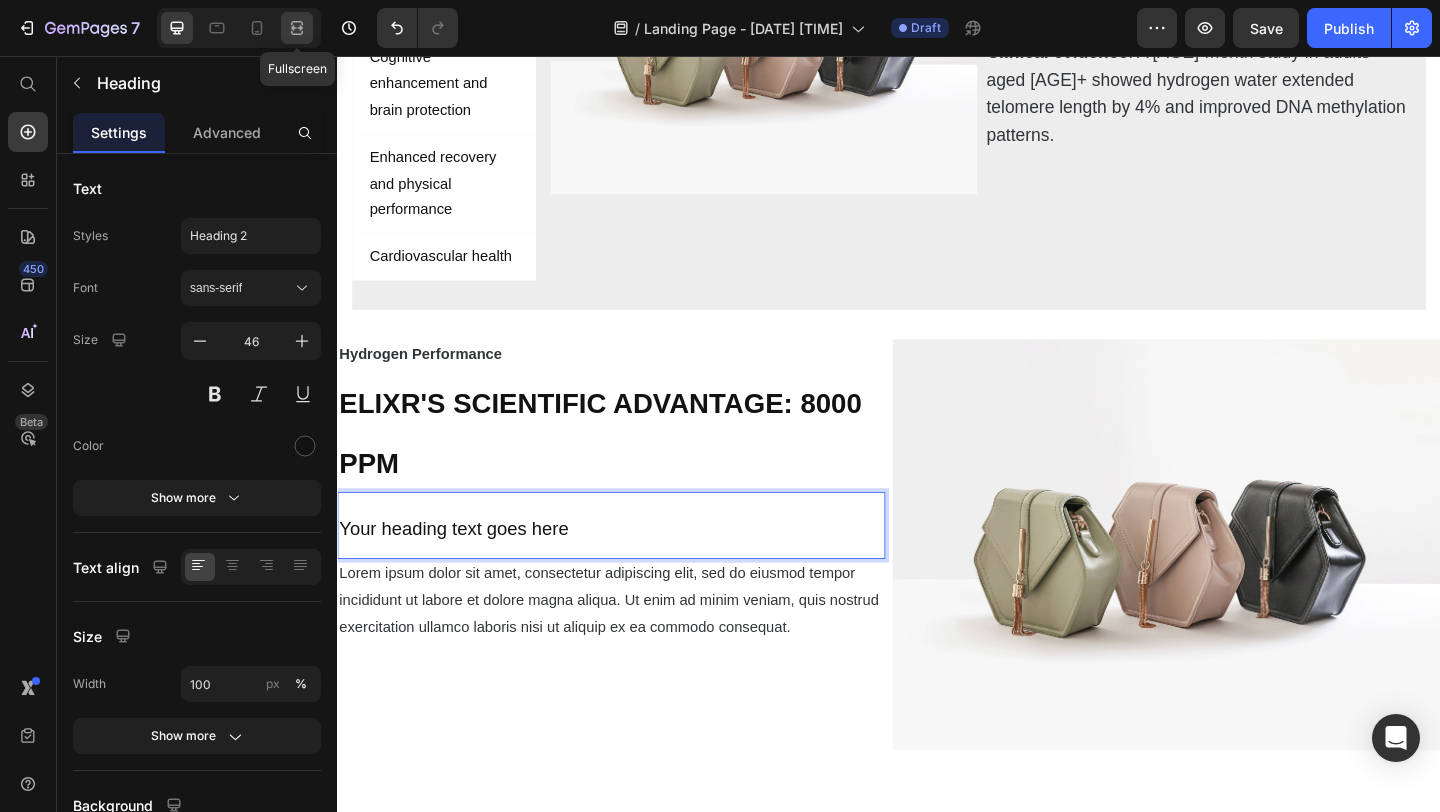 click 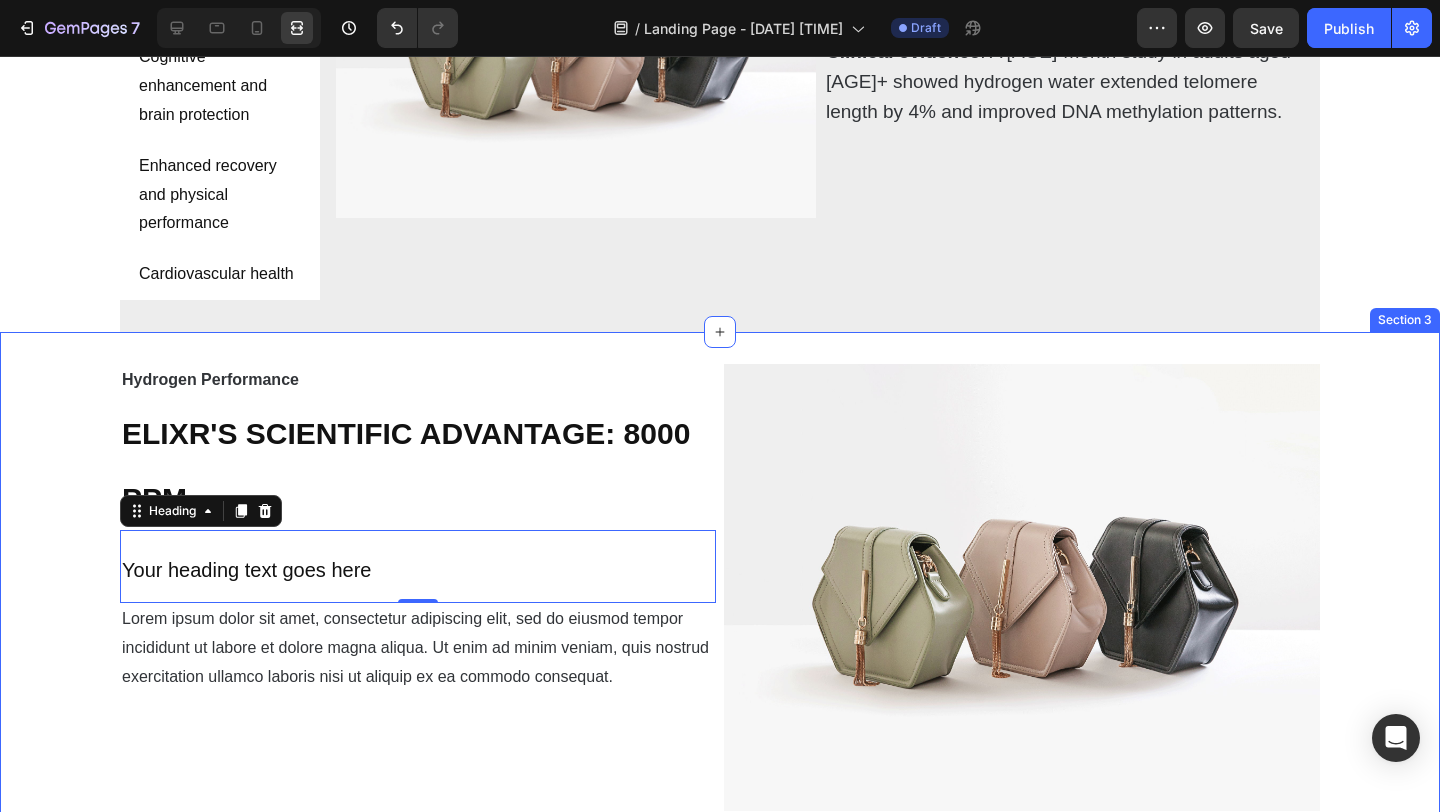 scroll, scrollTop: 1454, scrollLeft: 0, axis: vertical 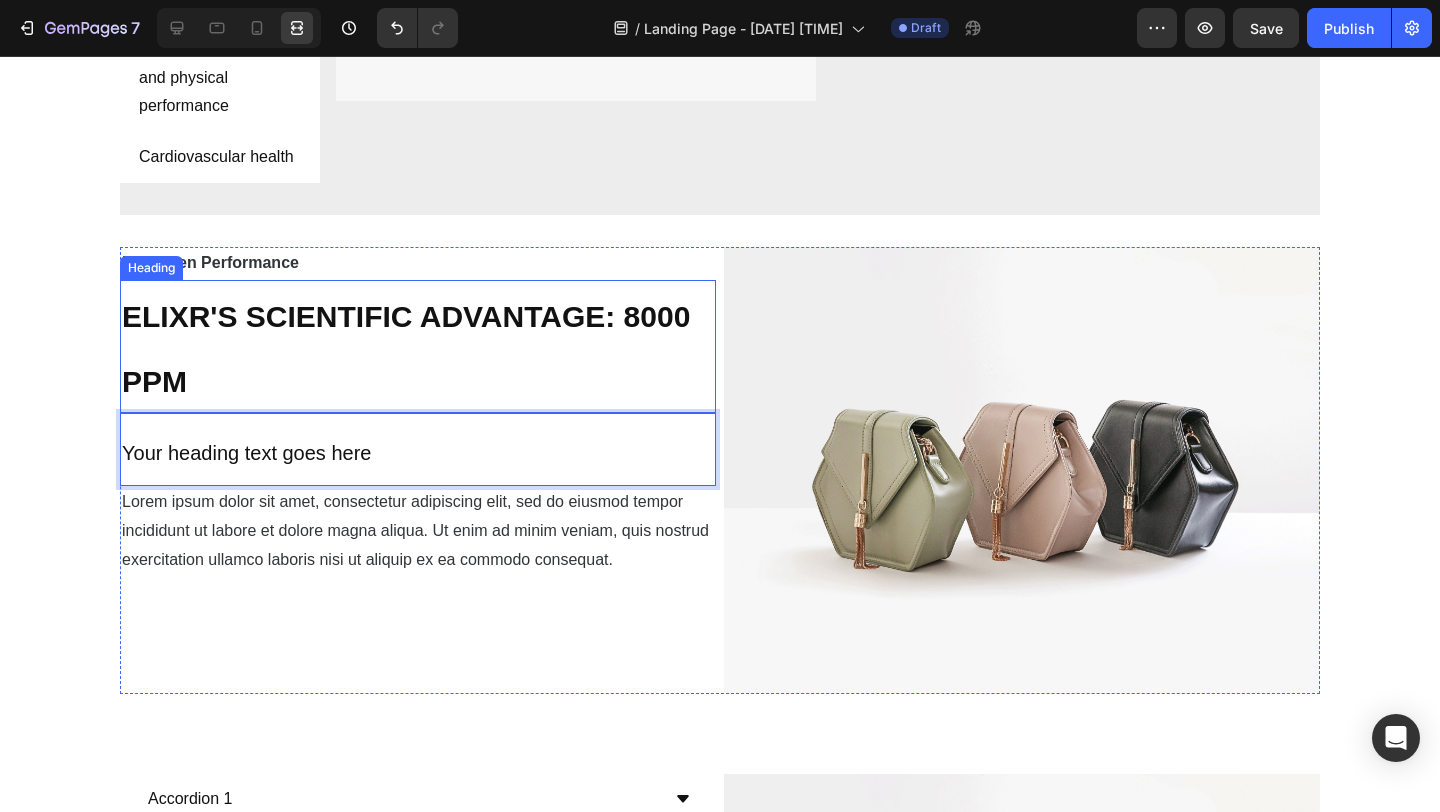 click on "⁠⁠⁠⁠⁠⁠⁠ ELIXR'S SCIENTIFIC ADVANTAGE: 8000 PPM" at bounding box center (418, 347) 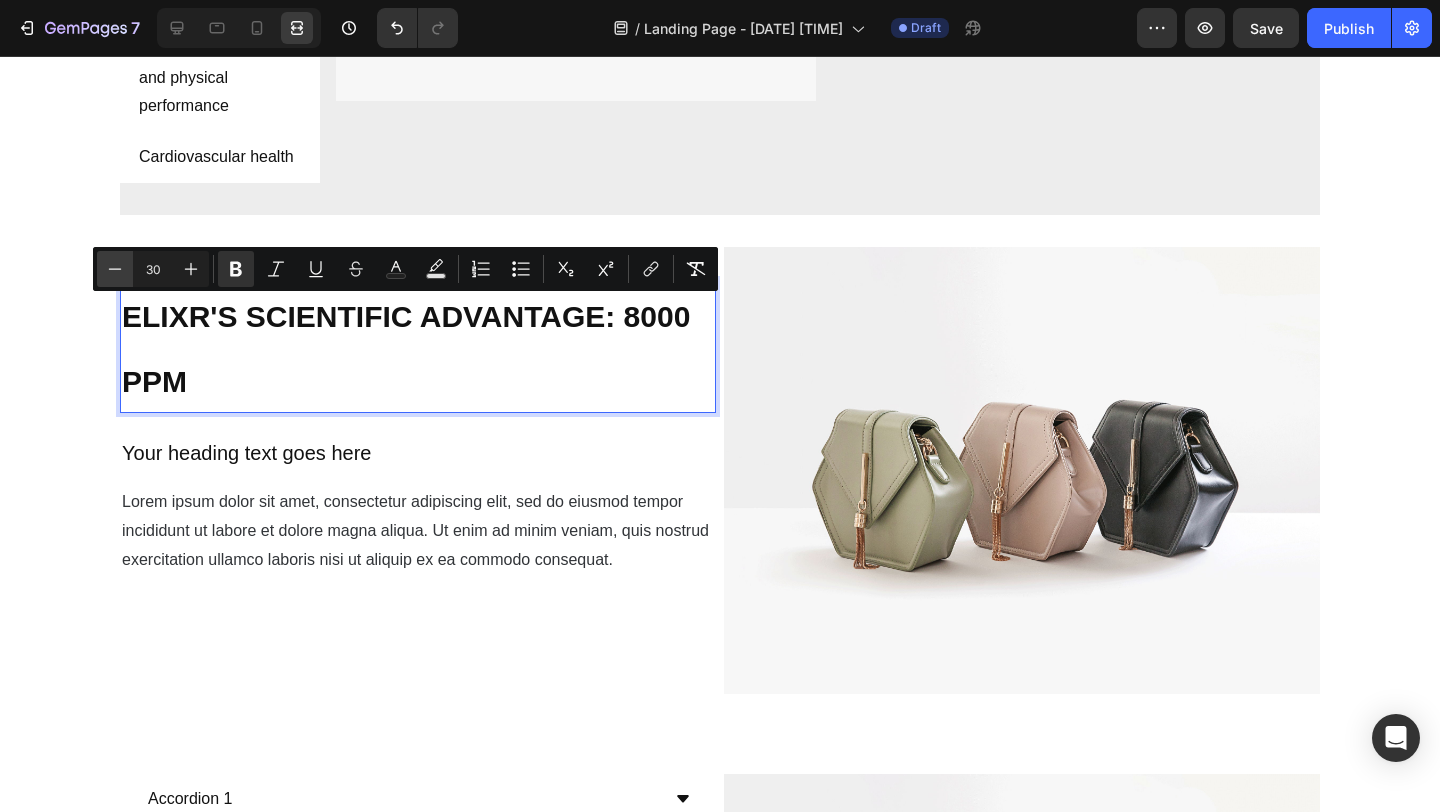 click 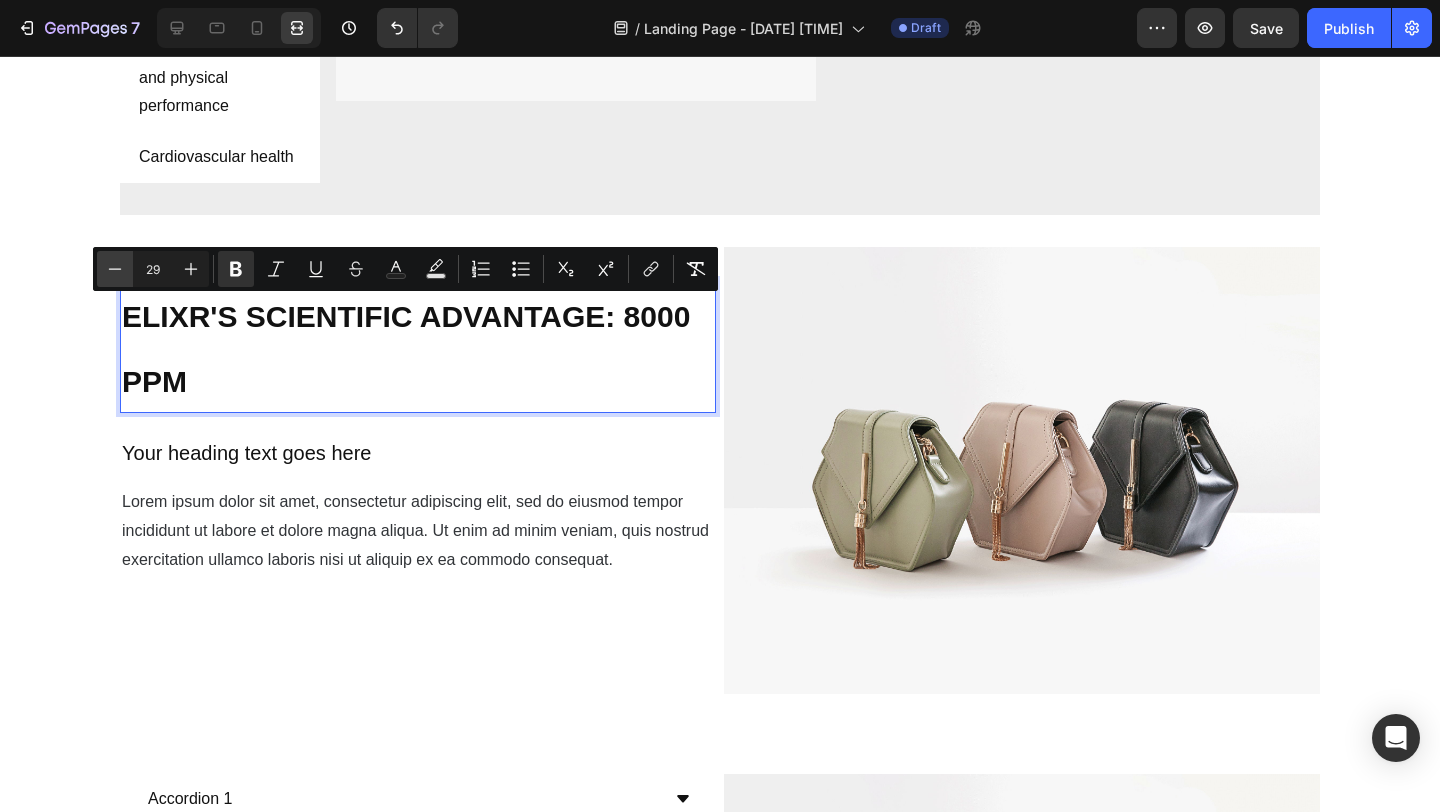click 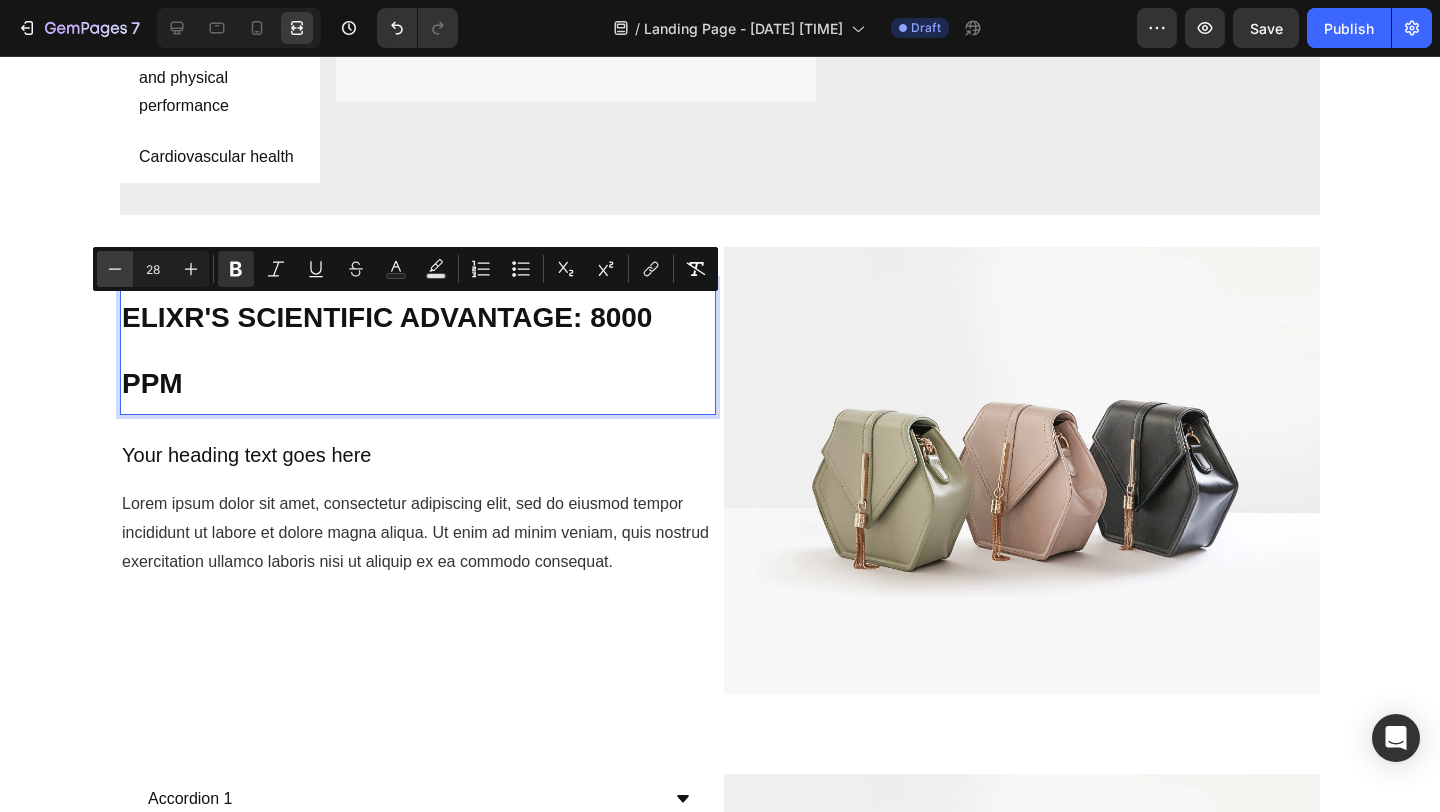 click 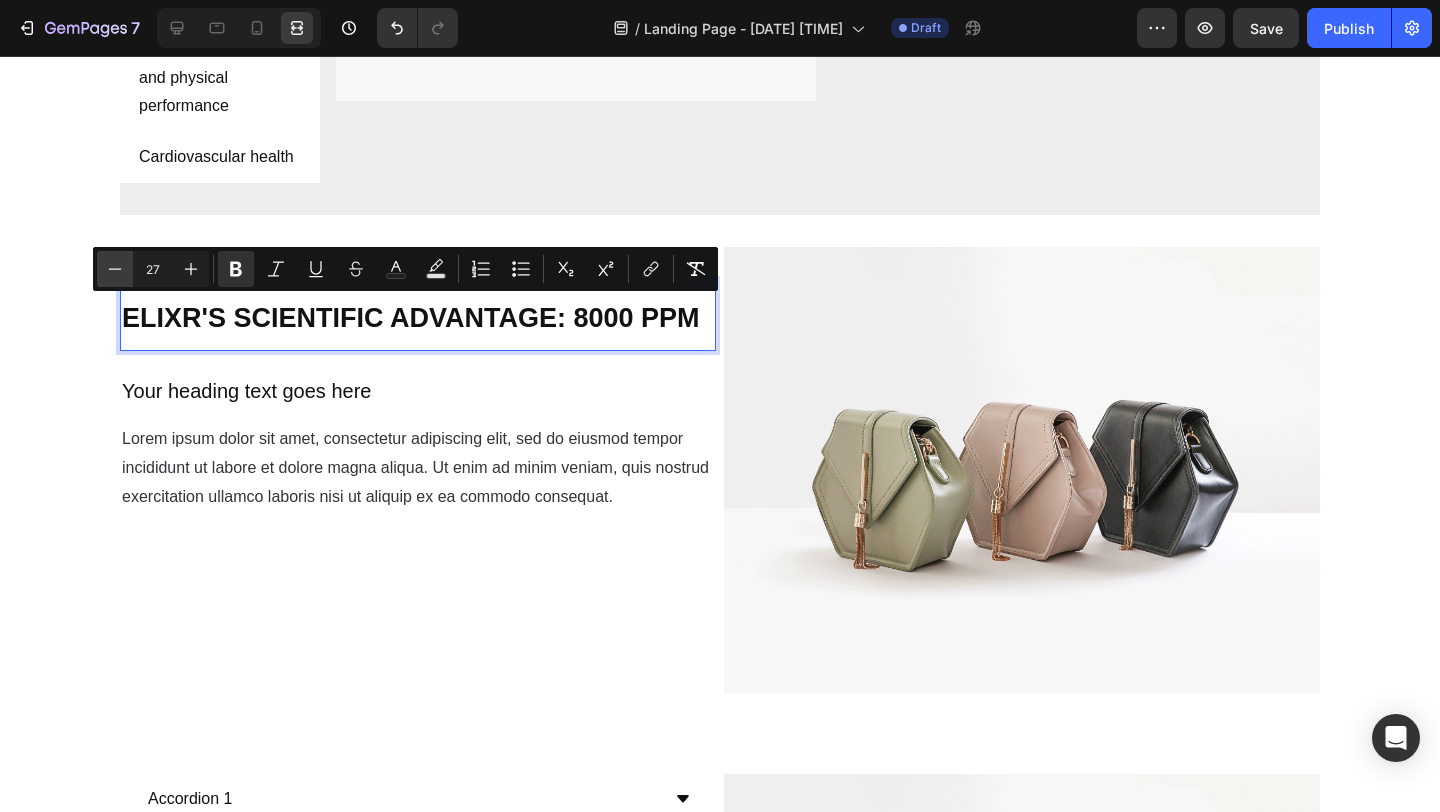 click 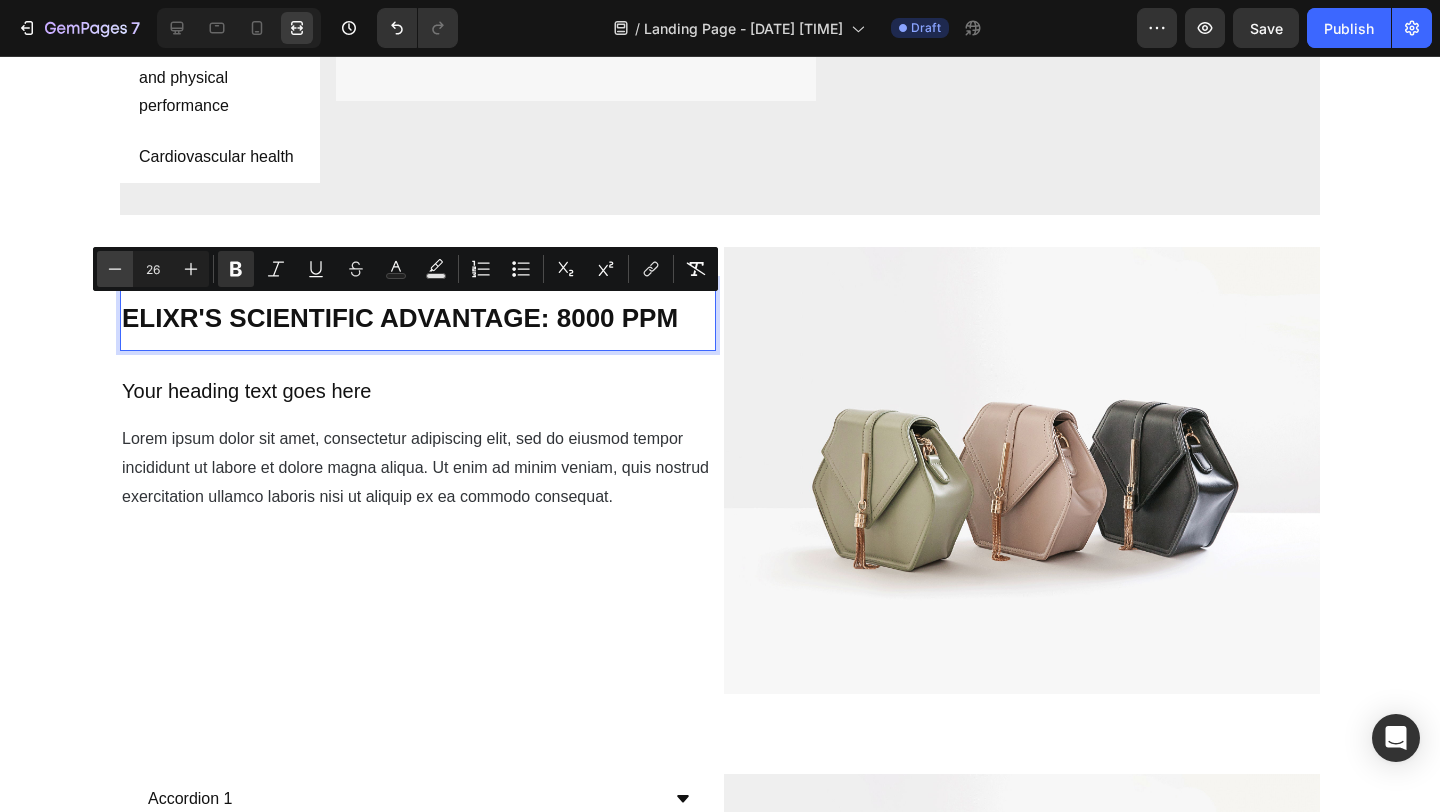 drag, startPoint x: 114, startPoint y: 268, endPoint x: 57, endPoint y: 303, distance: 66.88796 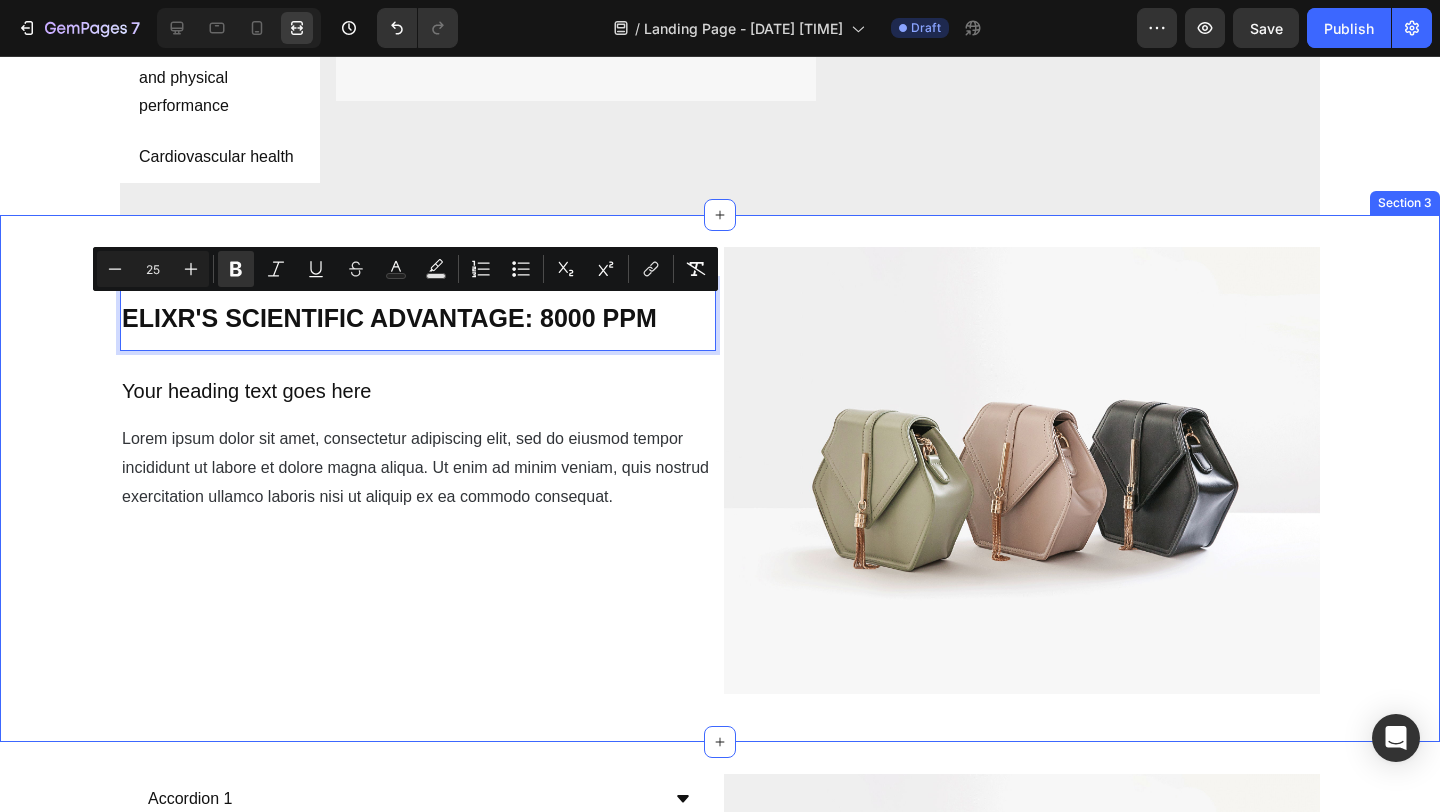 click on "Hydrogen Performance Text Block Your heading text goes here Heading 0 THE ELIXR'S SCIENTIFIC ADVANTAGE: 8000 PPM Heading Lorem ipsum dolor sit amet, consectetur adipiscing elit, sed do eiusmod tempor incididunt ut labore et dolore magna aliqua. Ut enim ad minim veniam, quis nostrud exercitation ullamco laboris nisi ut aliquip ex ea commodo consequat. Text Block Image Row" at bounding box center [720, 478] 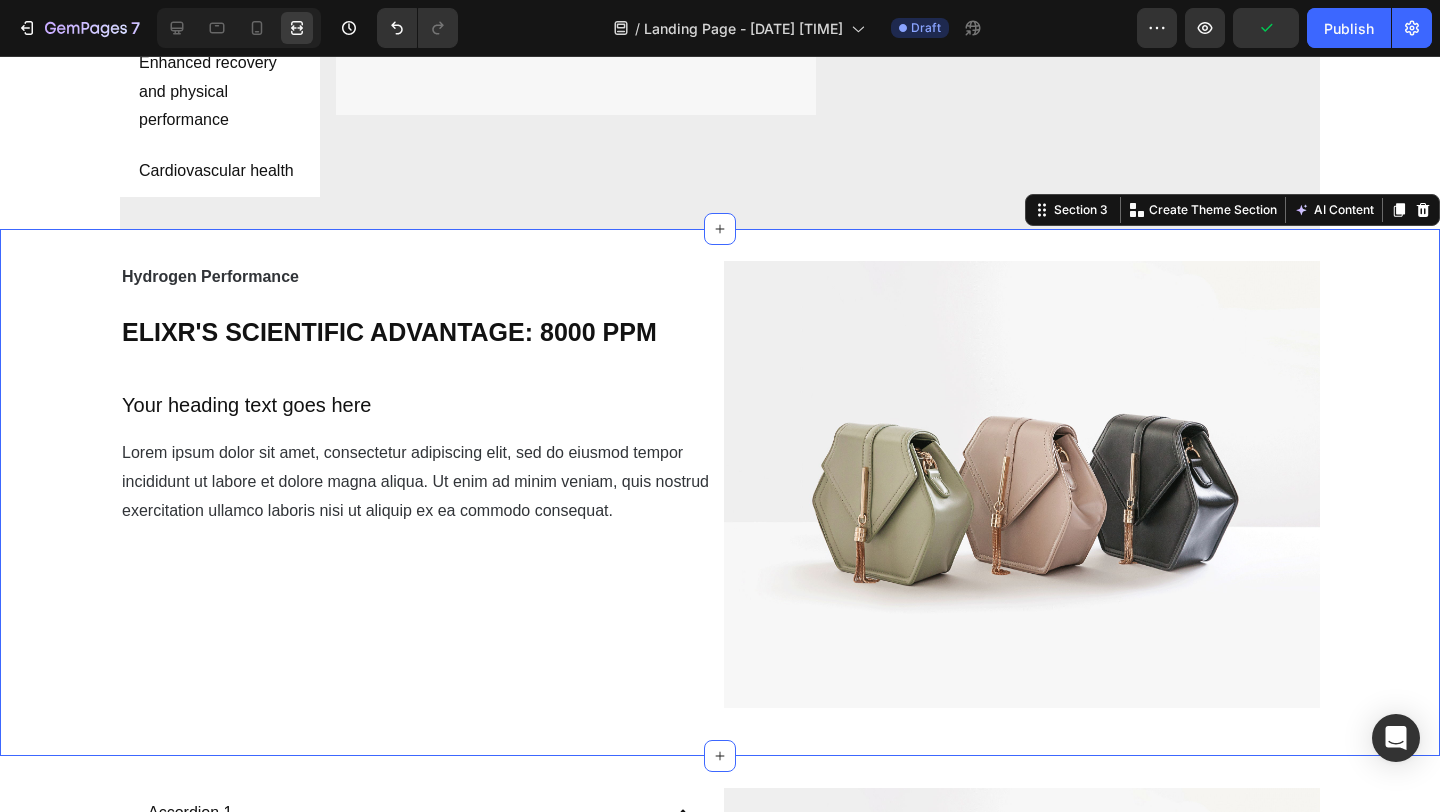 scroll, scrollTop: 1441, scrollLeft: 0, axis: vertical 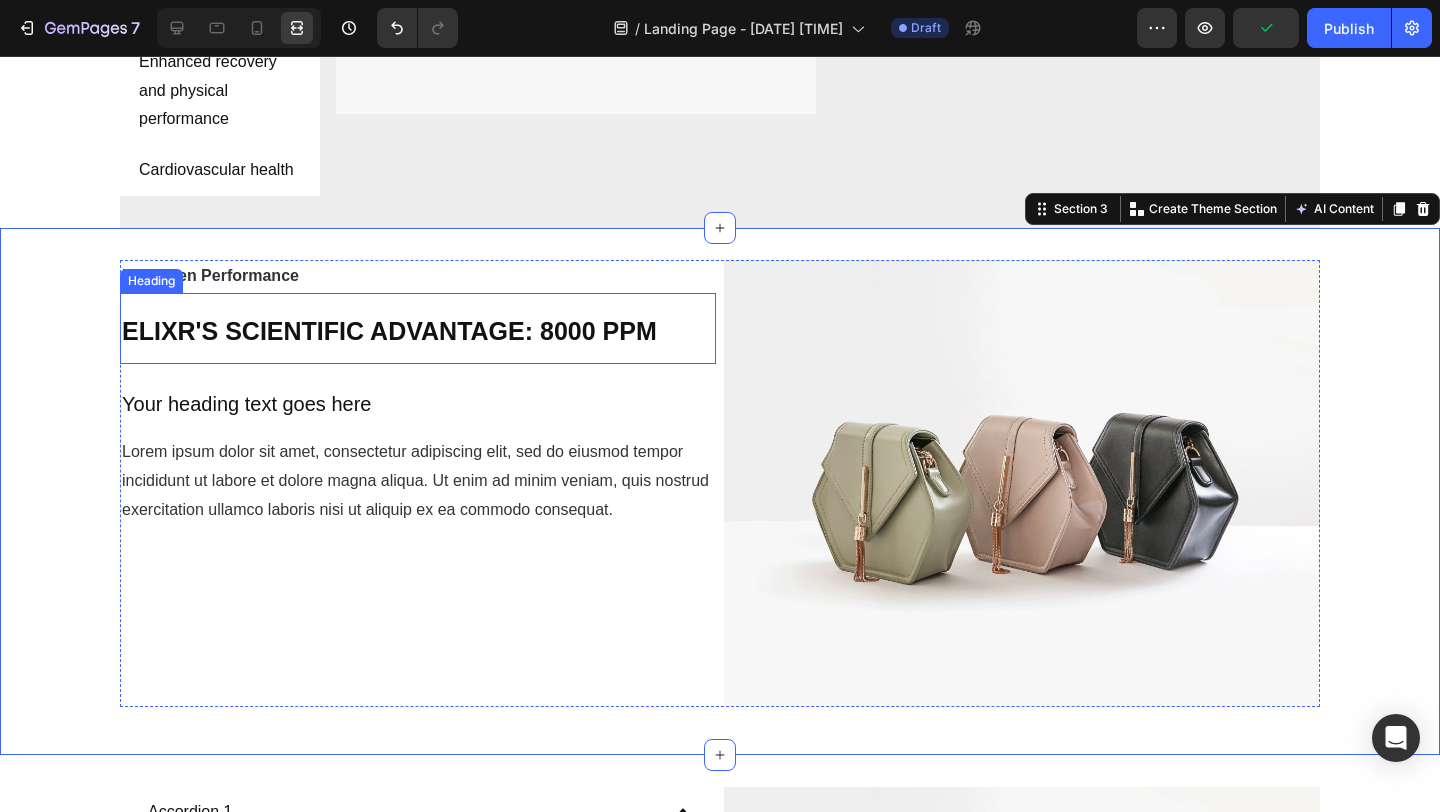 click on "⁠⁠⁠⁠⁠⁠⁠ ELIXR'S SCIENTIFIC ADVANTAGE: 8000 PPM" at bounding box center (418, 328) 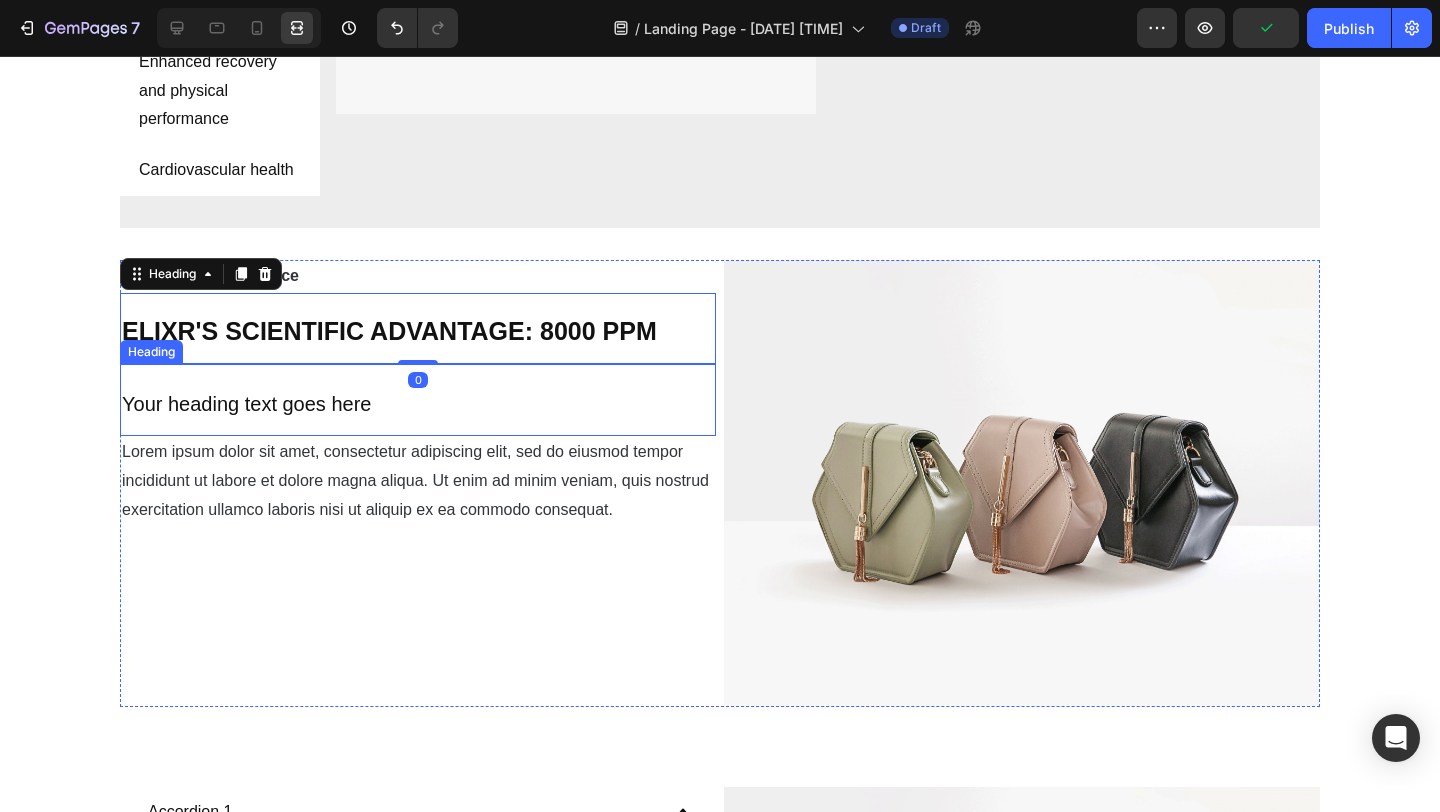 click on "⁠⁠⁠⁠⁠⁠⁠ Your heading text goes here" at bounding box center (418, 400) 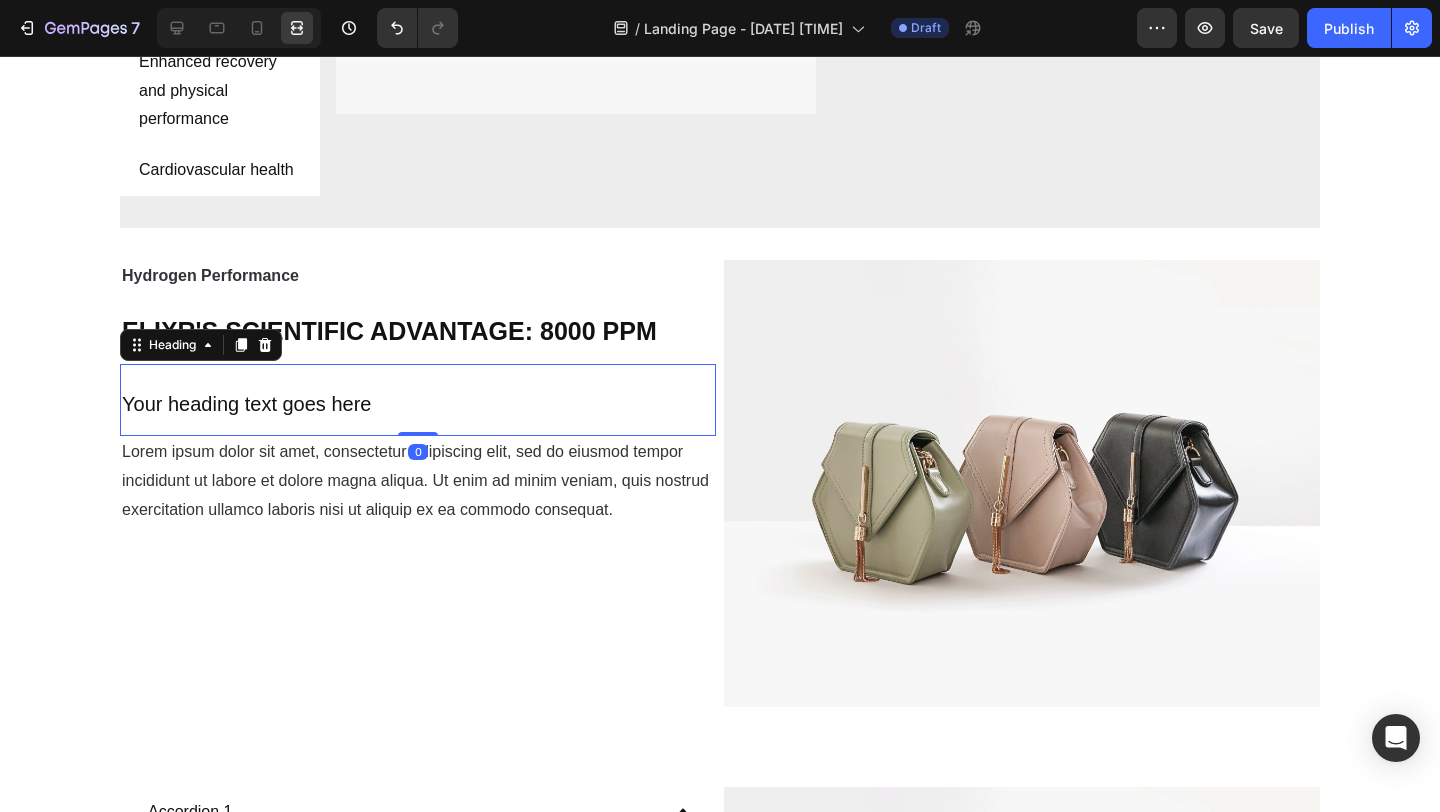 click on "Your heading text goes here" at bounding box center (246, 404) 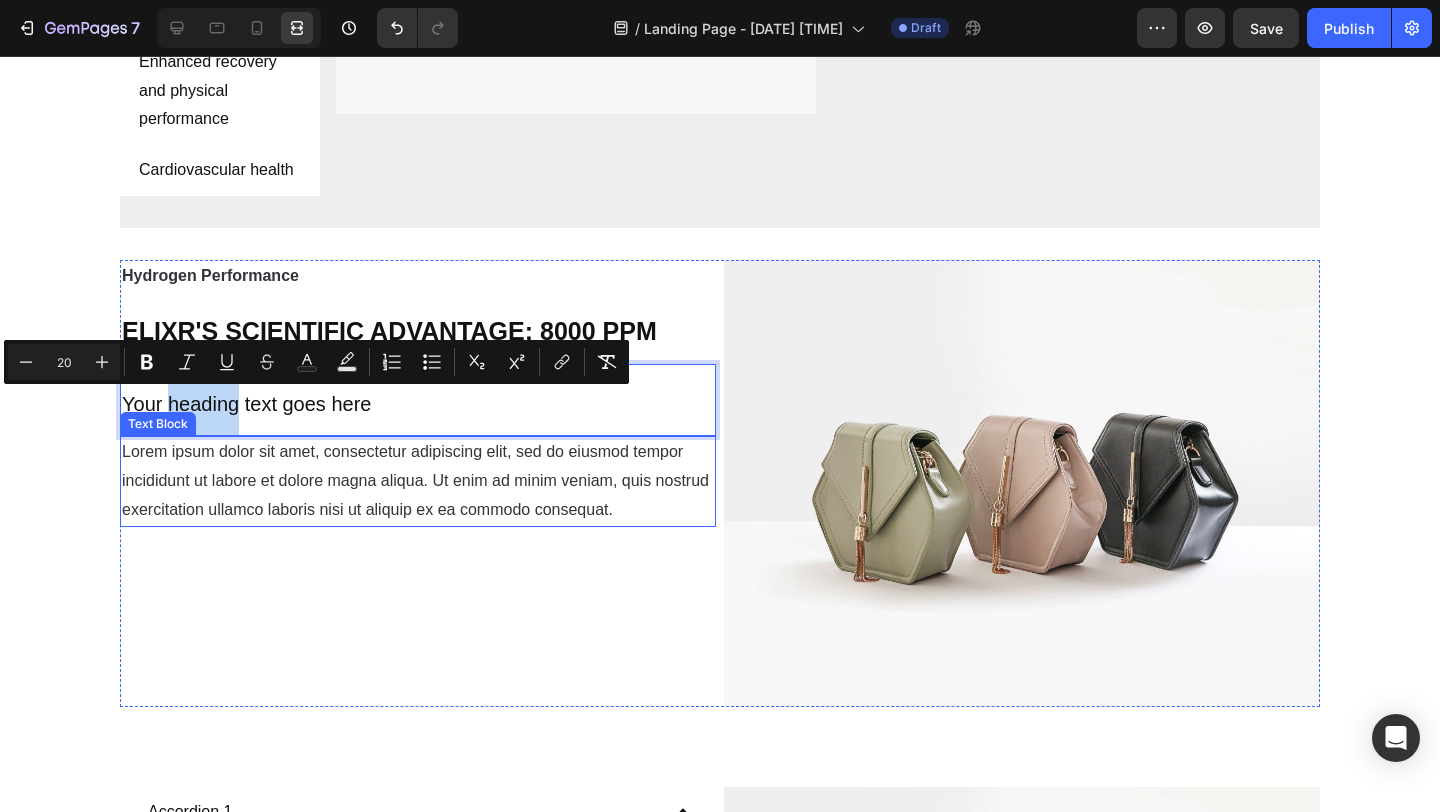 click on "Lorem ipsum dolor sit amet, consectetur adipiscing elit, sed do eiusmod tempor incididunt ut labore et dolore magna aliqua. Ut enim ad minim veniam, quis nostrud exercitation ullamco laboris nisi ut aliquip ex ea commodo consequat." at bounding box center (418, 481) 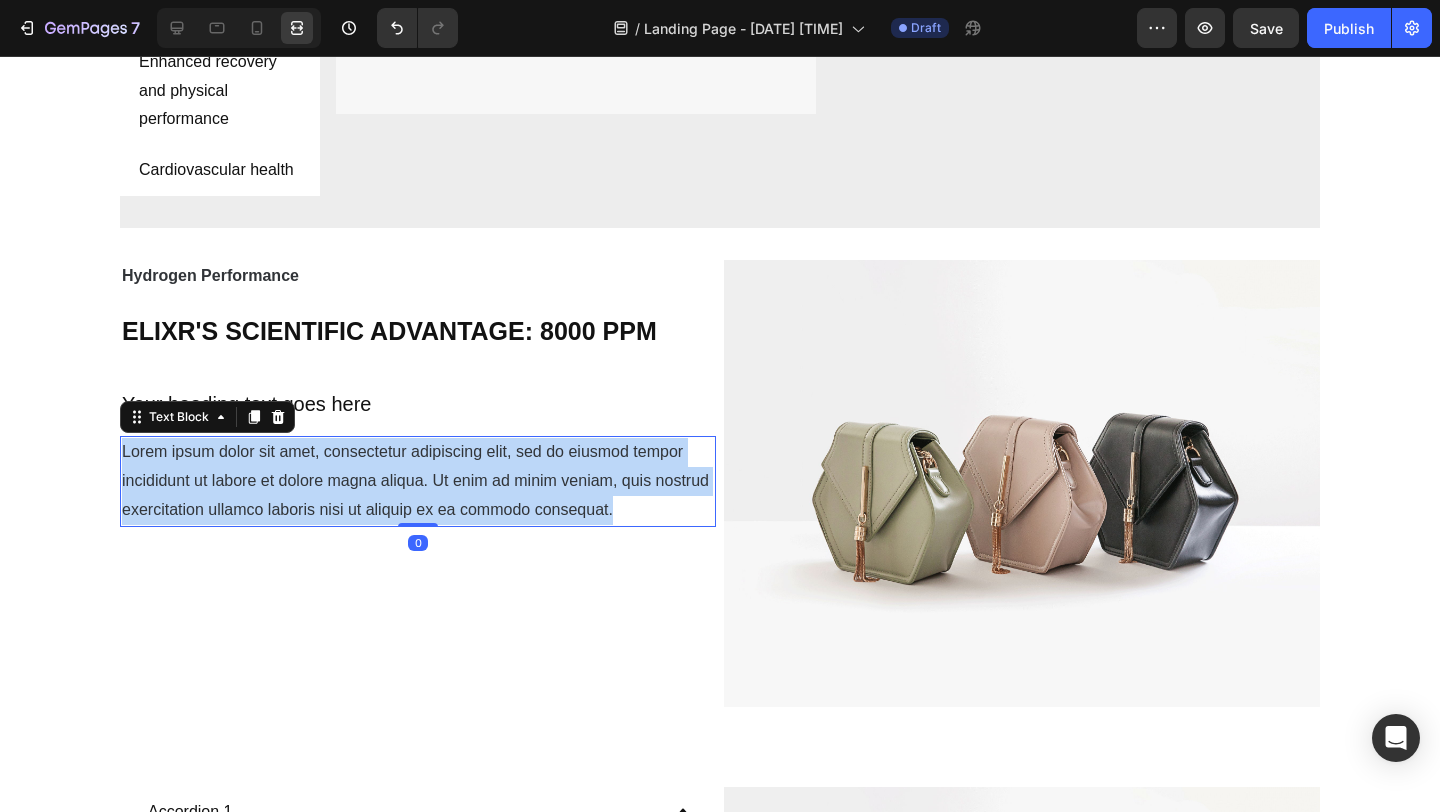 click on "Lorem ipsum dolor sit amet, consectetur adipiscing elit, sed do eiusmod tempor incididunt ut labore et dolore magna aliqua. Ut enim ad minim veniam, quis nostrud exercitation ullamco laboris nisi ut aliquip ex ea commodo consequat." at bounding box center (418, 481) 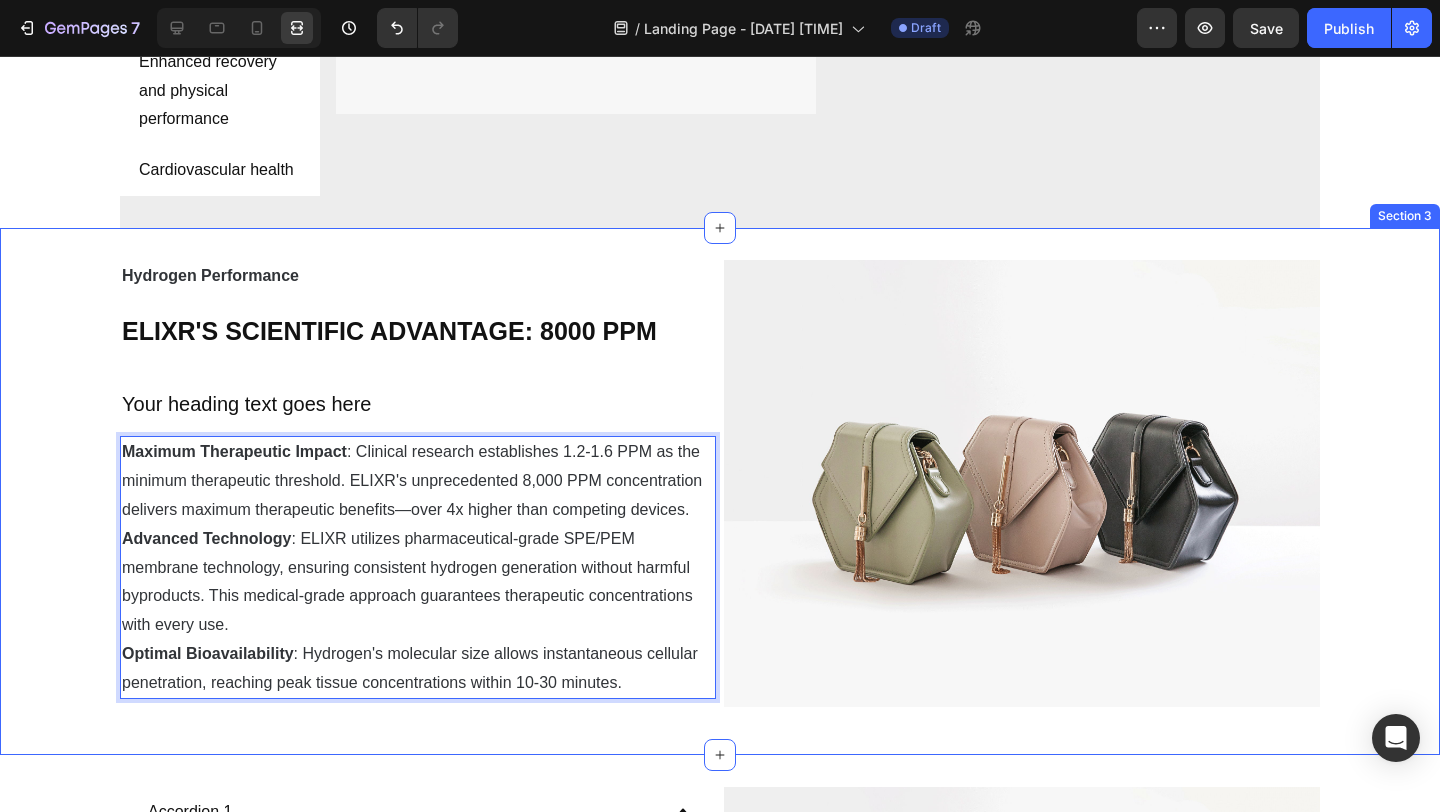click on "Hydrogen Performance Text Block THE ELIXR'S SCIENTIFIC ADVANTAGE: 8000 PPM Heading Your heading text goes here Heading Maximum Therapeutic Impact : Clinical research establishes 1.2-1.6 PPM as the minimum therapeutic threshold. ELIXR's unprecedented 8,000 PPM concentration delivers maximum therapeutic benefits—over 4x higher than competing devices. Advanced Technology : ELIXR utilizes pharmaceutical-grade SPE/PEM membrane technology, ensuring consistent hydrogen generation without harmful byproducts. This medical-grade approach guarantees therapeutic concentrations with every use. Optimal Bioavailability : Hydrogen's molecular size allows instantaneous cellular penetration, reaching peak tissue concentrations within 10-[TIME] minutes. Text Block 0 Image Row" at bounding box center (720, 491) 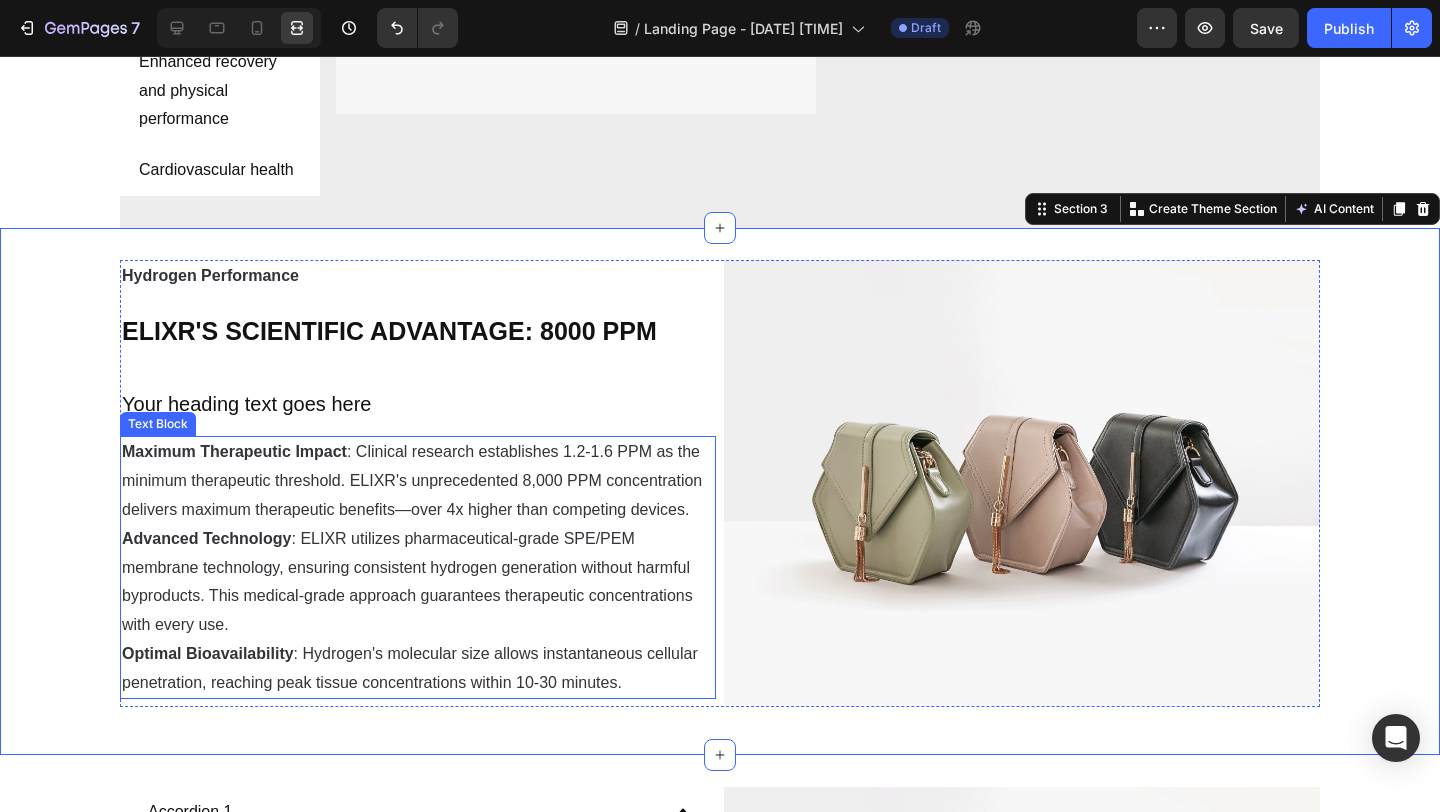 click on "Maximum Therapeutic Impact : Clinical research establishes 1.2-1.6 PPM as the minimum therapeutic threshold. ELIXR's unprecedented 8,000 PPM concentration delivers maximum therapeutic benefits—over 4x higher than competing devices." at bounding box center (418, 481) 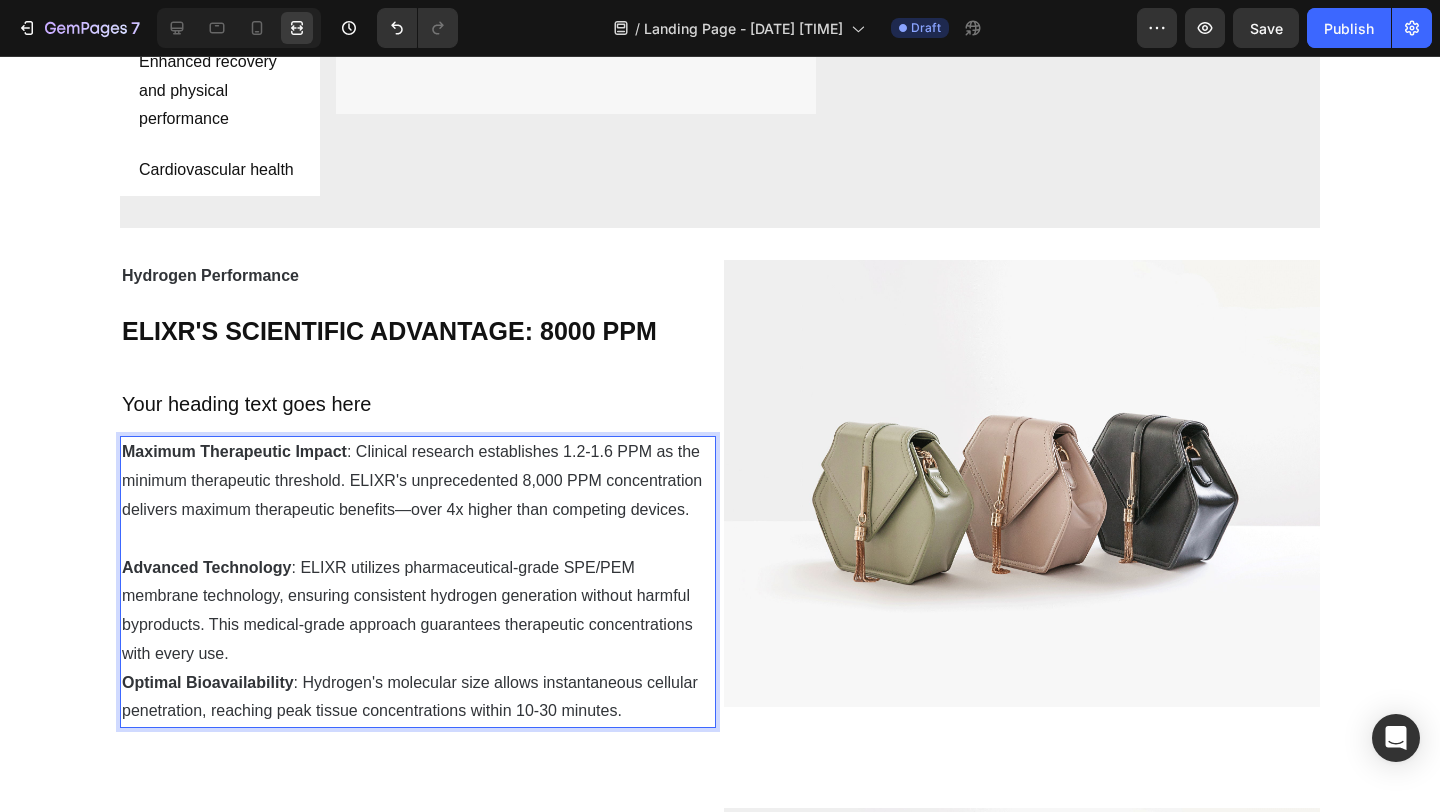click on "Advanced Technology : ELIXR utilizes pharmaceutical-grade SPE/PEM membrane technology, ensuring consistent hydrogen generation without harmful byproducts. This medical-grade approach guarantees therapeutic concentrations with every use." at bounding box center [418, 611] 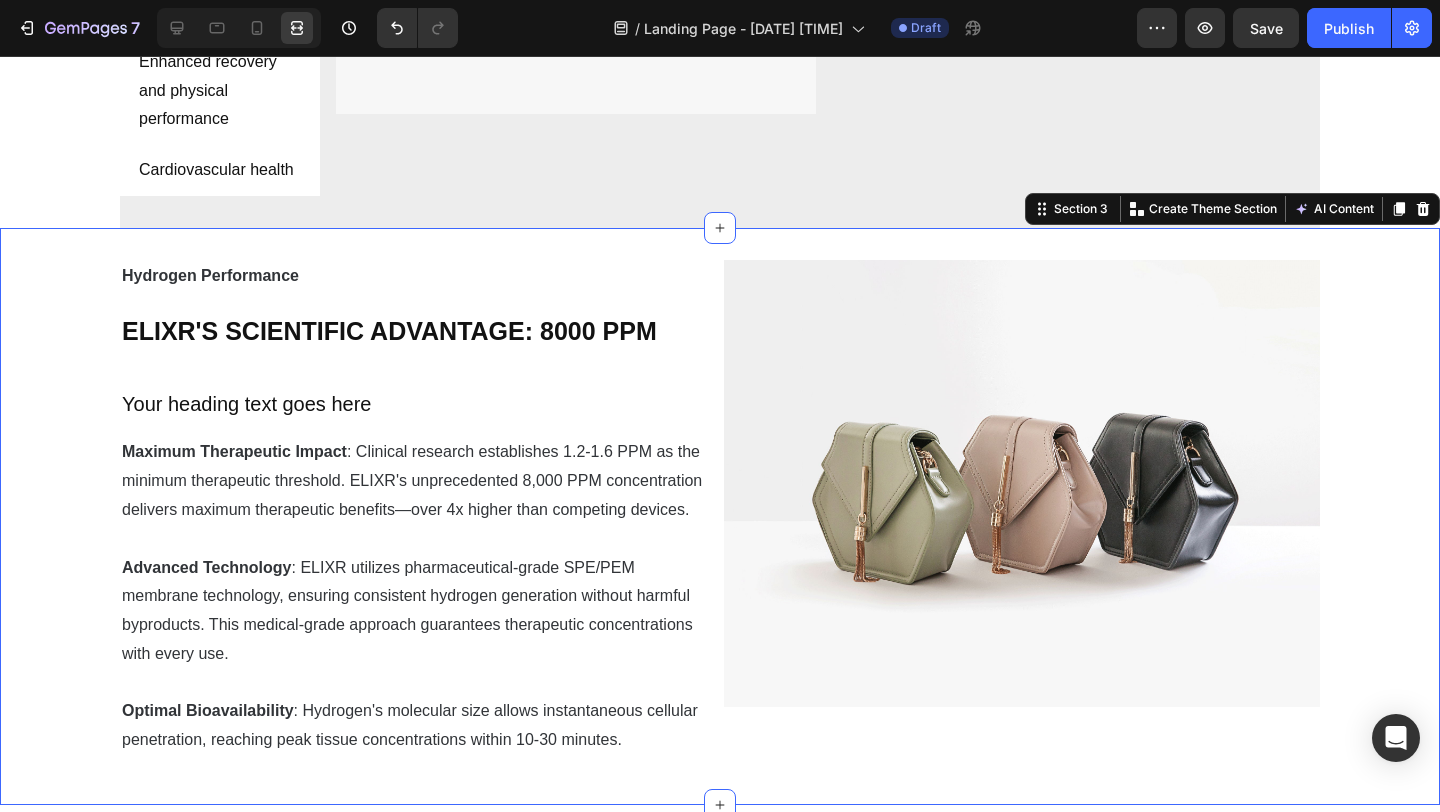 click on "Hydrogen Performance Text Block ⁠⁠⁠⁠⁠⁠⁠ ELIXR'S SCIENTIFIC ADVANTAGE: 8000 PPM  Heading ⁠⁠⁠⁠⁠⁠⁠ Your heading text goes here Heading Maximum Therapeutic Impact : Clinical research establishes 1.2-1.6 PPM as the minimum therapeutic threshold. ELIXR's unprecedented 8,000 PPM concentration delivers maximum therapeutic benefits—over 4x higher than competing devices. Advanced Technology : ELIXR utilizes pharmaceutical-grade SPE/PEM membrane technology, ensuring consistent hydrogen generation without harmful byproducts. This medical-grade approach guarantees therapeutic concentrations with every use. Optimal Bioavailability : Hydrogen's molecular size allows instantaneous cellular penetration, reaching peak tissue concentrations within 10-30 minutes. Text Block Image Row" at bounding box center (720, 516) 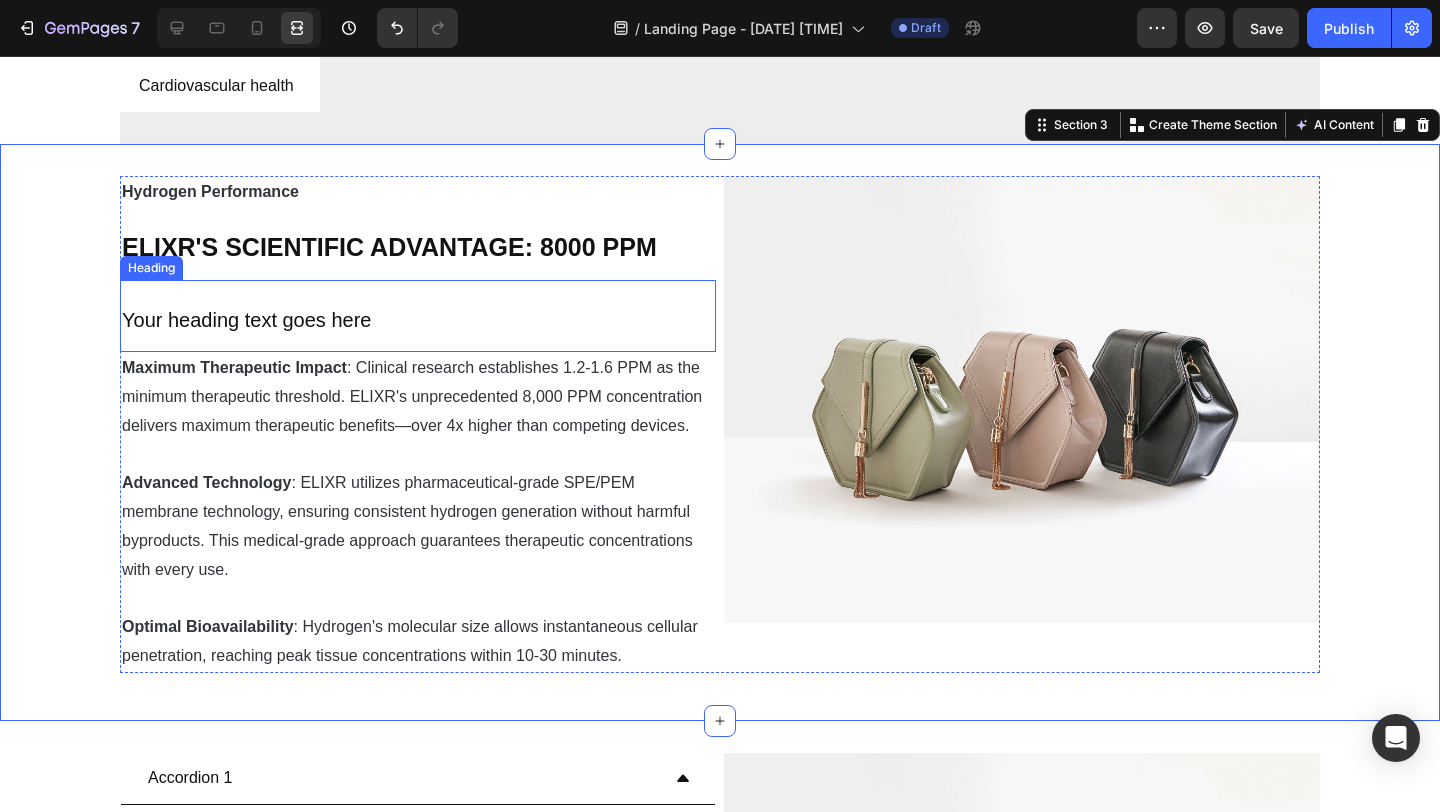 click on "⁠⁠⁠⁠⁠⁠⁠ Your heading text goes here" at bounding box center [418, 316] 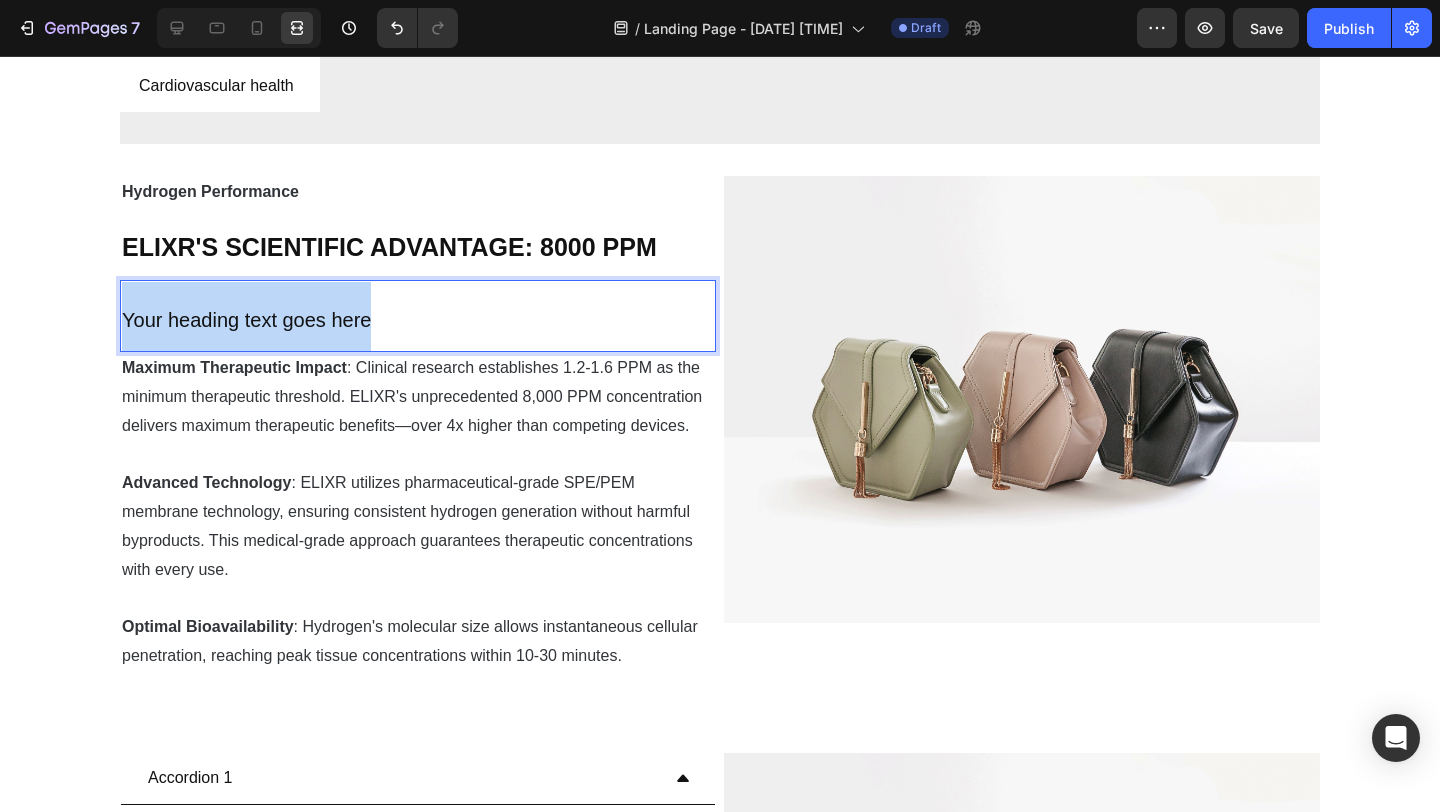 click on "Your heading text goes here" at bounding box center [418, 316] 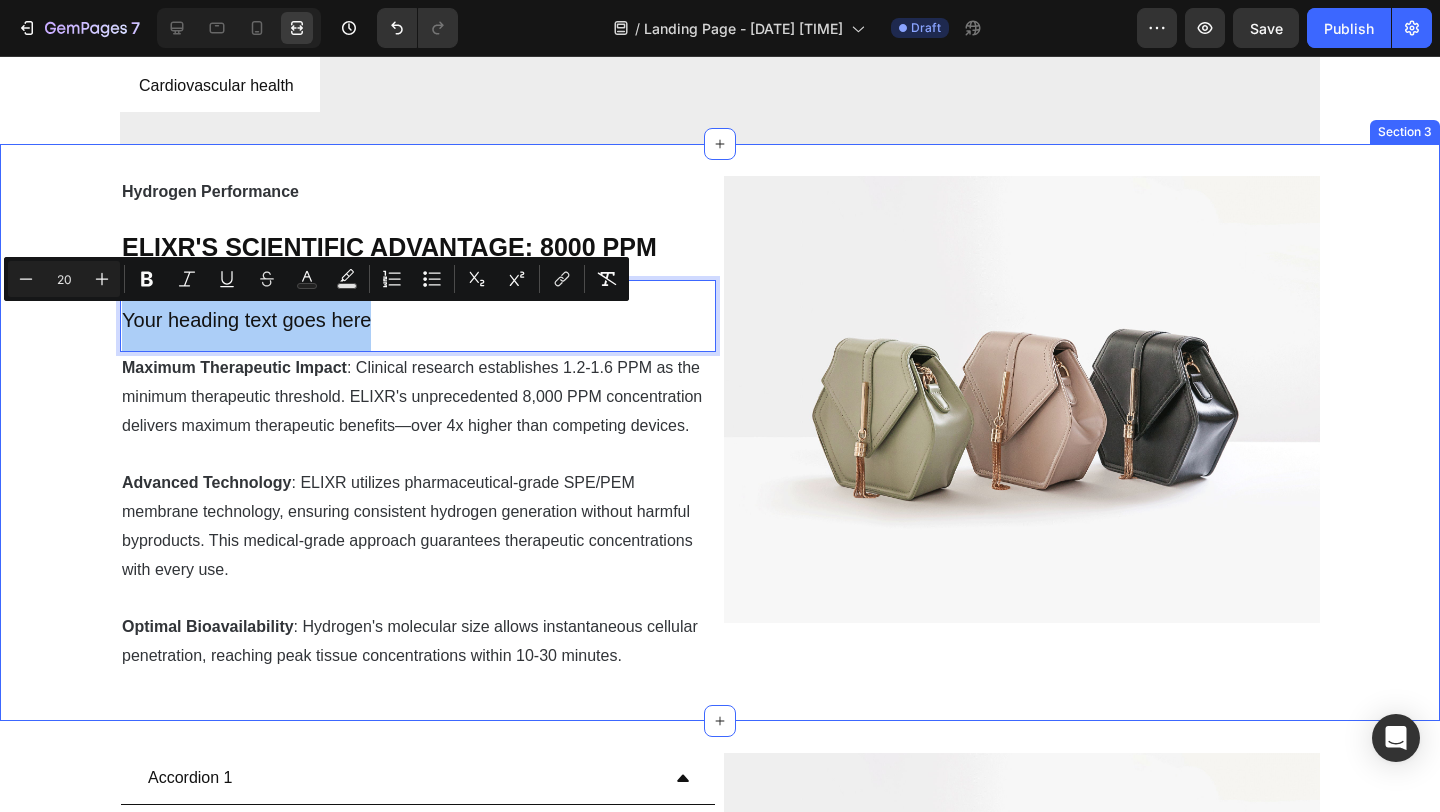 click on "Hydrogen Performance Text Block Your heading text goes here Heading 0 Your heading text goes here Heading Maximum Therapeutic Impact : Clinical research establishes 1.2-1.6 PPM as the minimum therapeutic threshold. ELIXR's unprecedented 8,000 PPM concentration delivers maximum therapeutic benefits—over 4x higher than competing devices. Advanced Technology : ELIXR utilizes pharmaceutical-grade SPE/PEM membrane technology, ensuring consistent hydrogen generation without harmful byproducts. This medical-grade approach guarantees therapeutic concentrations with every use. Optimal Bioavailability : Hydrogen's molecular size allows instantaneous cellular penetration, reaching peak tissue concentrations within 10-[TIME] minutes. Text Block Image Row" at bounding box center [720, 432] 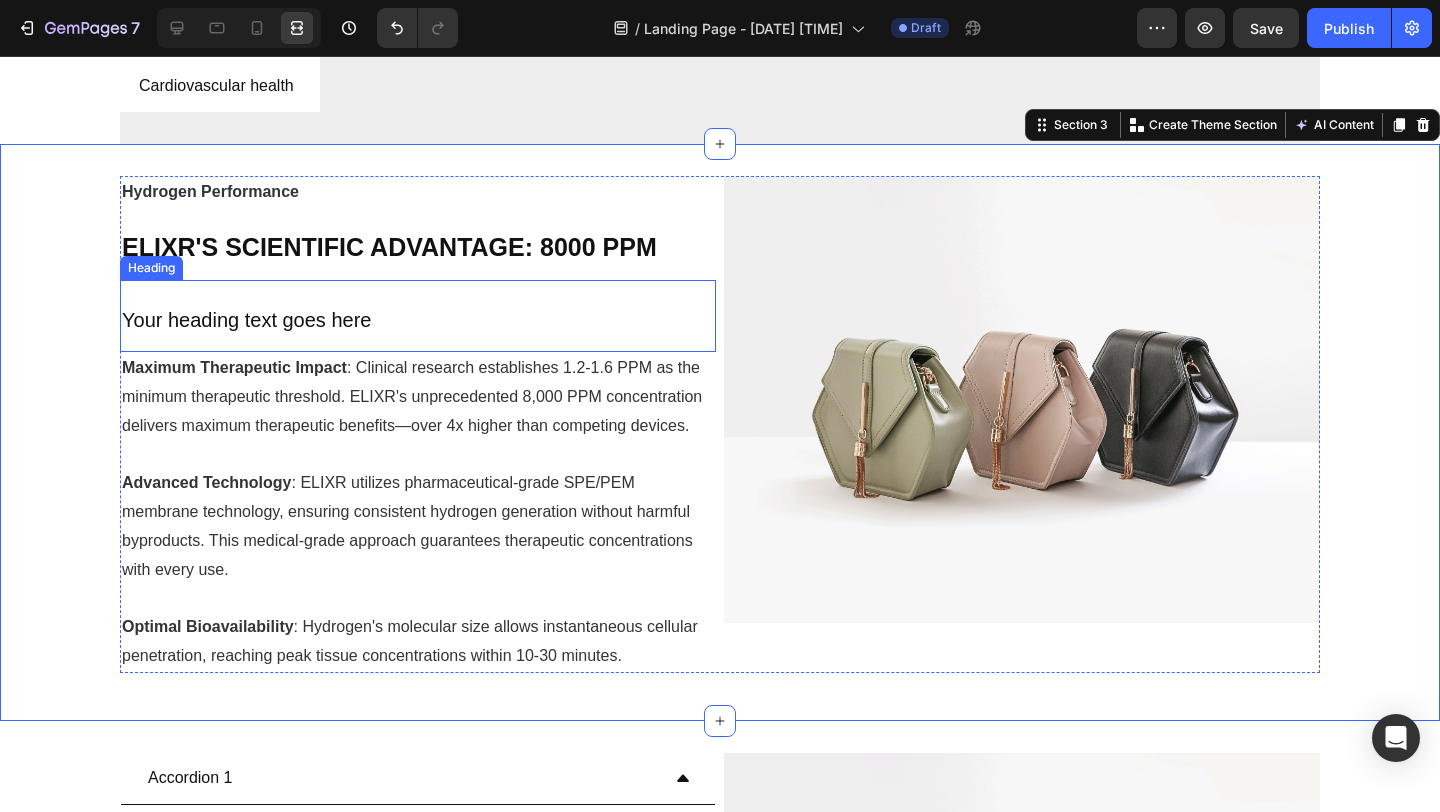 click on "Your heading text goes here" at bounding box center (246, 320) 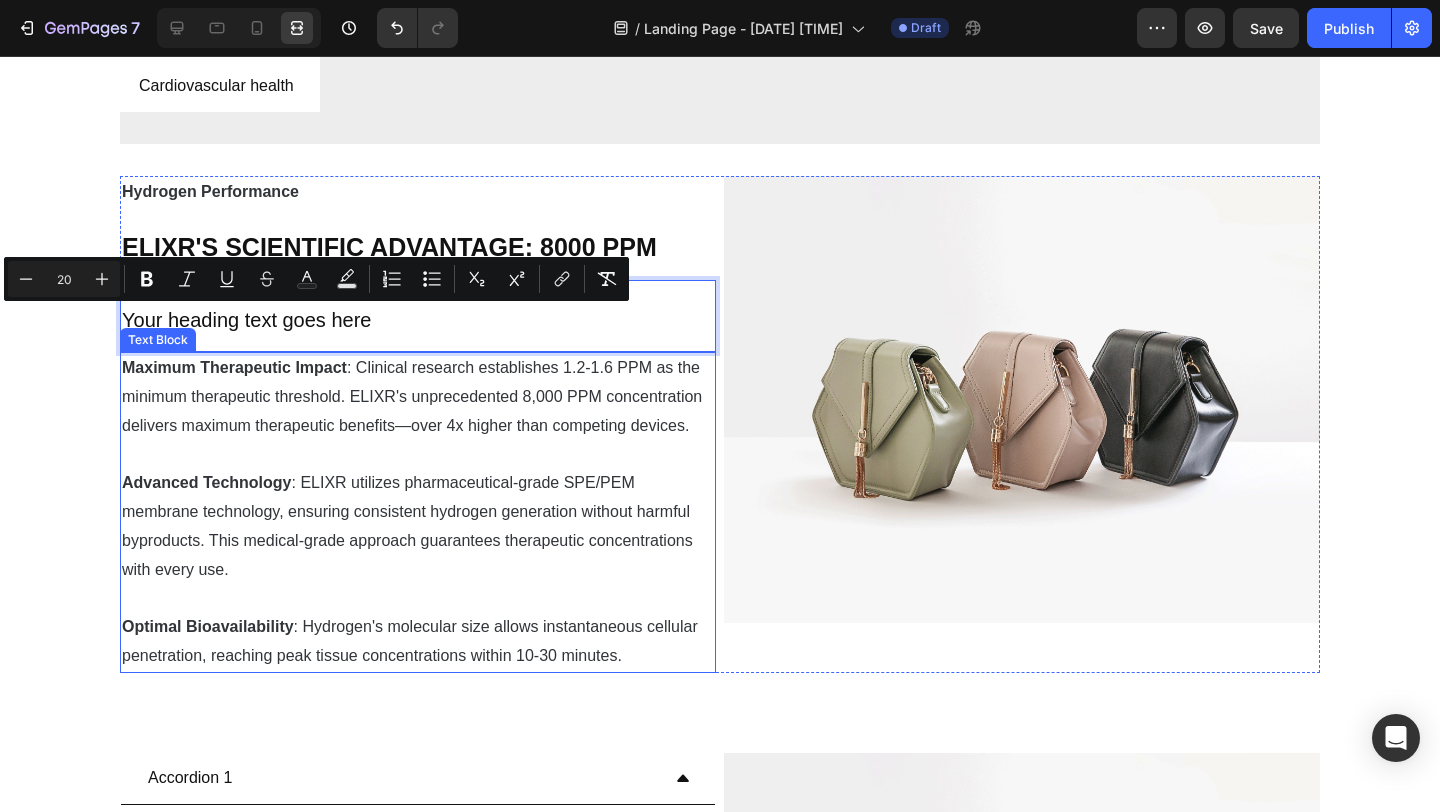 click on "Hydrogen Performance Text Block Your heading text goes here Heading 0 Your heading text goes here Heading Maximum Therapeutic Impact : Clinical research establishes 1.2-1.6 PPM as the minimum therapeutic threshold. ELIXR's unprecedented 8,000 PPM concentration delivers maximum therapeutic benefits—over 4x higher than competing devices. Advanced Technology : ELIXR utilizes pharmaceutical-grade SPE/PEM membrane technology, ensuring consistent hydrogen generation without harmful byproducts. This medical-grade approach guarantees therapeutic concentrations with every use. Optimal Bioavailability : Hydrogen's molecular size allows instantaneous cellular penetration, reaching peak tissue concentrations within 10-[TIME] minutes. Text Block Image Row" at bounding box center [720, 432] 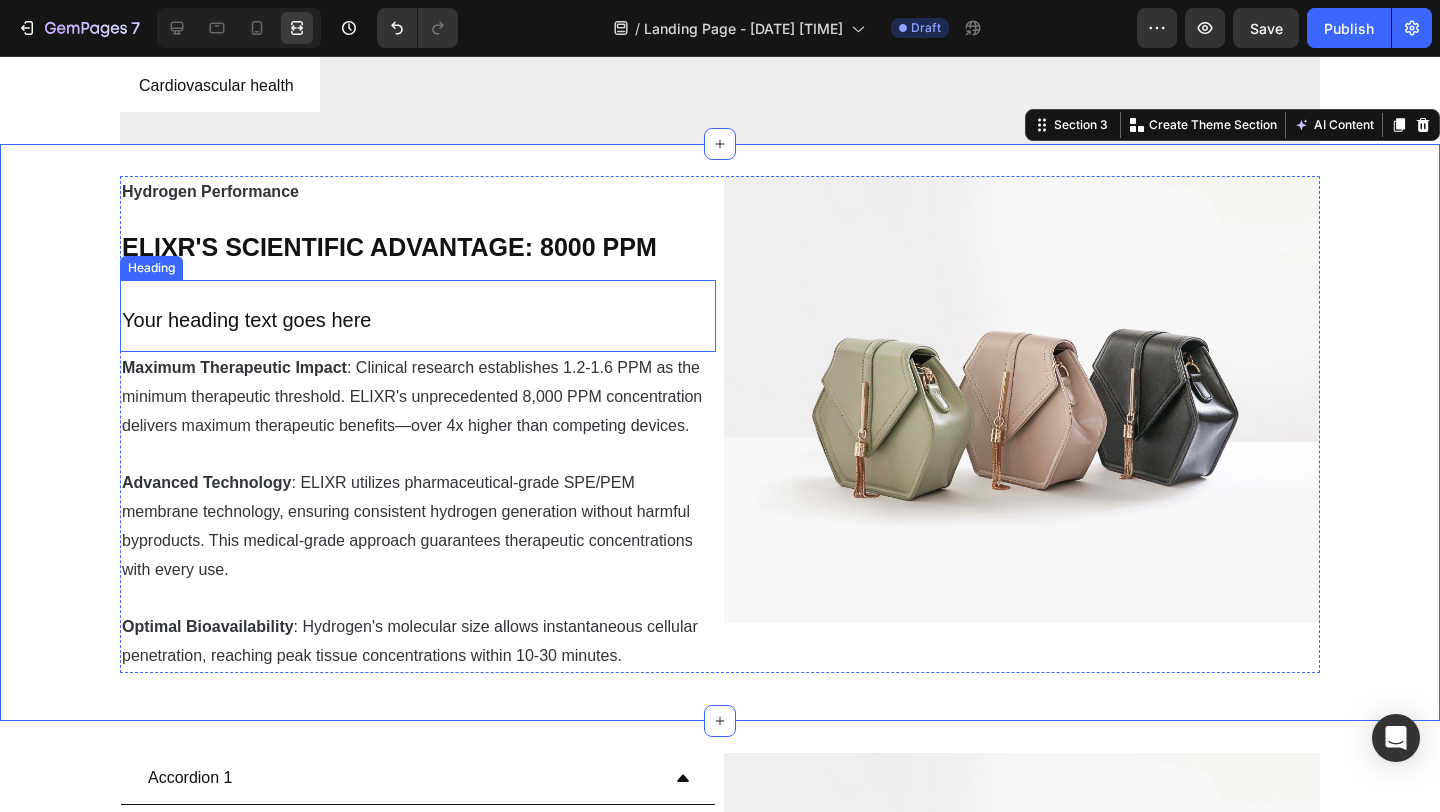 click on "⁠⁠⁠⁠⁠⁠⁠ Your heading text goes here" at bounding box center (418, 316) 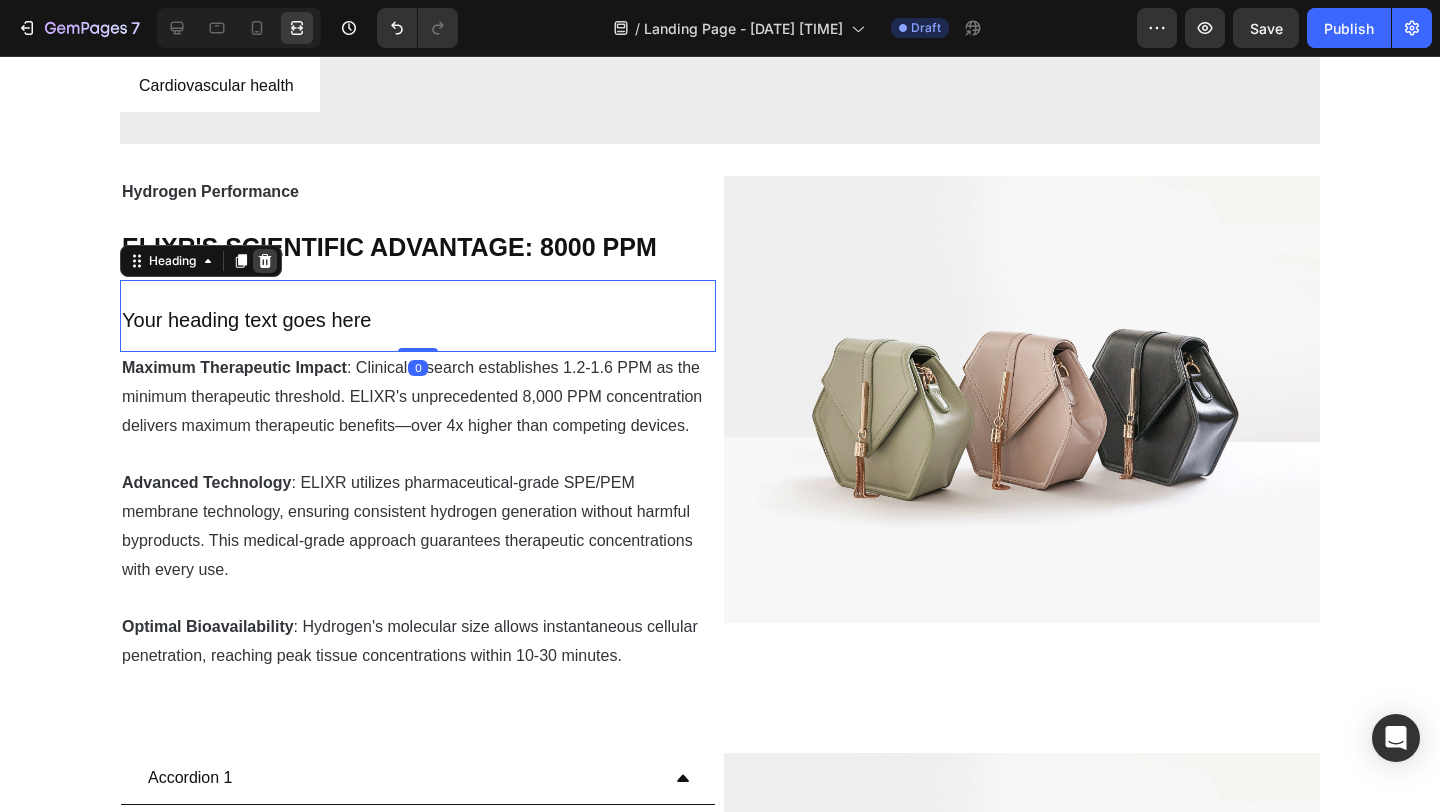 click 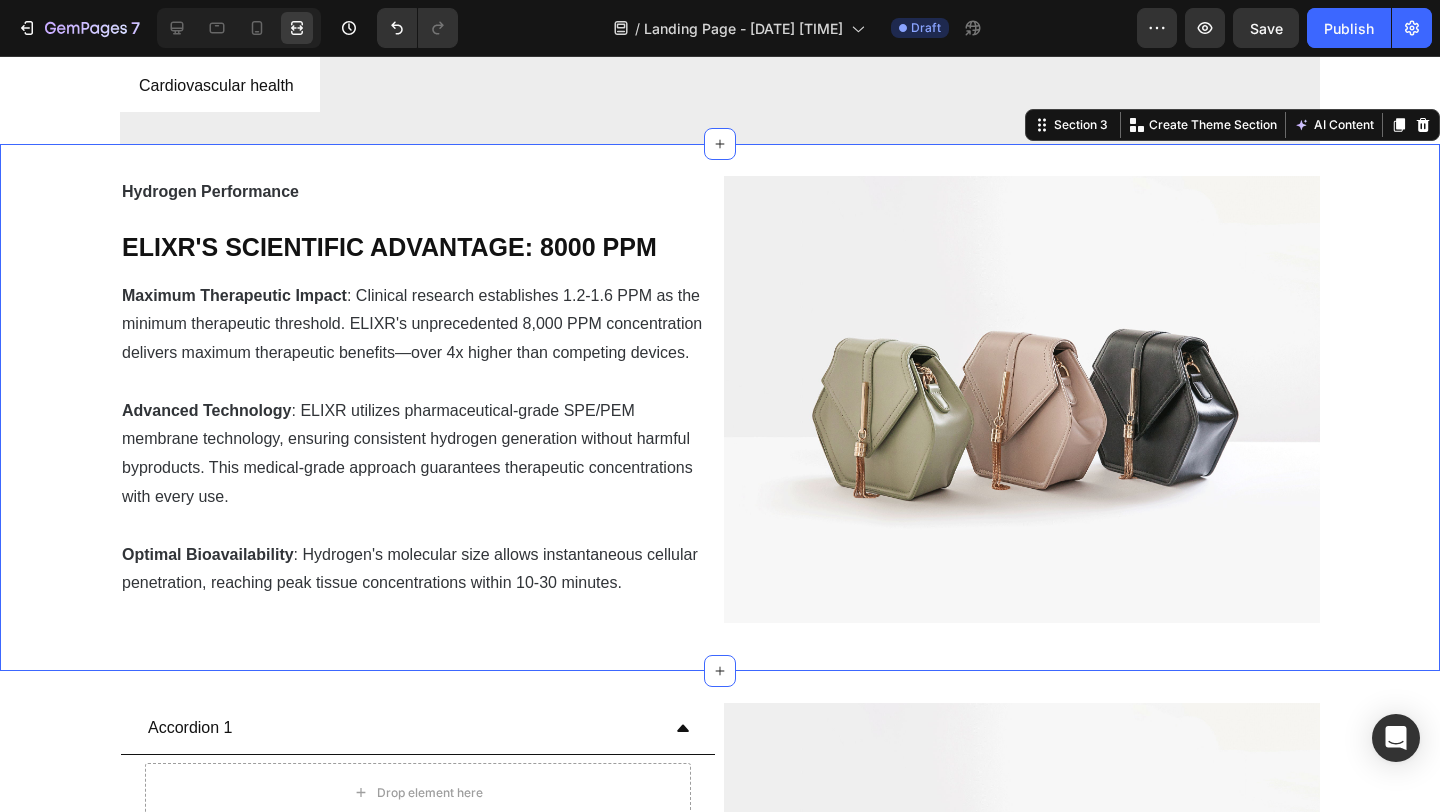 click on "Hydrogen Performance Text Block THE ELIXR'S SCIENTIFIC ADVANTAGE: 8000 PPM Heading Maximum Therapeutic Impact : Clinical research establishes 1.2-1.6 PPM as the minimum therapeutic threshold. ELIXR's unprecedented 8,000 PPM concentration delivers maximum therapeutic benefits—over 4x higher than competing devices. Advanced Technology : ELIXR utilizes pharmaceutical-grade SPE/PEM membrane technology, ensuring consistent hydrogen generation without harmful byproducts. This medical-grade approach guarantees therapeutic concentrations with every use. Optimal Bioavailability : Hydrogen's molecular size allows instantaneous cellular penetration, reaching peak tissue concentrations within 10-[TIME] minutes. Text Block Image Row" at bounding box center [720, 407] 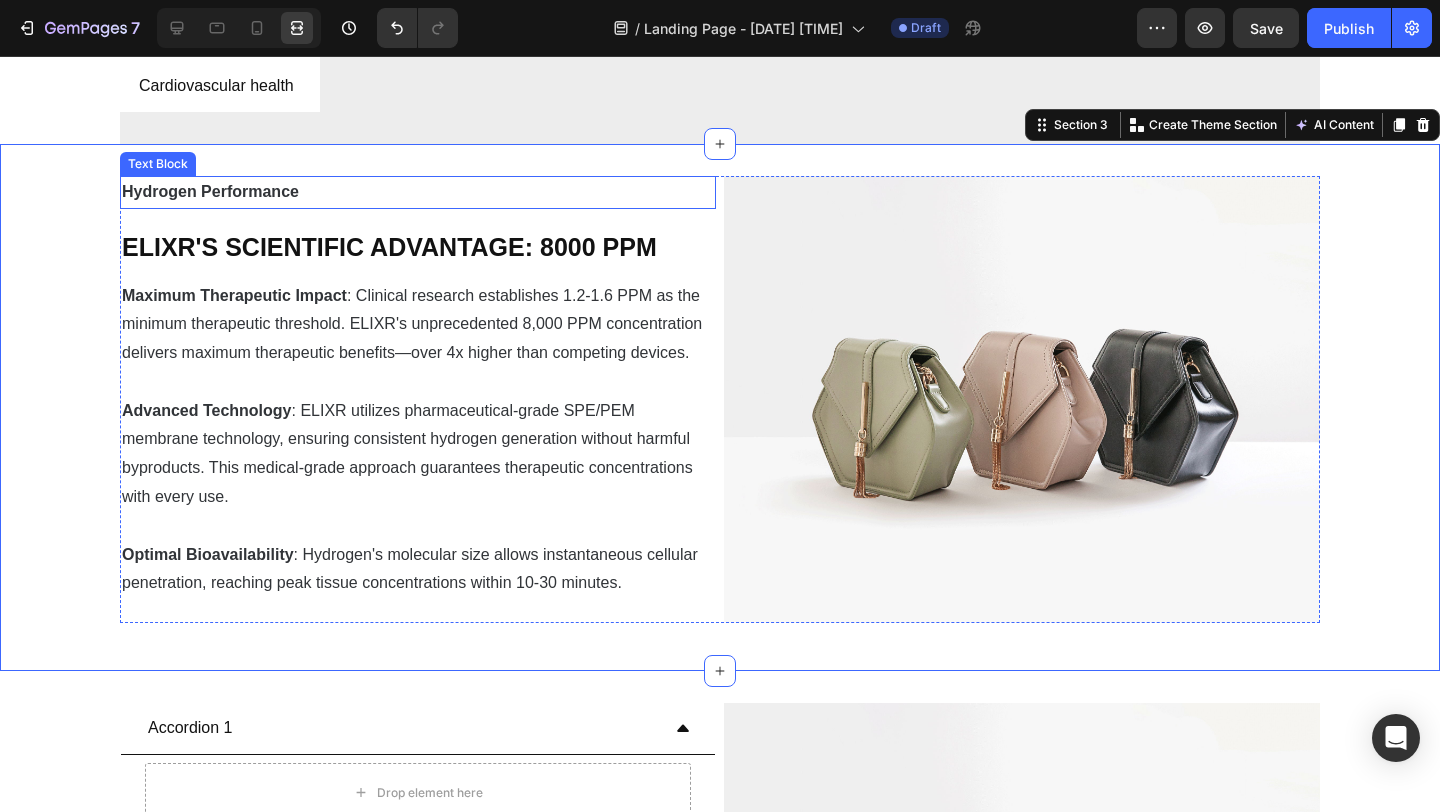 click on "Hydrogen Performance" at bounding box center (210, 191) 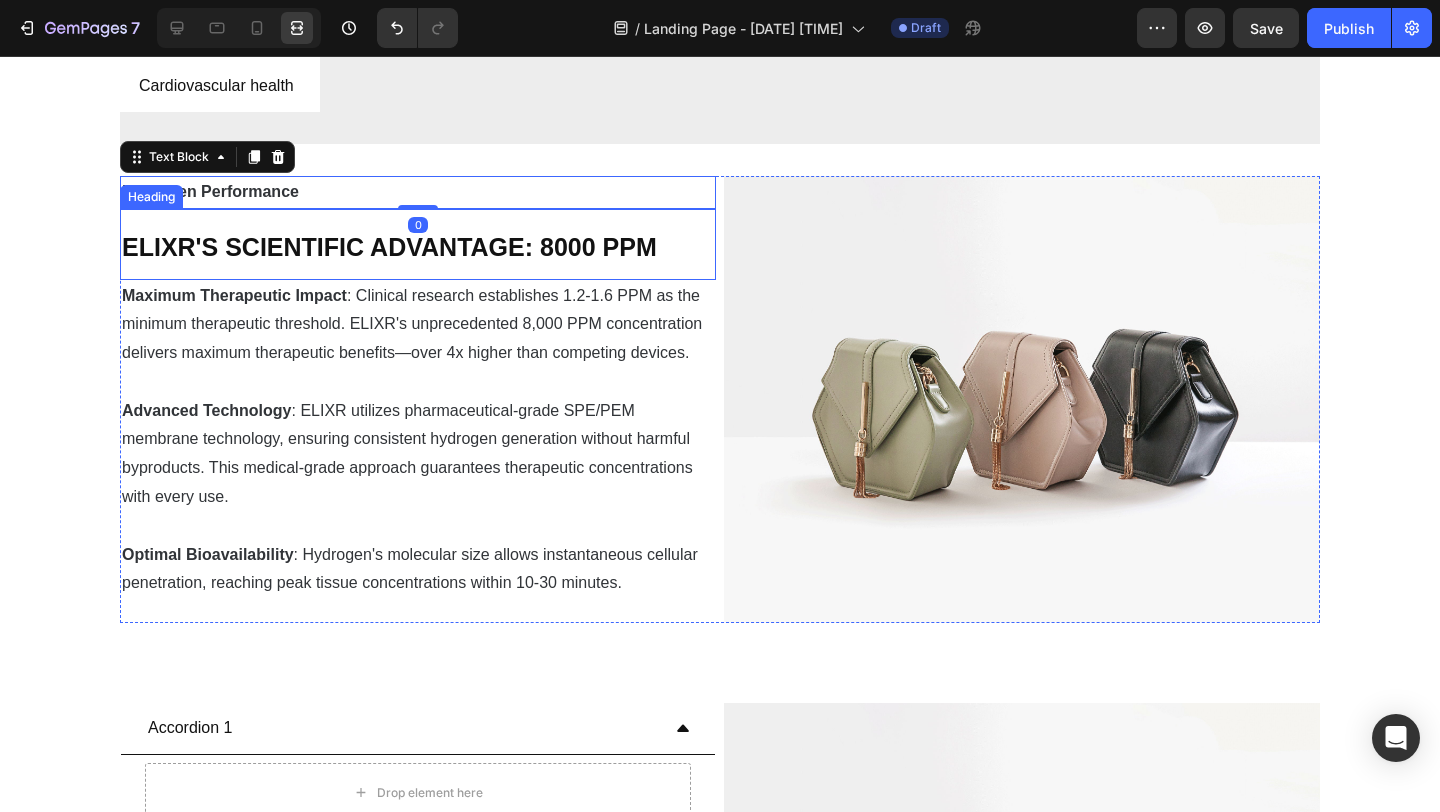 click on "⁠⁠⁠⁠⁠⁠⁠ ELIXR'S SCIENTIFIC ADVANTAGE: 8000 PPM" at bounding box center [418, 244] 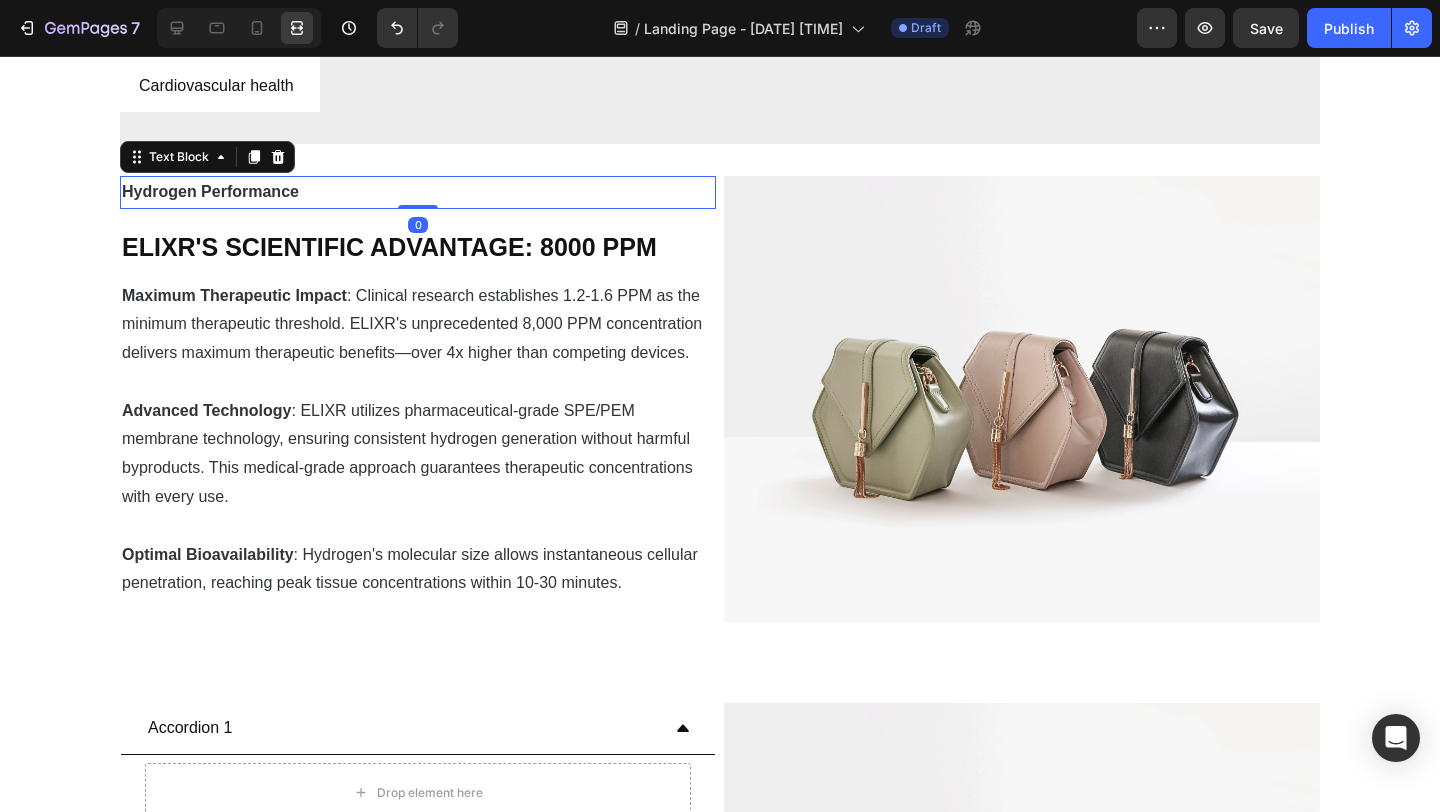 click on "Hydrogen Performance" at bounding box center (418, 192) 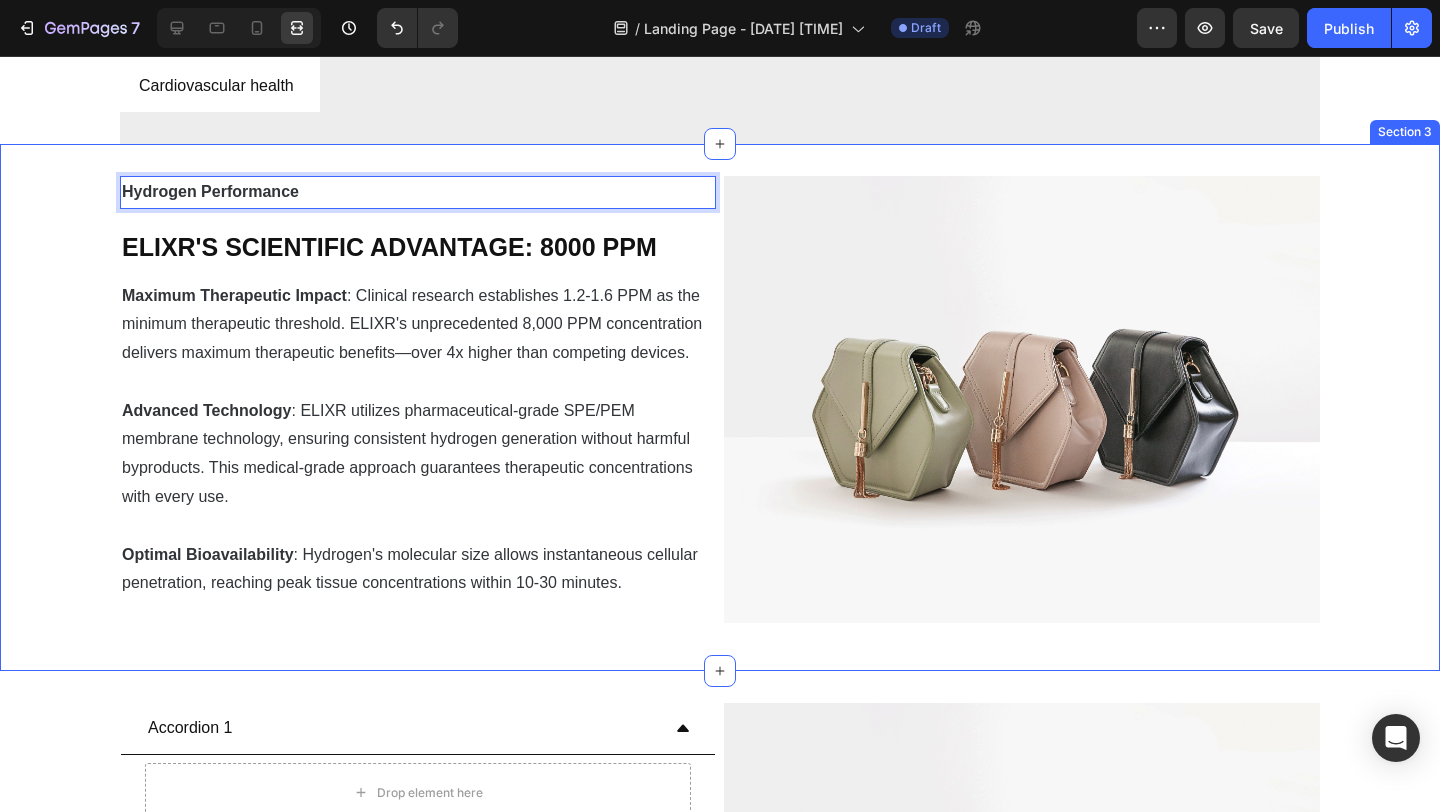 click on "Hydrogen Performance Text Block 0 THE ELIXR'S SCIENTIFIC ADVANTAGE: 8000 PPM Heading Maximum Therapeutic Impact : Clinical research establishes 1.2-1.6 PPM as the minimum therapeutic threshold. ELIXR's unprecedented 8,000 PPM concentration delivers maximum therapeutic benefits—over 4x higher than competing devices. Advanced Technology : ELIXR utilizes pharmaceutical-grade SPE/PEM membrane technology, ensuring consistent hydrogen generation without harmful byproducts. This medical-grade approach guarantees therapeutic concentrations with every use. Optimal Bioavailability : Hydrogen's molecular size allows instantaneous cellular penetration, reaching peak tissue concentrations within 10-[TIME] minutes. Text Block Image Row Section 3" at bounding box center [720, 407] 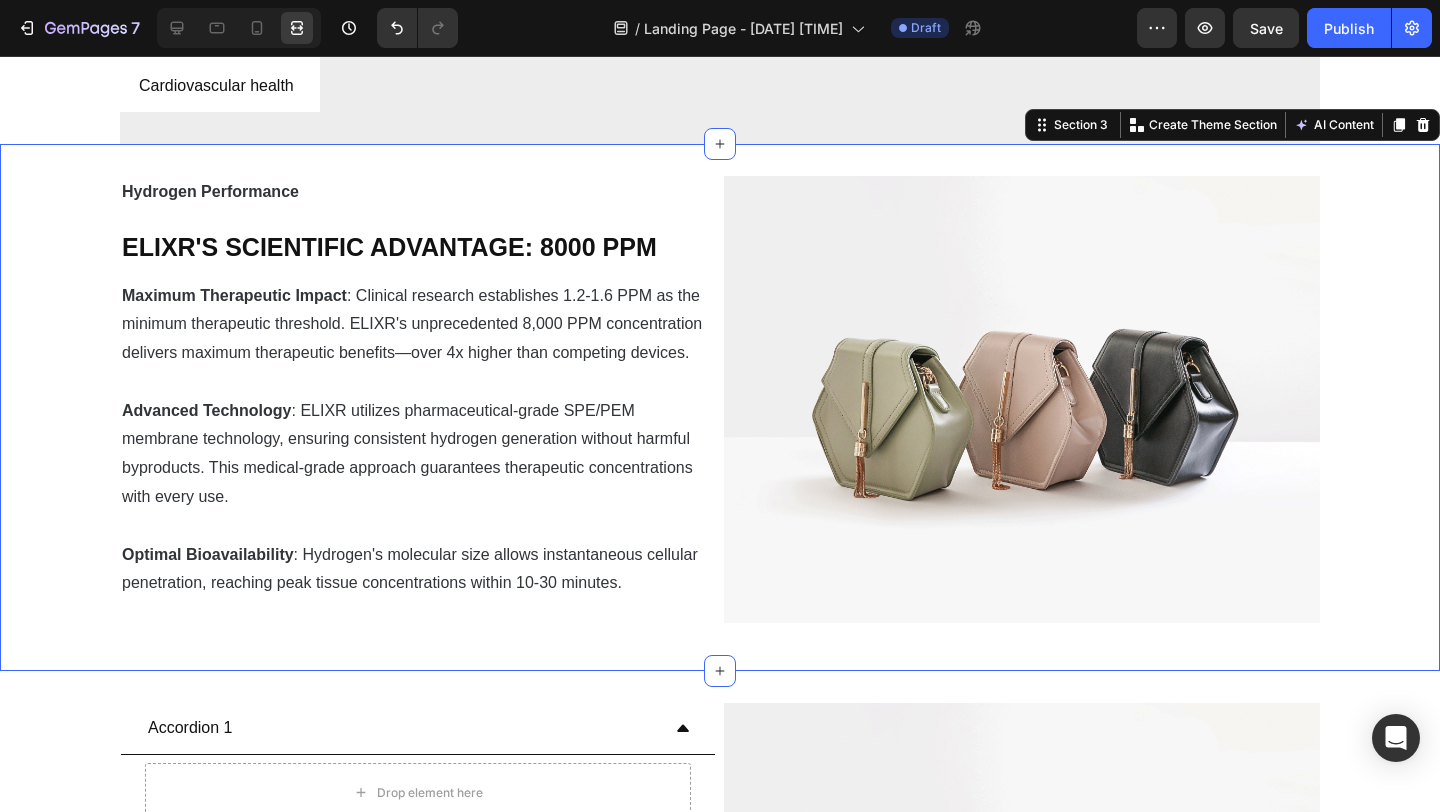 click on "Hydrogen Performance Text Block Your heading text goes here Heading 0 Your heading text goes here Heading Maximum Therapeutic Impact : Clinical research establishes 1.2-1.6 PPM as the minimum therapeutic threshold. ELIXR's unprecedented 8,000 PPM concentration delivers maximum therapeutic benefits—over 4x higher than competing devices. Advanced Technology : ELIXR utilizes pharmaceutical-grade SPE/PEM membrane technology, ensuring consistent hydrogen generation without harmful byproducts. This medical-grade approach guarantees therapeutic concentrations with every use. Optimal Bioavailability : Hydrogen's molecular size allows instantaneous cellular penetration, reaching peak tissue concentrations within 10-[TIME] minutes. Text Block Image Row Section 3 You can create reusable sections Create Theme Section AI Content Write with GemAI What would you like to describe here? Tone and Voice Persuasive Product ELIXR™ HYDROGEN WATER BOTTLE Show more Generate" at bounding box center [720, 407] 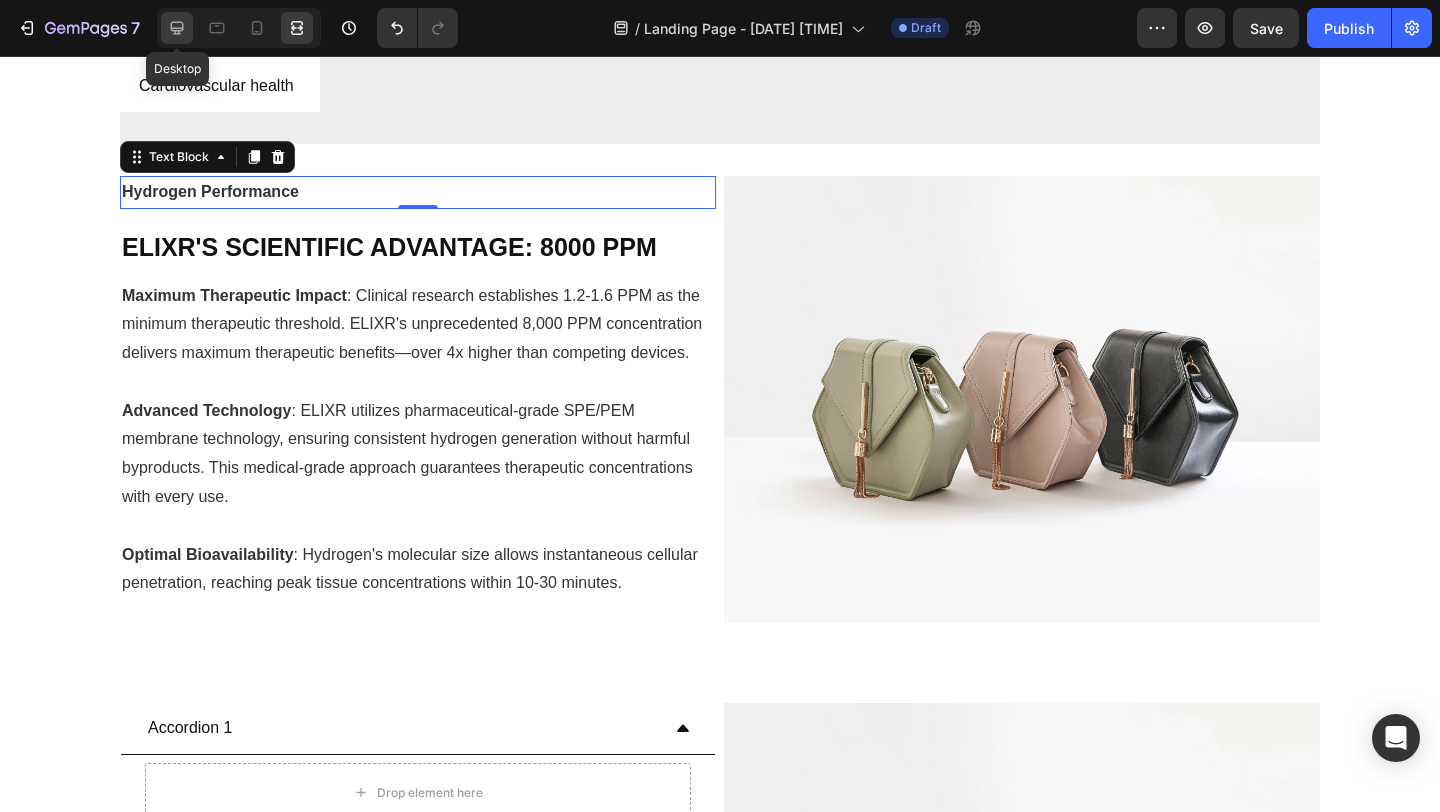click 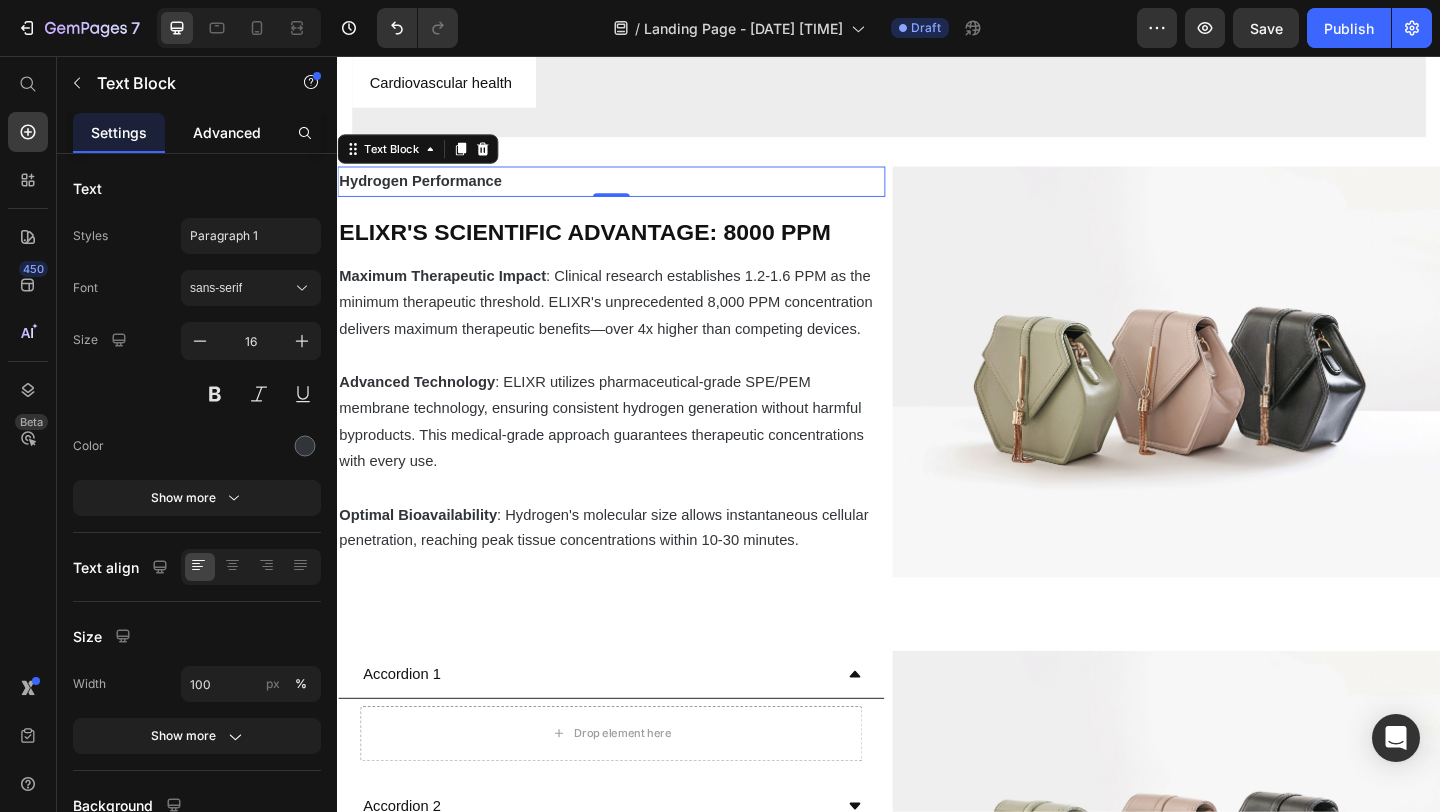 click on "Advanced" at bounding box center [227, 132] 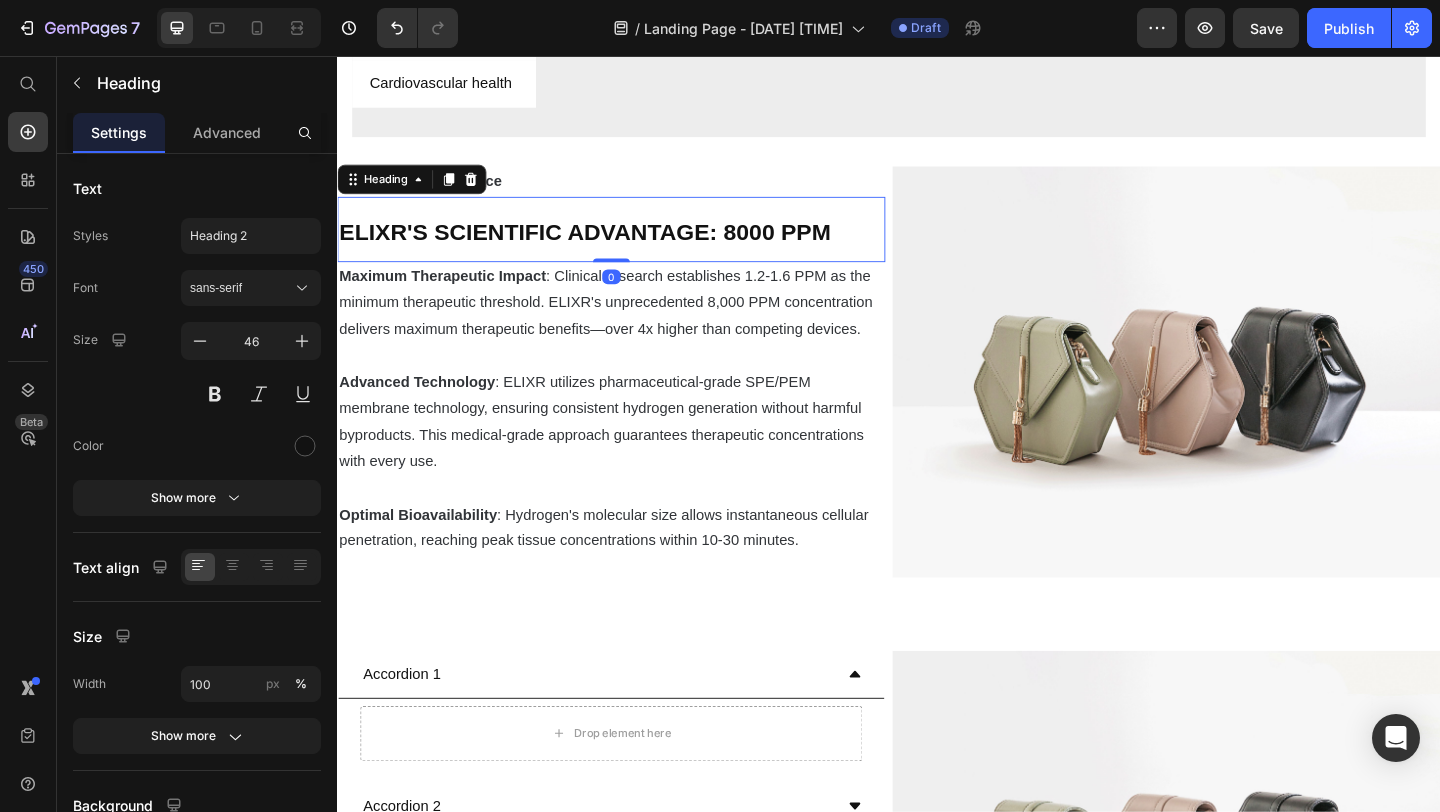 click on "ELIXR'S SCIENTIFIC ADVANTAGE: 8000 PPM" at bounding box center [606, 247] 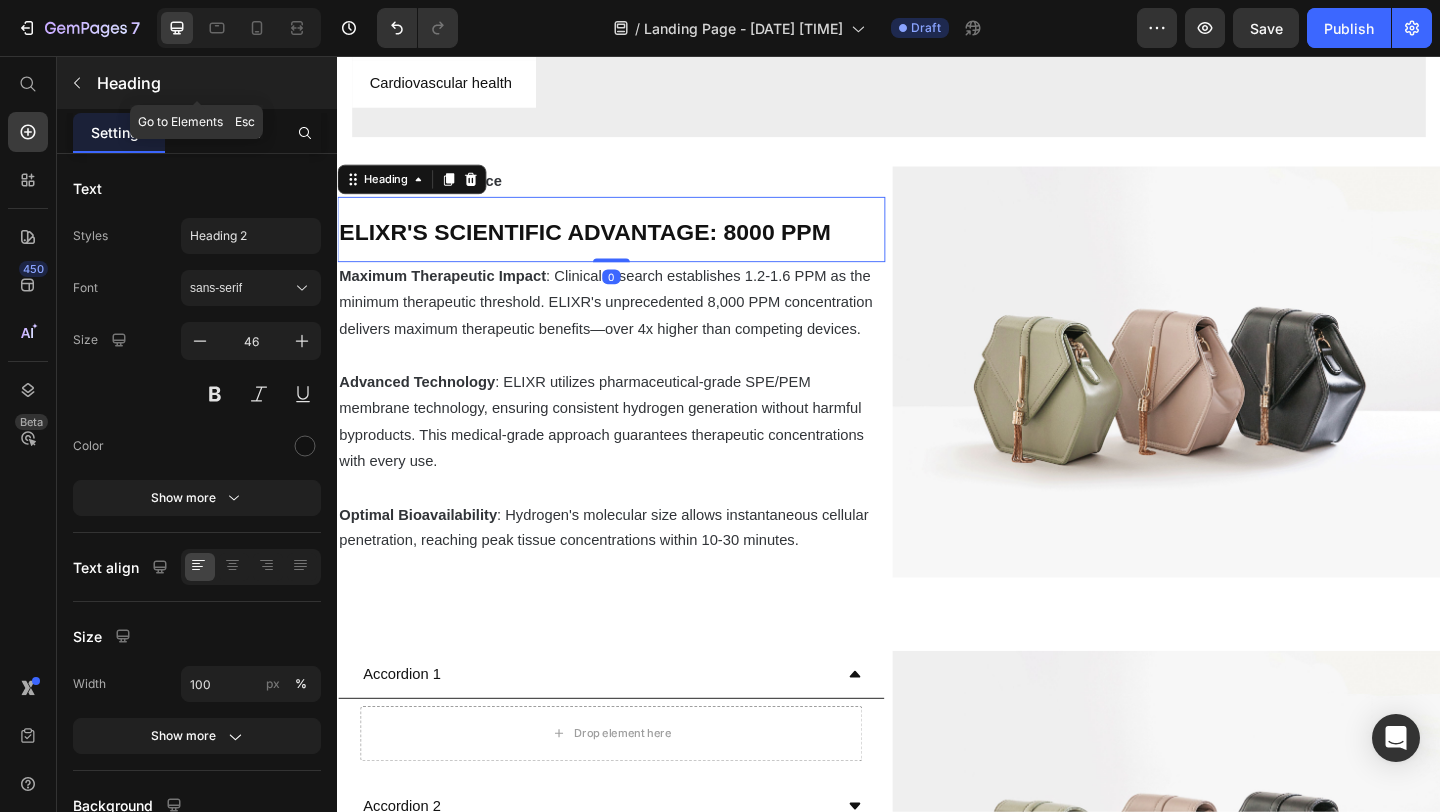 click on "Heading" at bounding box center (215, 83) 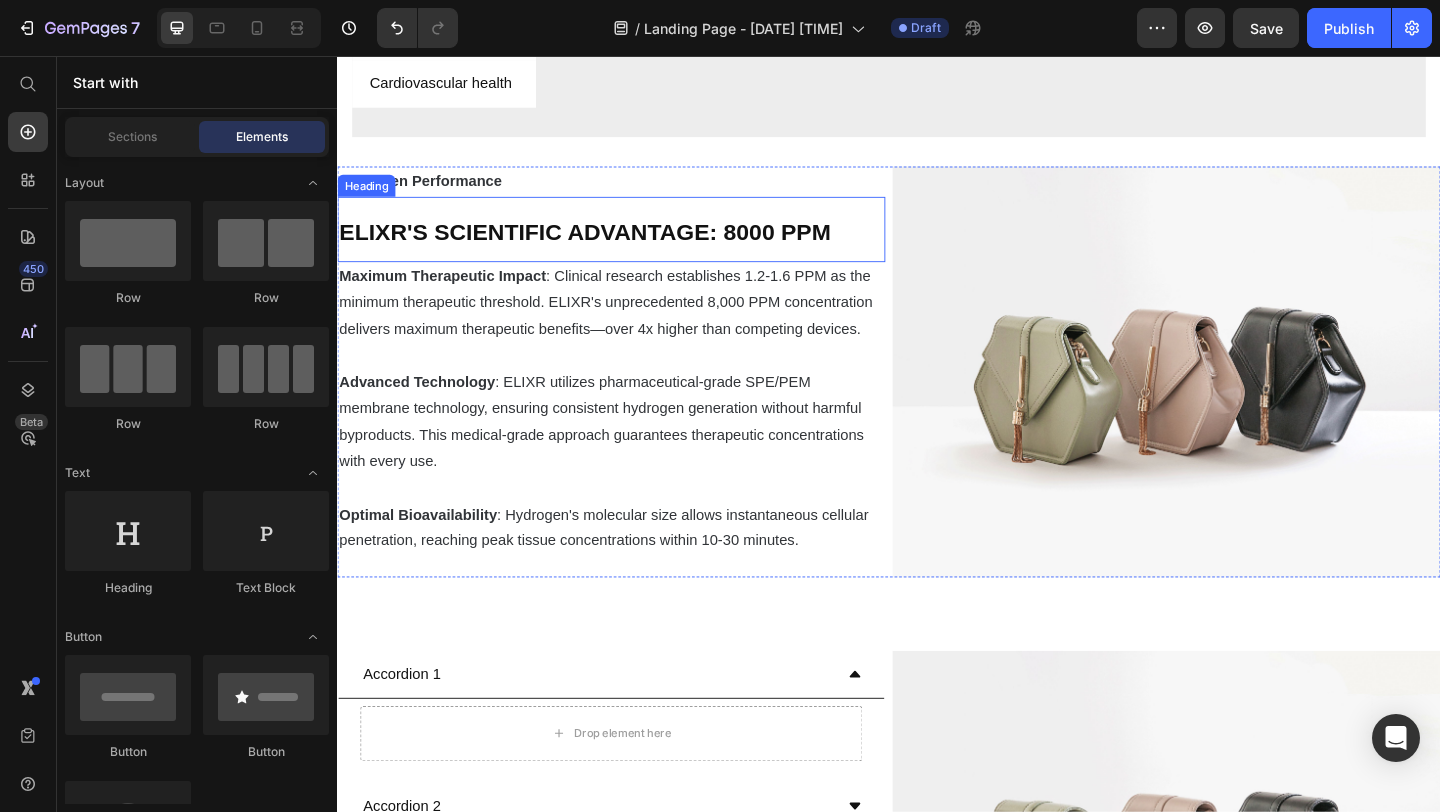 click on "⁠⁠⁠⁠⁠⁠⁠ ELIXR'S SCIENTIFIC ADVANTAGE: 8000 PPM" at bounding box center [635, 244] 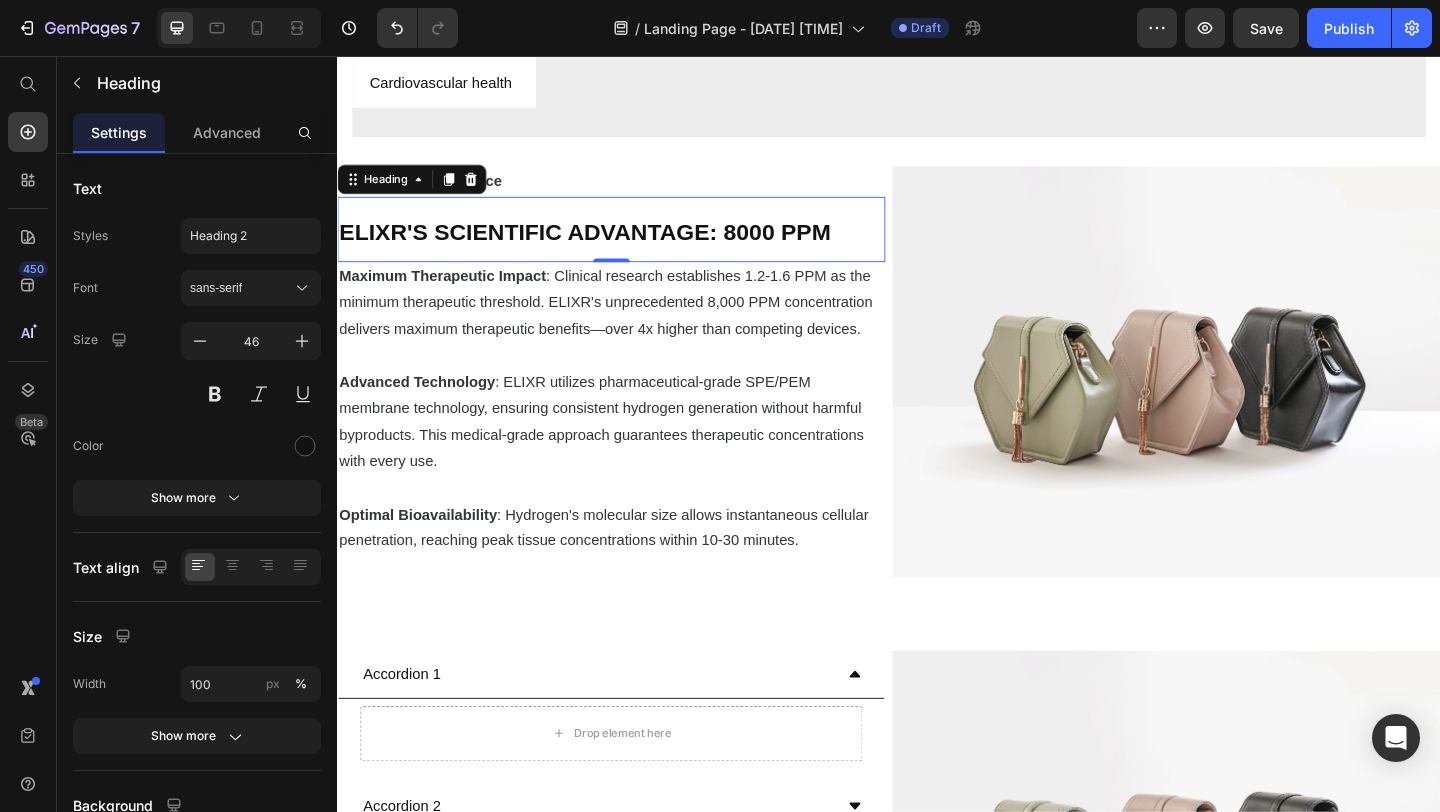 click on "[DATE] / Landing Page - [DATE]:[TIME]:[TIME] Draft Preview Save Publish" 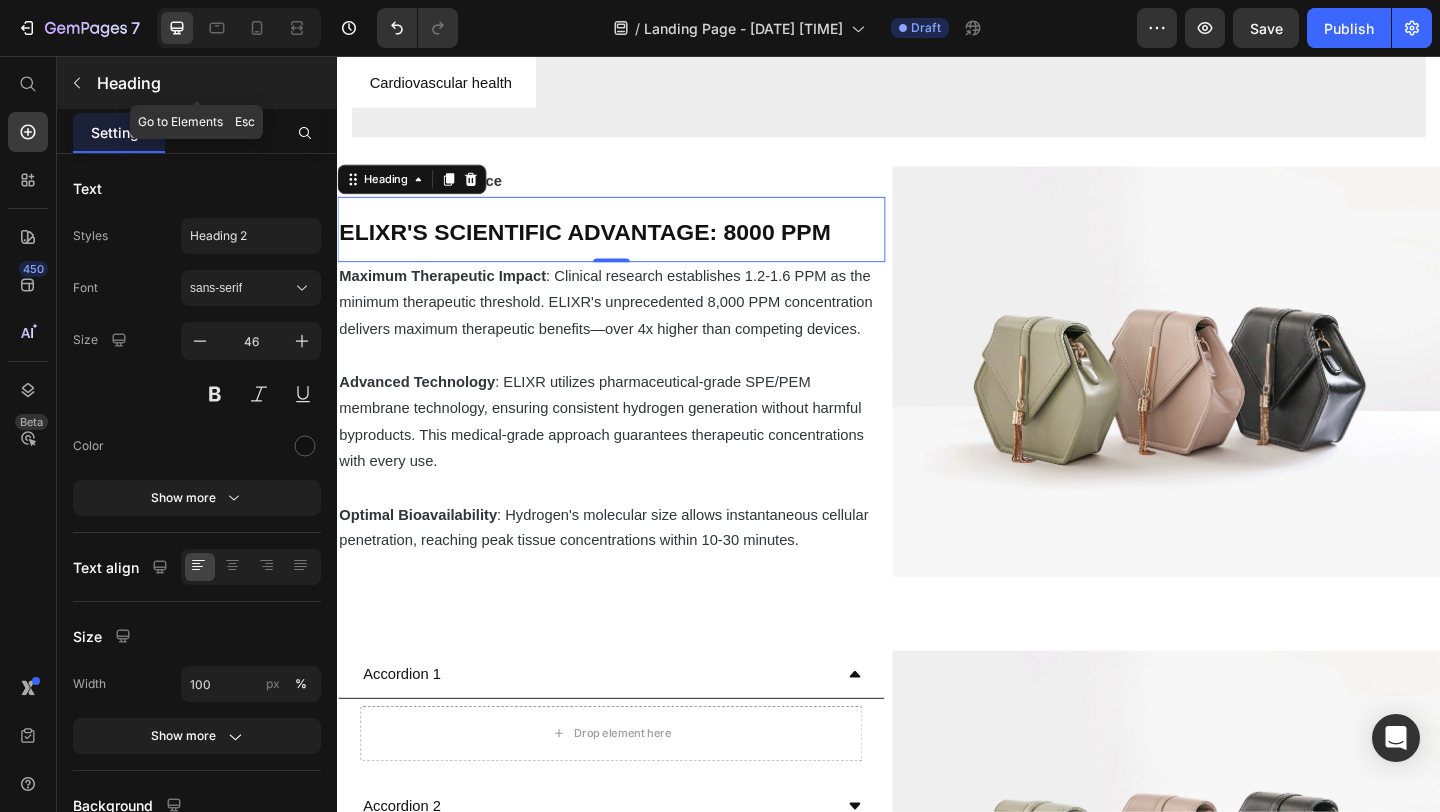 click at bounding box center [77, 83] 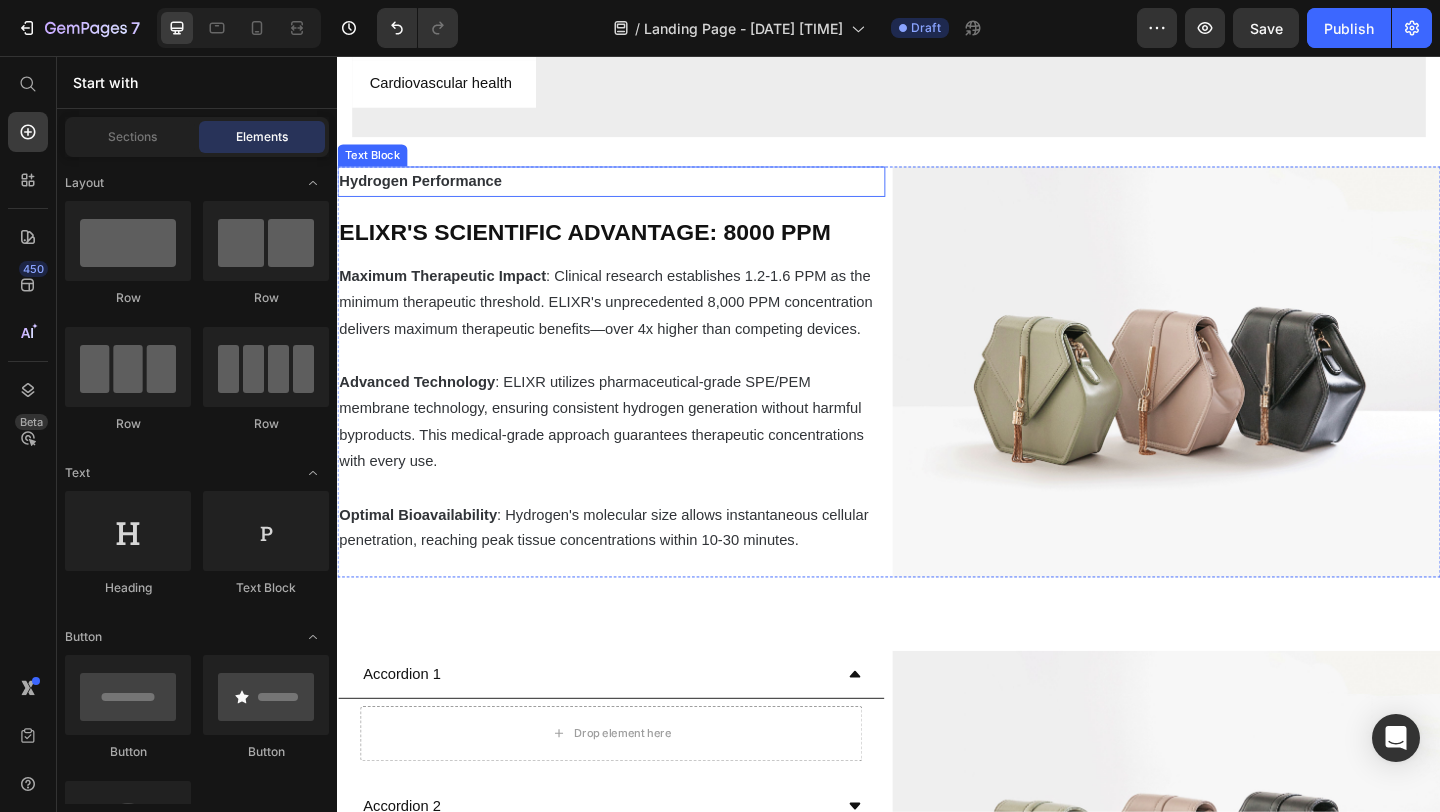 click on "Hydrogen Performance" at bounding box center (427, 191) 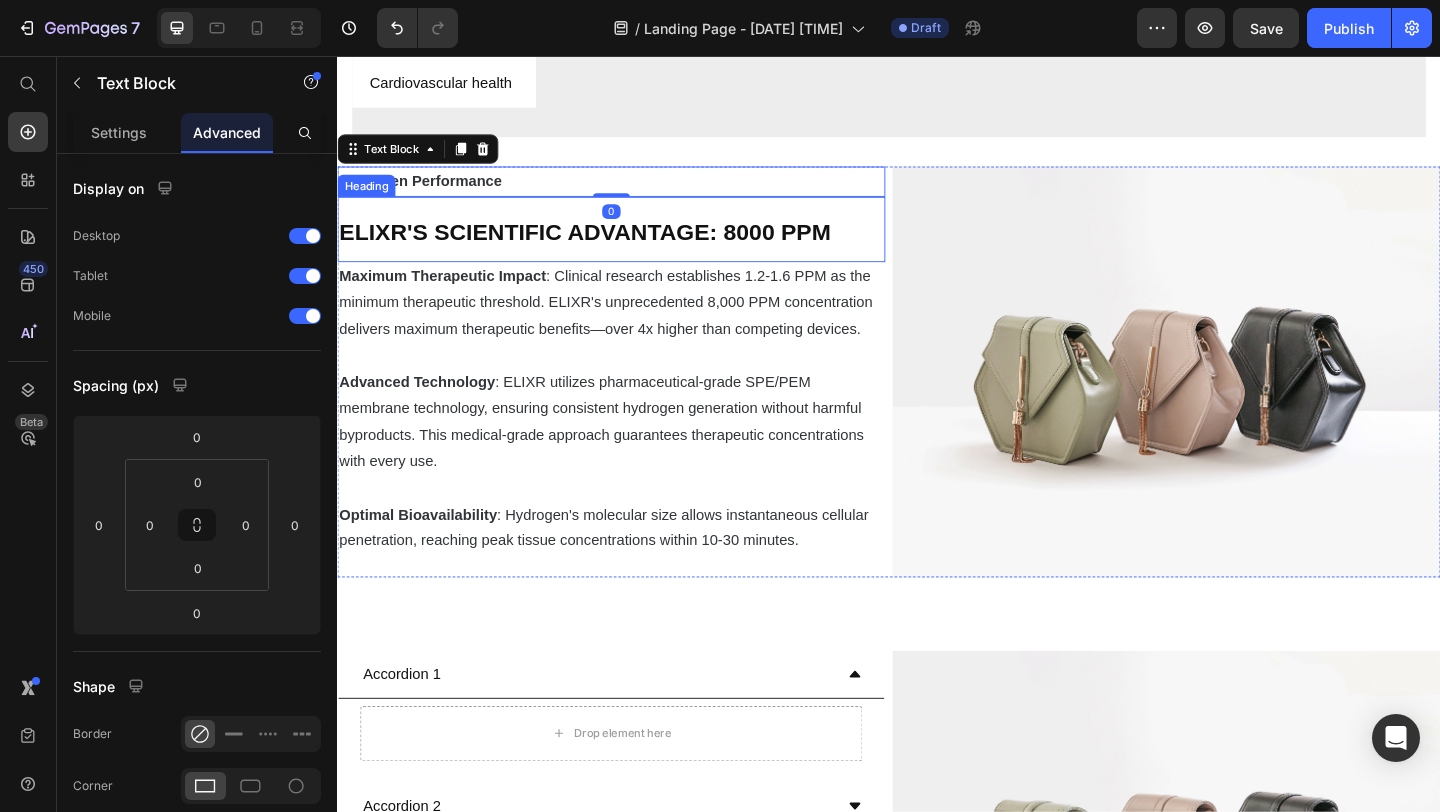 click on "ELIXR'S SCIENTIFIC ADVANTAGE: 8000 PPM" at bounding box center (606, 247) 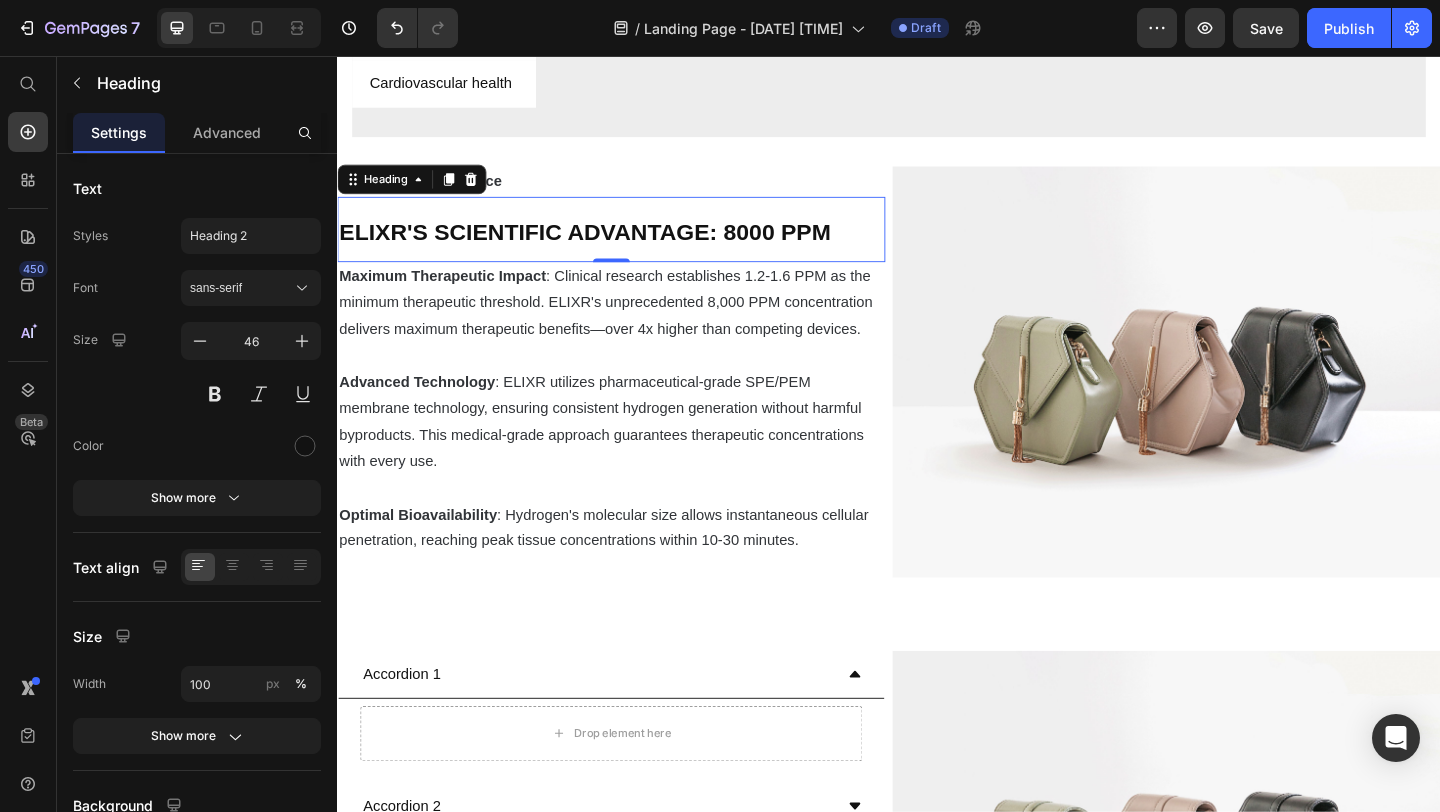 click on "Hydrogen Performance" at bounding box center [635, 192] 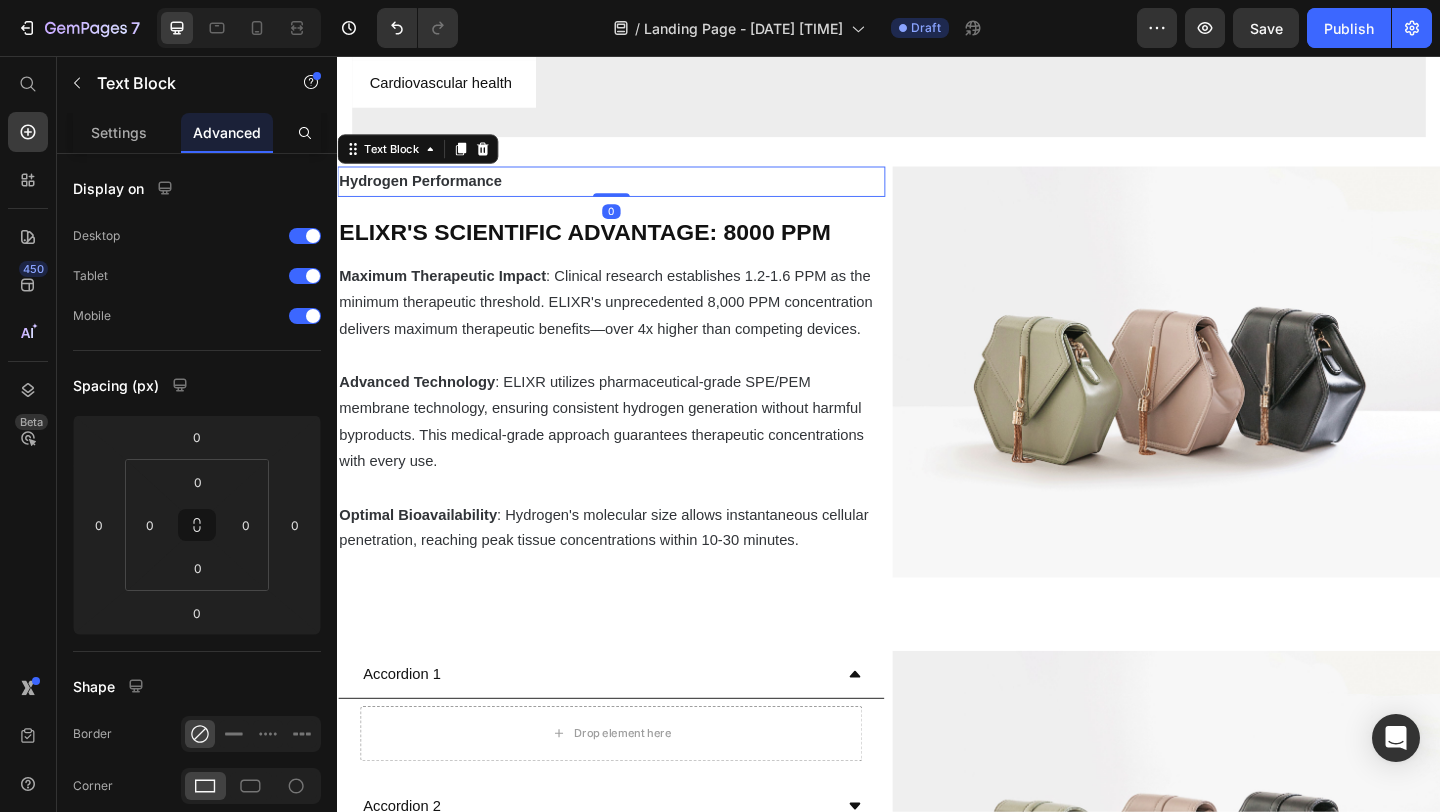 click on "⁠⁠⁠⁠⁠⁠⁠ ELIXR'S SCIENTIFIC ADVANTAGE: 8000 PPM" at bounding box center (635, 244) 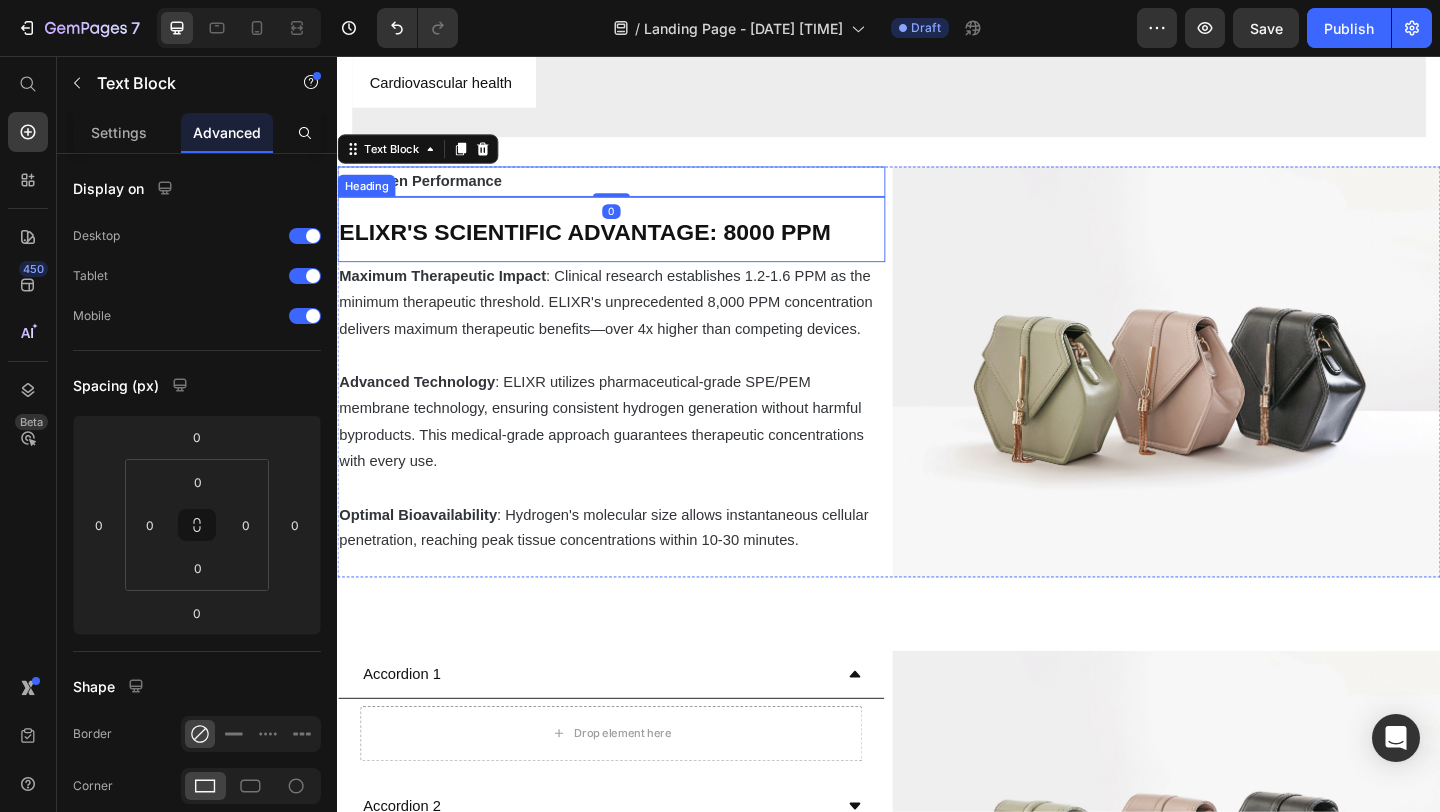 click on "ELIXR'S SCIENTIFIC ADVANTAGE: 8000 PPM" at bounding box center (606, 247) 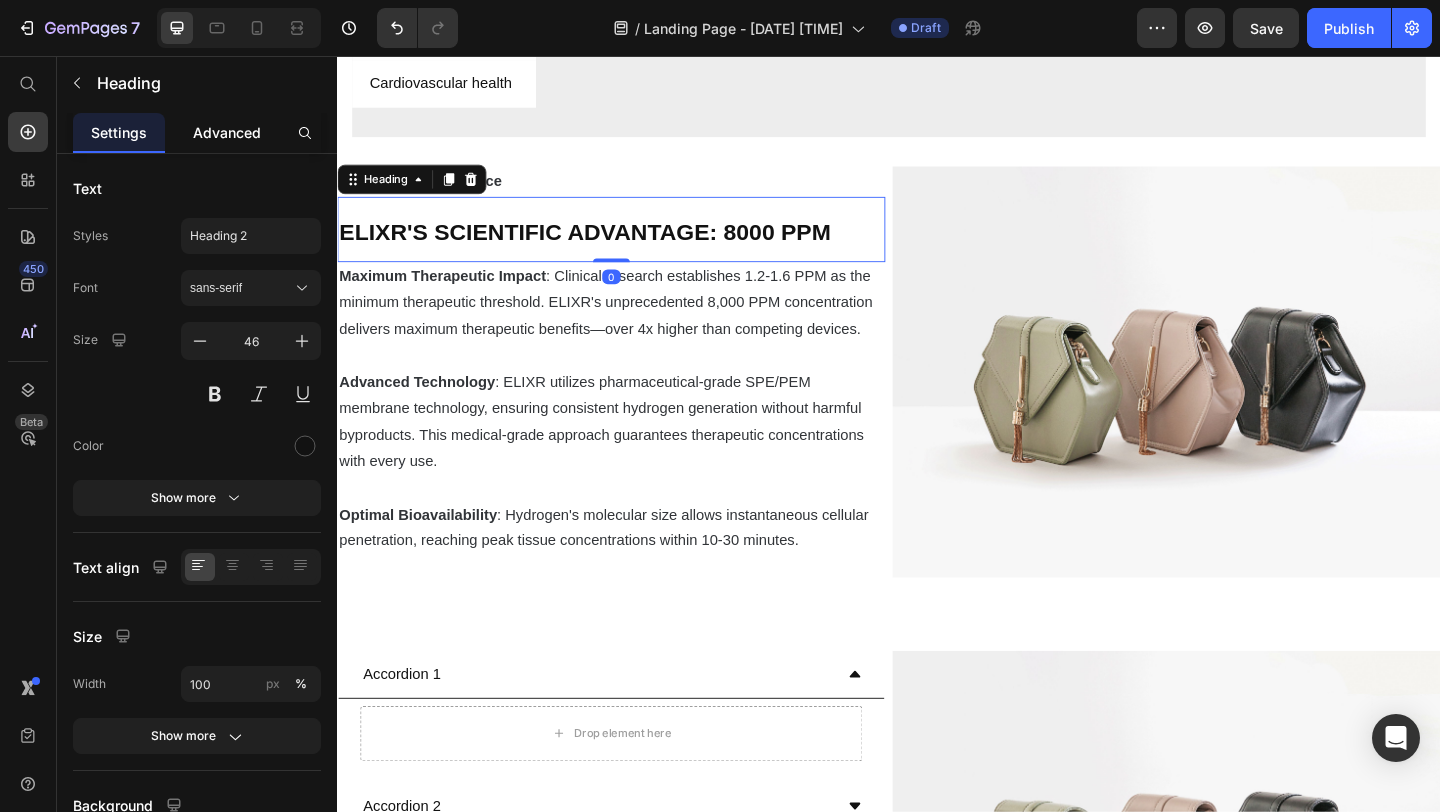 click on "Advanced" 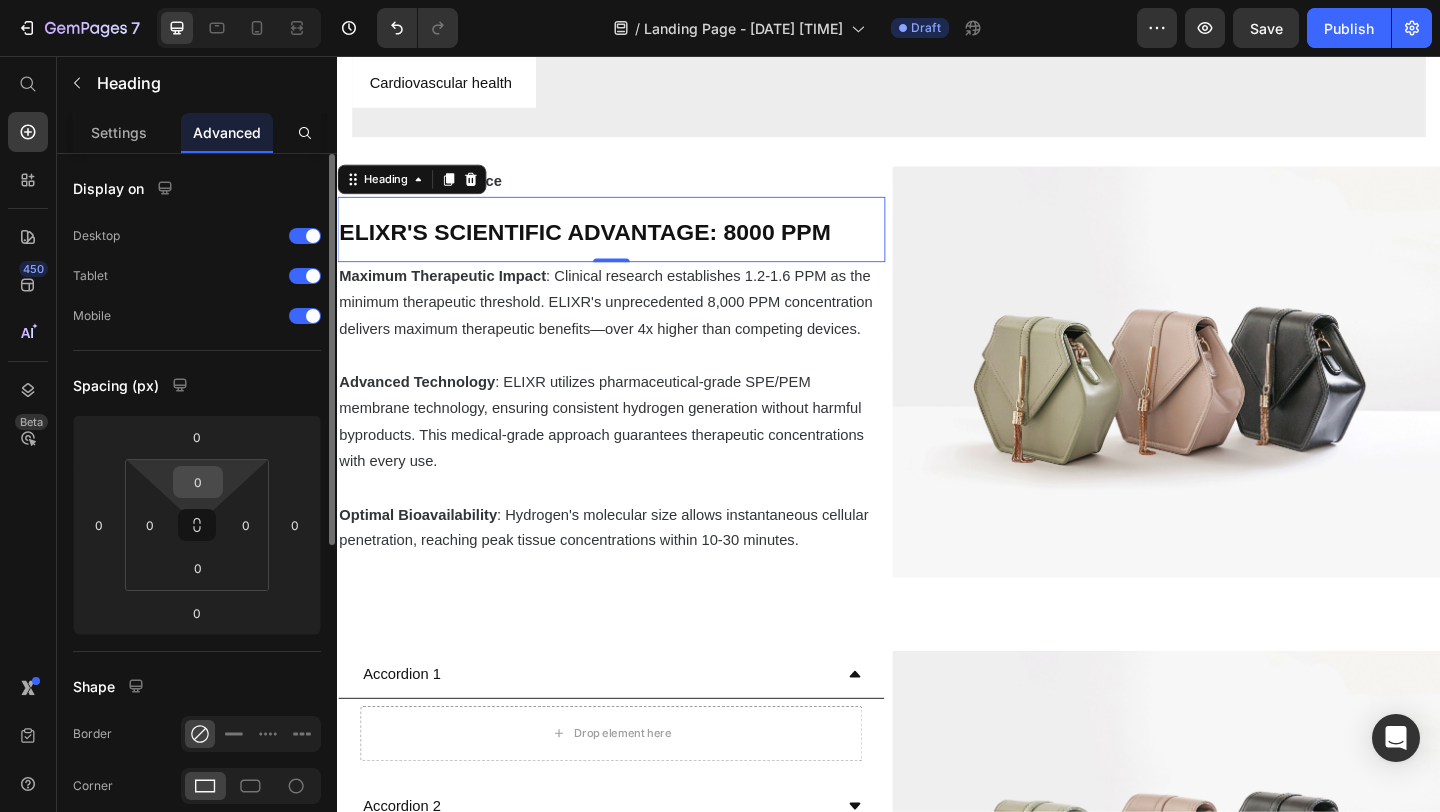 click on "0" at bounding box center [198, 482] 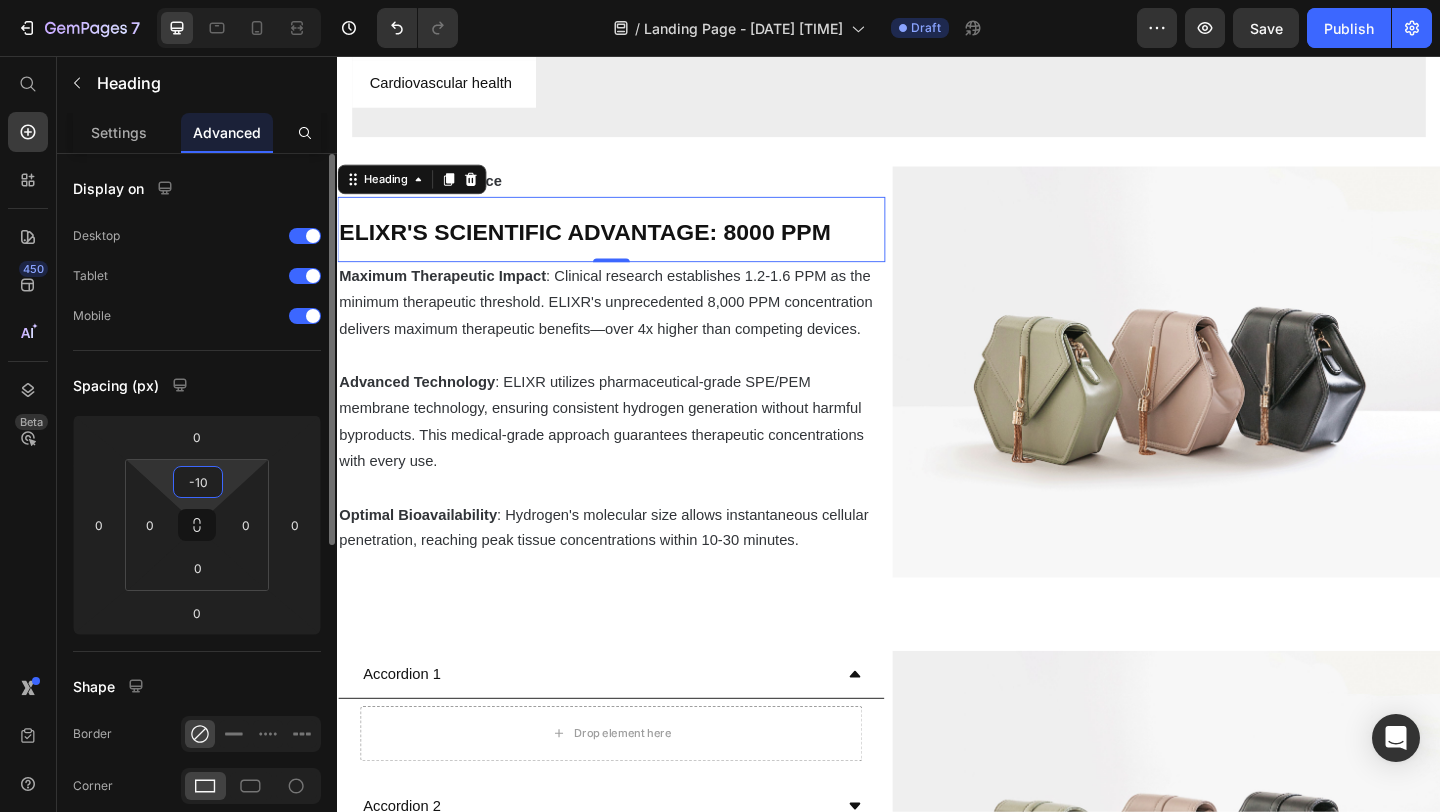 type on "10" 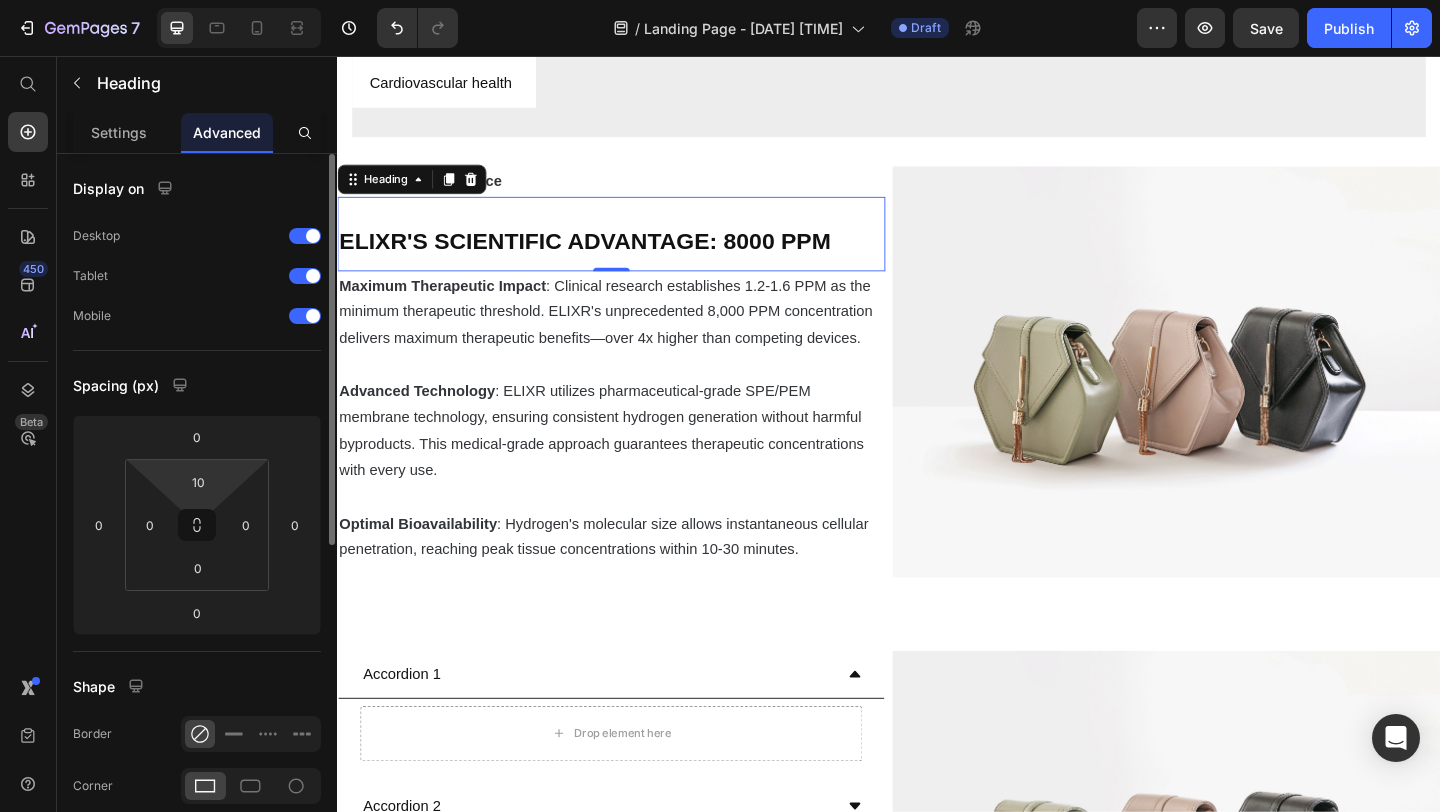 click on "Spacing (px)" at bounding box center [197, 385] 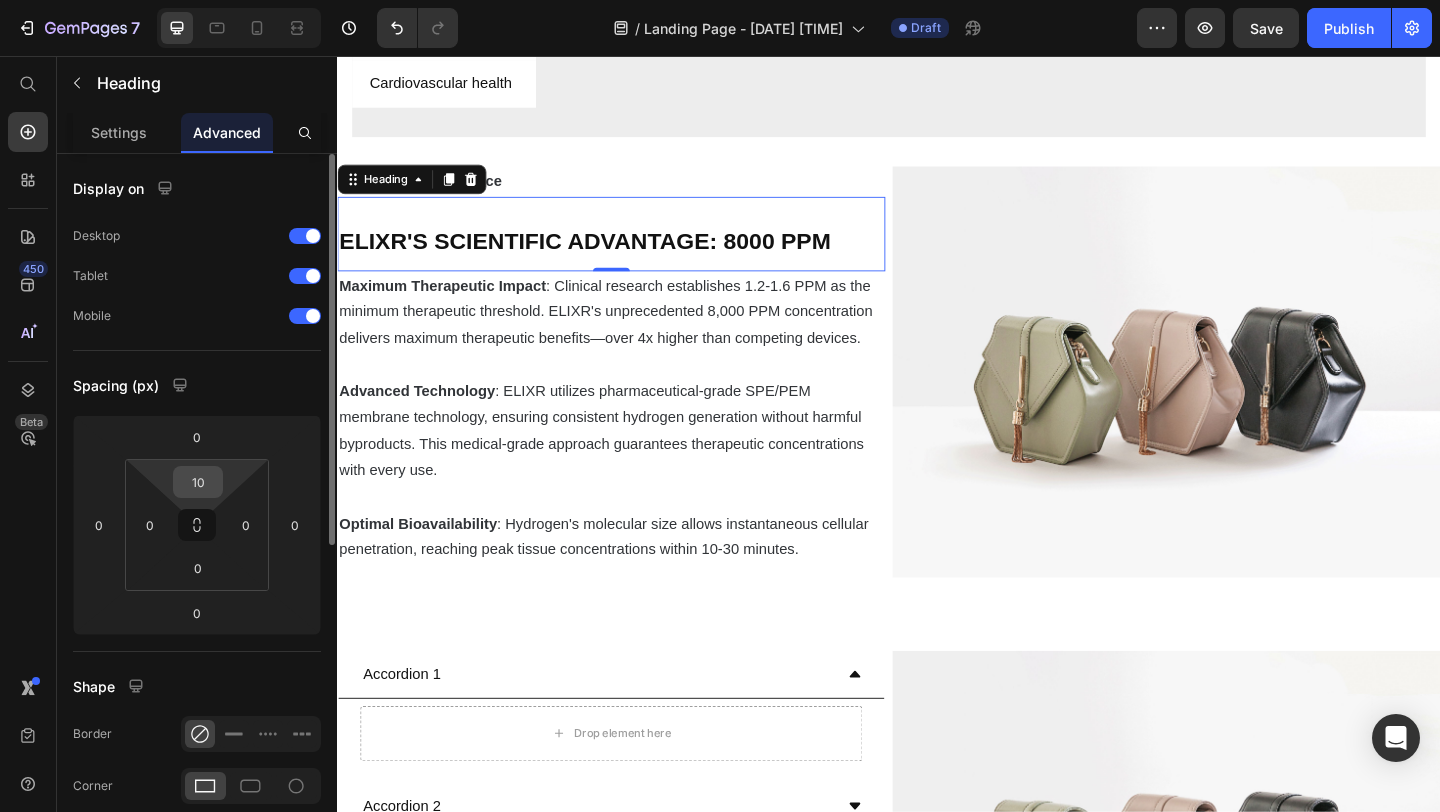 click on "10" at bounding box center [198, 482] 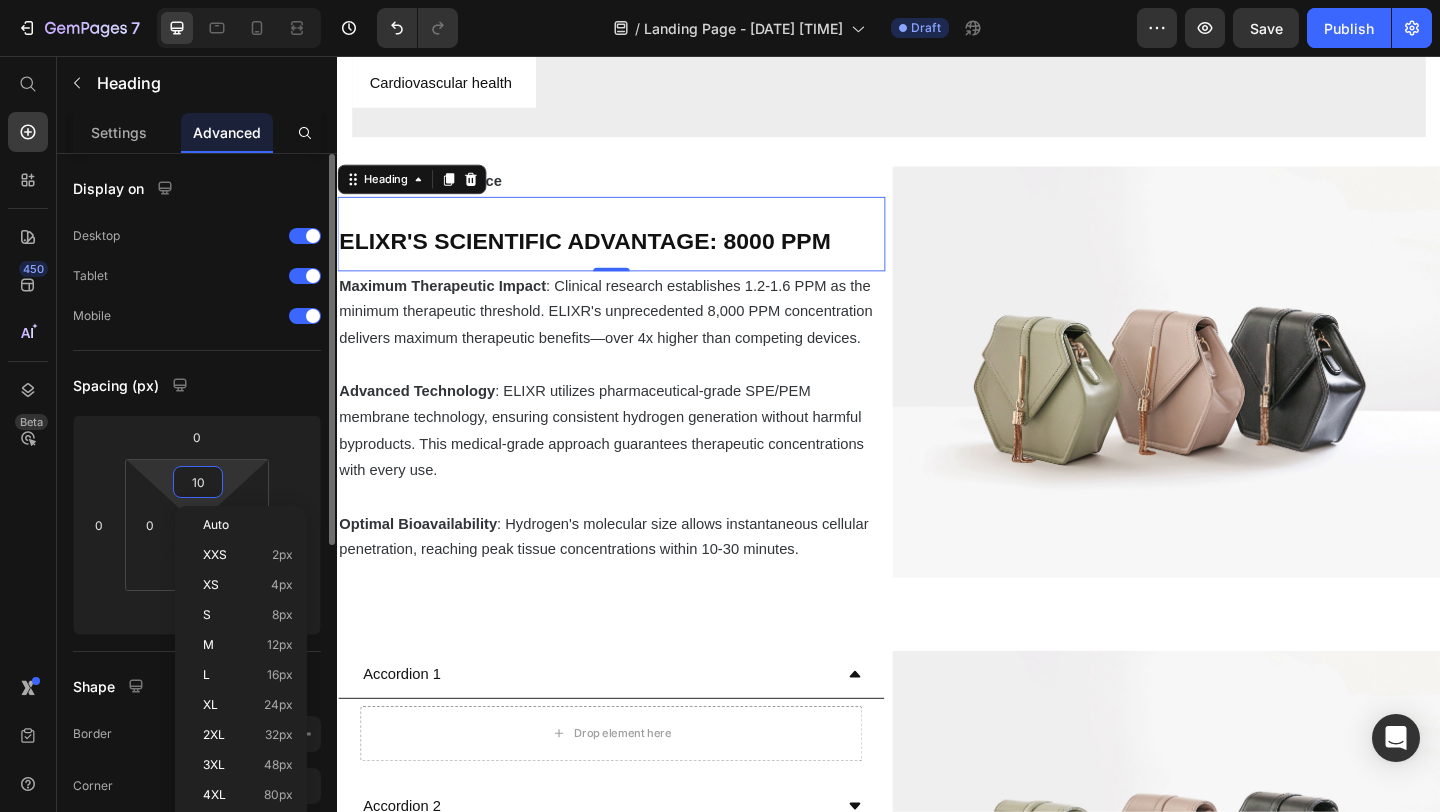 click on "10" at bounding box center (198, 482) 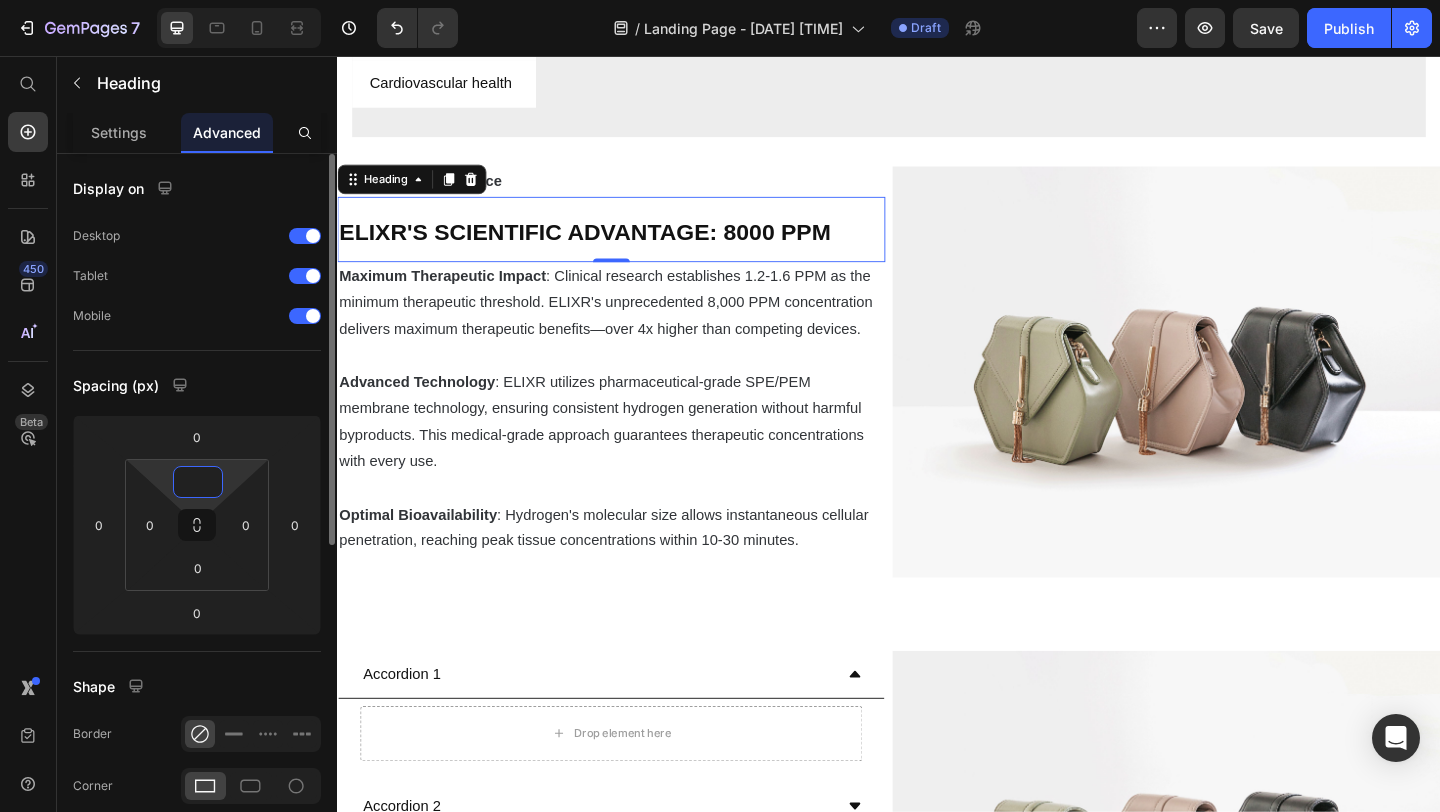 type on "0" 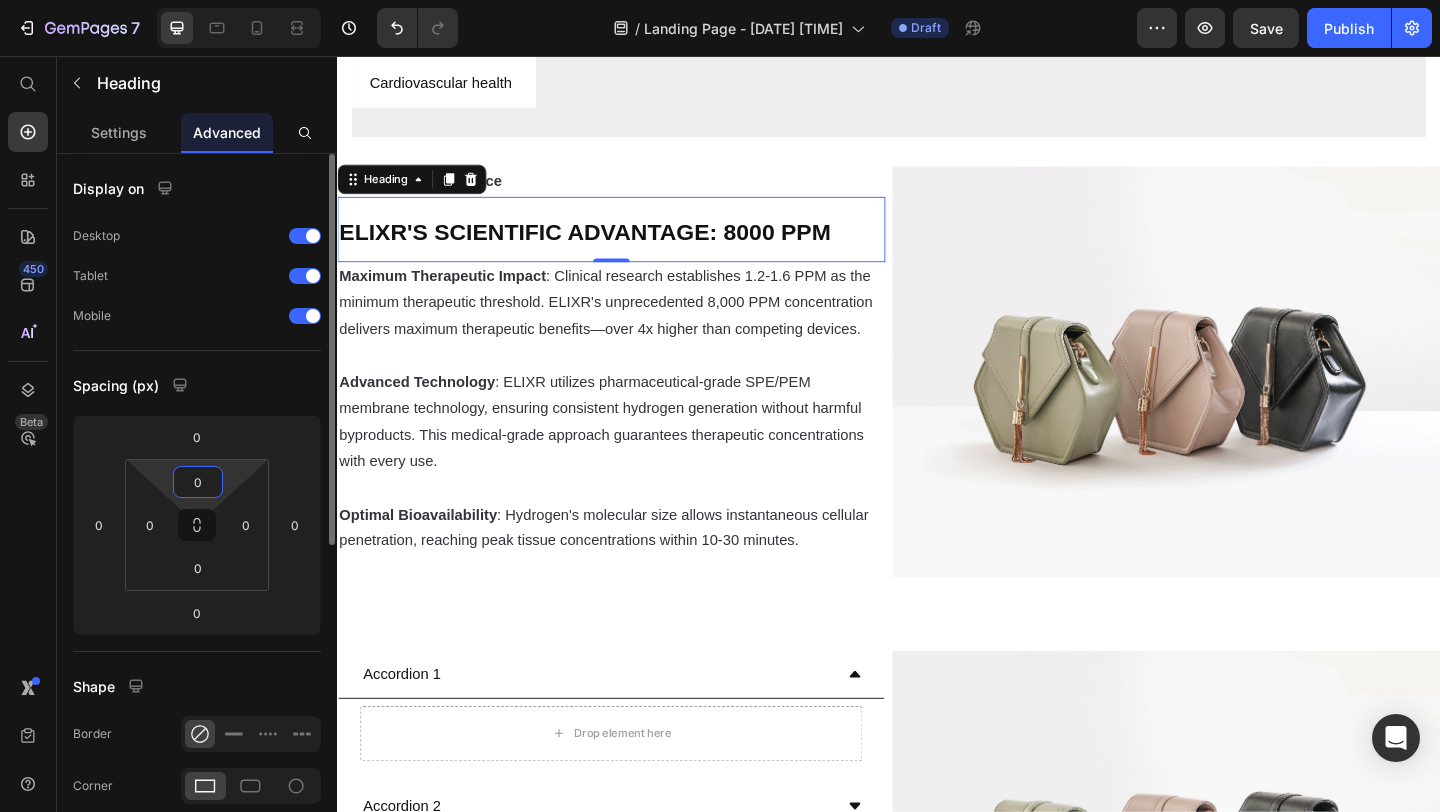click on "Spacing (px)" at bounding box center [197, 385] 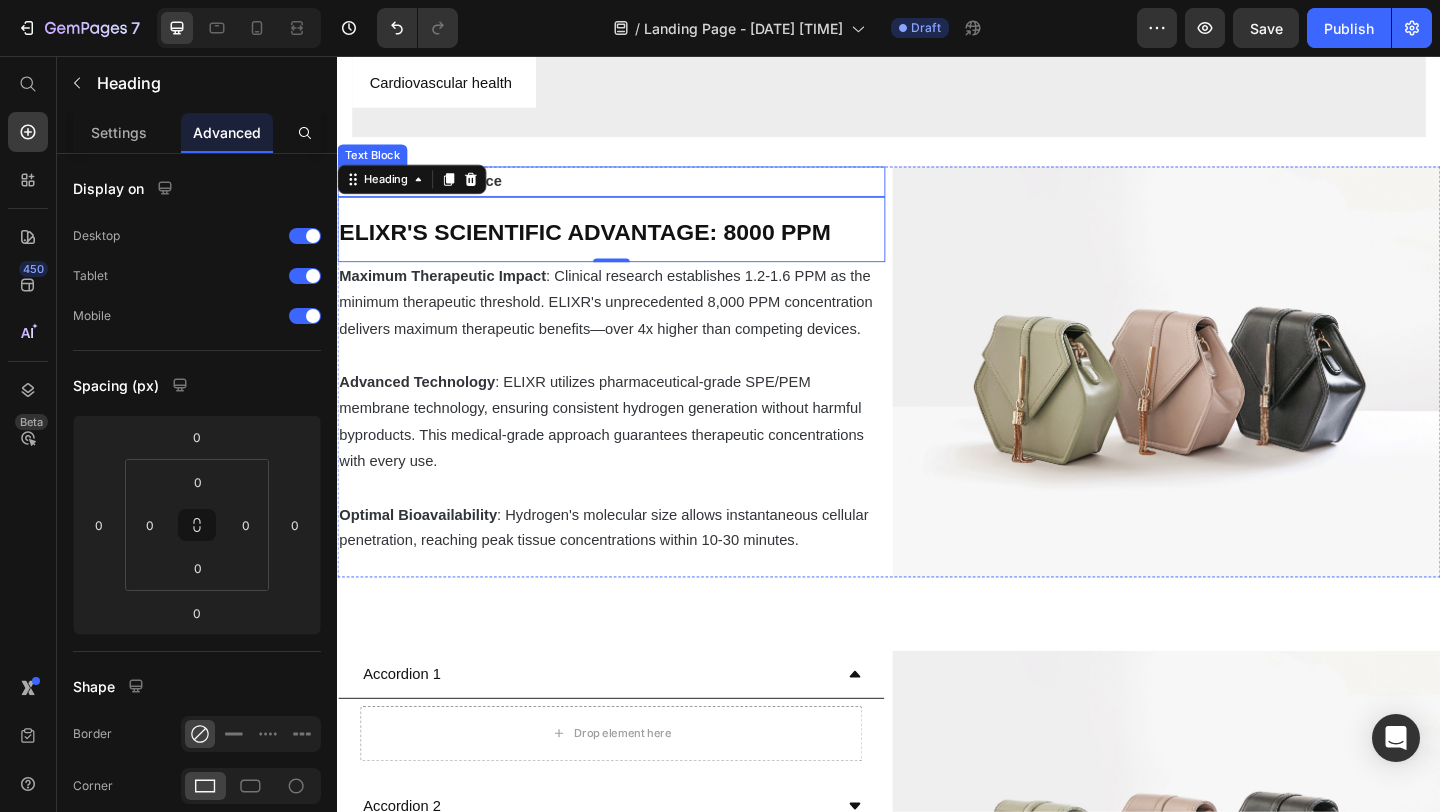 click on "Hydrogen Performance" at bounding box center (635, 192) 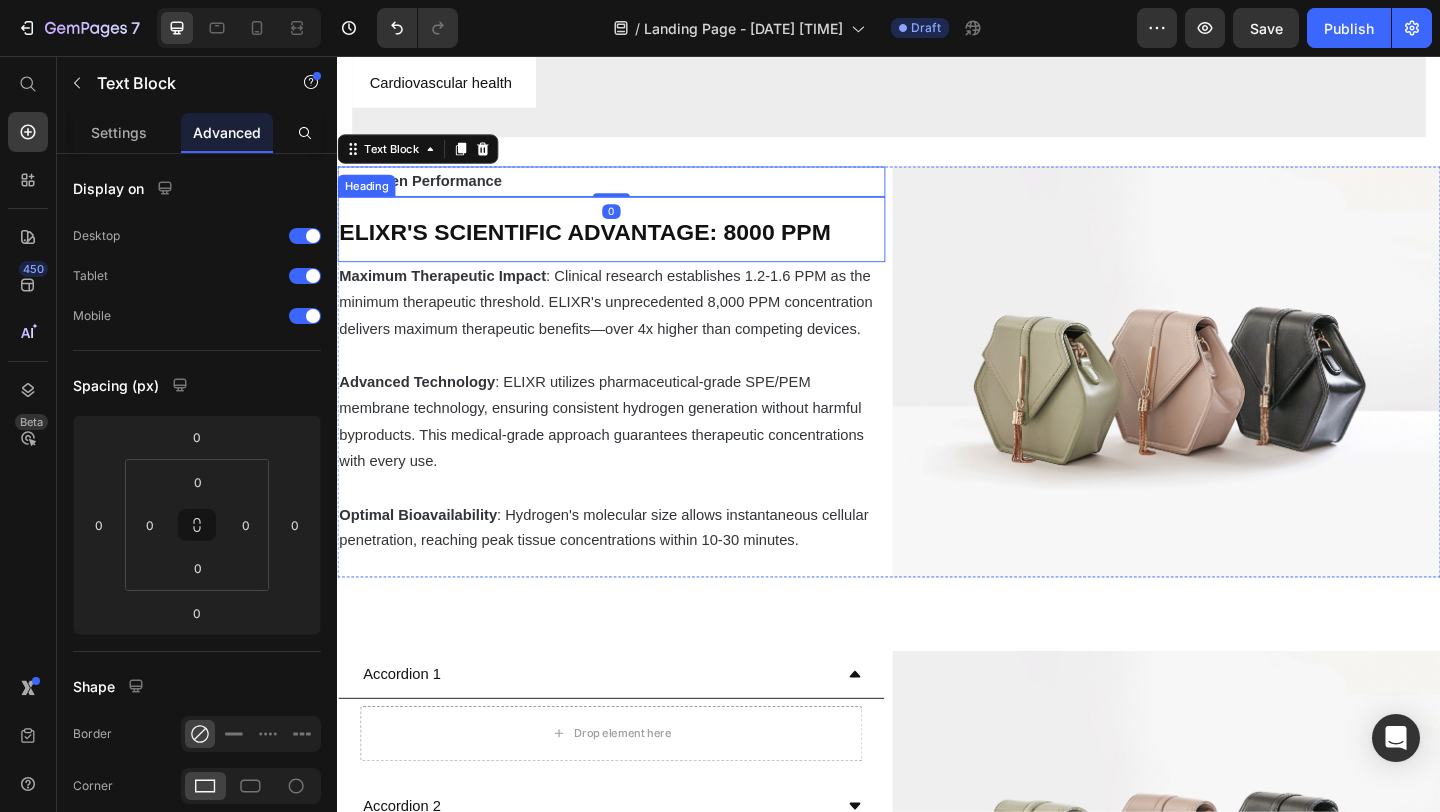click on "⁠⁠⁠⁠⁠⁠⁠ ELIXR'S SCIENTIFIC ADVANTAGE: 8000 PPM" at bounding box center [635, 244] 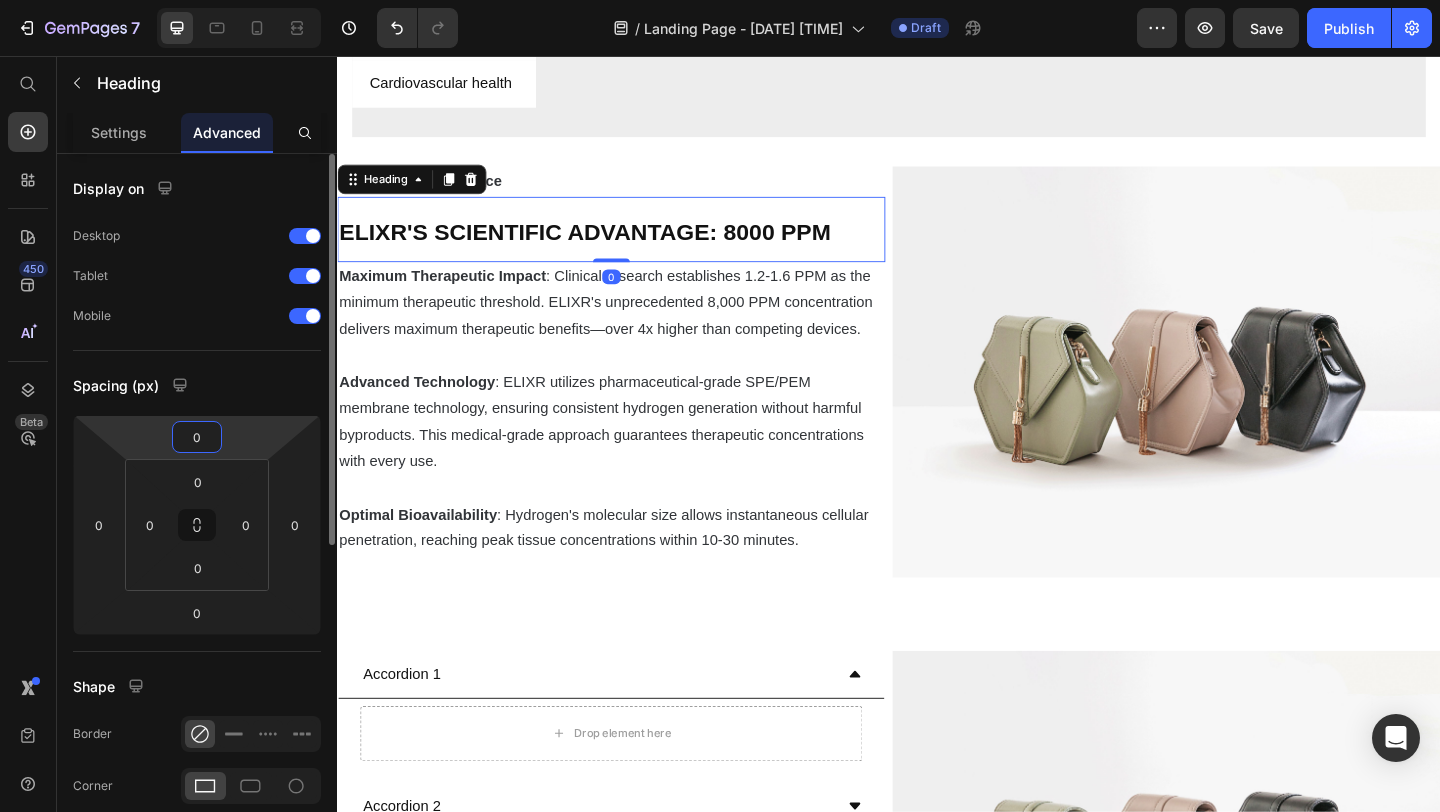 click on "0" at bounding box center (197, 437) 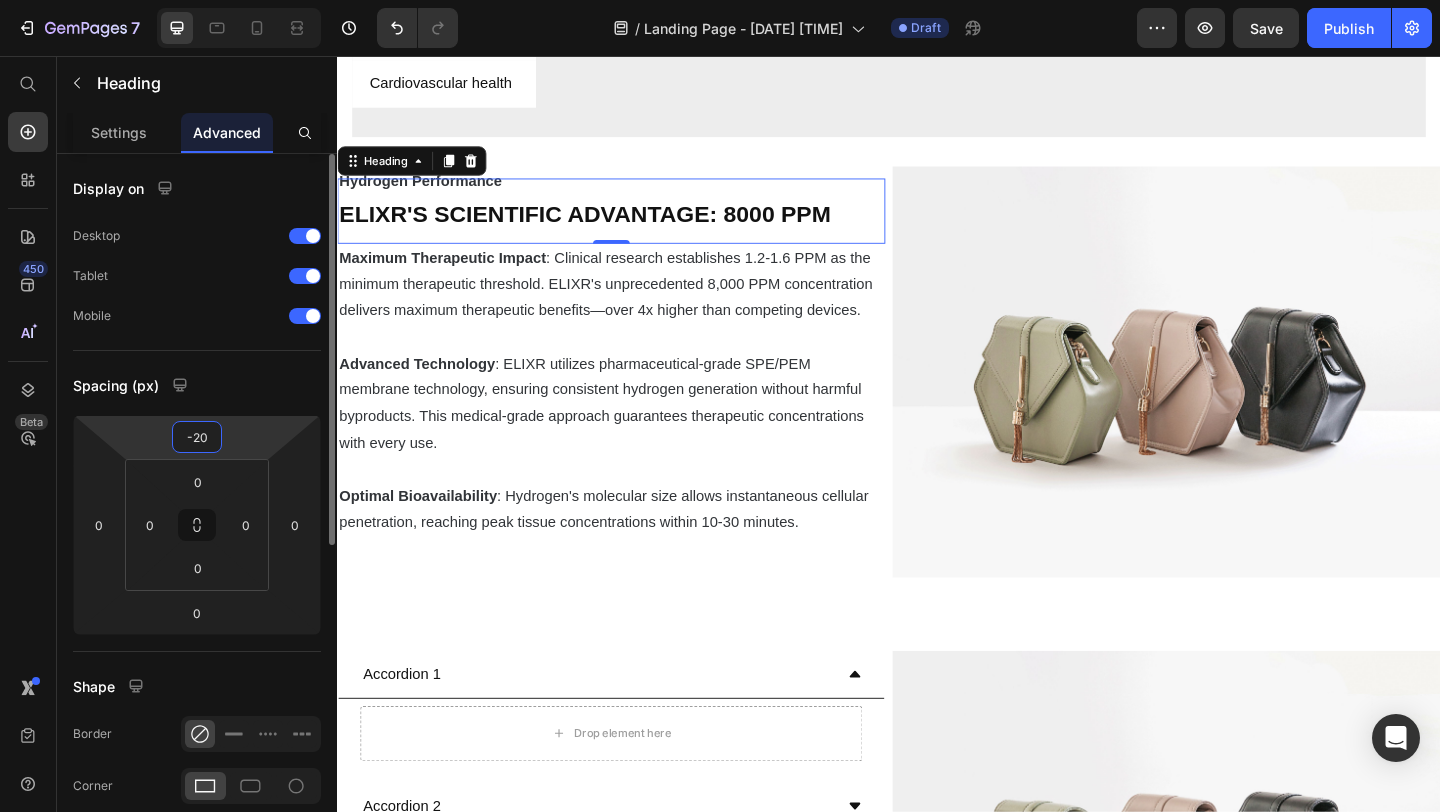 type on "-20" 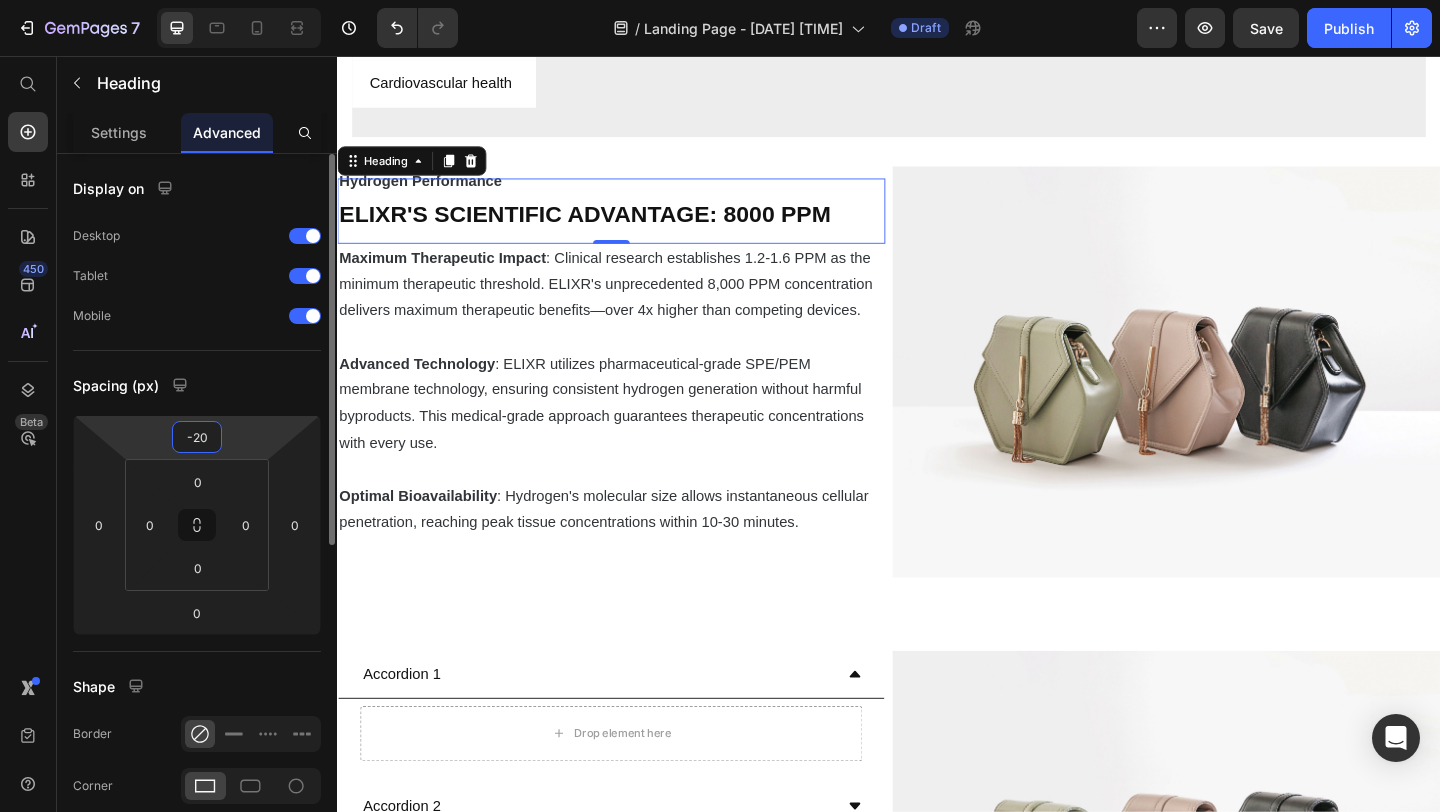 click on "Spacing (px)" at bounding box center (197, 385) 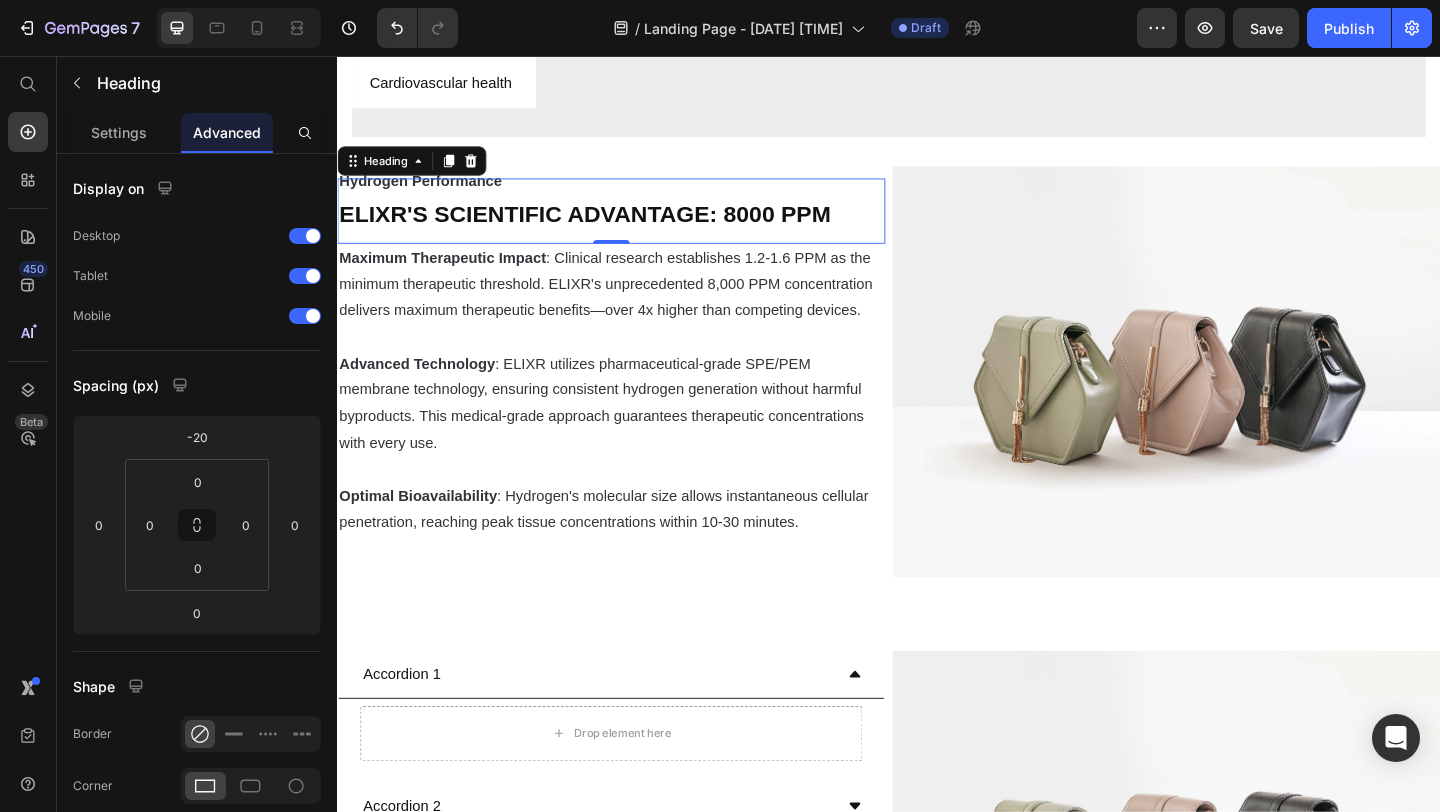click on "Maximum Therapeutic Impact : Clinical research establishes 1.2-1.6 PPM as the minimum therapeutic threshold. ELIXR's unprecedented 8,000 PPM concentration delivers maximum therapeutic benefits—over 4x higher than competing devices." at bounding box center (635, 305) 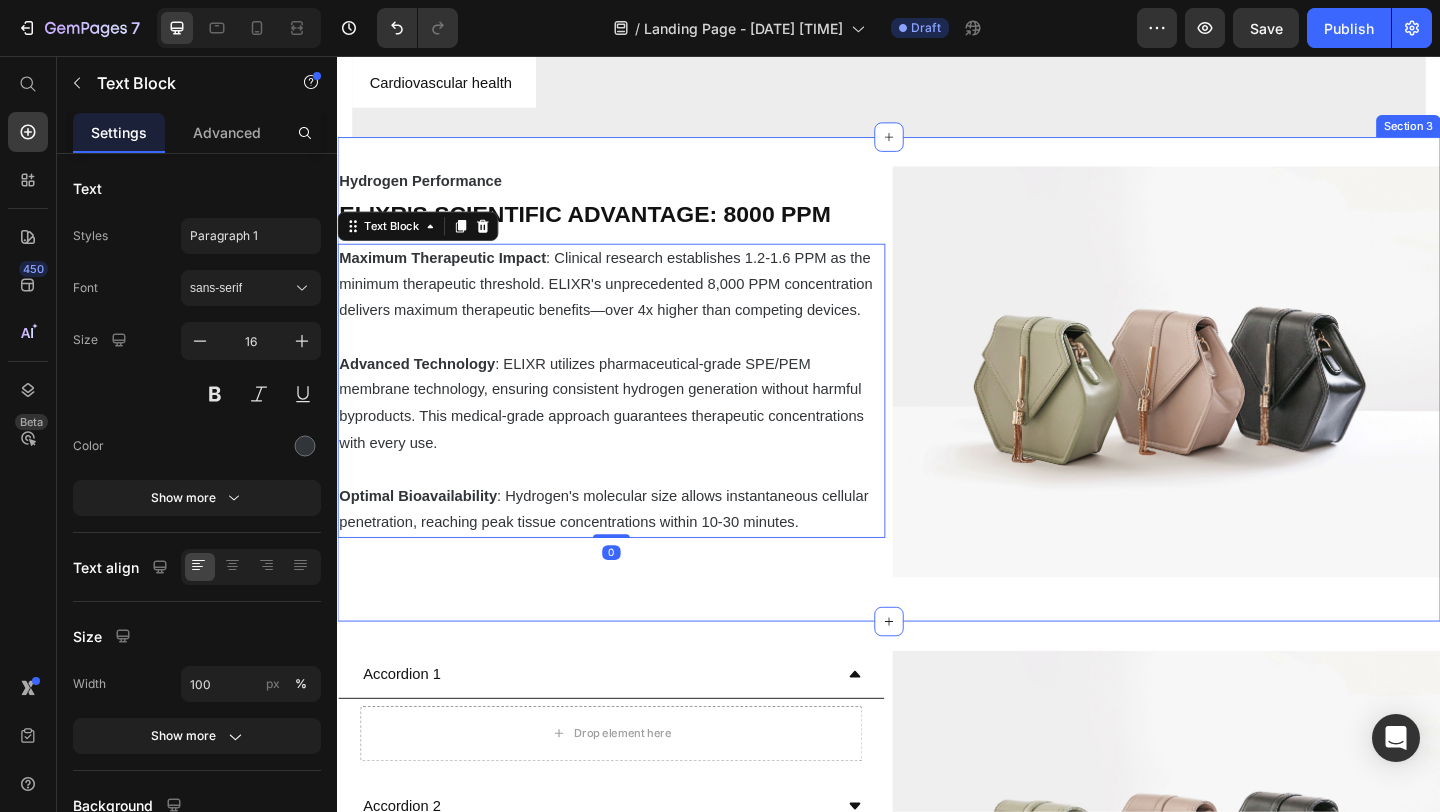 click on "Hydrogen Performance Text Block ⁠⁠⁠⁠⁠⁠⁠ ELIXR'S SCIENTIFIC ADVANTAGE: 8000 PPM  Heading Maximum Therapeutic Impact : Clinical research establishes 1.2-1.6 PPM as the minimum therapeutic threshold. ELIXR's unprecedented 8,000 PPM concentration delivers maximum therapeutic benefits—over 4x higher than competing devices. Advanced Technology : ELIXR utilizes pharmaceutical-grade SPE/PEM membrane technology, ensuring consistent hydrogen generation without harmful byproducts. This medical-grade approach guarantees therapeutic concentrations with every use. Optimal Bioavailability : Hydrogen's molecular size allows instantaneous cellular penetration, reaching peak tissue concentrations within 10-30 minutes. Text Block   0 Image Row Section 3" at bounding box center (937, 407) 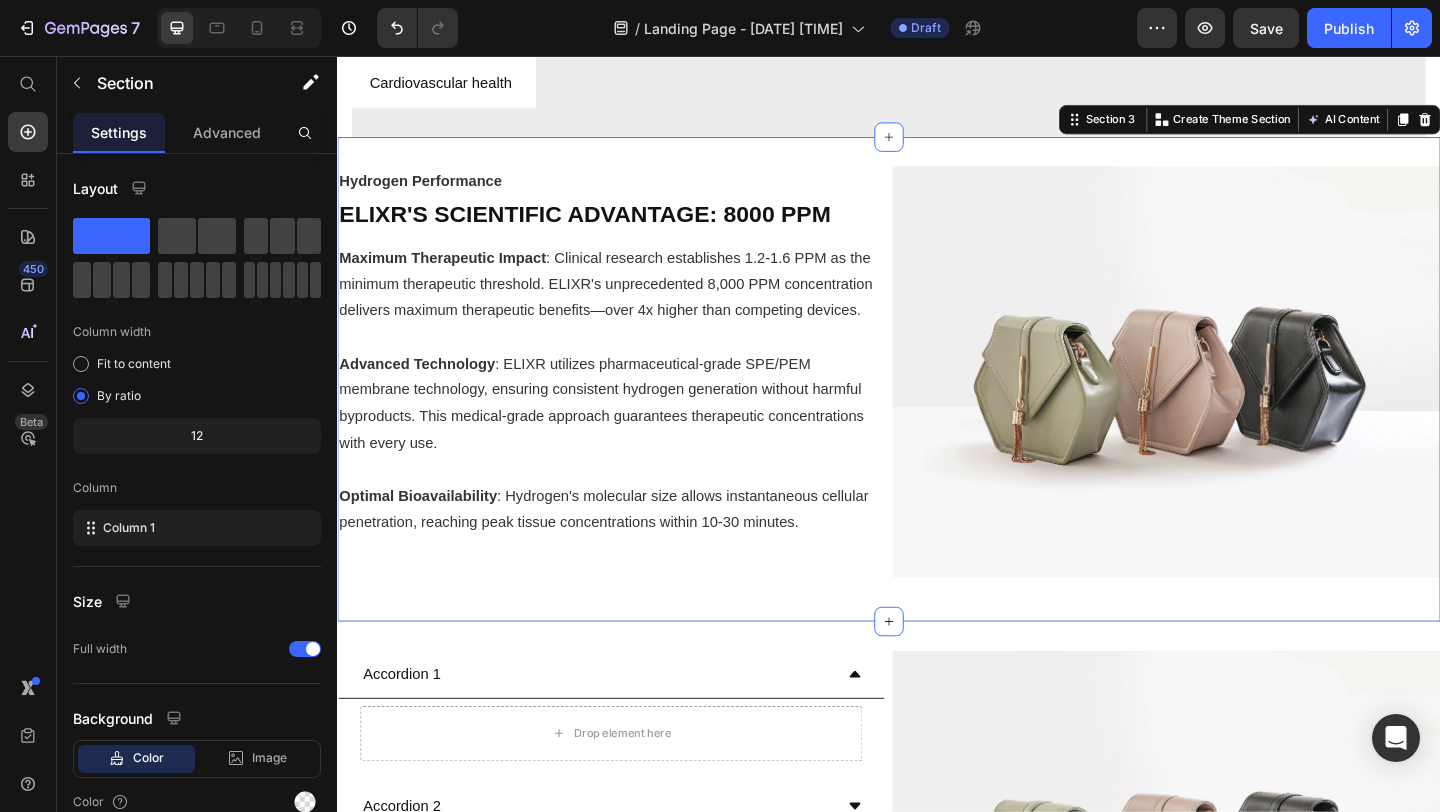 click at bounding box center (635, 506) 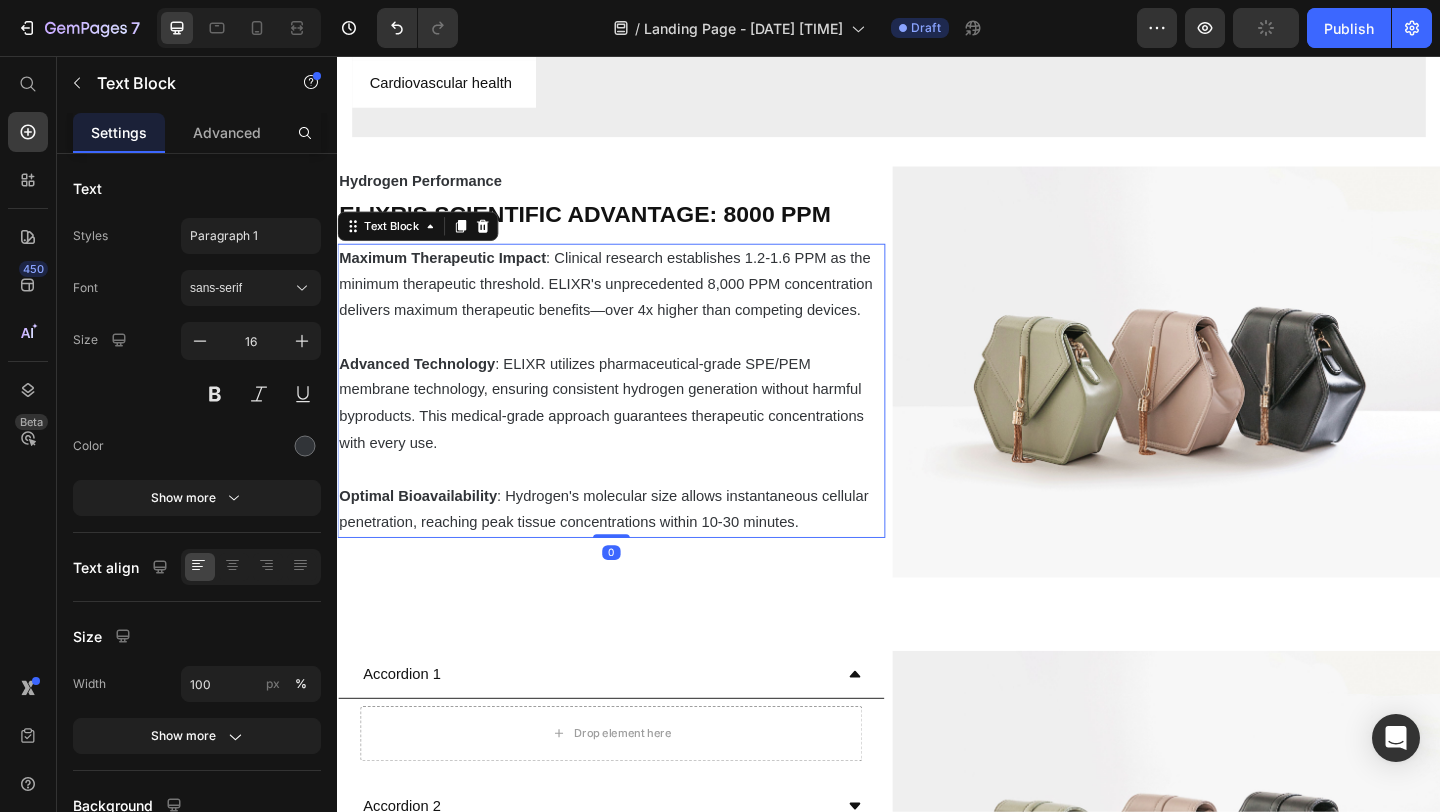 scroll, scrollTop: 1606, scrollLeft: 0, axis: vertical 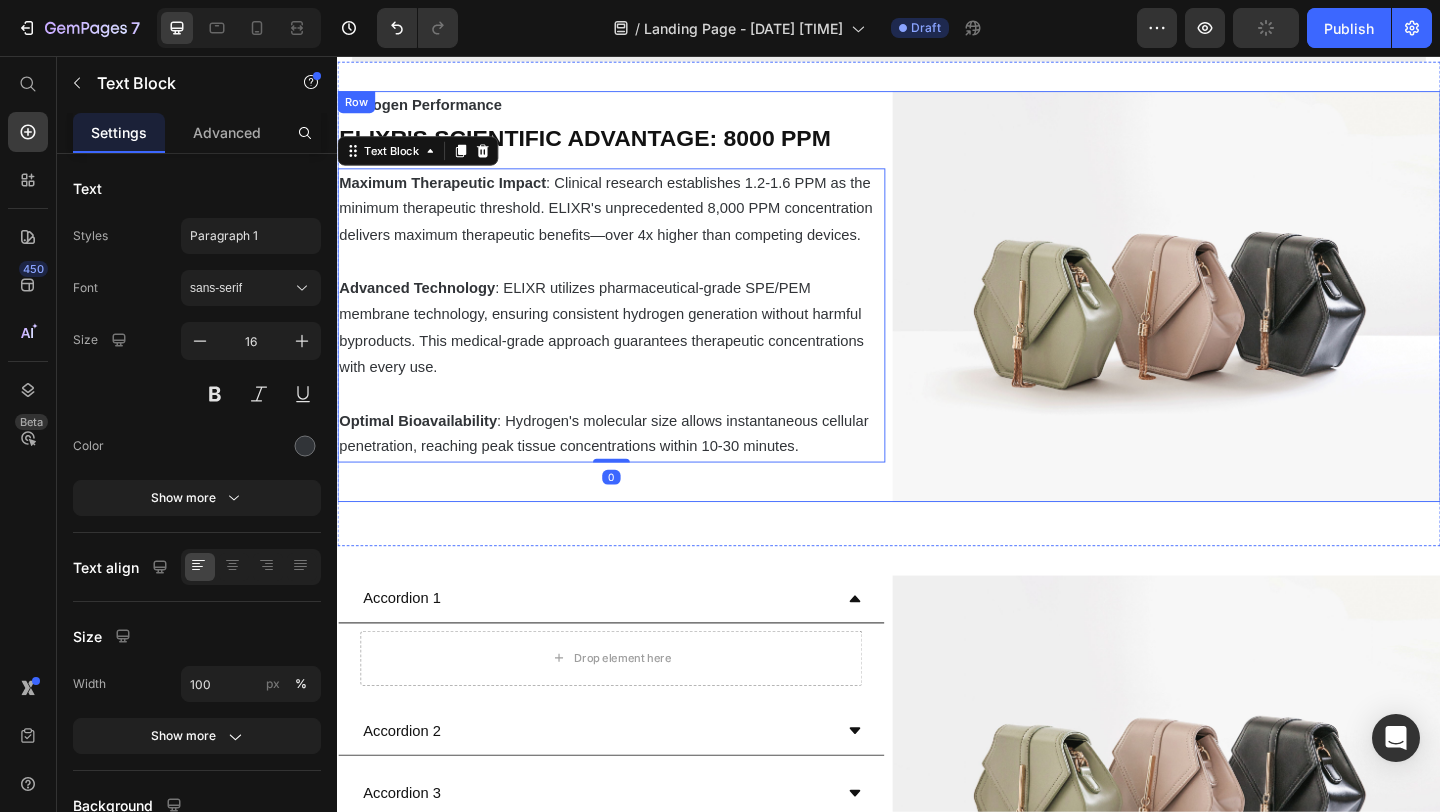 click on "Hydrogen Performance Text Block ⁠⁠⁠⁠⁠⁠⁠ ELIXR'S SCIENTIFIC ADVANTAGE: 8000 PPM  Heading Maximum Therapeutic Impact : Clinical research establishes 1.2-1.6 PPM as the minimum therapeutic threshold. ELIXR's unprecedented 8,000 PPM concentration delivers maximum therapeutic benefits—over 4x higher than competing devices. Advanced Technology : ELIXR utilizes pharmaceutical-grade SPE/PEM membrane technology, ensuring consistent hydrogen generation without harmful byproducts. This medical-grade approach guarantees therapeutic concentrations with every use. Optimal Bioavailability : Hydrogen's molecular size allows instantaneous cellular penetration, reaching peak tissue concentrations within 10-30 minutes. Text Block   0 Image Row Section 3" at bounding box center (937, 325) 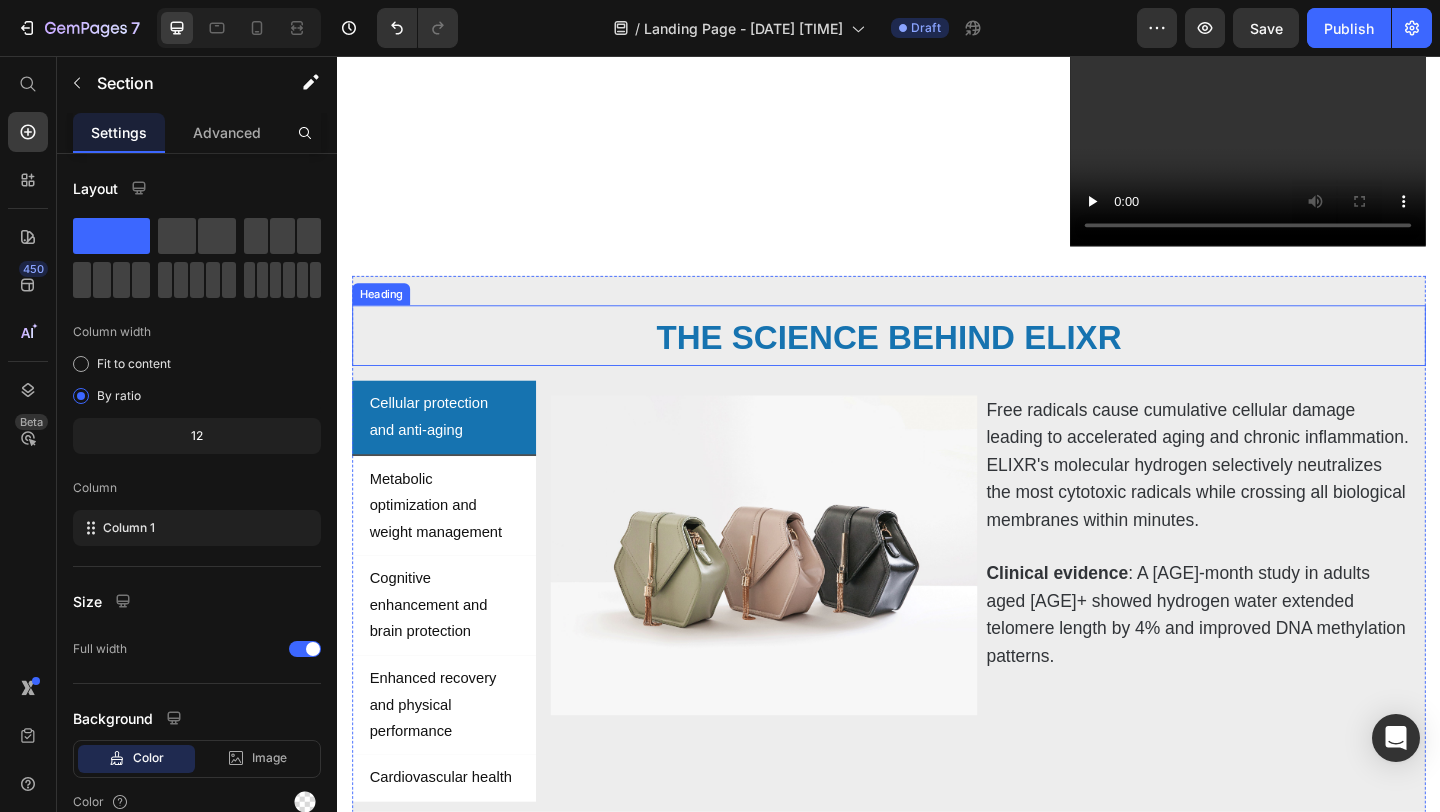 scroll, scrollTop: 732, scrollLeft: 0, axis: vertical 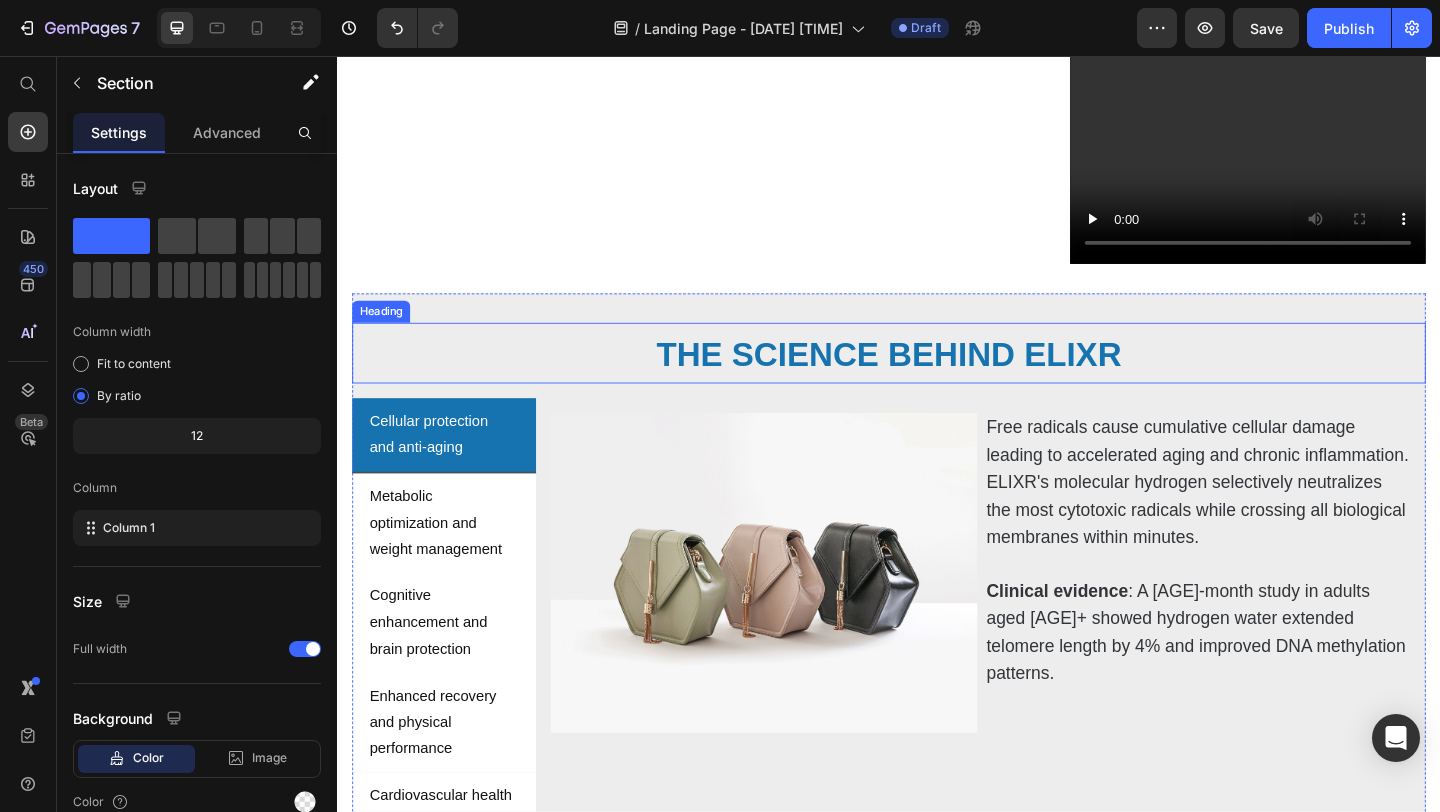 click on "THE SCIENCE BEHIND ELIXR" at bounding box center (937, 380) 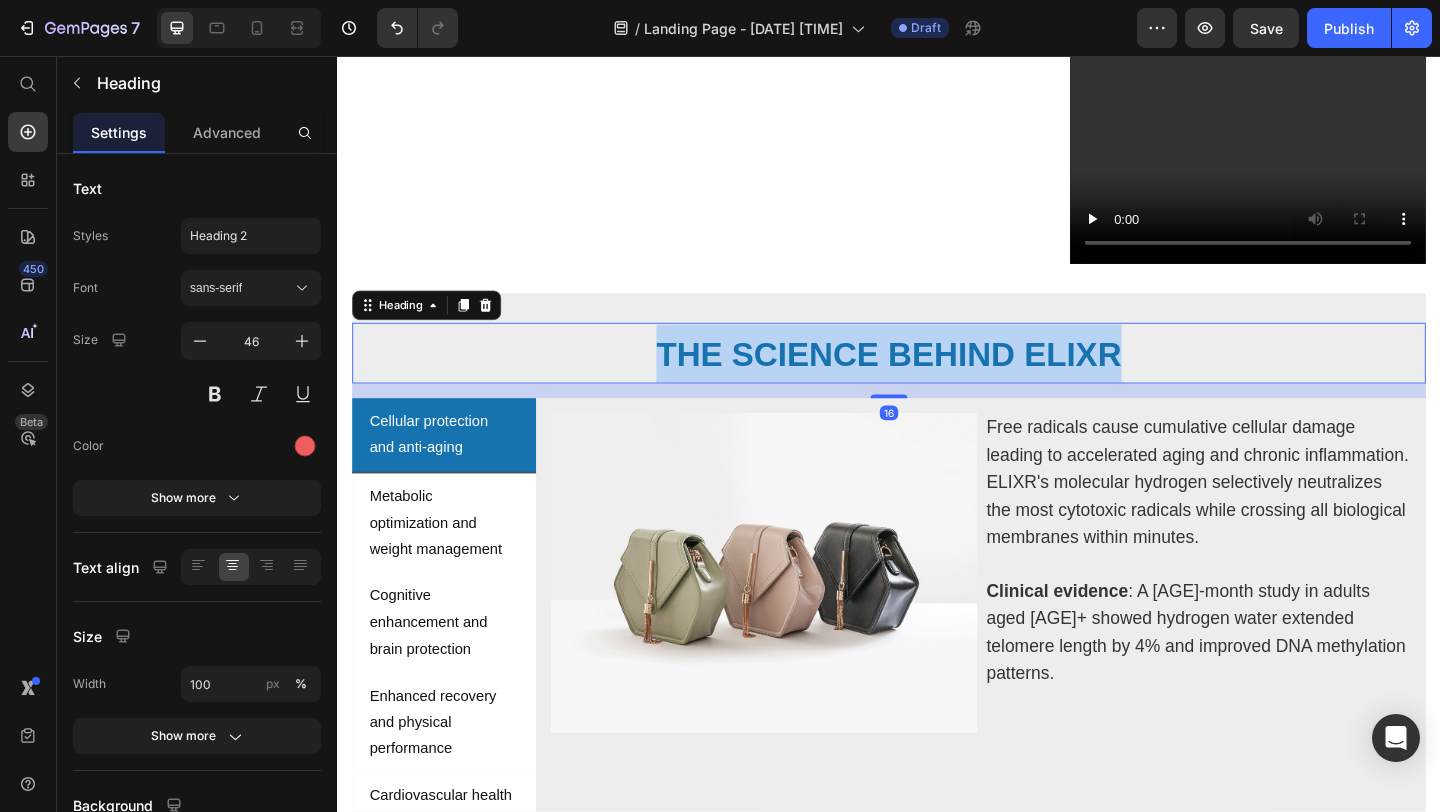 click on "THE SCIENCE BEHIND ELIXR" at bounding box center [937, 380] 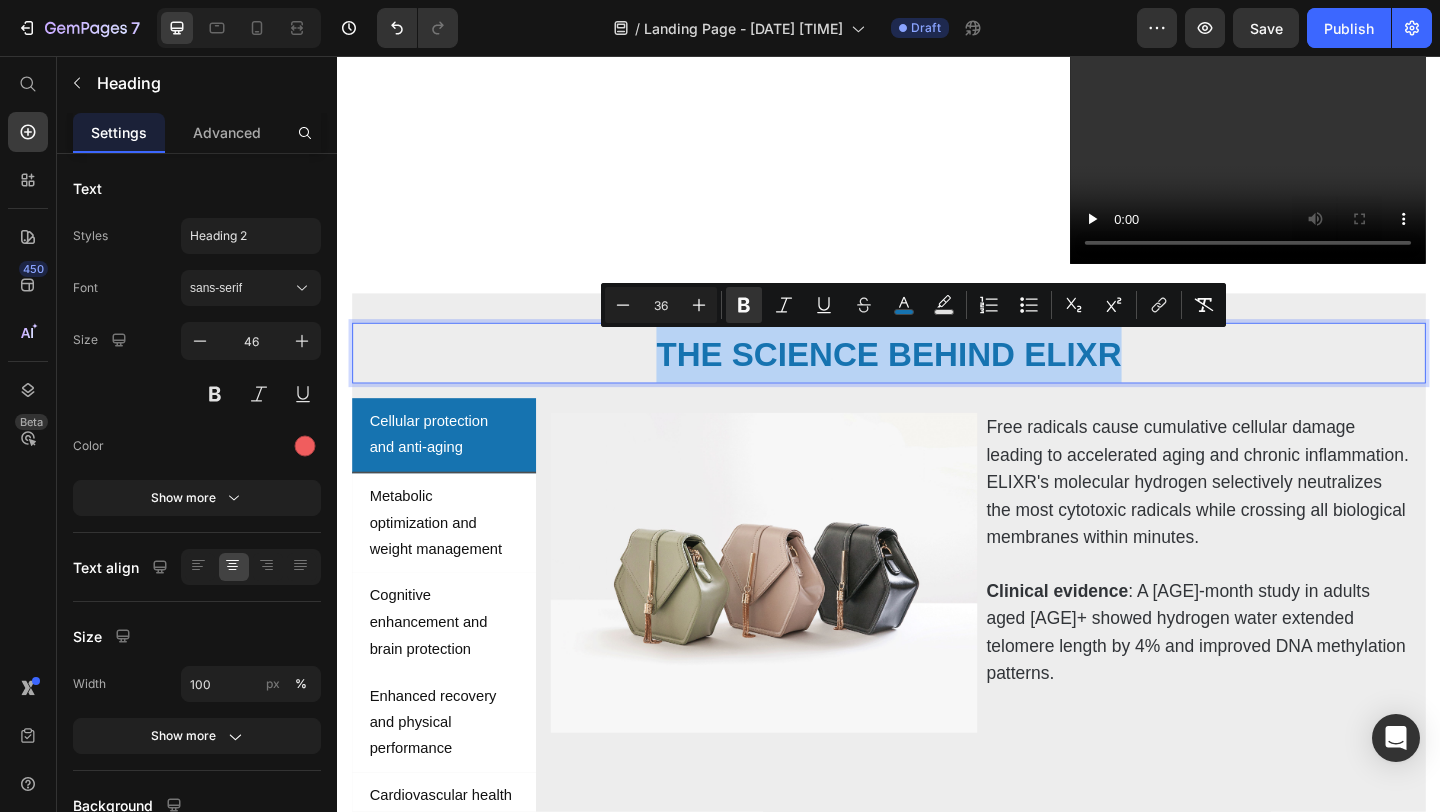 click on "THE SCIENCE BEHIND ELIXR" at bounding box center (937, 380) 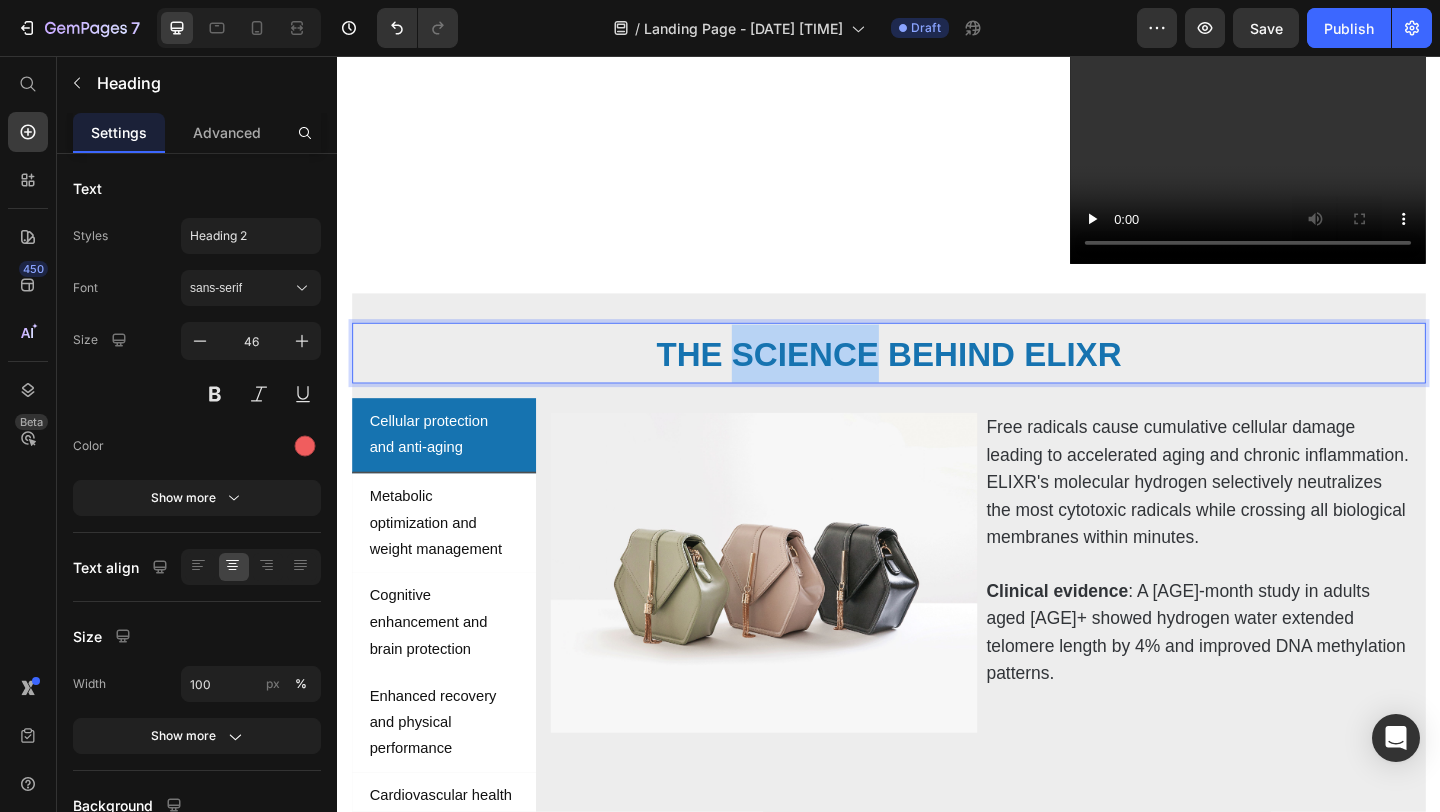 click on "THE SCIENCE BEHIND ELIXR" at bounding box center (937, 380) 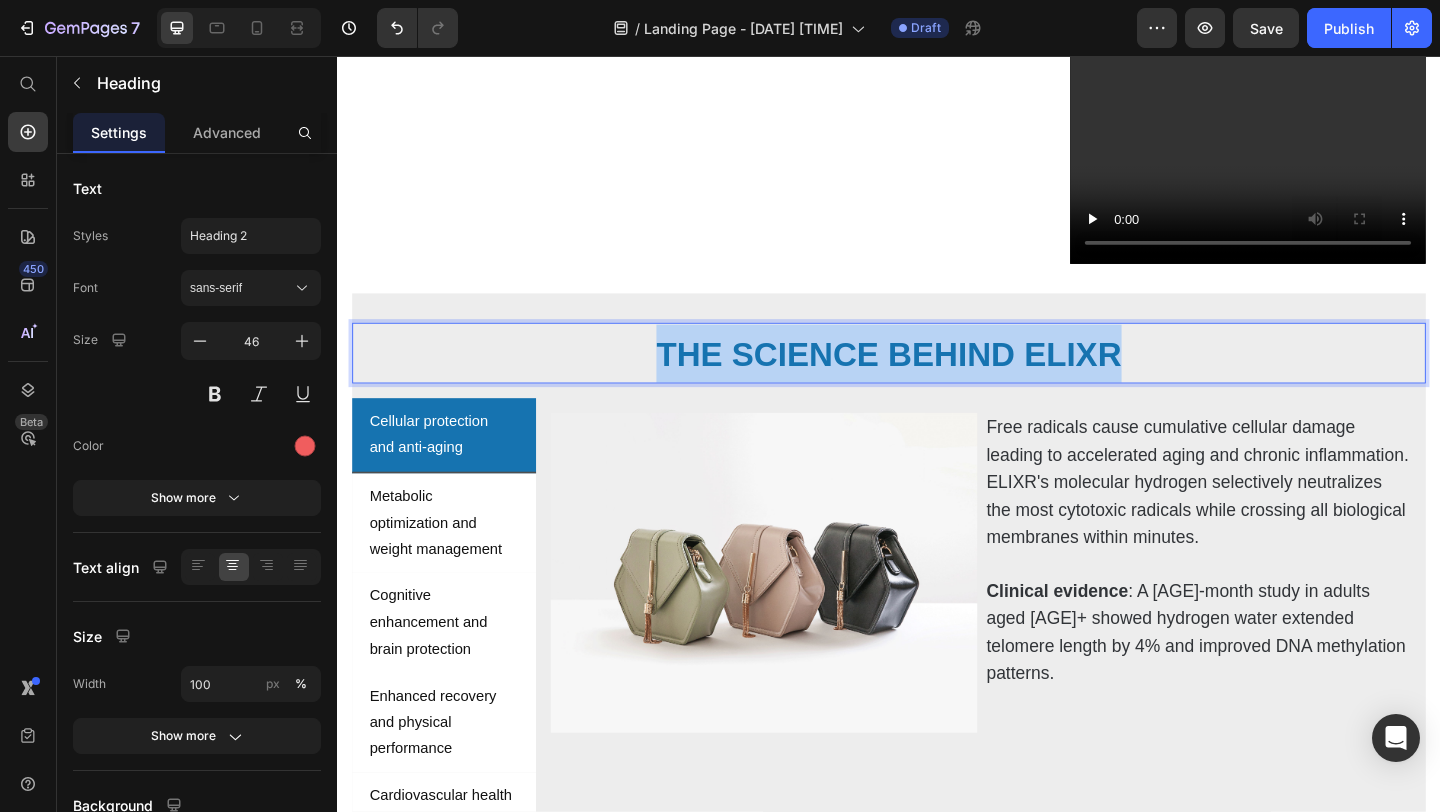 click on "THE SCIENCE BEHIND ELIXR" at bounding box center (937, 380) 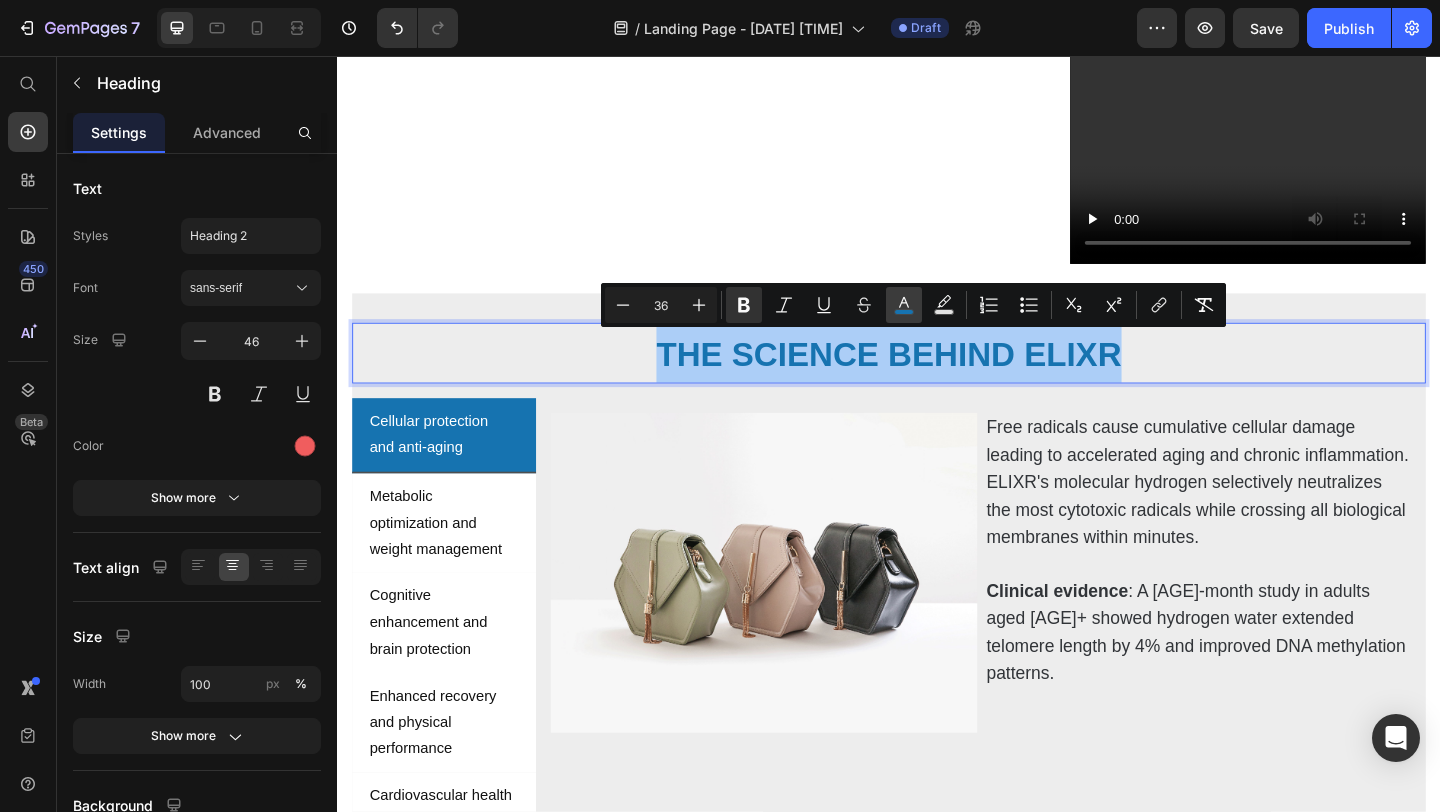 click 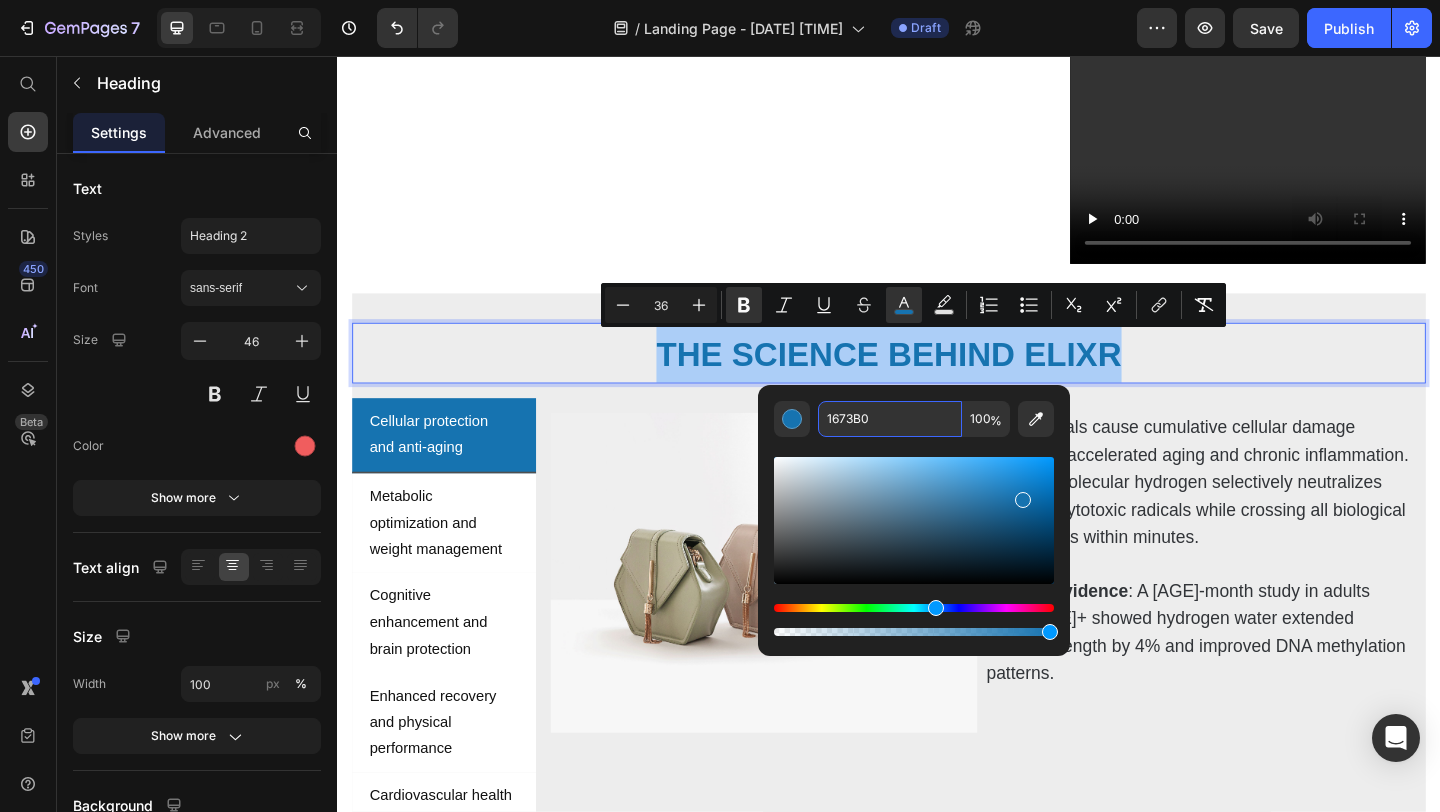 click on "1673B0" at bounding box center [890, 419] 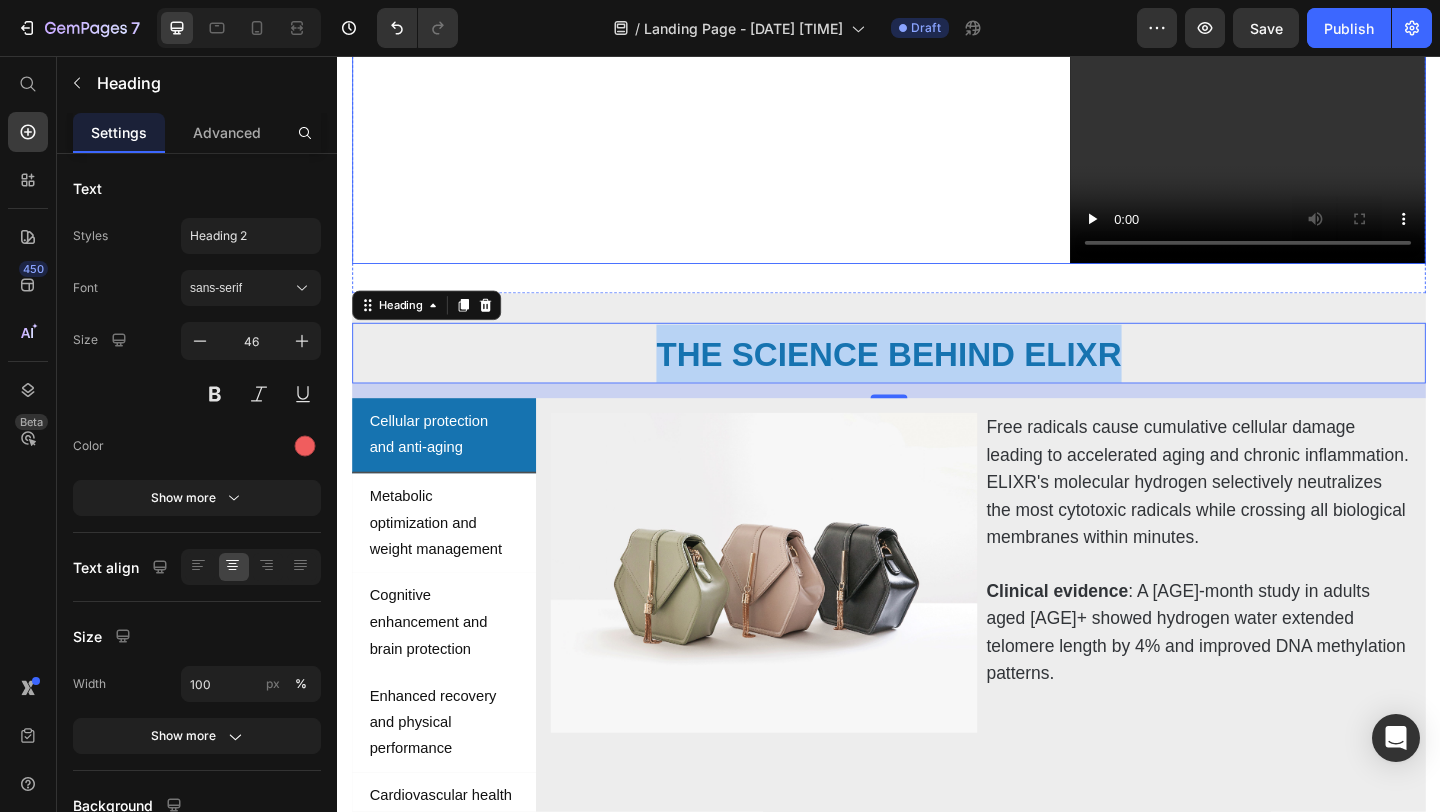 click on "The Science Behind ELIXR Hydrogen Water Heading Title Line Revolutionary molecular hydrogen technology backed by over 1,400 peer-reviewed studies and 200+ human clinical trials. ELIXR delivers therapeutic-grade hydrogen water with optimal 8,000 PPM concentration, targeting the cellular mechanisms that drive aging, inflammation, and metabolic dysfunction. Recent [YEAR] systematic reviews confirm hydrogen water's therapeutic benefits across multiple health domains, with particularly robust evidence for adults [AGE]+. Text Block" at bounding box center [739, -63] 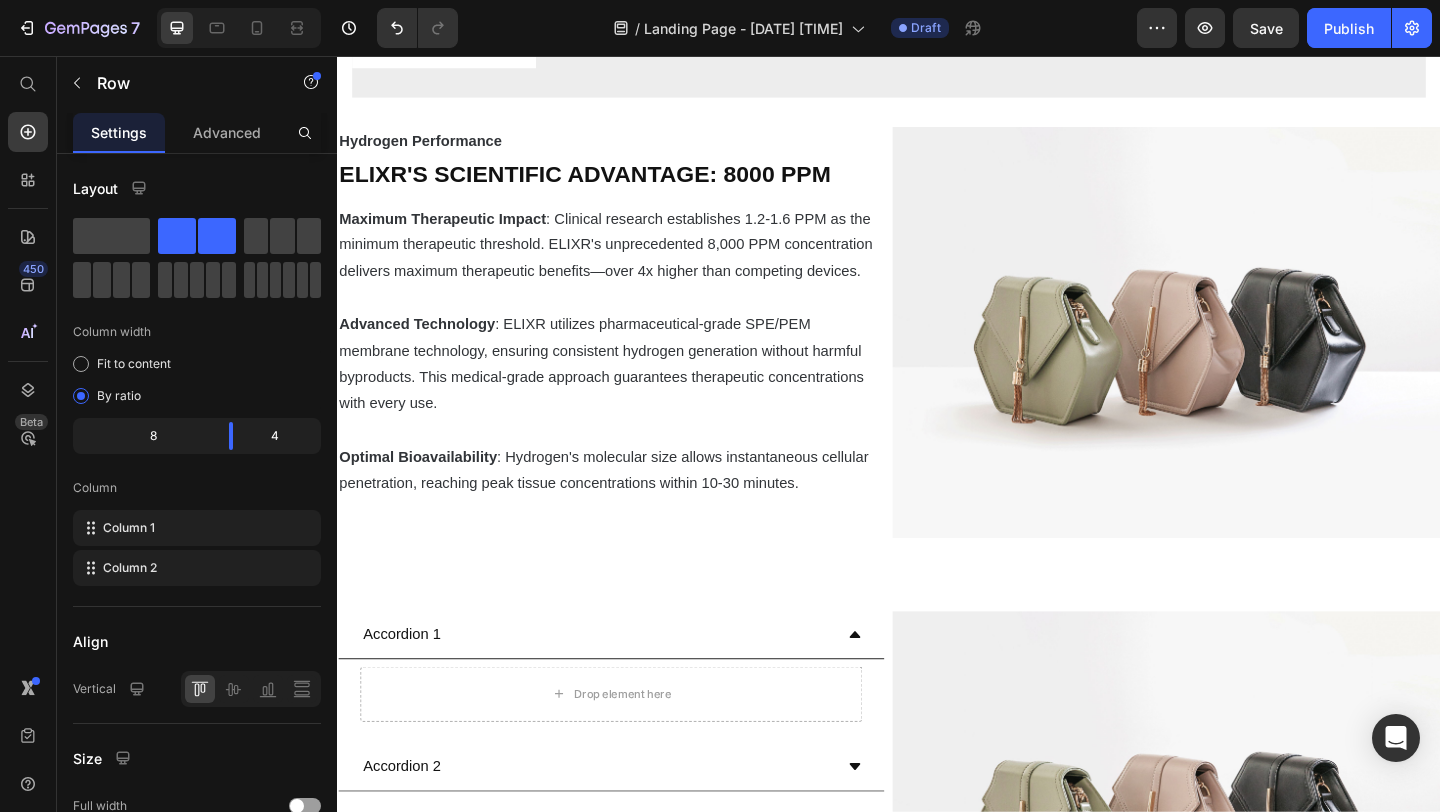 scroll, scrollTop: 1519, scrollLeft: 0, axis: vertical 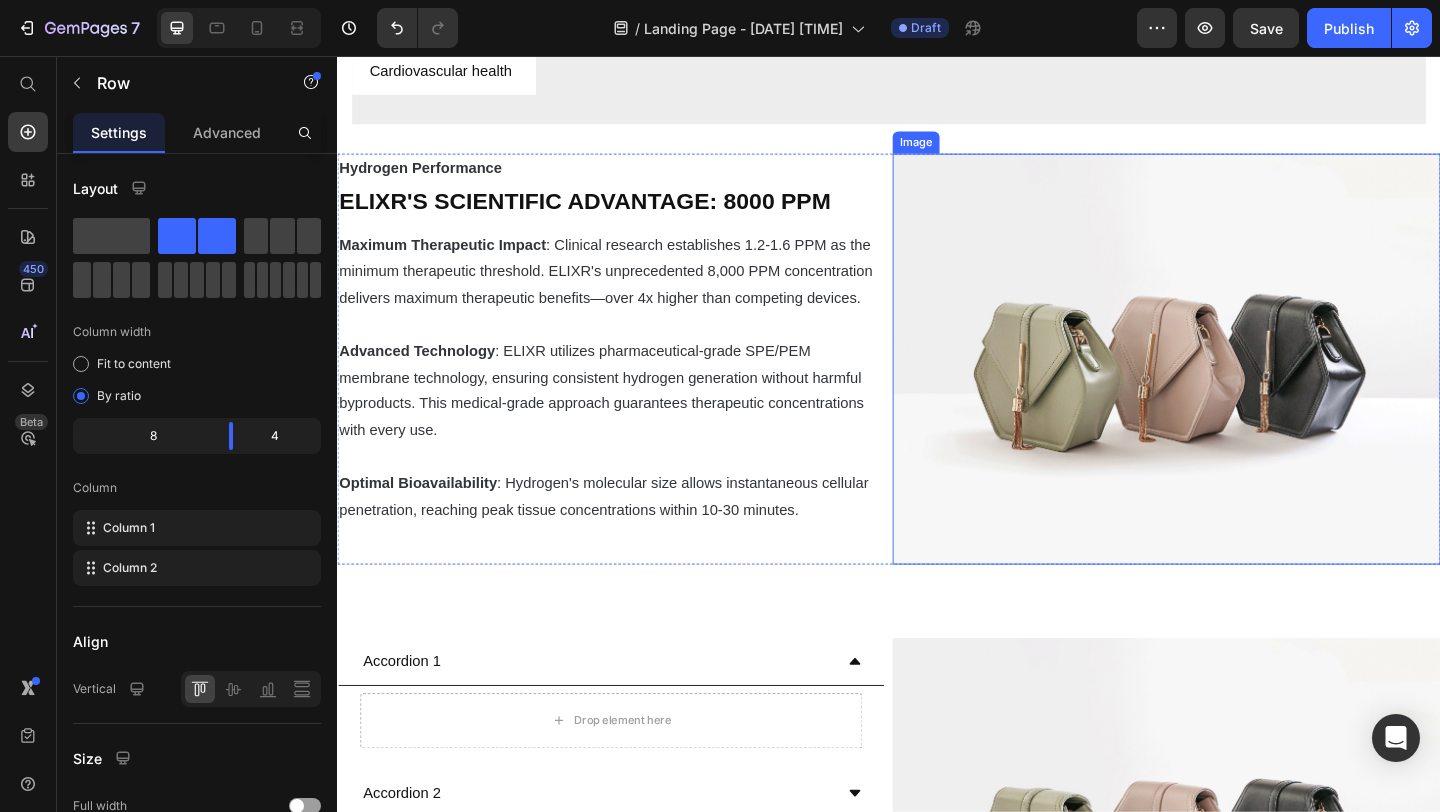 click at bounding box center (1239, 385) 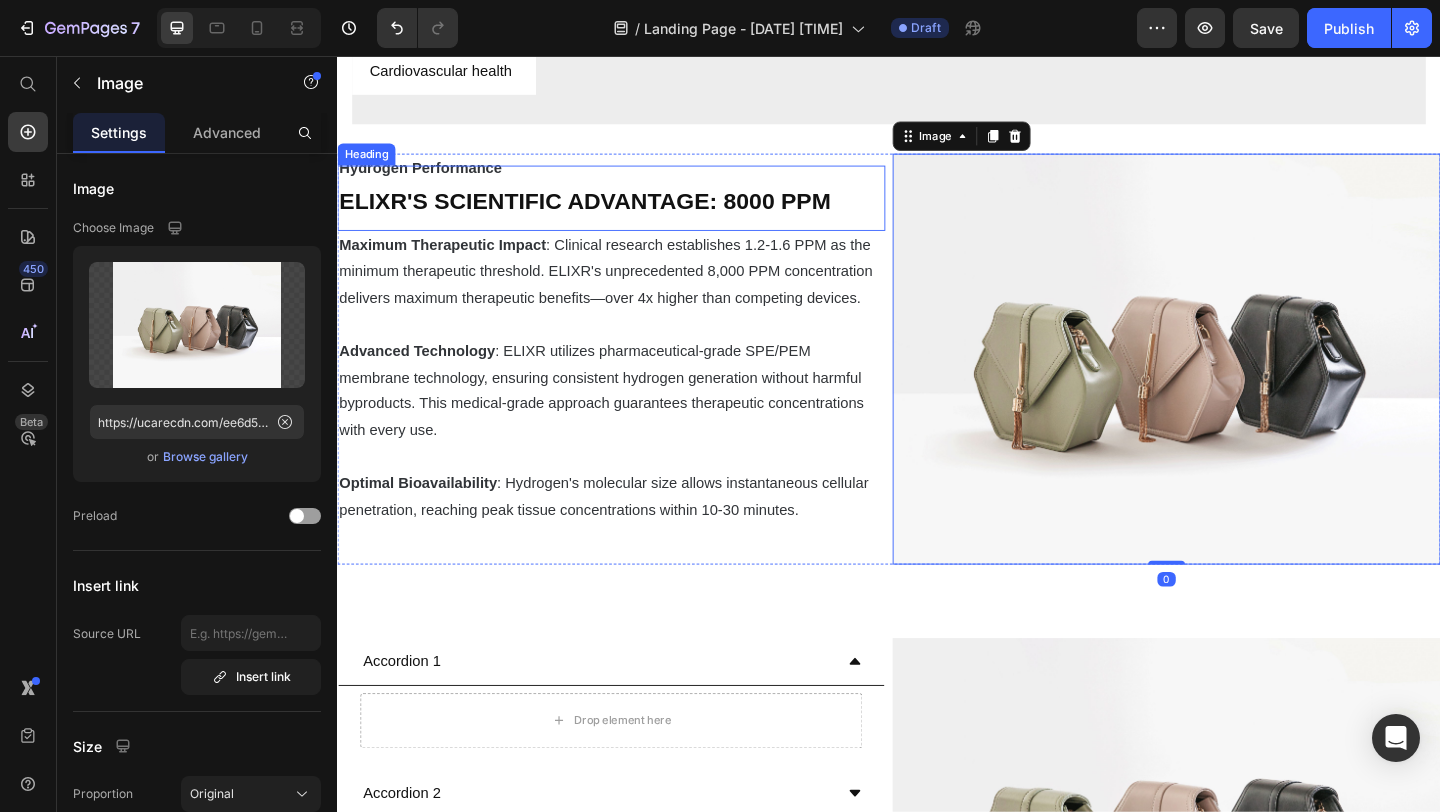 click on "Hydrogen Performance Text Block ELIXR'S SCIENTIFIC ADVANTAGE: 8000 PPM Heading Maximum Therapeutic Impact : Clinical research establishes 1.2-1.6 PPM as the minimum therapeutic threshold. ELIXR's unprecedented 8,000 PPM concentration delivers maximum therapeutic benefits—over 4x higher than competing devices. Advanced Technology : ELIXR utilizes pharmaceutical-grade SPE/PEM membrane technology, ensuring consistent hydrogen generation without harmful byproducts. This medical-grade approach guarantees therapeutic concentrations with every use. Optimal Bioavailability : Hydrogen's molecular size allows instantaneous cellular penetration, reaching peak tissue concentrations within 10-[TIME] minutes. Text Block Image 0 Row Section 3" at bounding box center (937, 393) 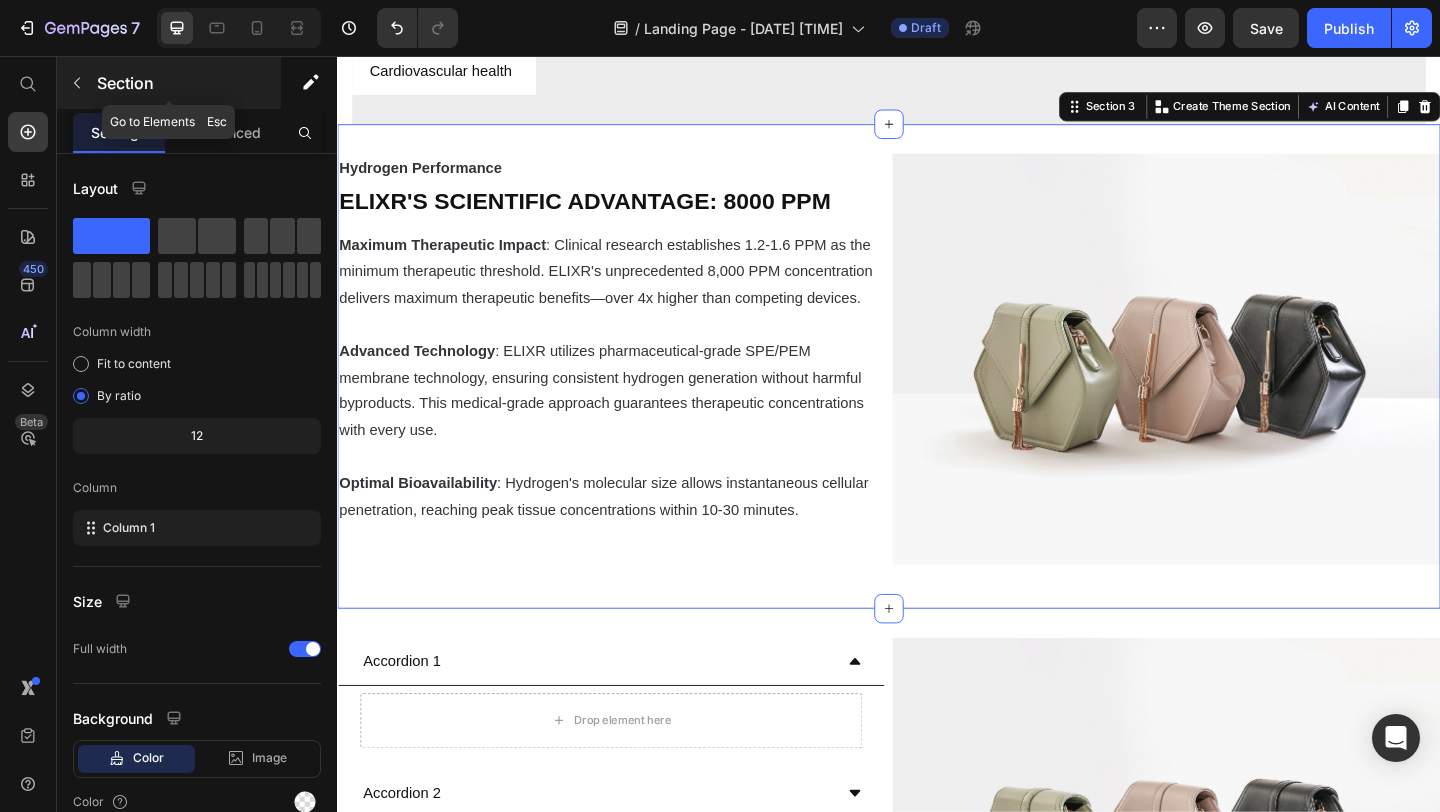 click on "Section" at bounding box center [187, 83] 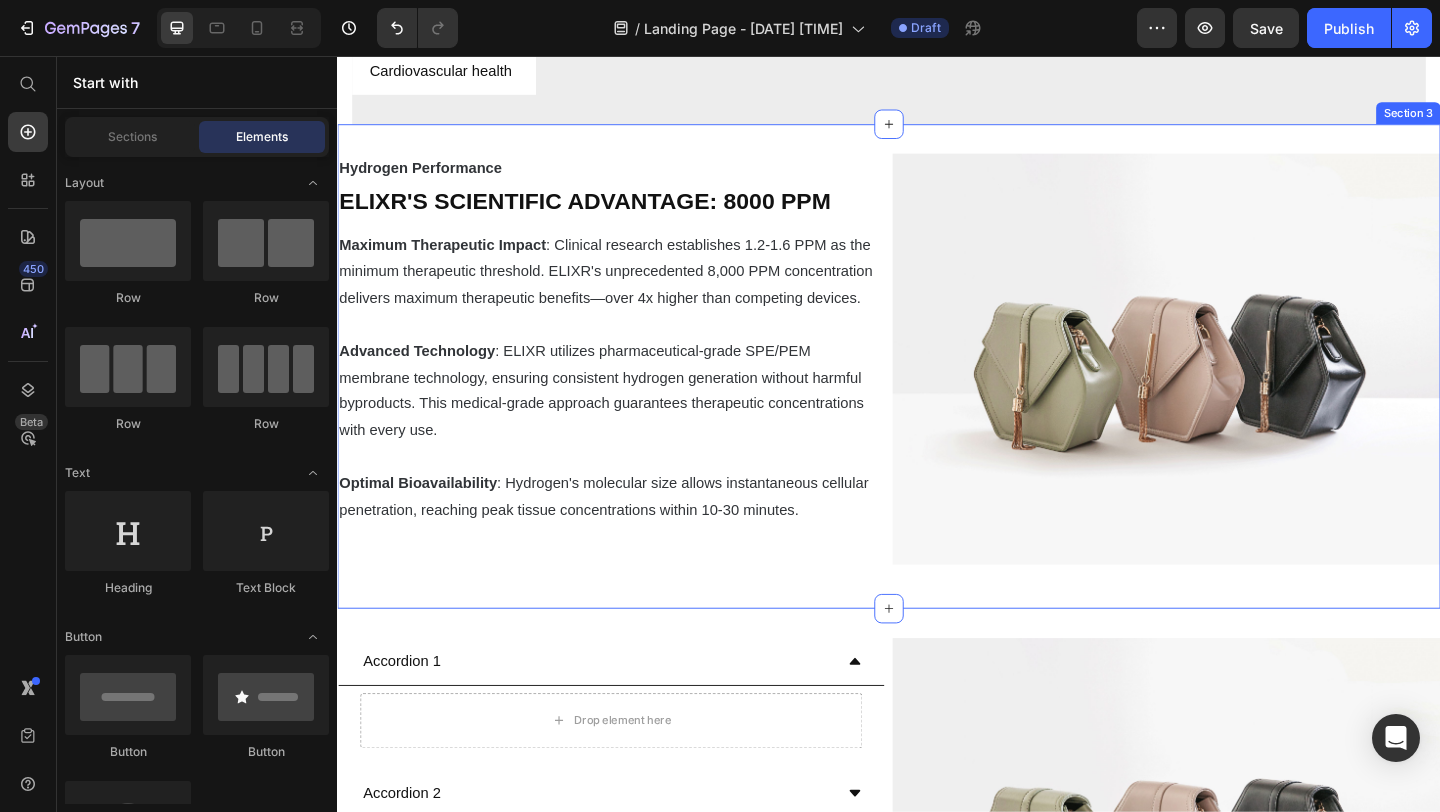click on "Hydrogen Performance Text Block ELIXR'S SCIENTIFIC ADVANTAGE: 8000 PPM Heading Maximum Therapeutic Impact : Clinical research establishes 1.2-1.6 PPM as the minimum therapeutic threshold. ELIXR's unprecedented 8,000 PPM concentration delivers maximum therapeutic benefits—over 4x higher than competing devices. Advanced Technology : ELIXR utilizes pharmaceutical-grade SPE/PEM membrane technology, ensuring consistent hydrogen generation without harmful byproducts. This medical-grade approach guarantees therapeutic concentrations with every use. Optimal Bioavailability : Hydrogen's molecular size allows instantaneous cellular penetration, reaching peak tissue concentrations within 10-[TIME] minutes. Text Block Image Row" at bounding box center [937, 393] 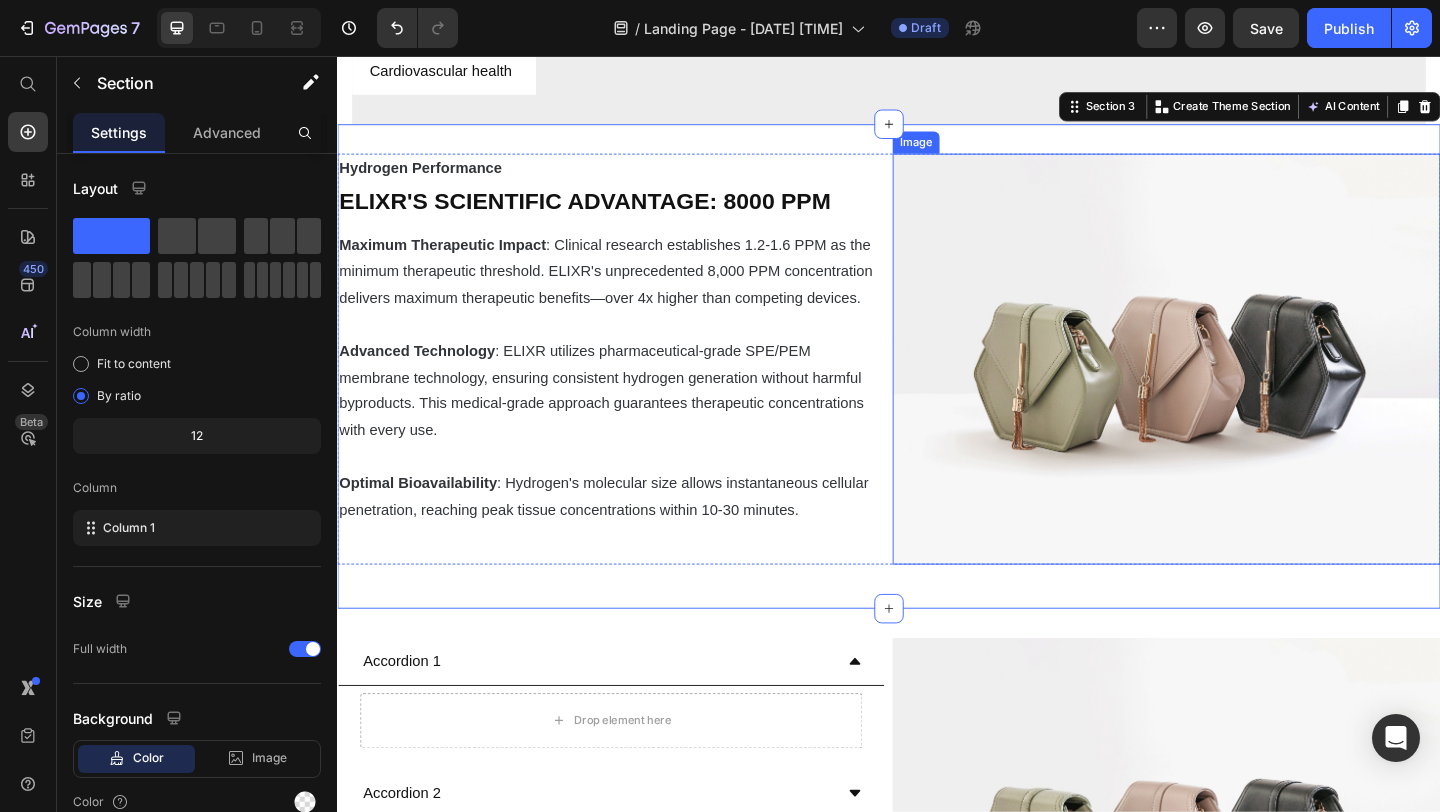 drag, startPoint x: 941, startPoint y: 171, endPoint x: 920, endPoint y: 198, distance: 34.20526 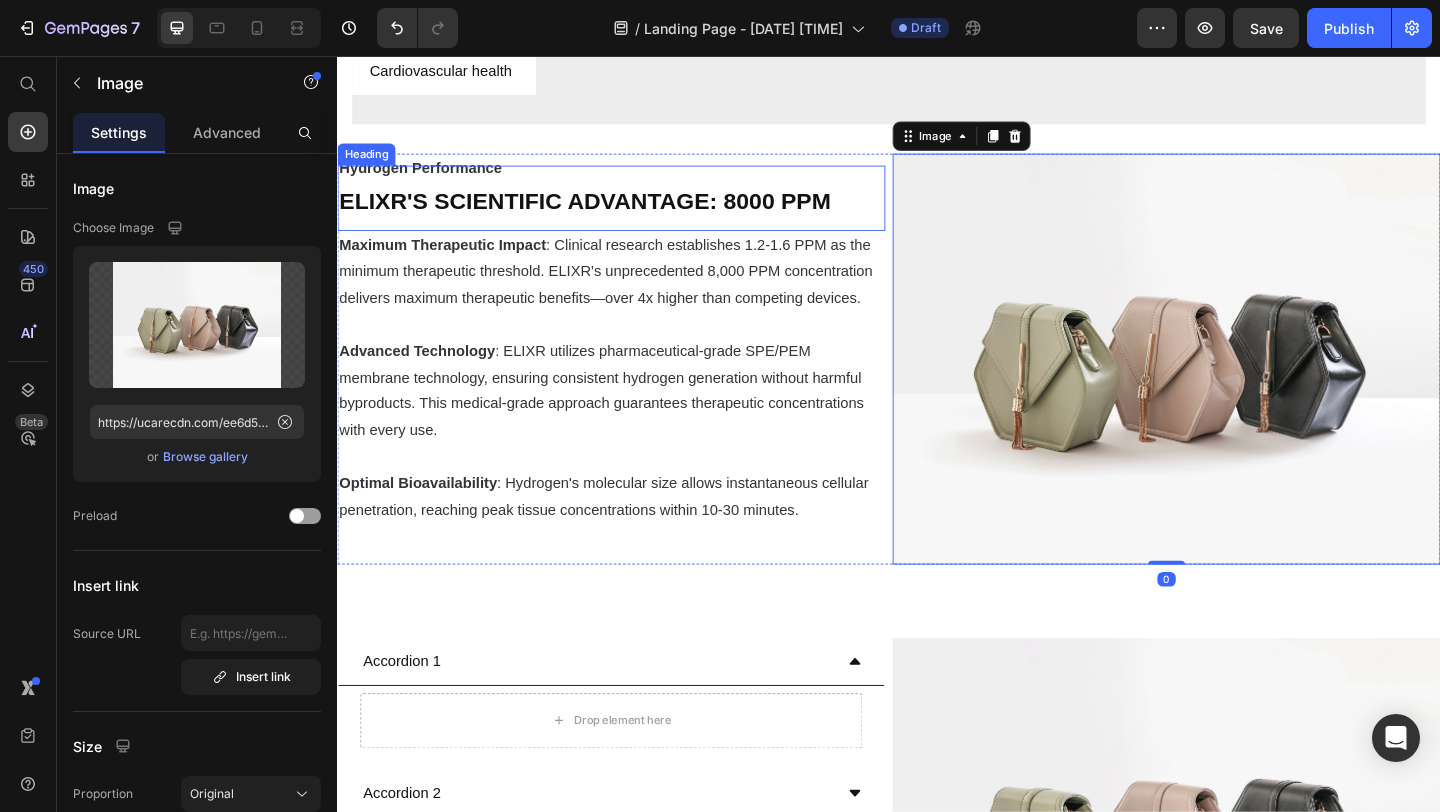 click on "ELIXR'S SCIENTIFIC ADVANTAGE: 8000 PPM" at bounding box center [635, 210] 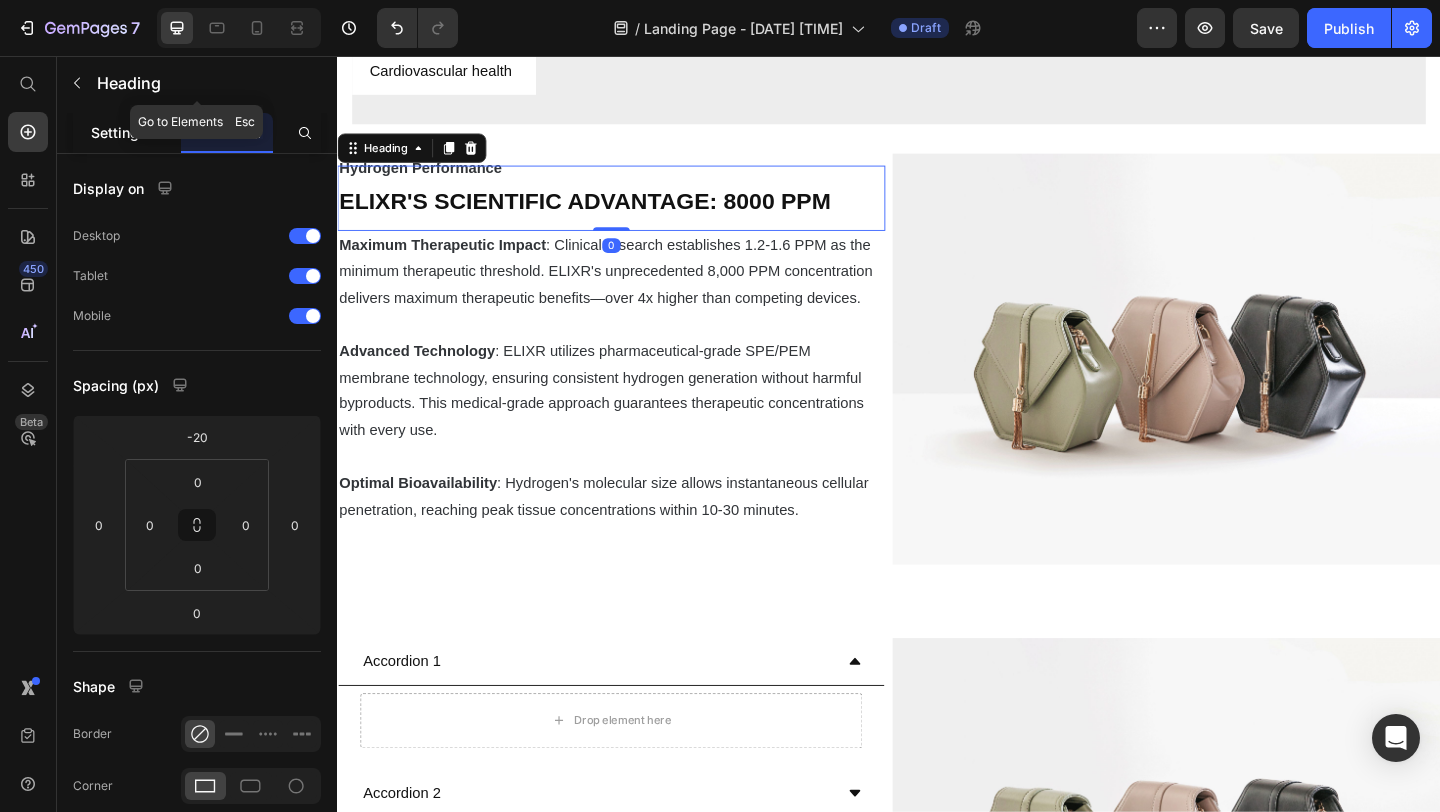 click on "Settings" 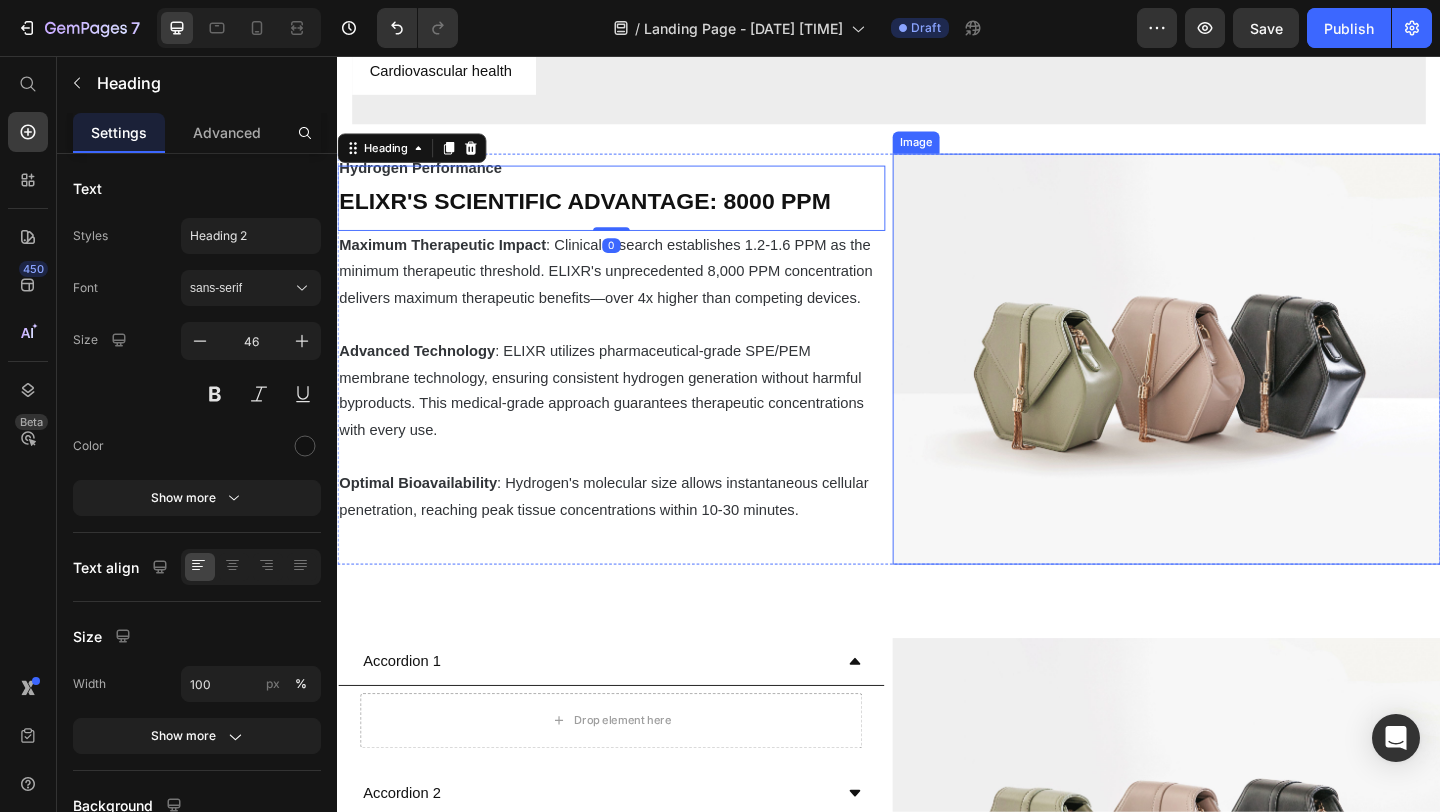 click at bounding box center (1239, 385) 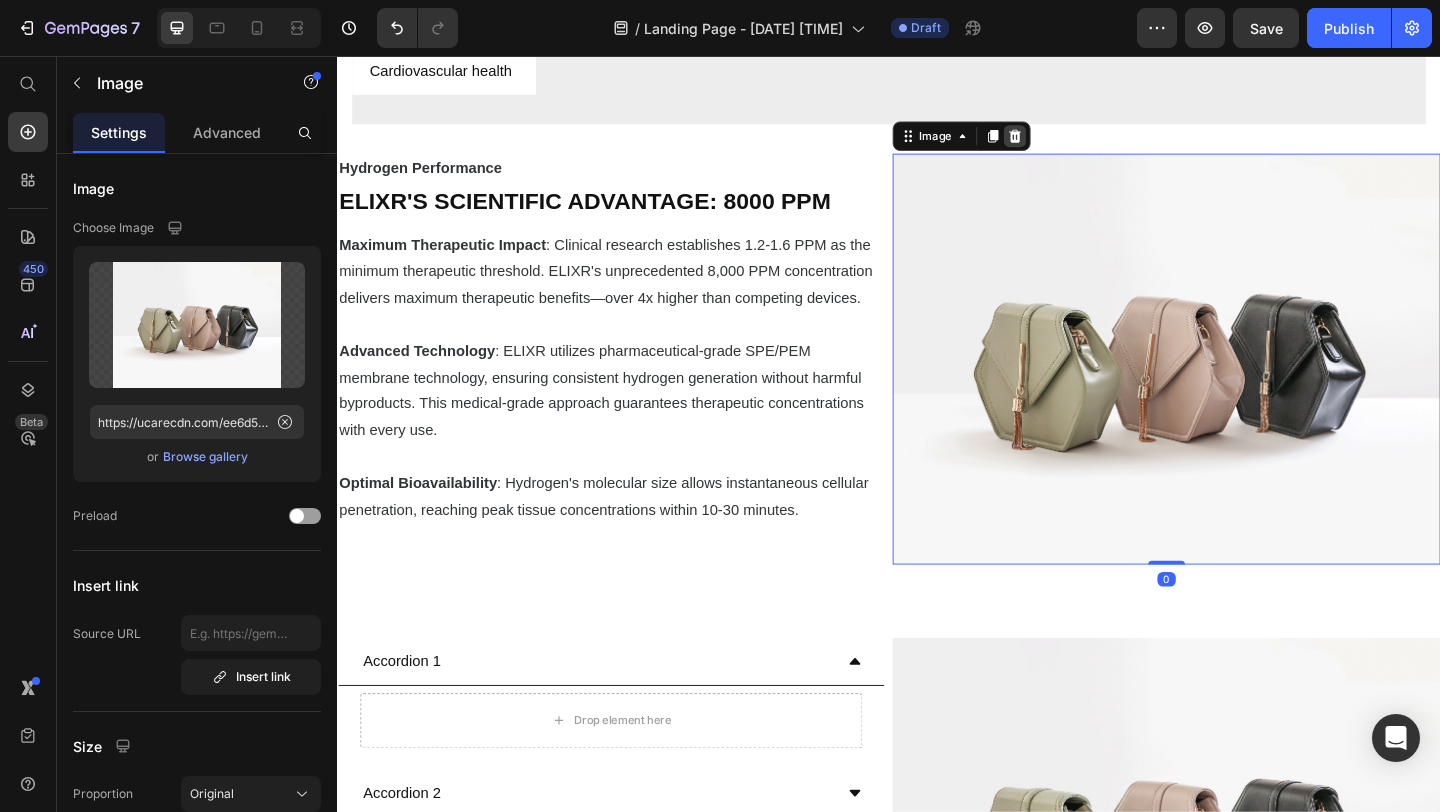 click 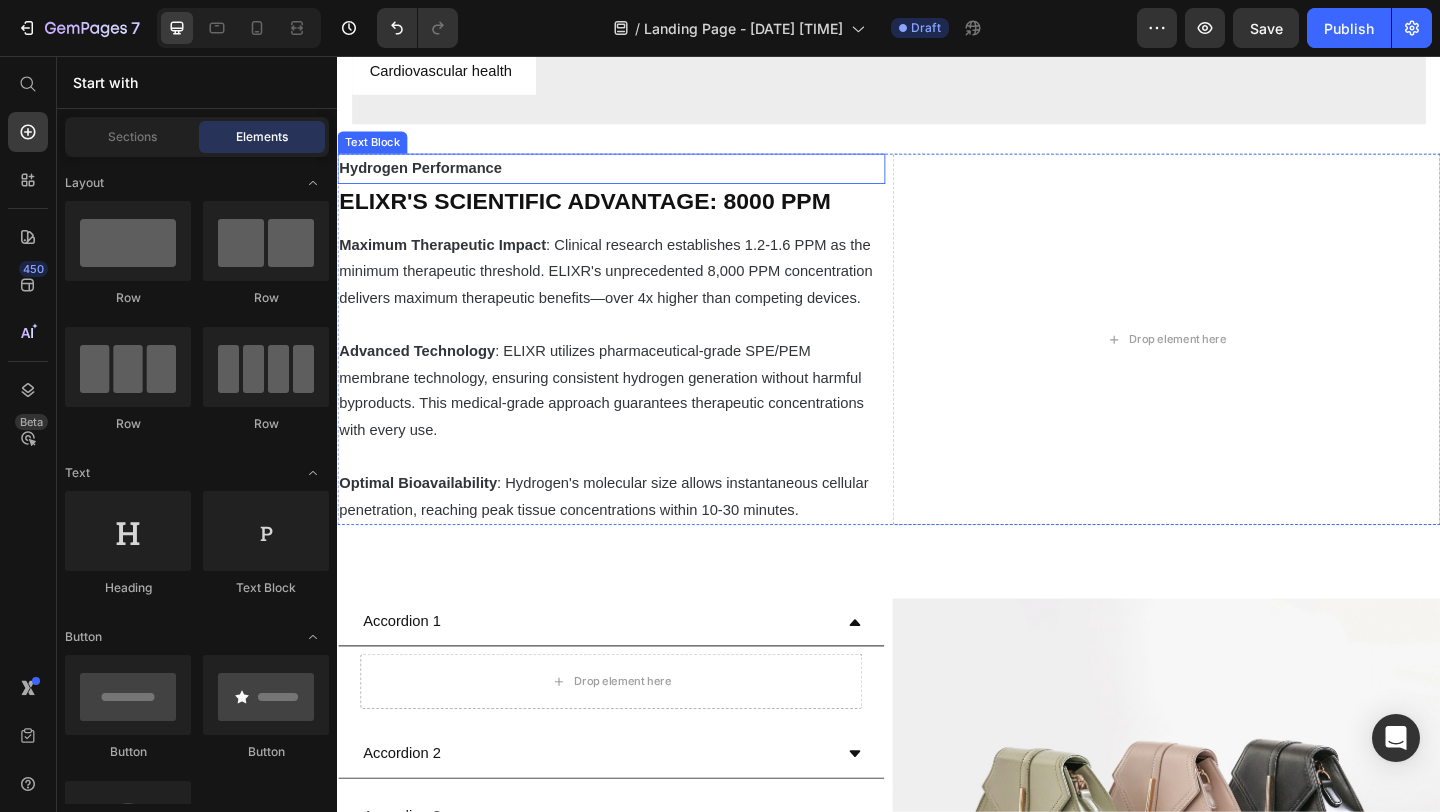 click on "Hydrogen Performance" at bounding box center [635, 178] 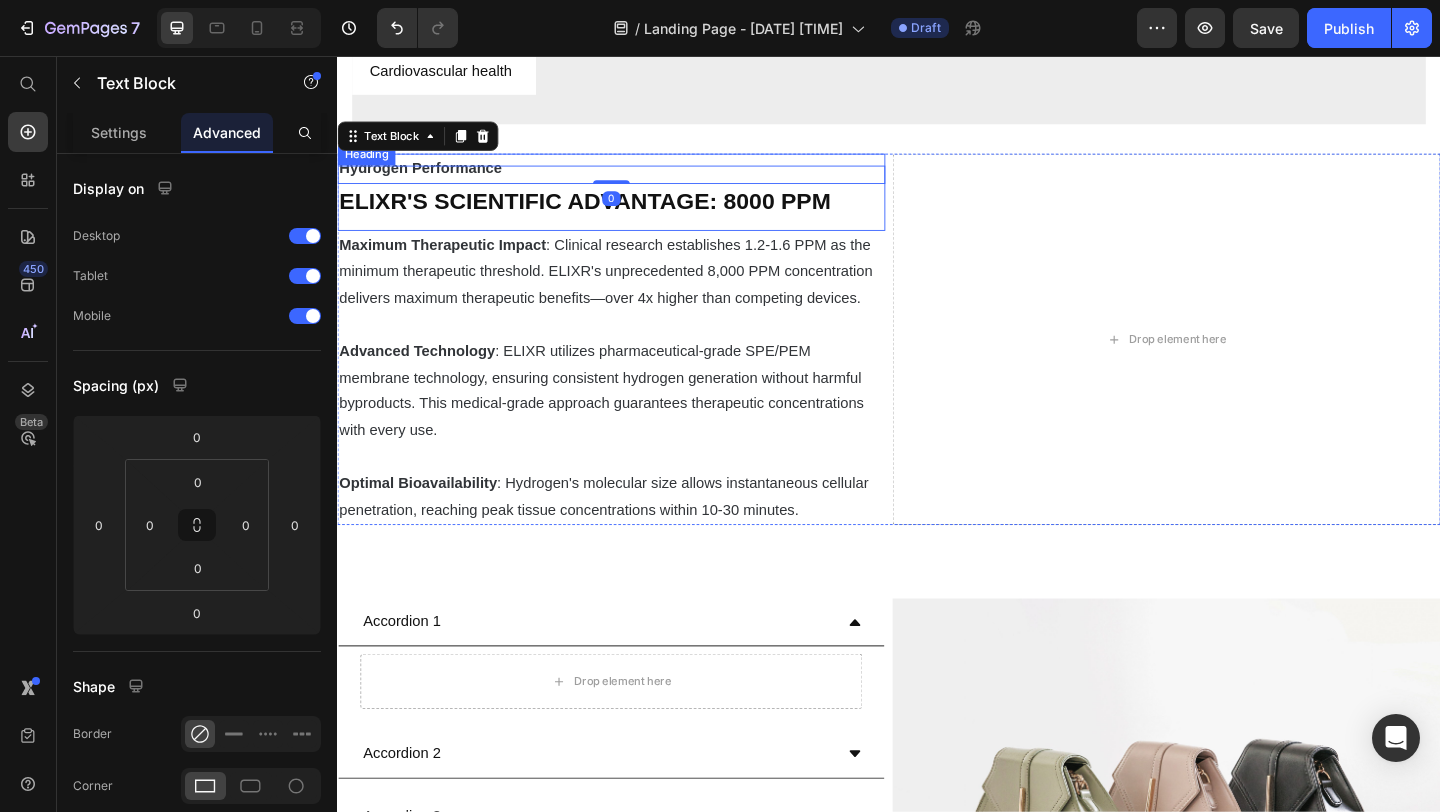 click on "ELIXR'S SCIENTIFIC ADVANTAGE: 8000 PPM" at bounding box center [635, 210] 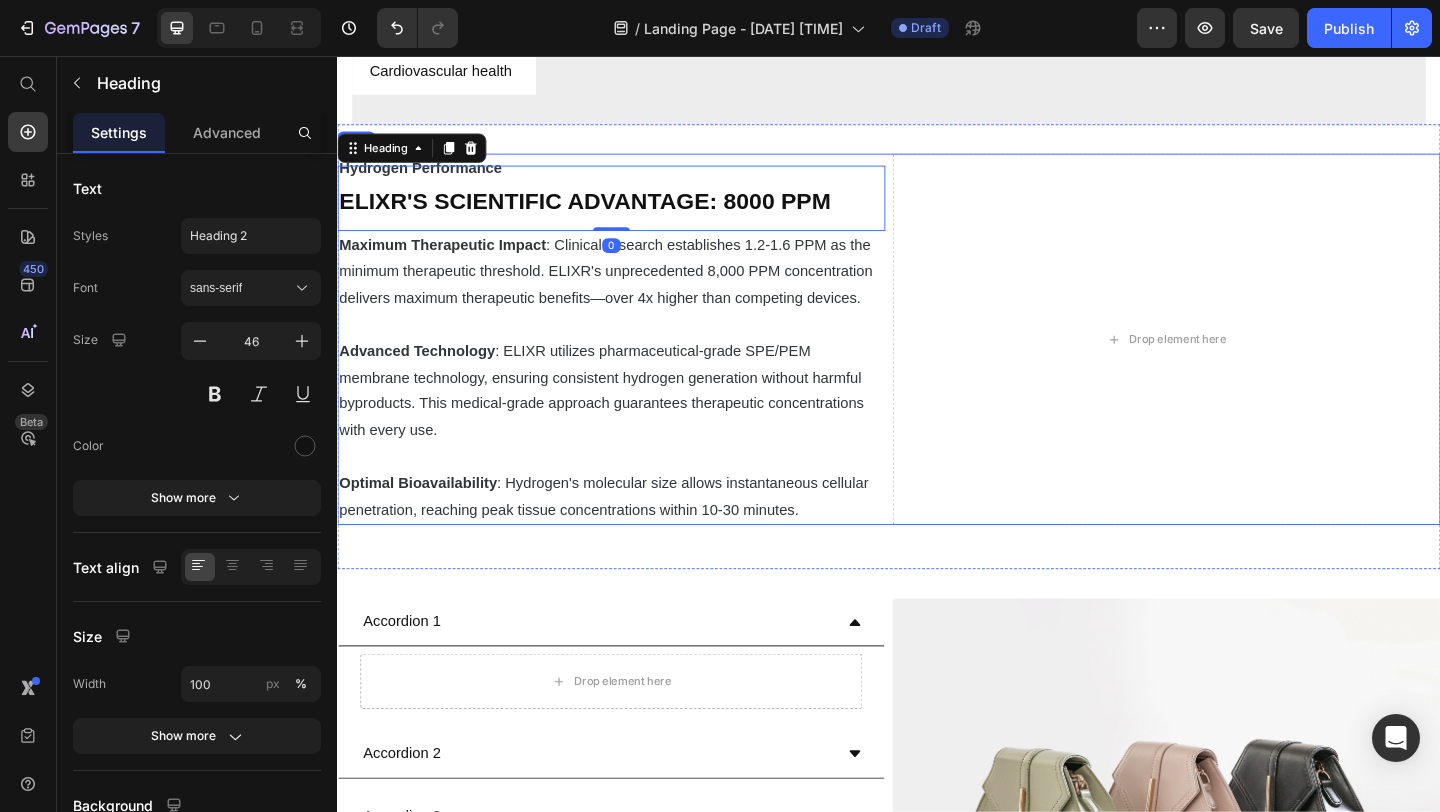 click on "Hydrogen Performance Text Block ELIXR'S SCIENTIFIC ADVANTAGE: 8000 PPM Heading 0 Maximum Therapeutic Impact : Clinical research establishes 1.2-1.6 PPM as the minimum therapeutic threshold. ELIXR's unprecedented 8,000 PPM concentration delivers maximum therapeutic benefits—over 4x higher than competing devices. Advanced Technology : ELIXR utilizes pharmaceutical-grade SPE/PEM membrane technology, ensuring consistent hydrogen generation without harmful byproducts. This medical-grade approach guarantees therapeutic concentrations with every use. Optimal Bioavailability : Hydrogen's molecular size allows instantaneous cellular penetration, reaching peak tissue concentrations within 10-[TIME] minutes. Text Block
Drop element here Row" at bounding box center [937, 364] 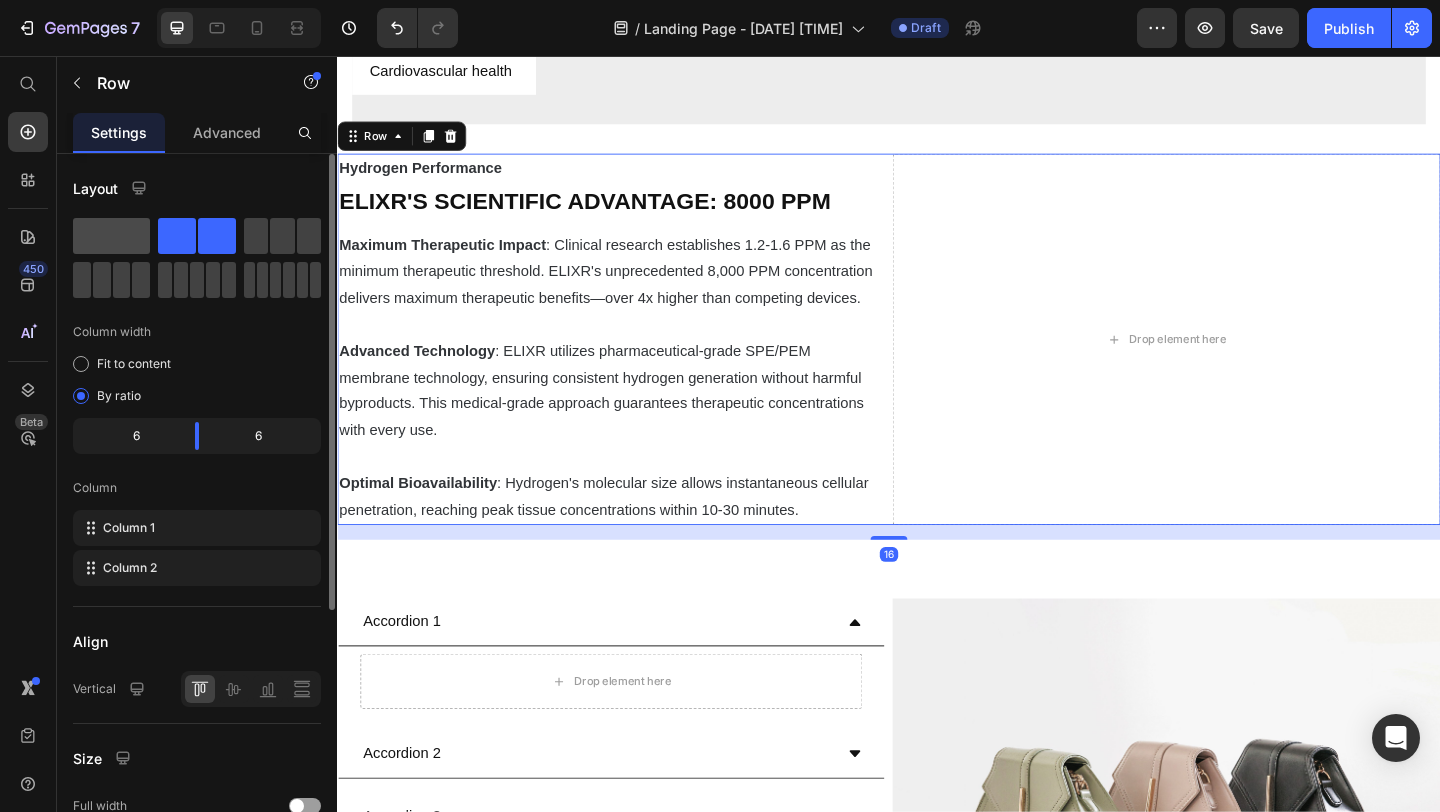 click 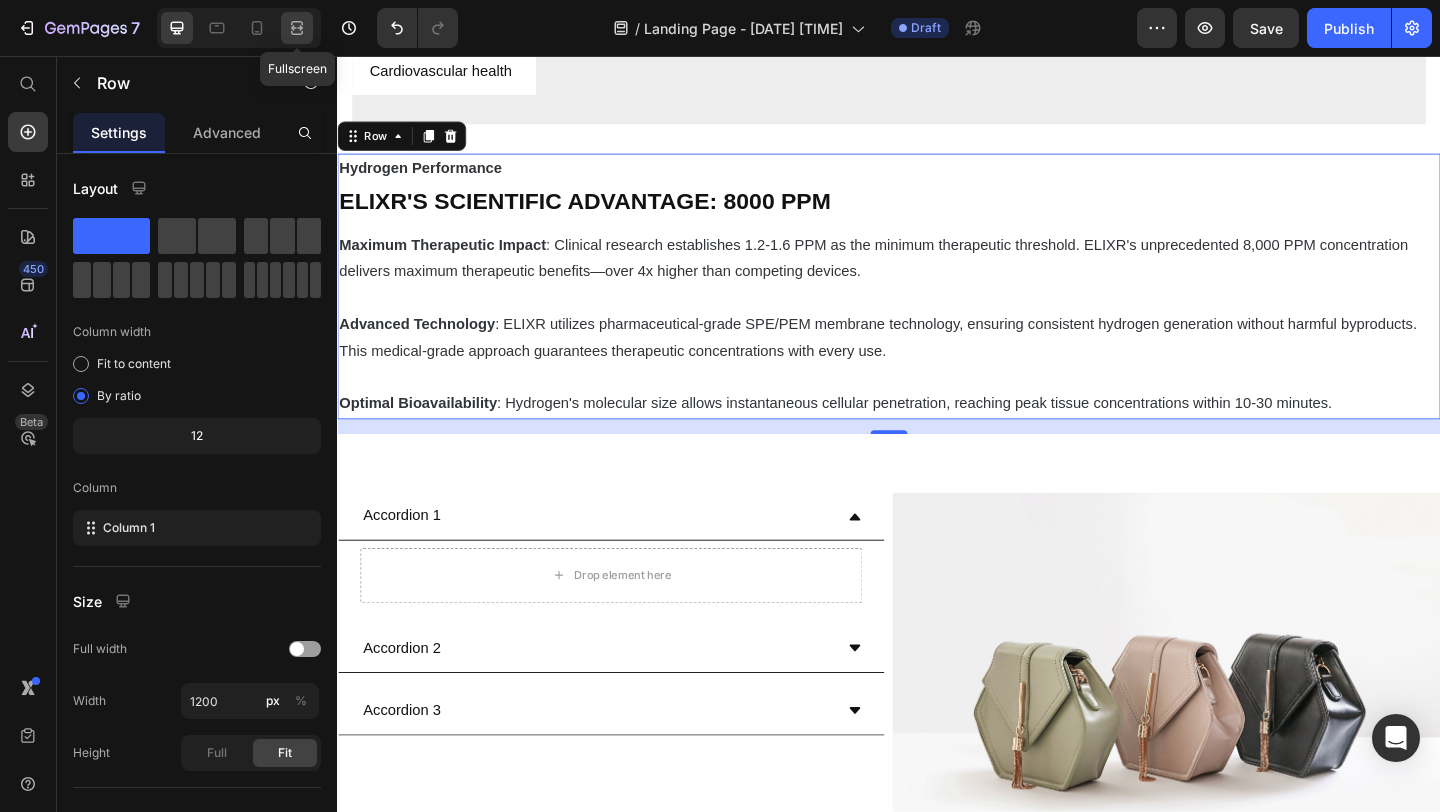 click 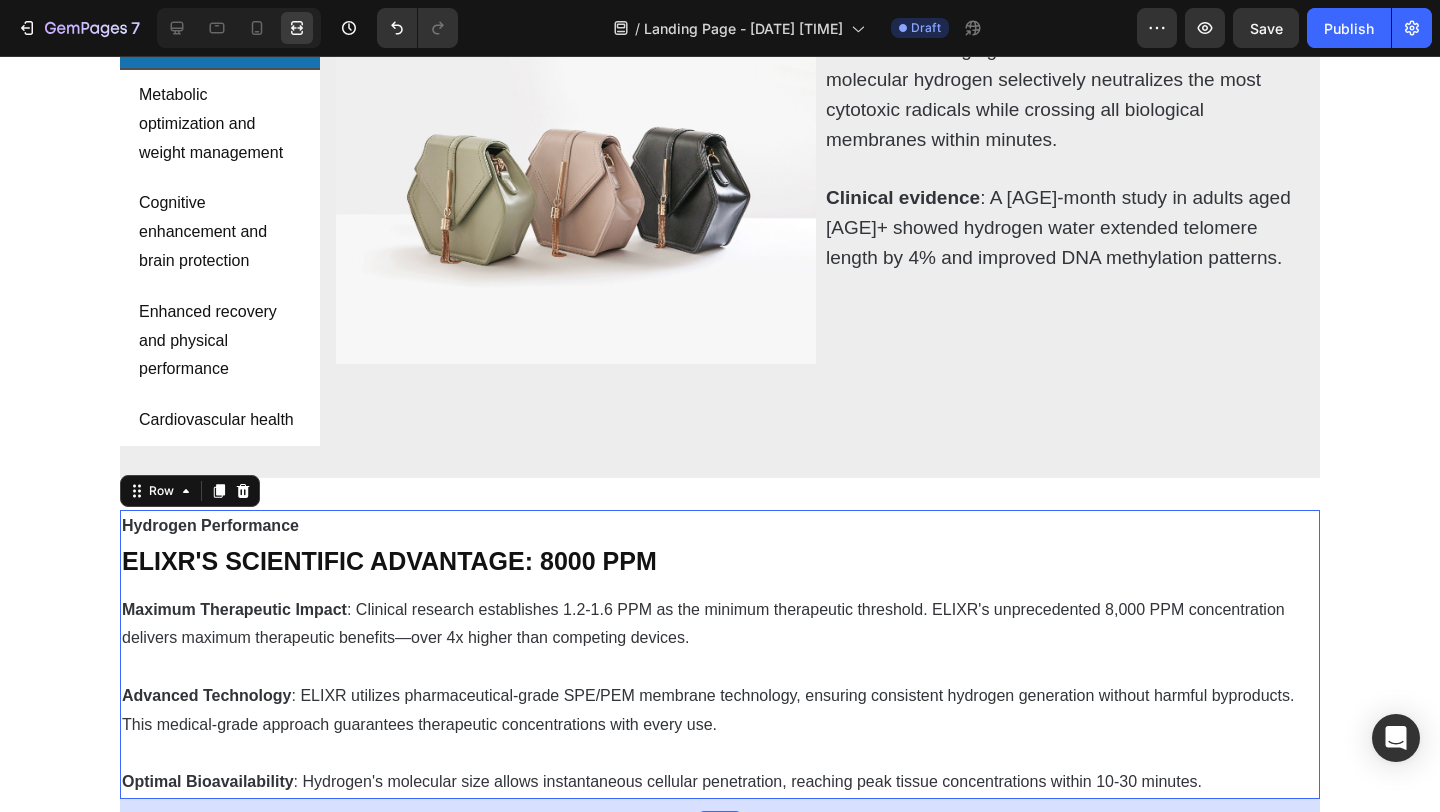 click on "MOLECULAR HYDROGEN'S THERAPEUTIC POTENTIAL Heading Molecular hydrogen (H₂) acts as a selective antioxidant , targeting only harmful reactive oxygen species while preserving beneficial cellular signaling. This precision targeting allows your body to maintain normal immune function while neutralizing the oxidative damage that accelerates aging and disease. Text Block Row The Science Behind ELIXR Hydrogen Water Heading Title Line Revolutionary molecular hydrogen technology backed by over 1,400 peer-reviewed studies and 200+ human clinical trials. ELIXR delivers therapeutic-grade hydrogen water with optimal 8,000 PPM concentration, targeting the cellular mechanisms that drive aging, inflammation, and metabolic dysfunction. Recent [YEAR] systematic reviews confirm hydrogen water's therapeutic benefits across multiple health domains, with particularly robust evidence for adults [AGE]+. Text Block Video Row Section 1 THE SCIENCE BEHIND ELIXR Heading Cardiovascular health Image" at bounding box center (720, 140) 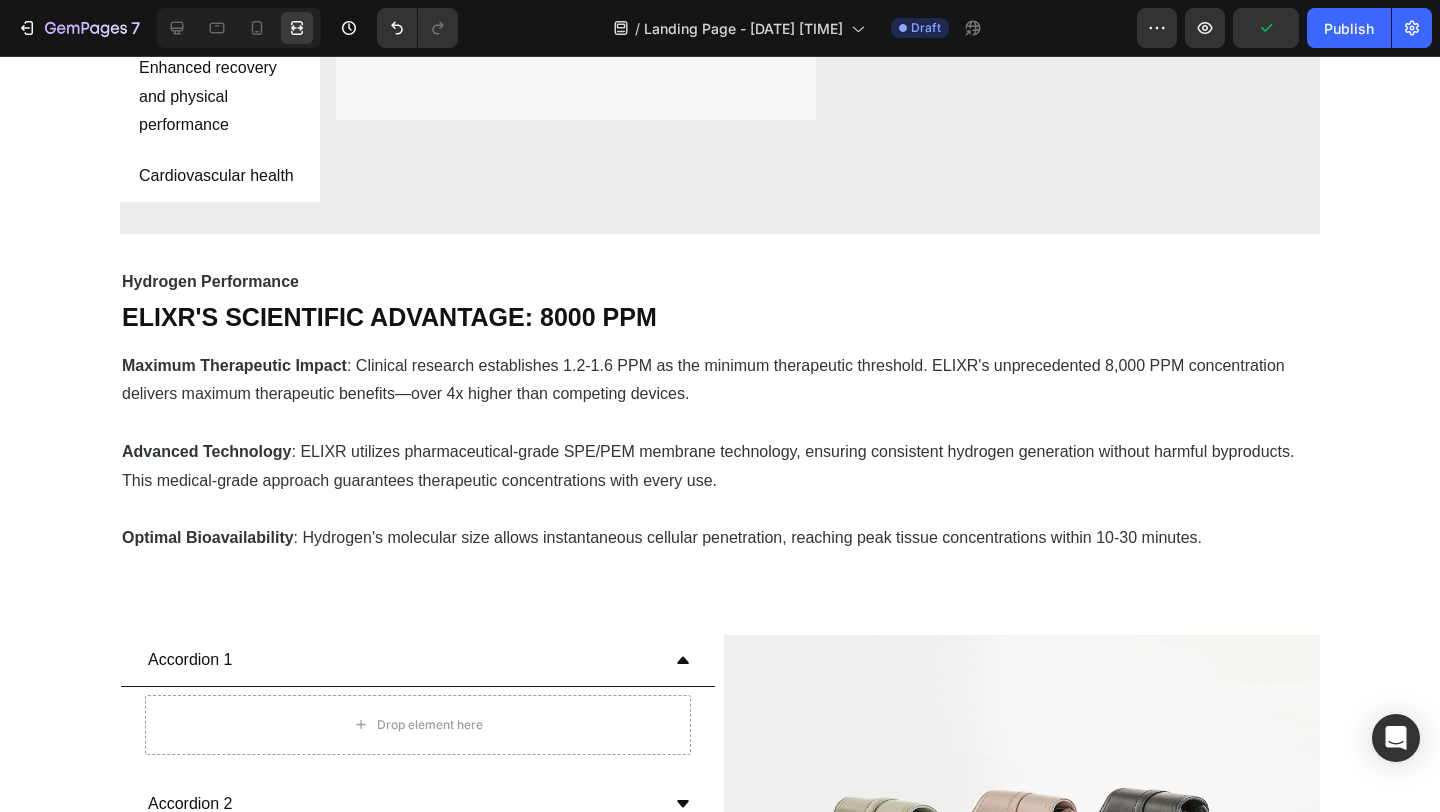 scroll, scrollTop: 1436, scrollLeft: 0, axis: vertical 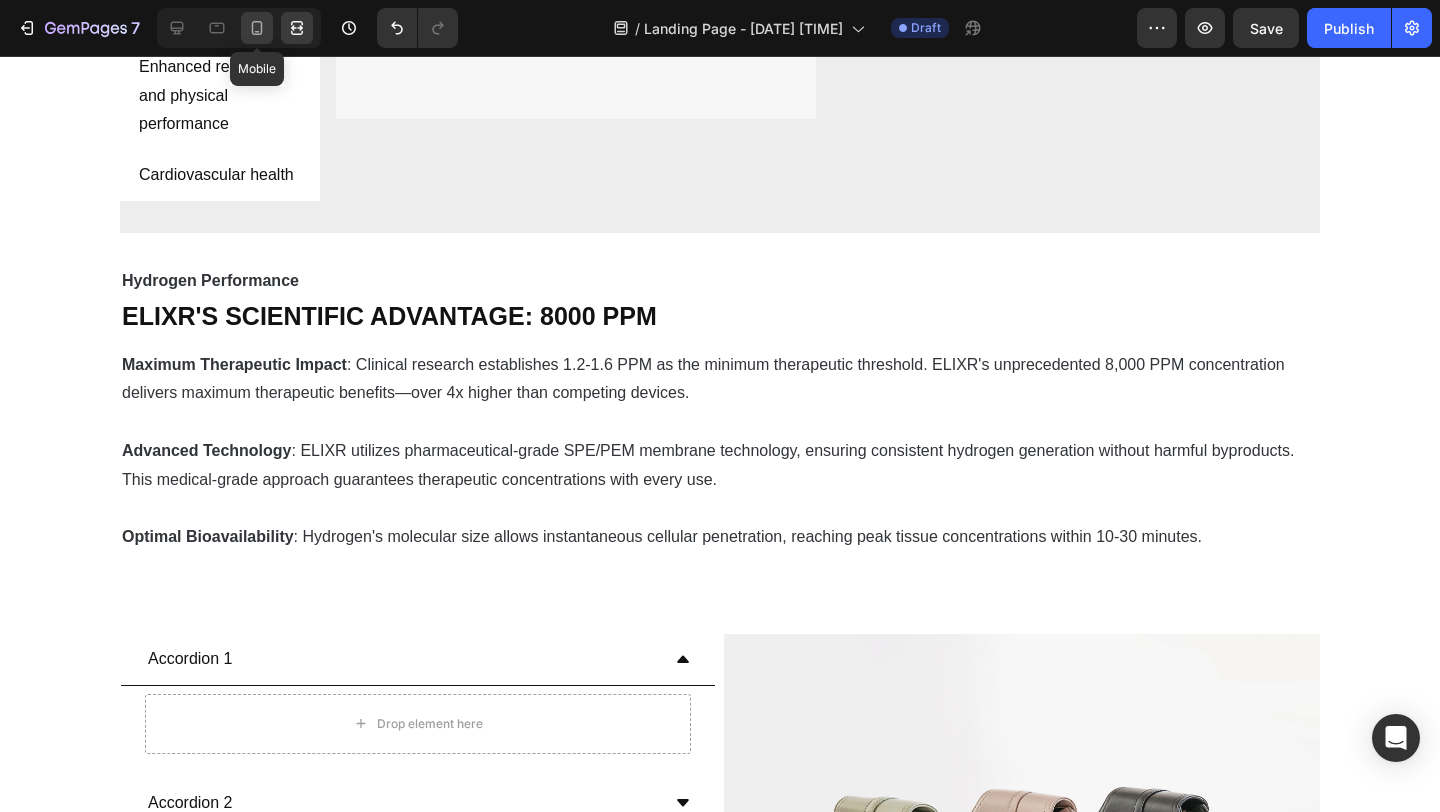 click 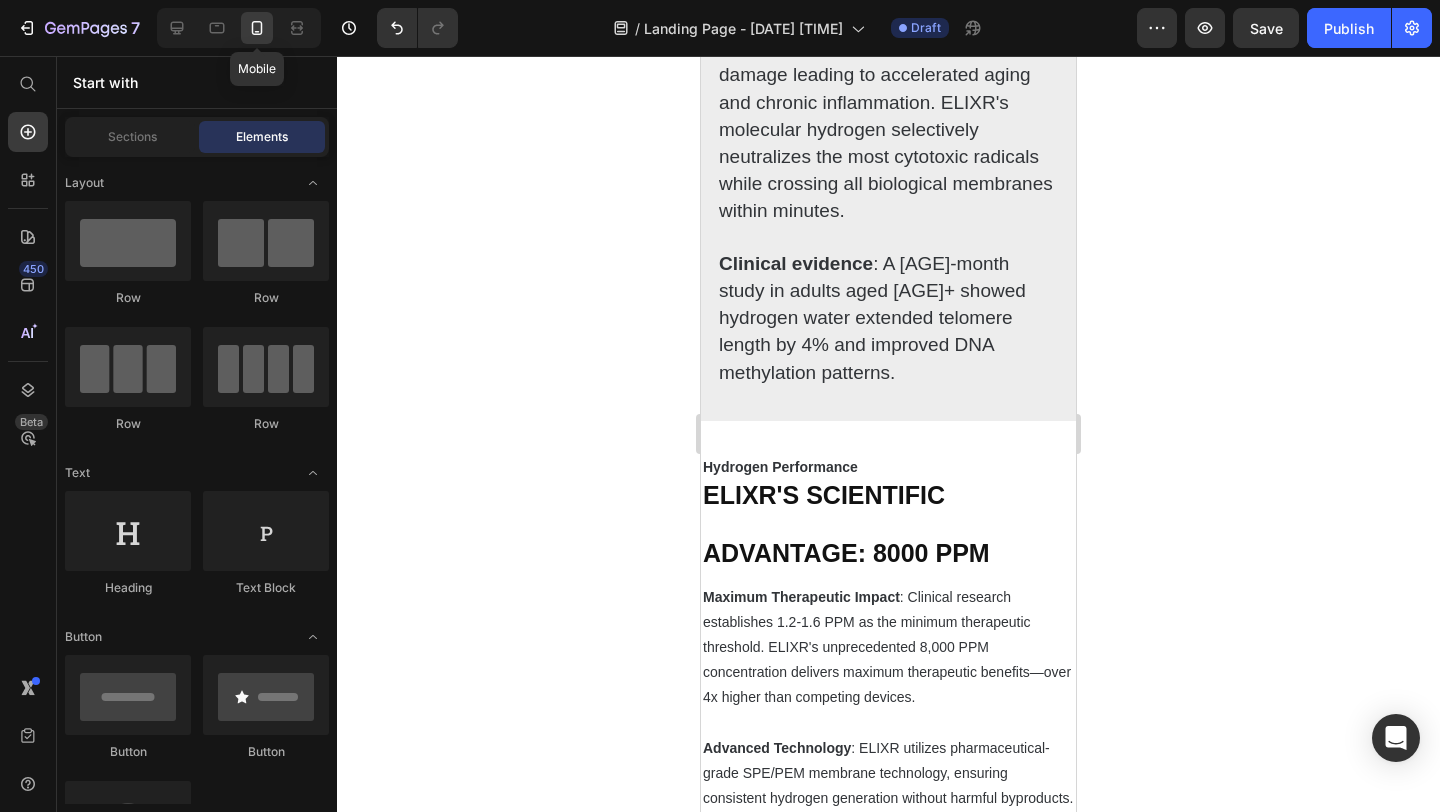 scroll, scrollTop: 1600, scrollLeft: 0, axis: vertical 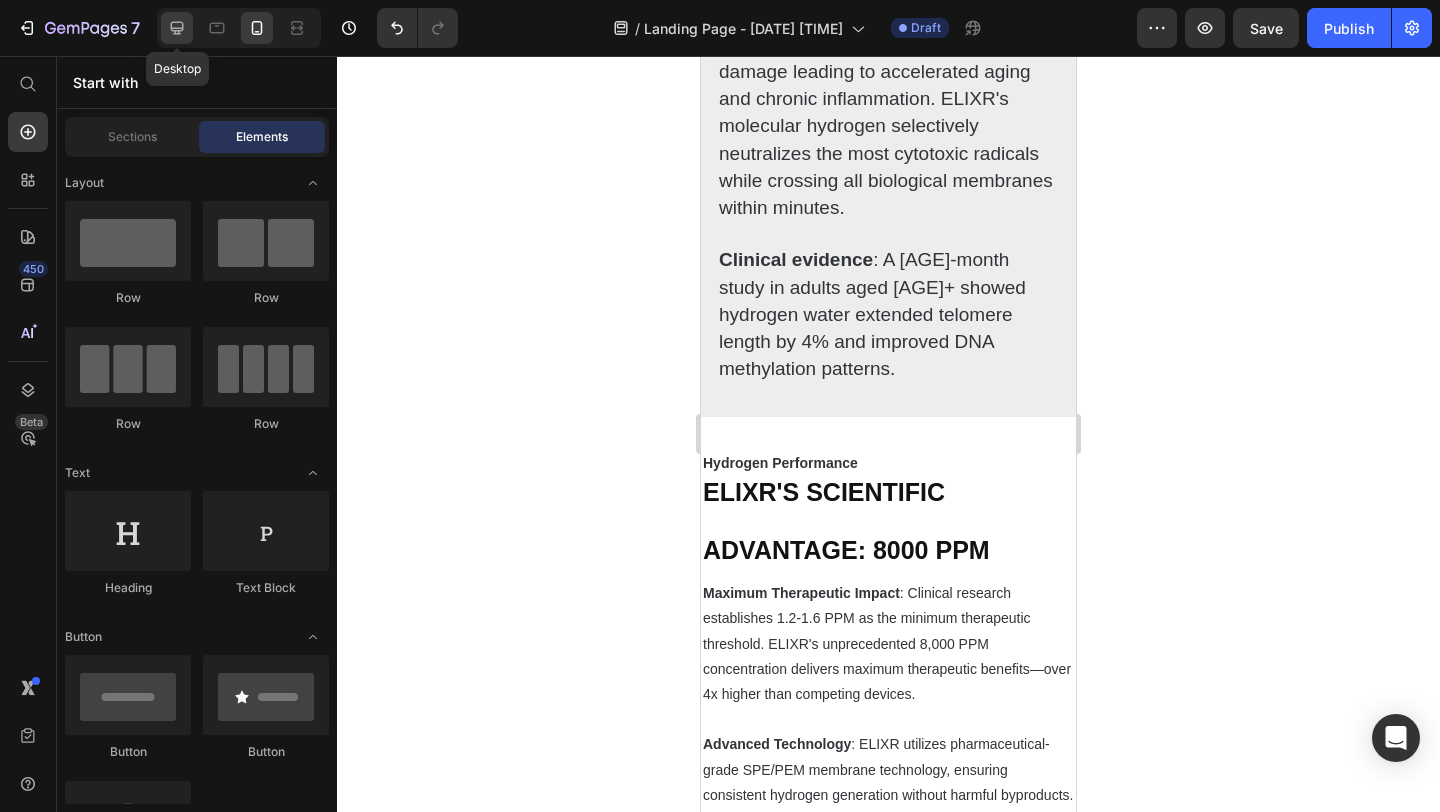 click 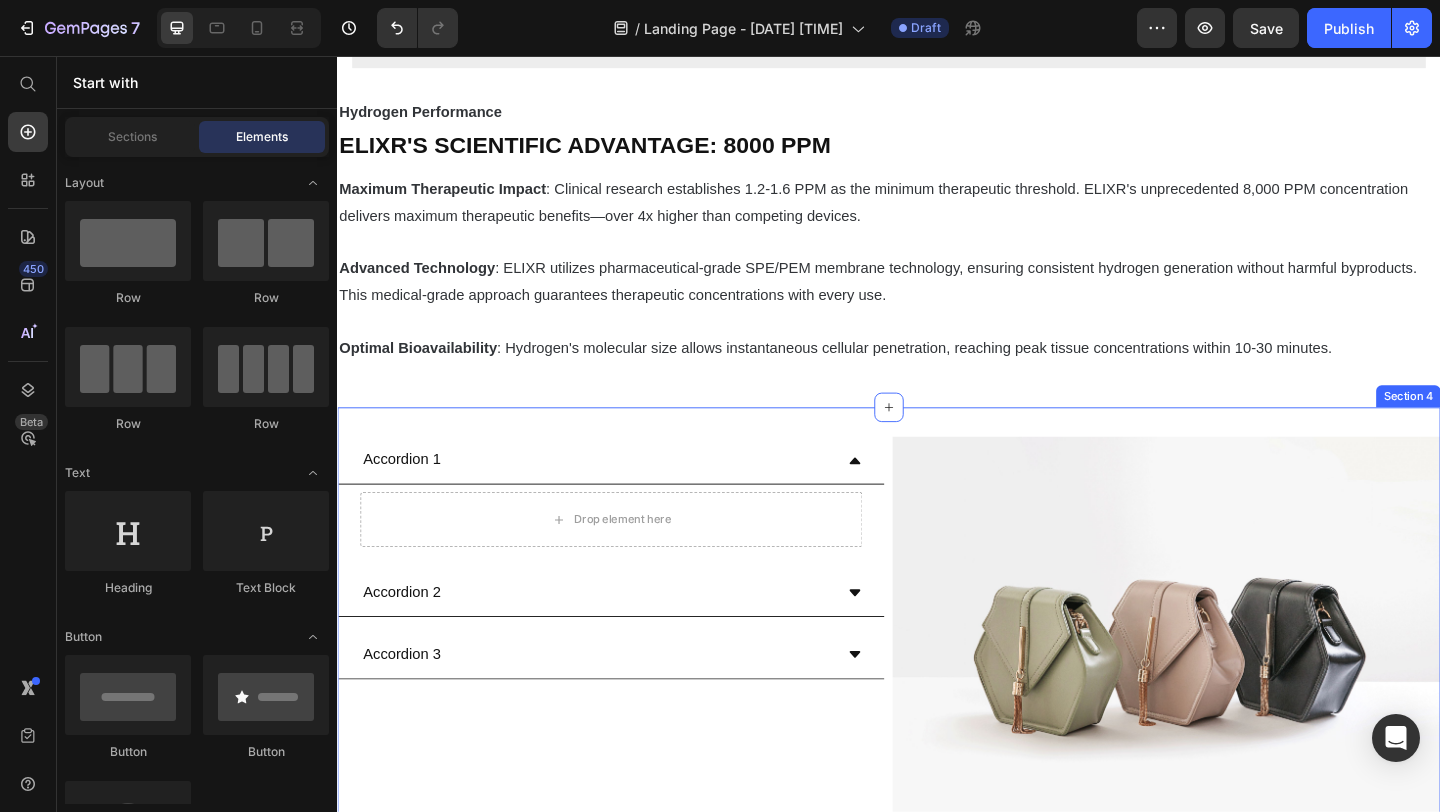 scroll, scrollTop: 1583, scrollLeft: 0, axis: vertical 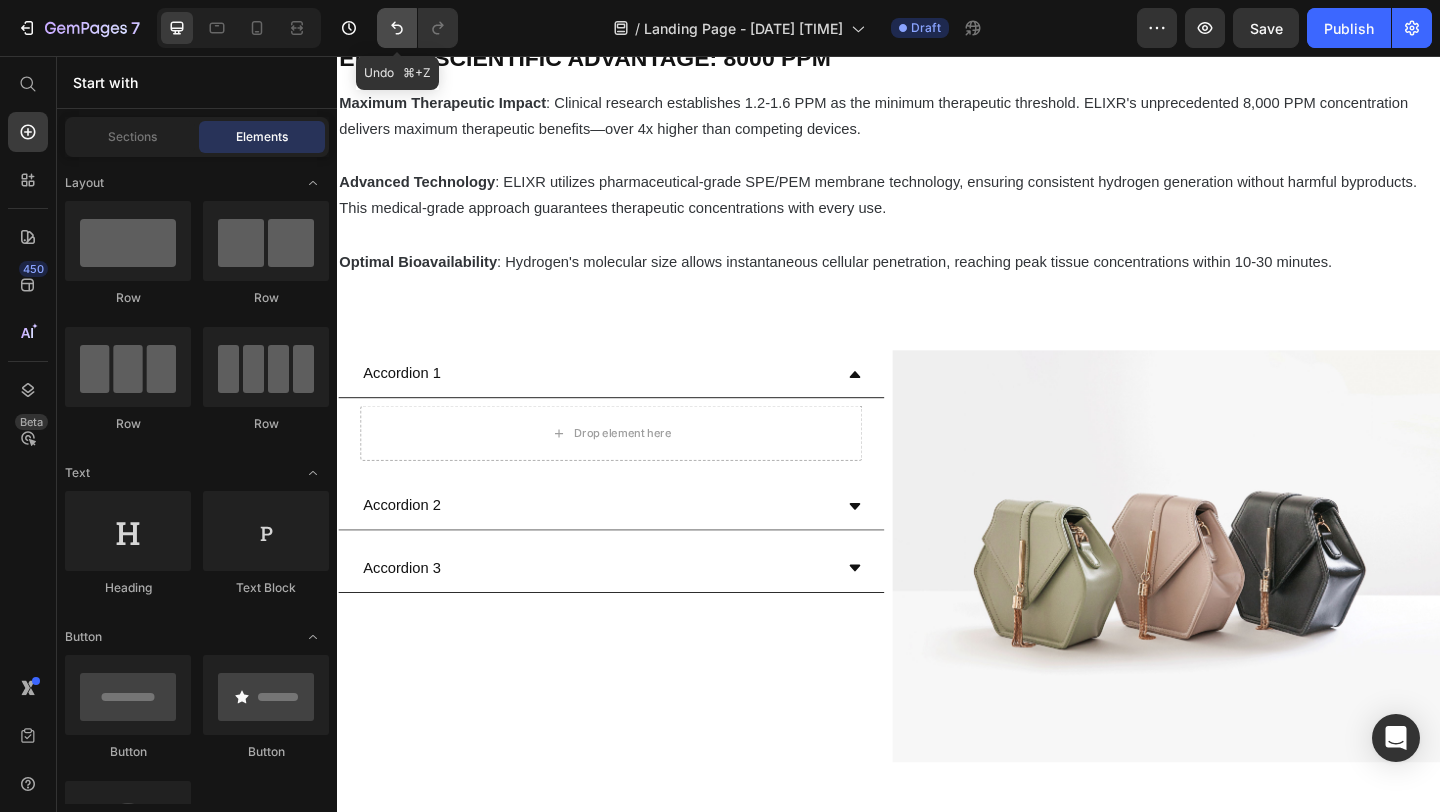 click 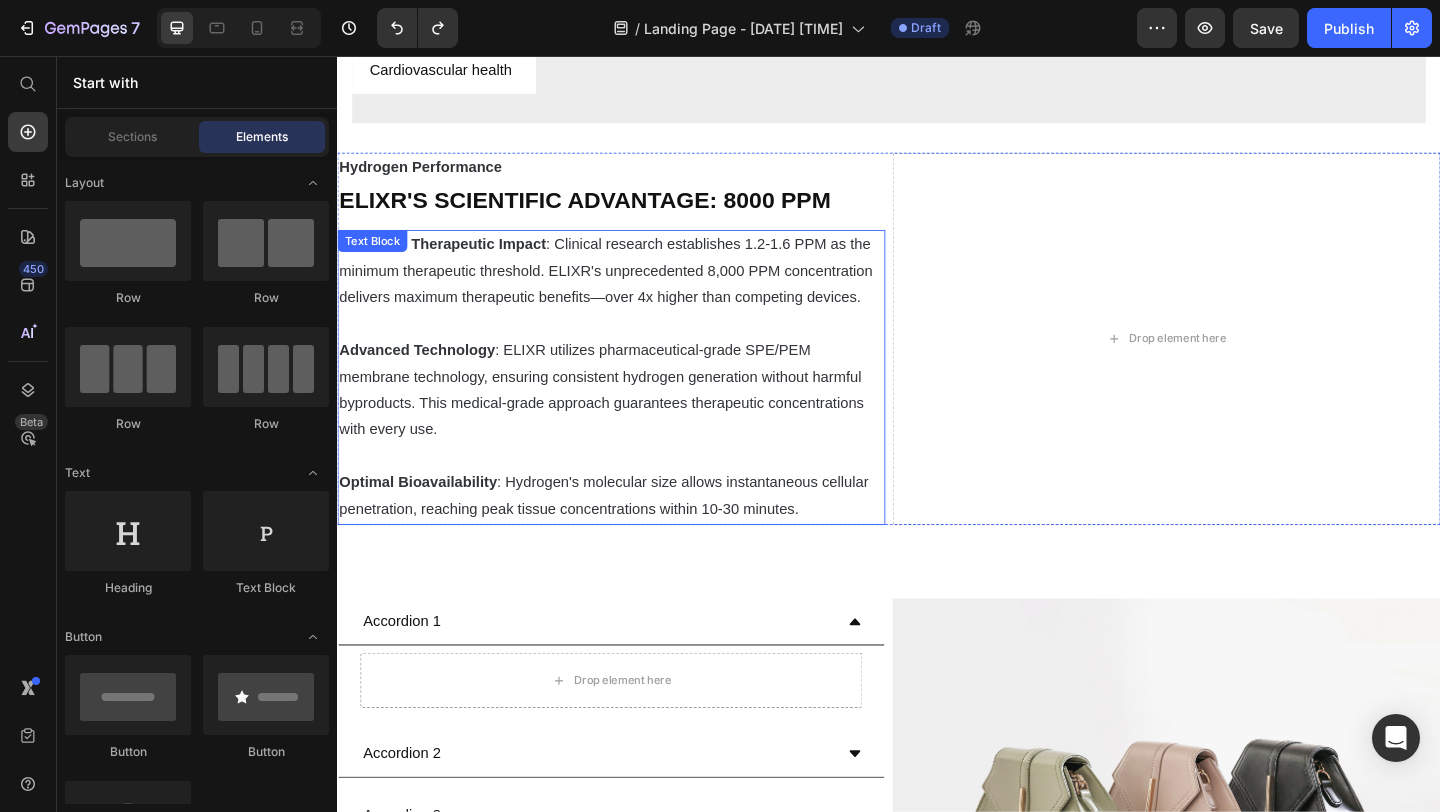 scroll, scrollTop: 1420, scrollLeft: 0, axis: vertical 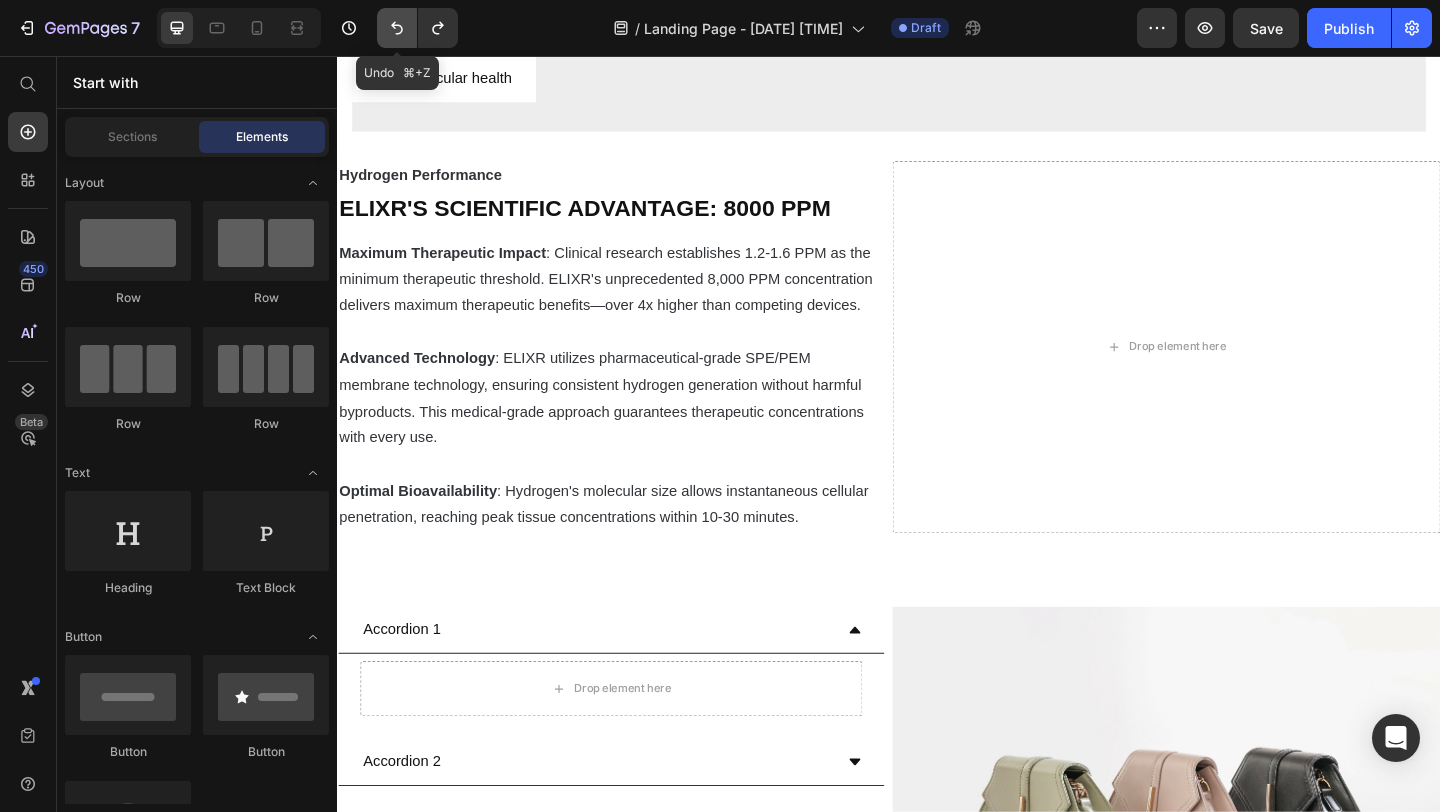 click 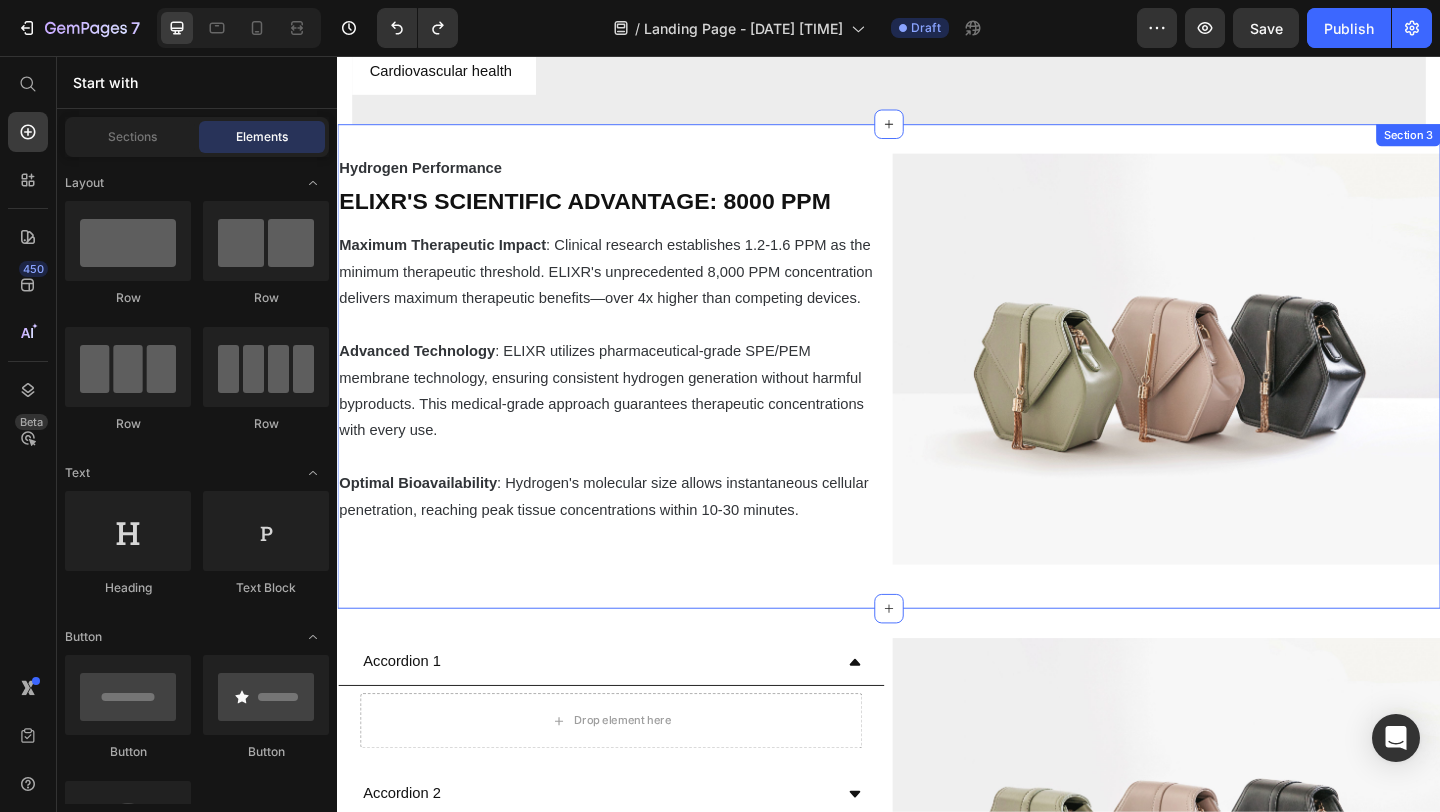 scroll, scrollTop: 1417, scrollLeft: 0, axis: vertical 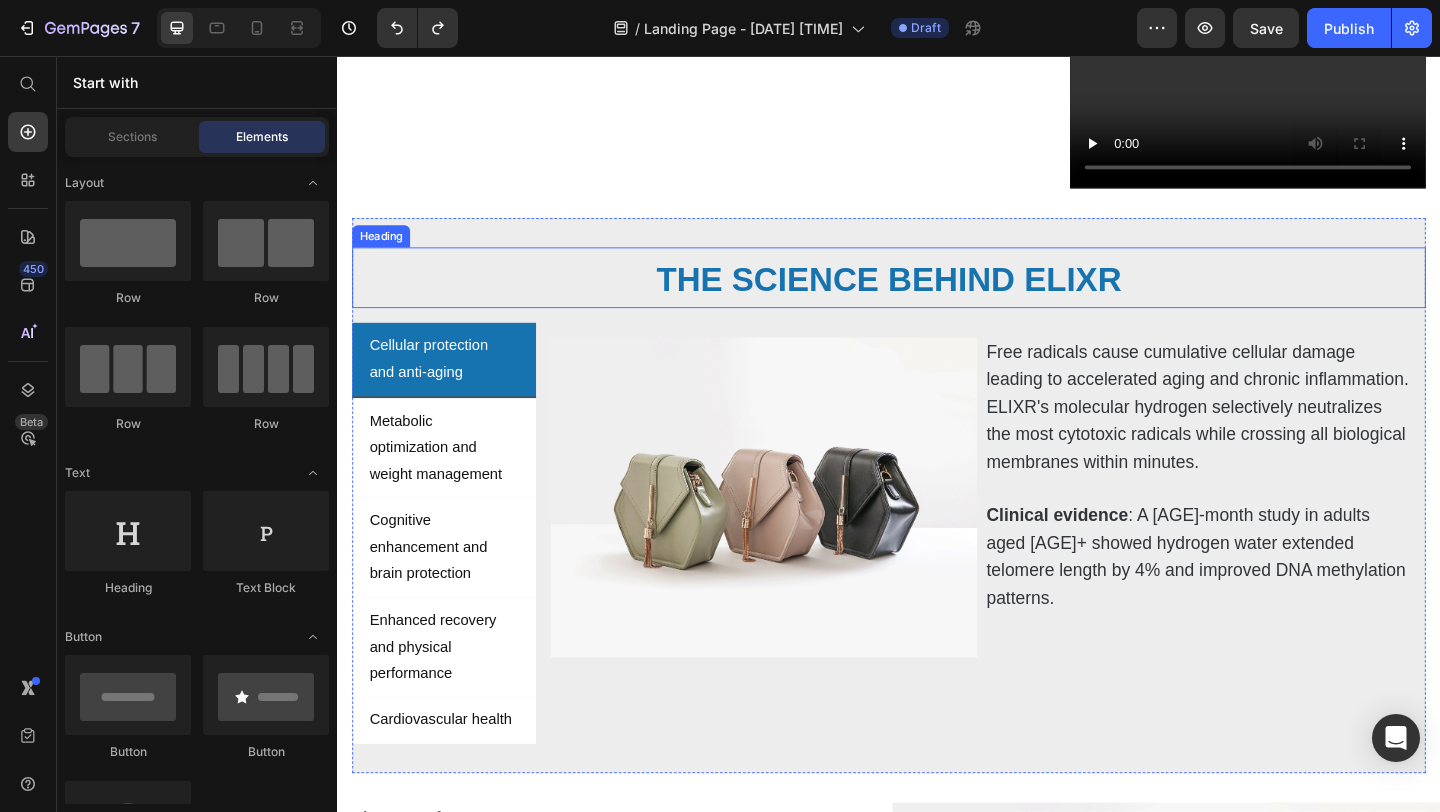 click on "THE SCIENCE BEHIND ELIXR" at bounding box center (937, 298) 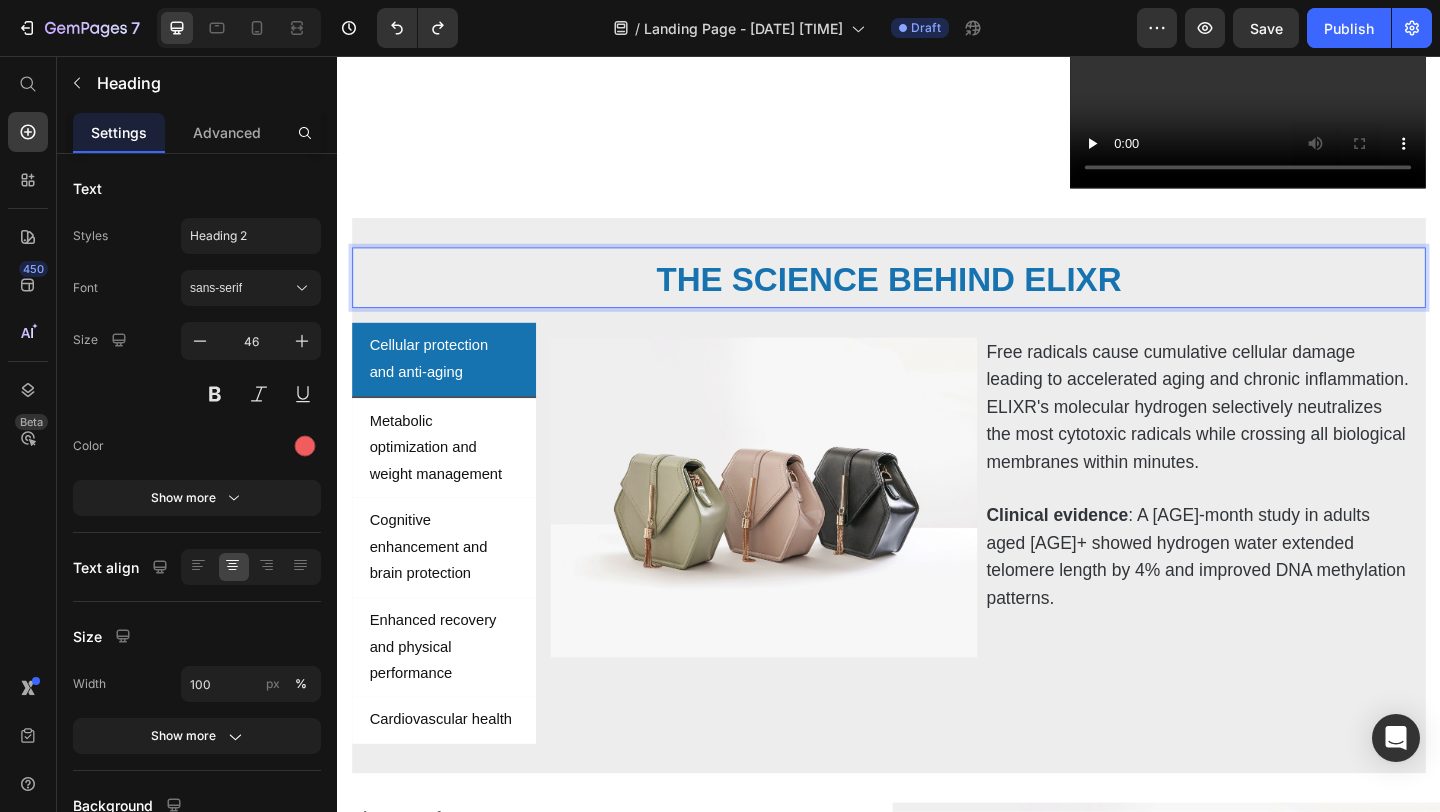 click on "THE SCIENCE BEHIND ELIXR" at bounding box center [937, 298] 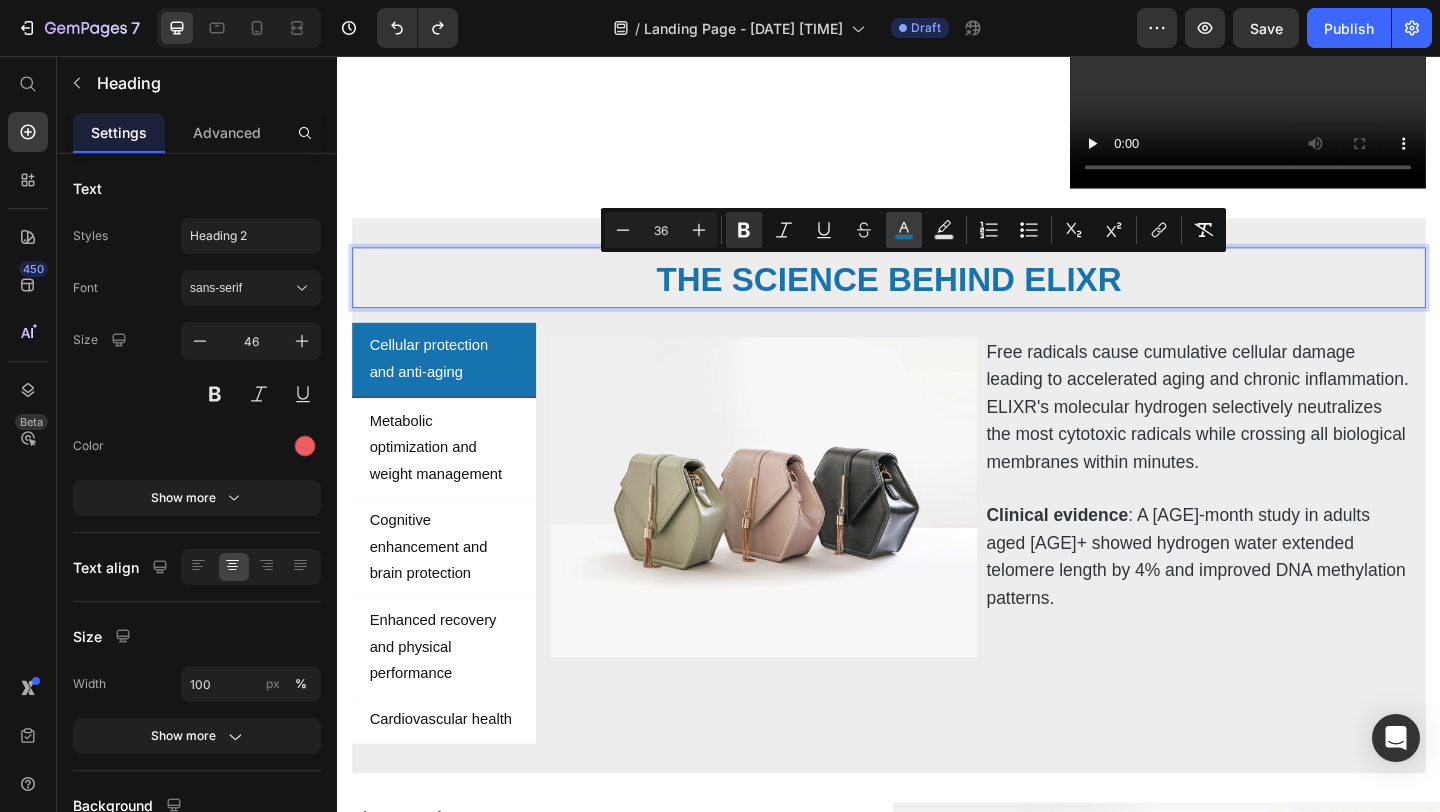 click 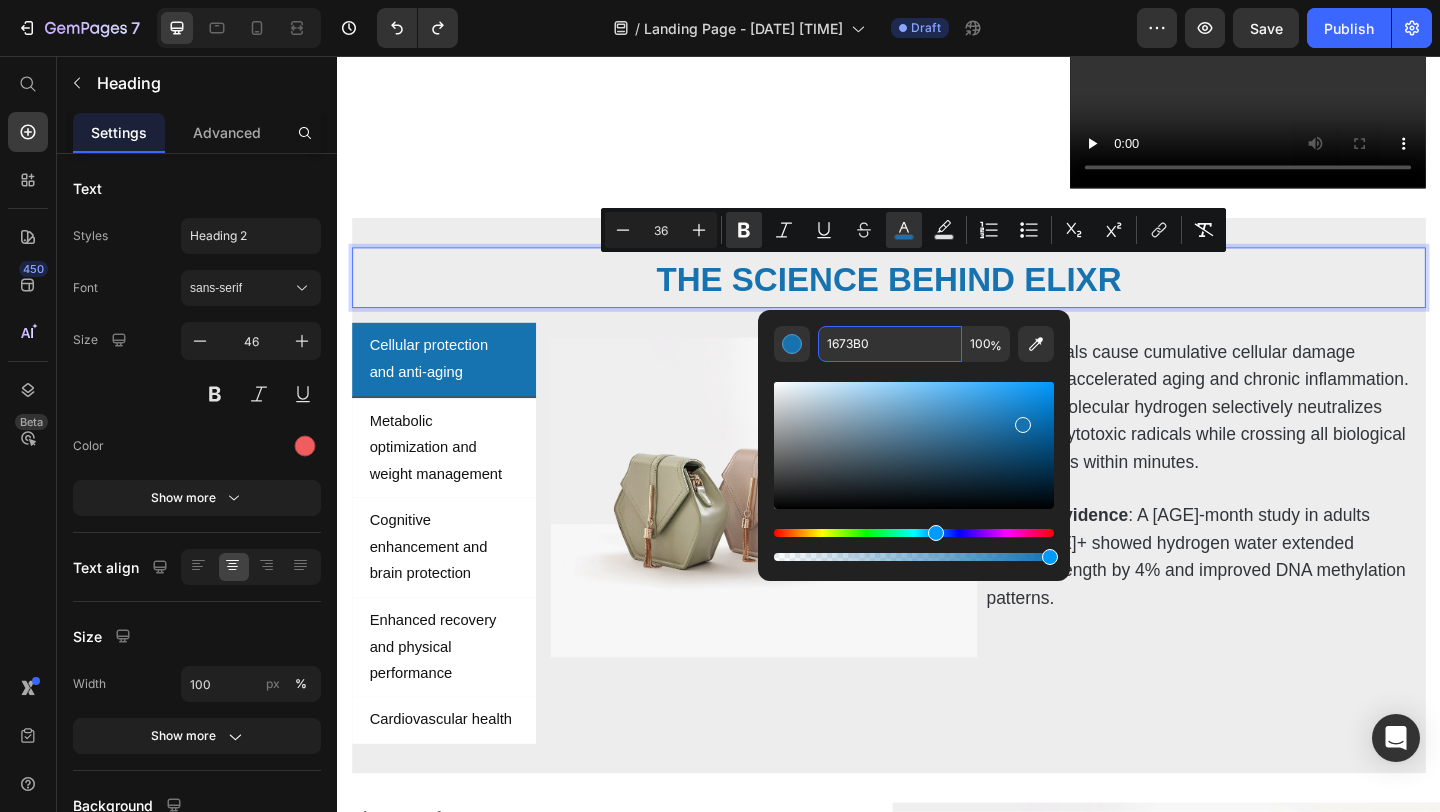 click on "1673B0" at bounding box center [890, 344] 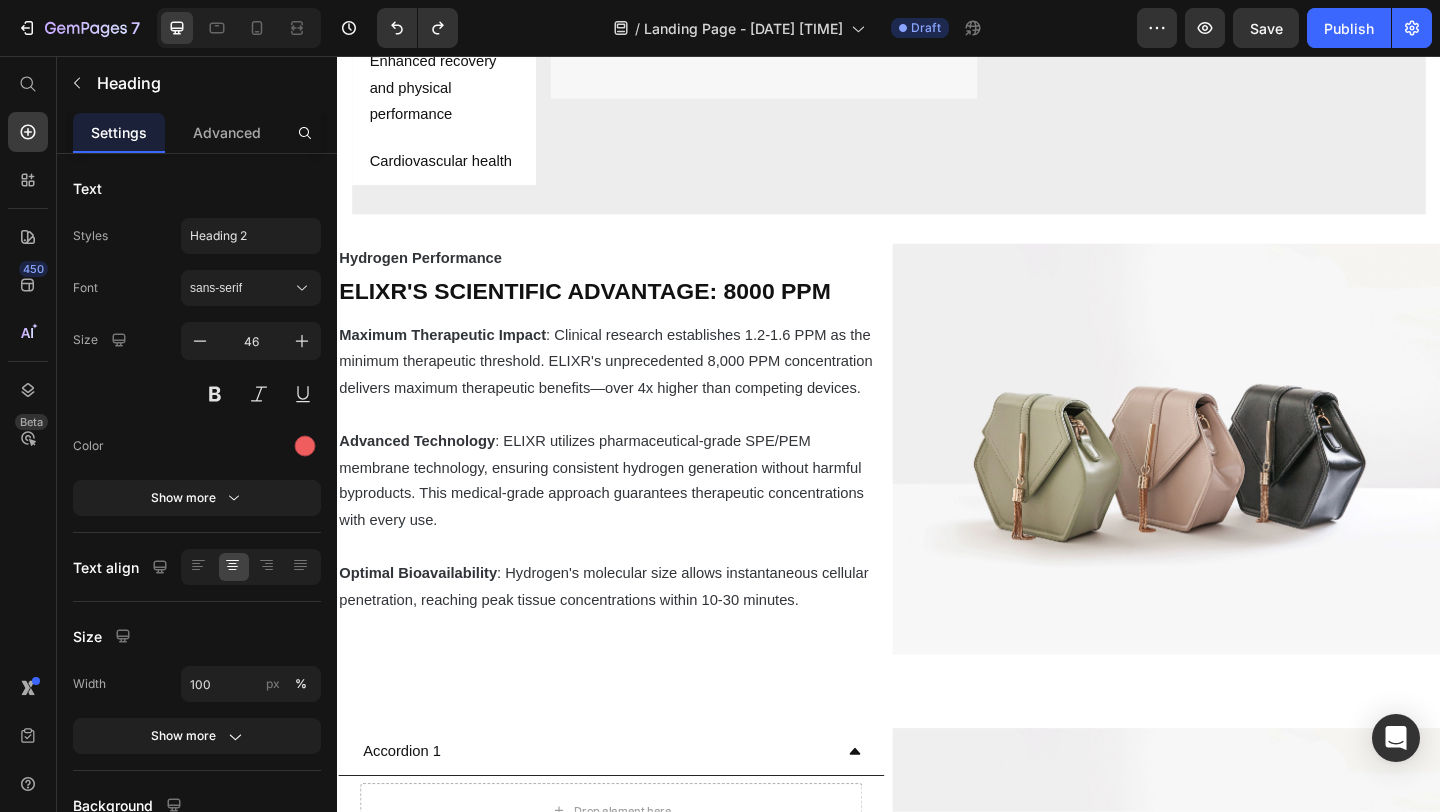 scroll, scrollTop: 1579, scrollLeft: 0, axis: vertical 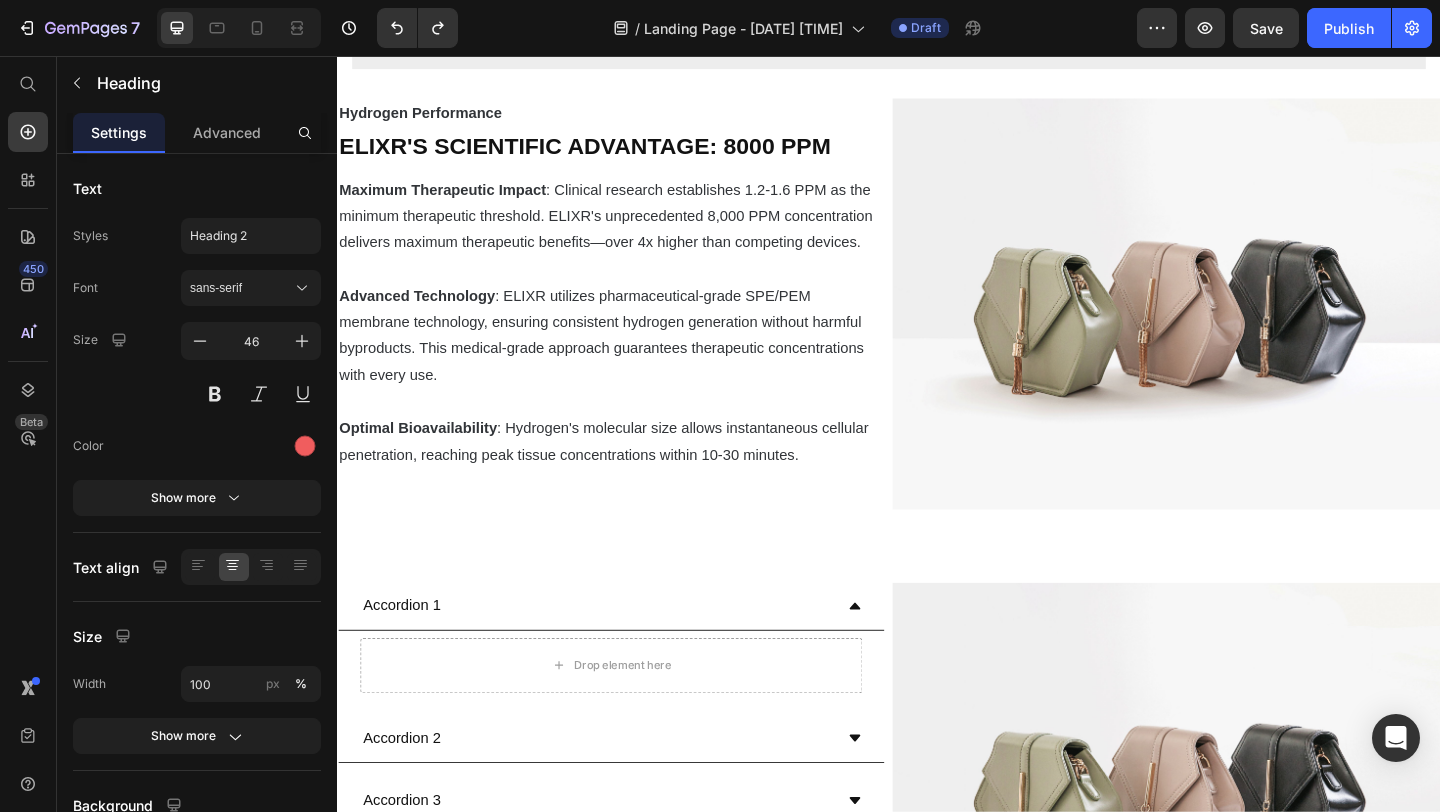 click at bounding box center (1239, 325) 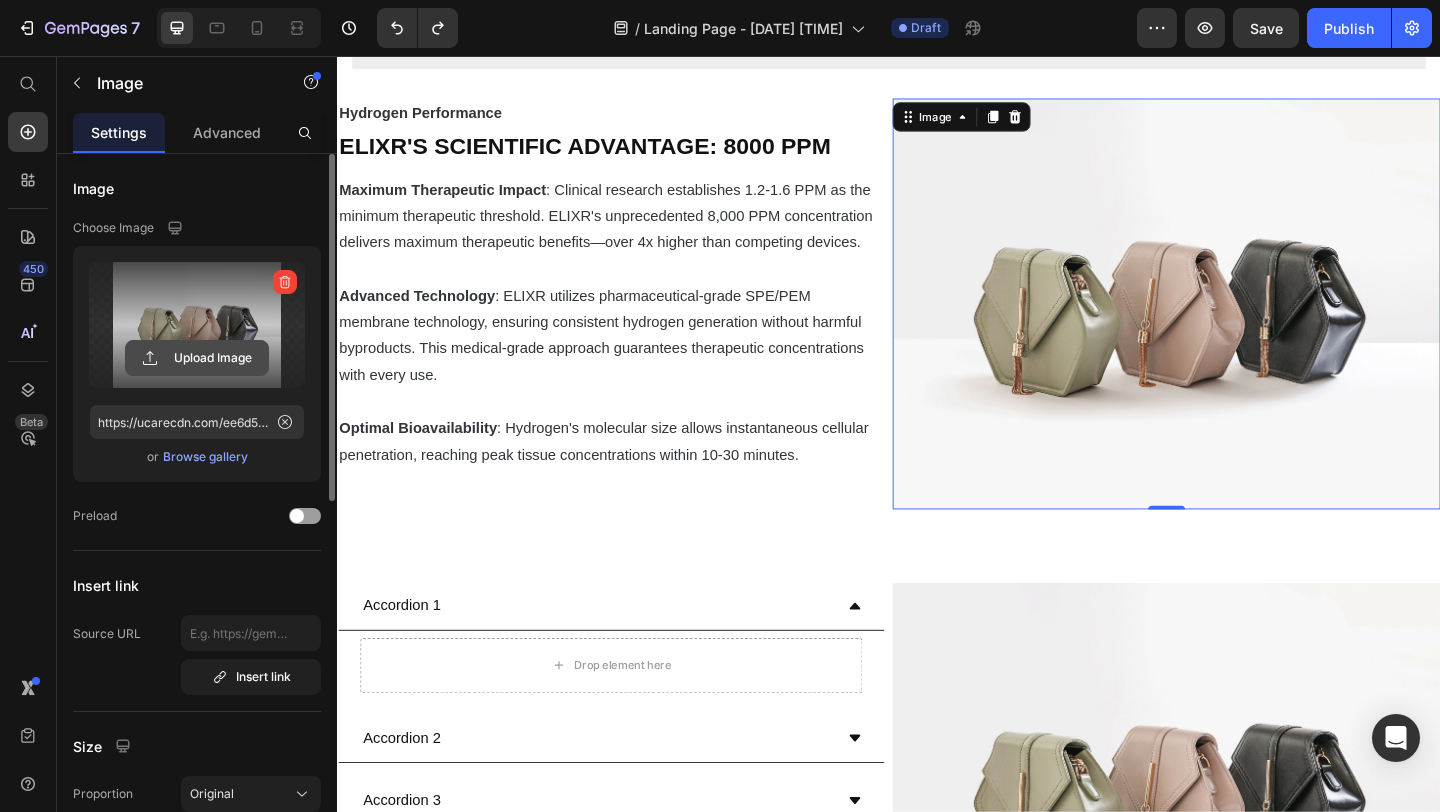 click 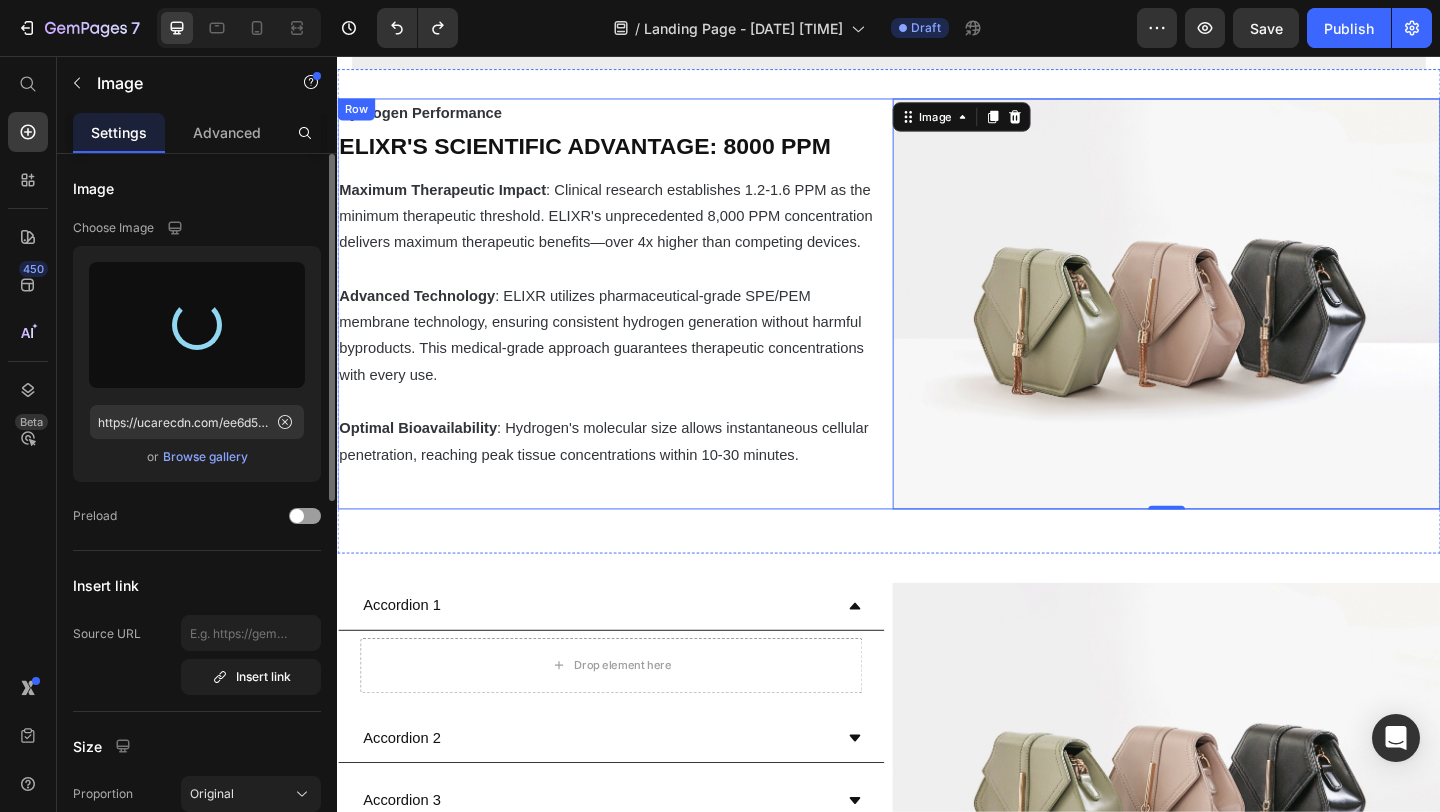 type on "https://cdn.shopify.com/s/files/1/0703/6266/1031/files/gempages_571784816777757511-529cb694-8dce-494a-9cce-eebc82214c8f.png" 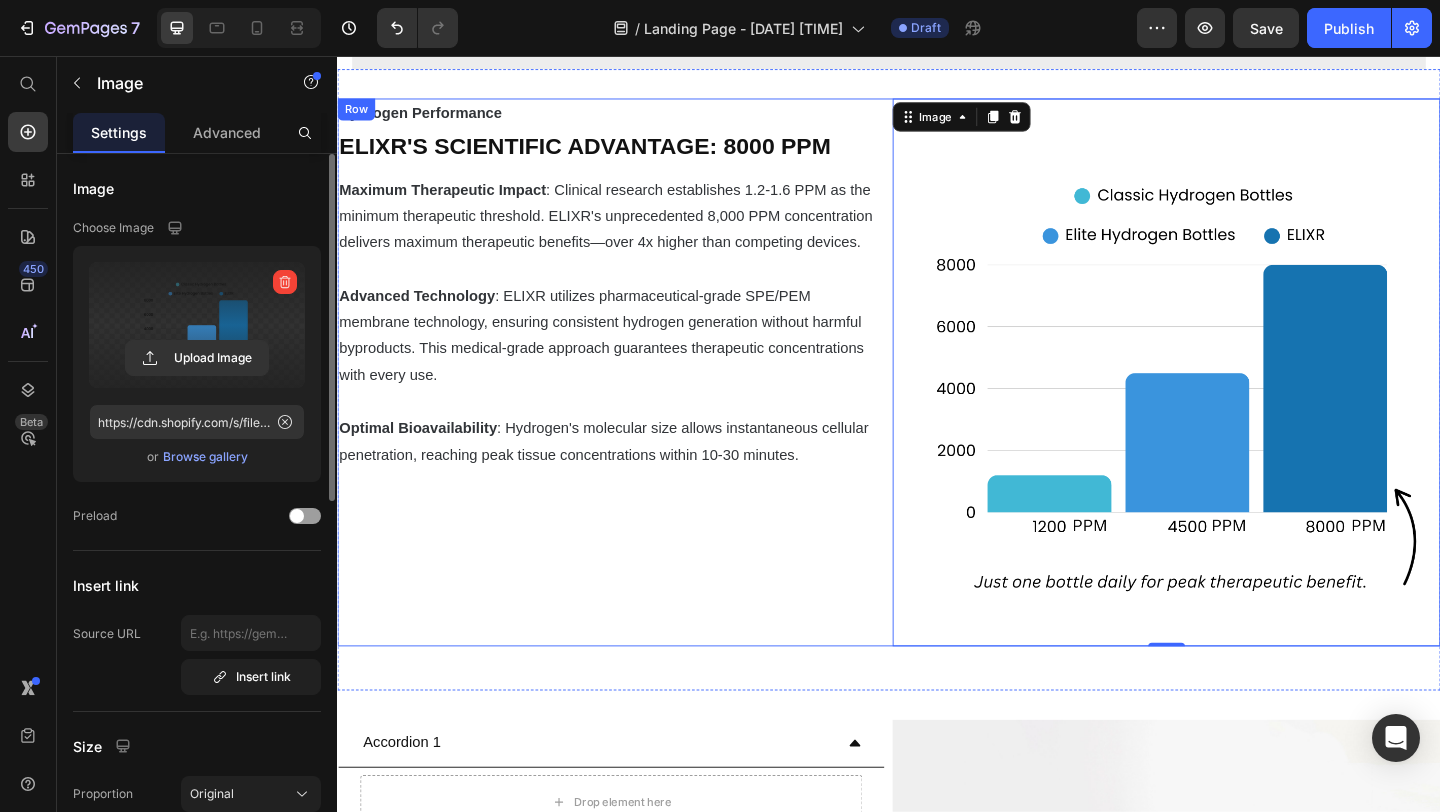 click on "Hydrogen Performance Text Block ELIXR'S SCIENTIFIC ADVANTAGE: 8000 PPM  Heading Maximum Therapeutic Impact : Clinical research establishes 1.2-1.6 PPM as the minimum therapeutic threshold. ELIXR's unprecedented 8,000 PPM concentration delivers maximum therapeutic benefits—over 4x higher than competing devices.   Advanced Technology : ELIXR utilizes pharmaceutical-grade SPE/PEM membrane technology, ensuring consistent hydrogen generation without harmful byproducts. This medical-grade approach guarantees therapeutic concentrations with every use.   Optimal Bioavailability : Hydrogen's molecular size allows instantaneous cellular penetration, reaching peak tissue concentrations within 10-30 minutes. Text Block" at bounding box center [635, 400] 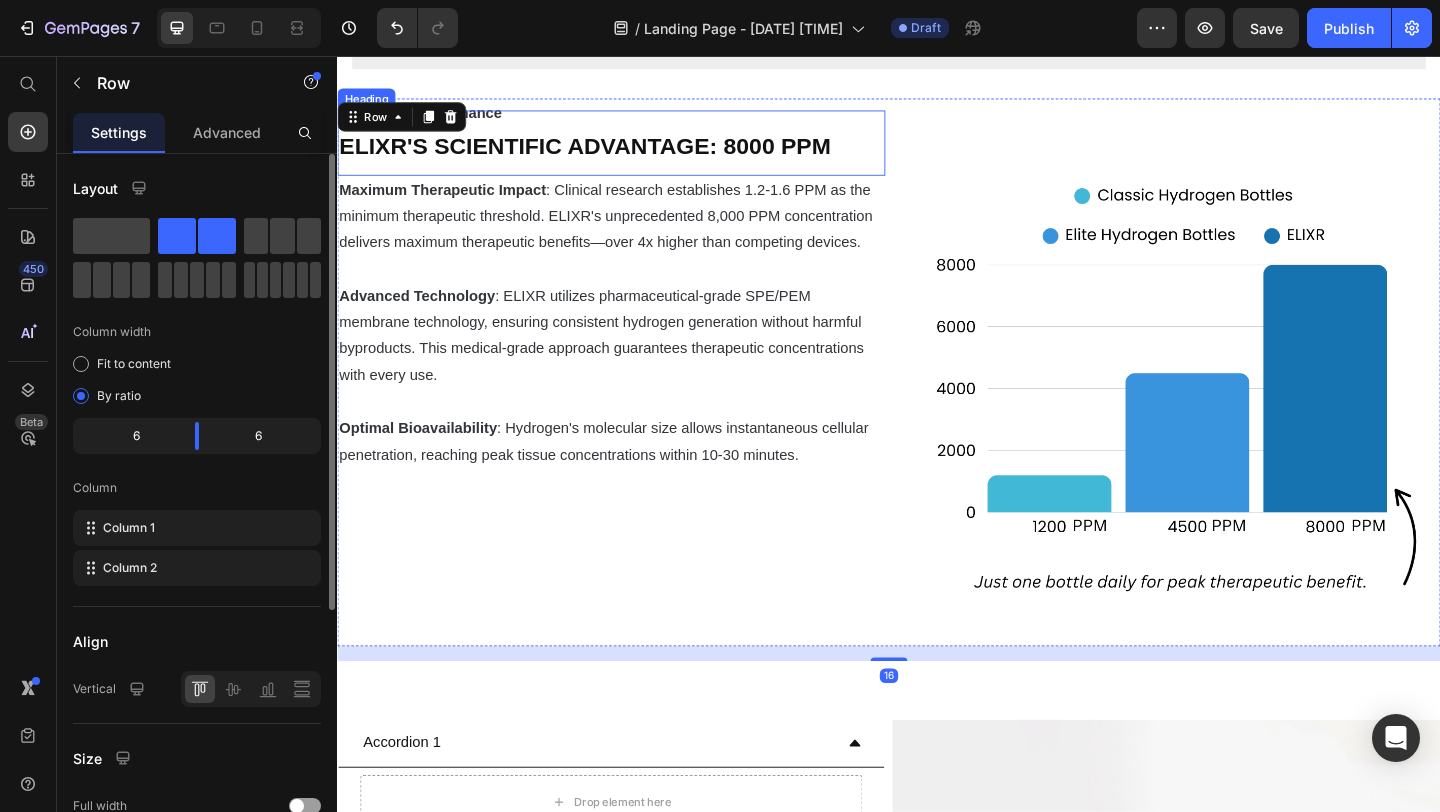 click on "ELIXR'S SCIENTIFIC ADVANTAGE: 8000 PPM" at bounding box center (635, 150) 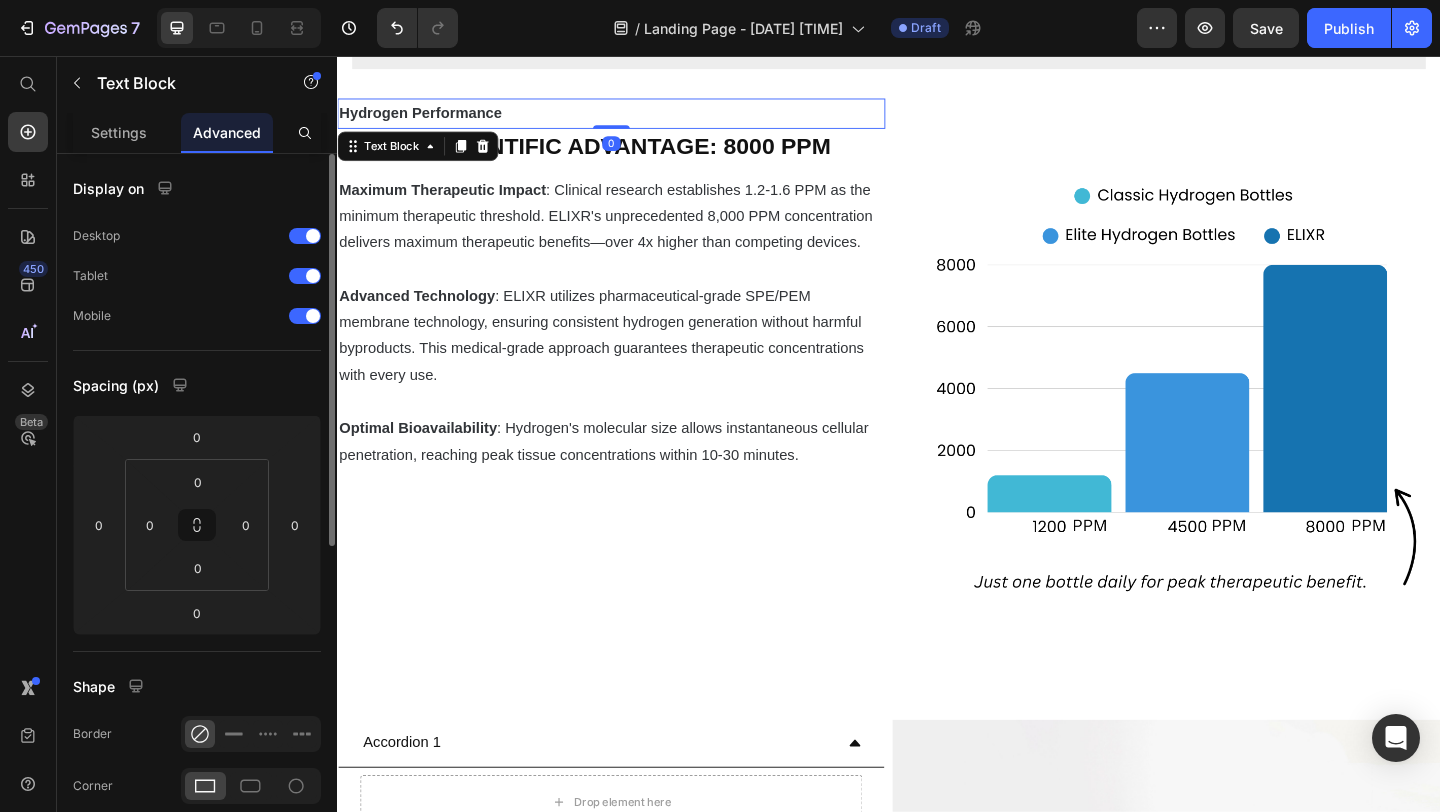 click on "Hydrogen Performance" at bounding box center [635, 118] 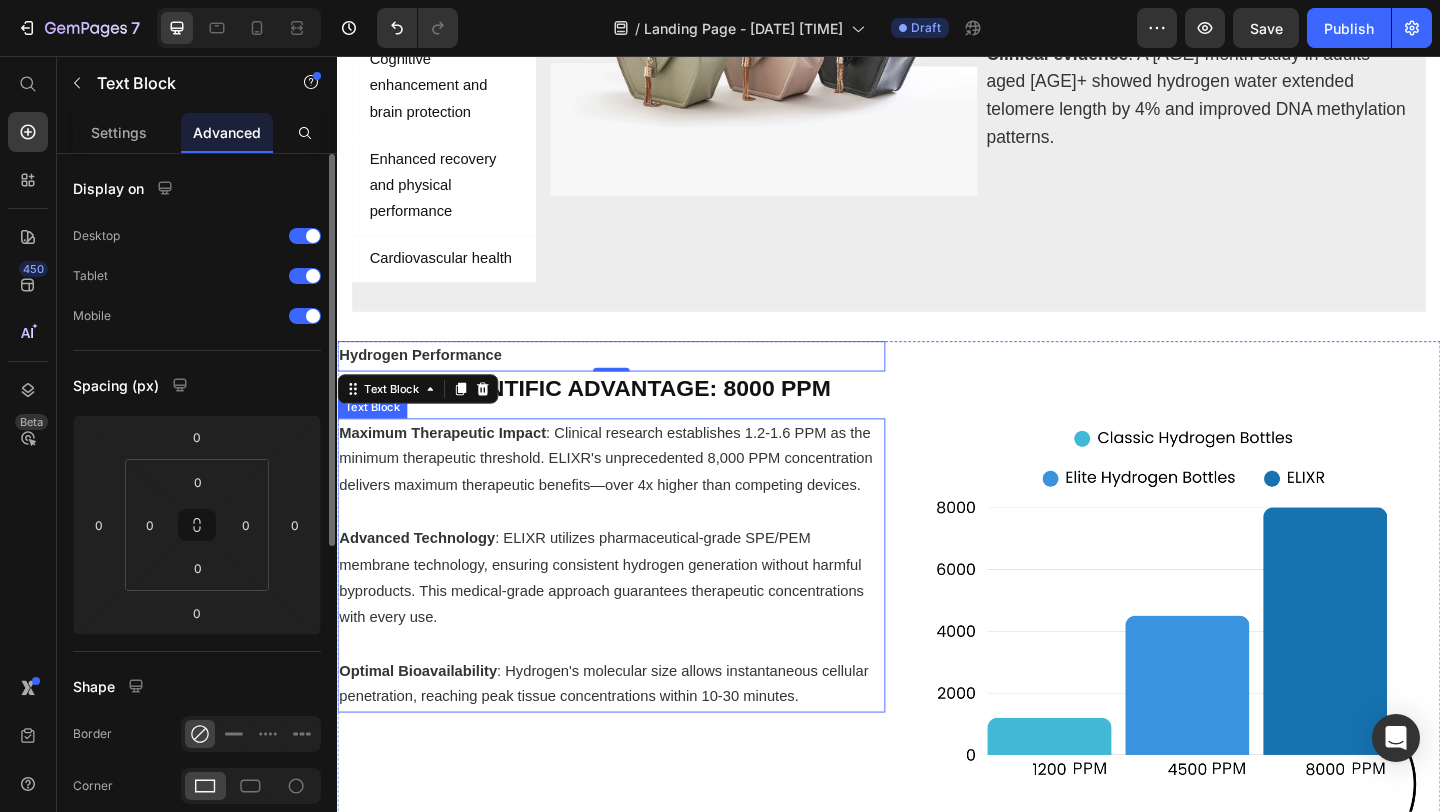 scroll, scrollTop: 1318, scrollLeft: 0, axis: vertical 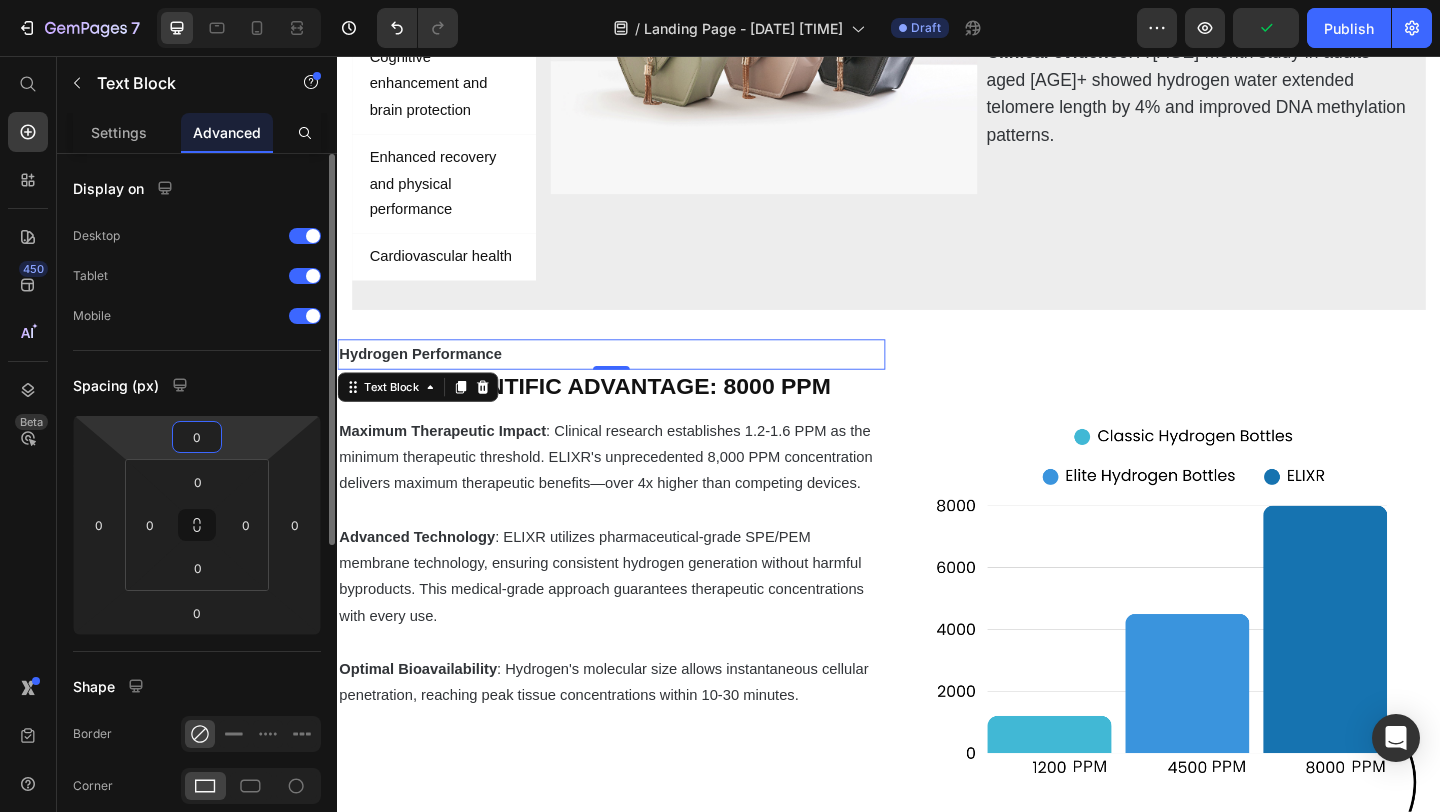click on "0" at bounding box center [197, 437] 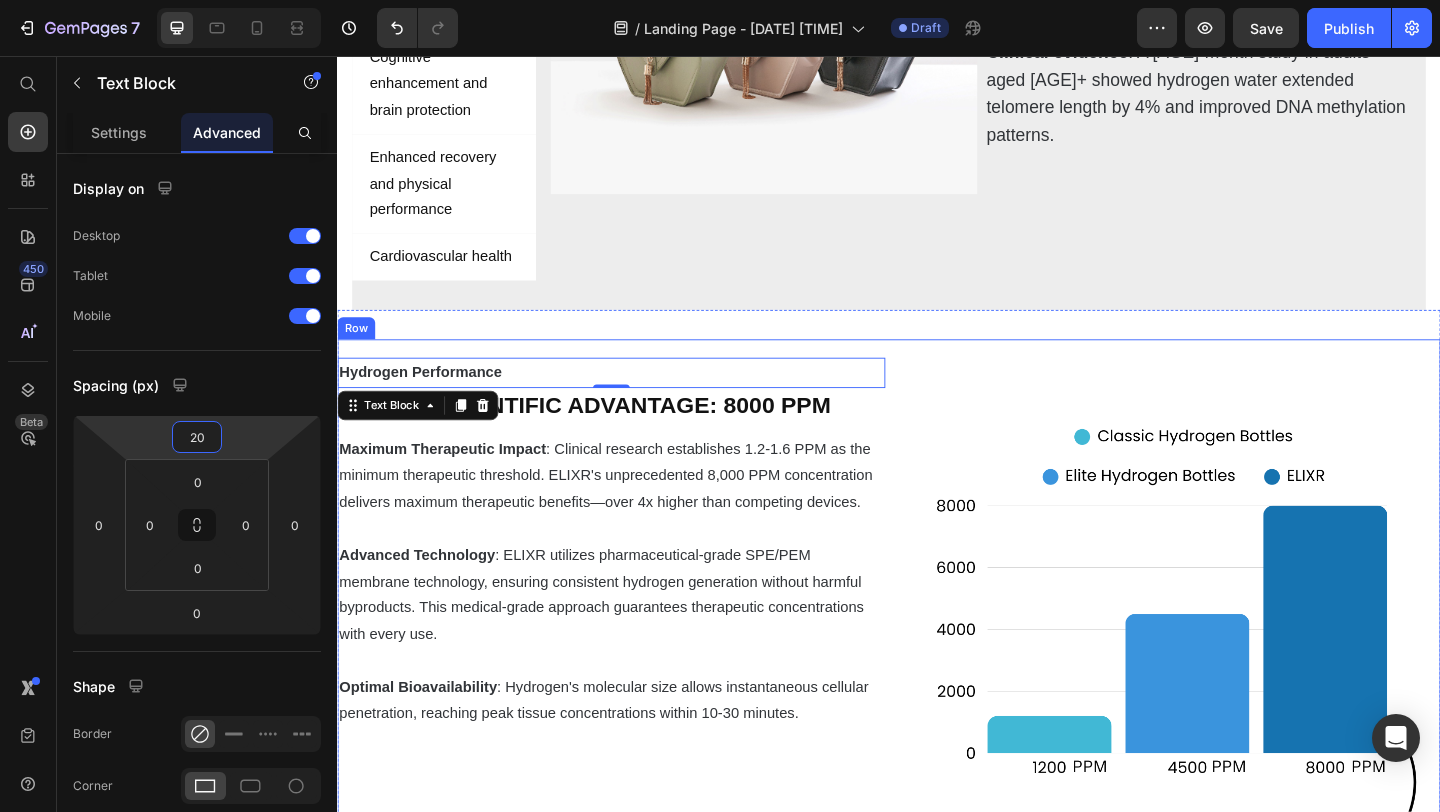 type on "2" 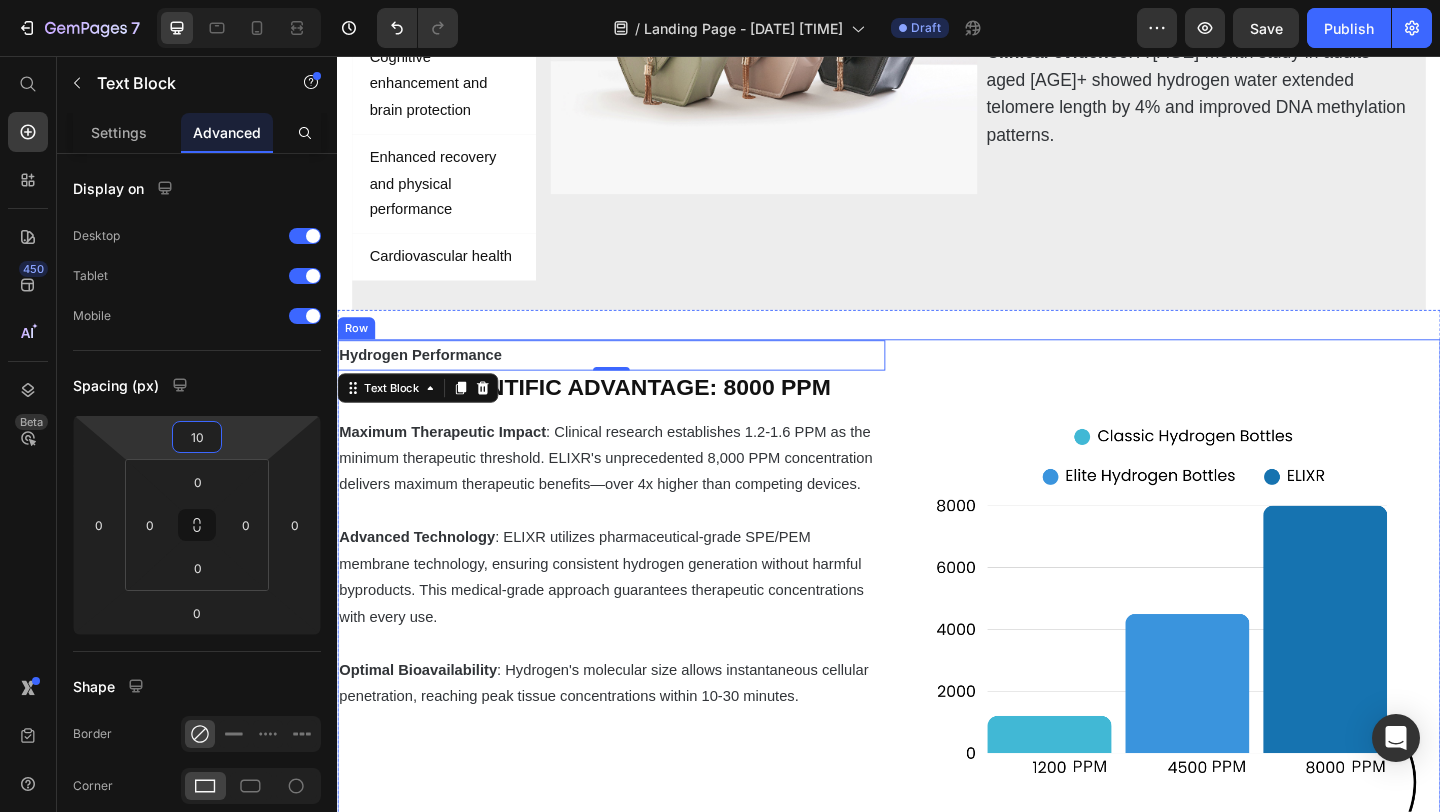 type on "100" 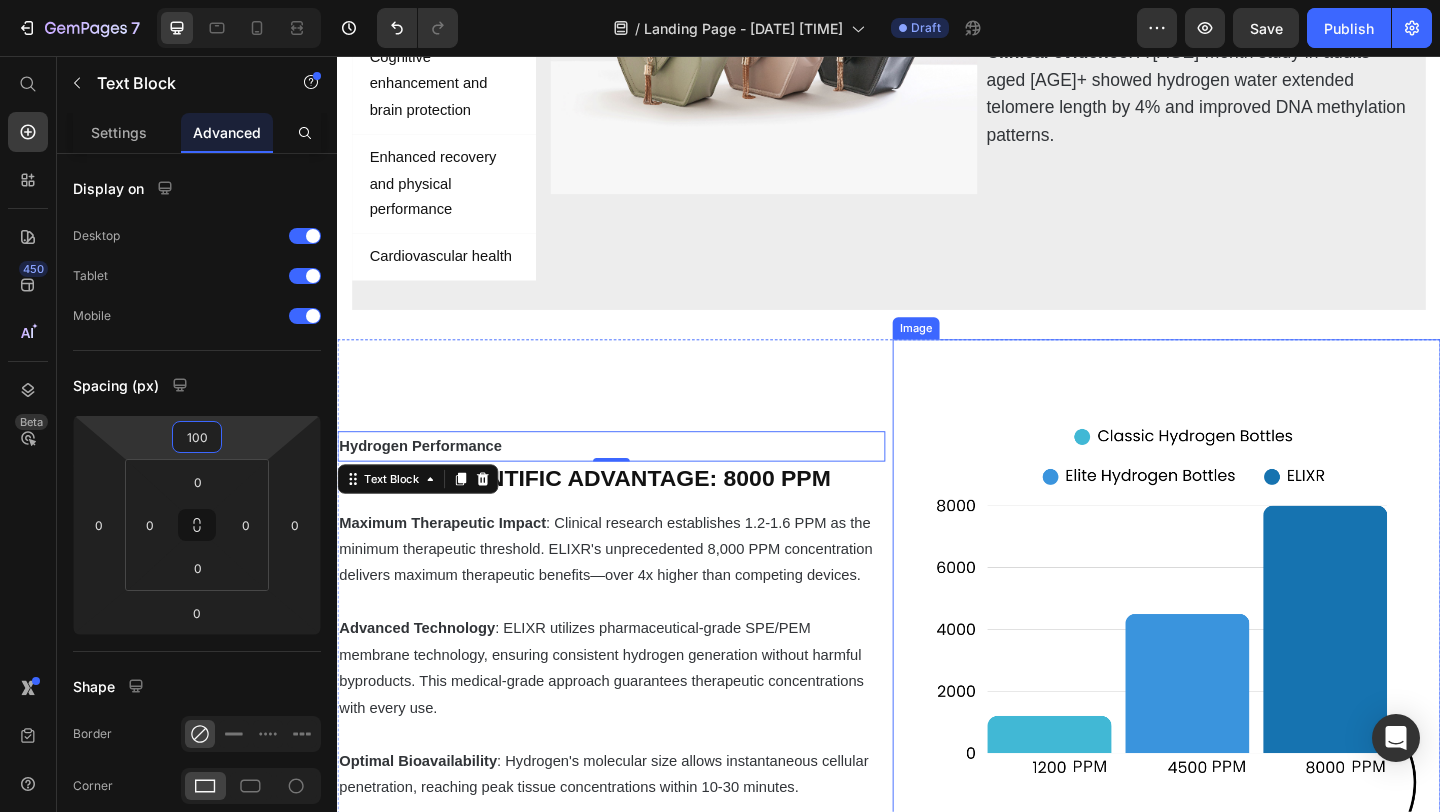 click at bounding box center (1239, 662) 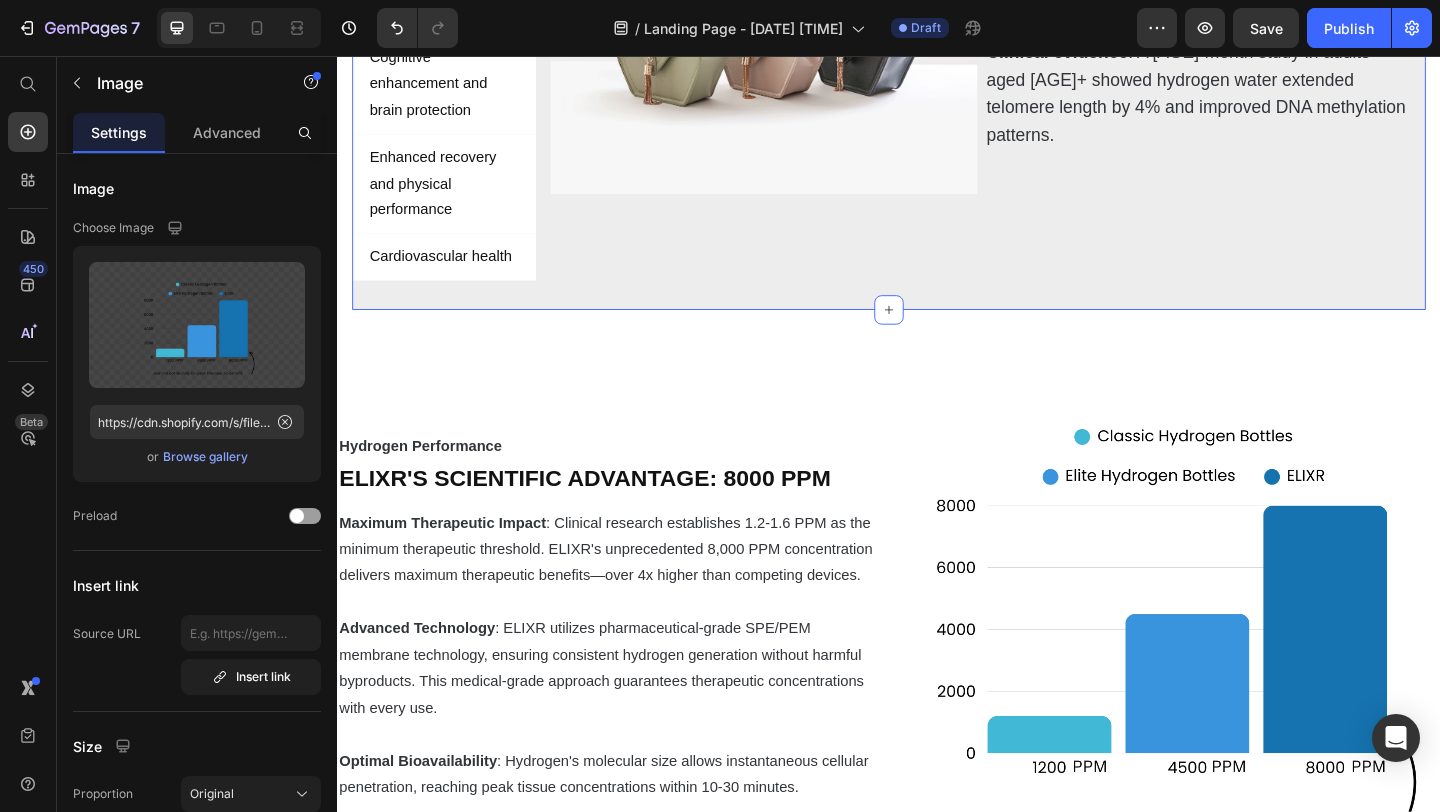 click on "THE SCIENCE BEHIND ELIXR Heading Cellular protection and anti-aging Metabolic optimization and weight management Cognitive enhancement and brain protection Enhanced recovery and physical performance Cardiovascular health Image Free radicals cause cumulative cellular damage leading to accelerated aging and chronic inflammation. ELIXR's molecular hydrogen selectively neutralizes the most cytotoxic radicals while crossing all biological membranes within minutes. Clinical evidence : A [AGE]-month study in adults aged [AGE]+ showed hydrogen water extended telomere length by 4% and improved DNA methylation patterns. Text Block Row Image Metabolic syndrome affects 30% of adults over 40. Hydrogen activates the FGF21 hormone pathway, enhancing fat metabolism and glucose utilization. Clinical evidence : Studies show 15.5% reduction in modified LDL cholesterol, 8% increase in protective HDL cholesterol, and sustainable weight loss in metabolic syndrome patients. Text Block Row Image Text Block" at bounding box center (937, 30) 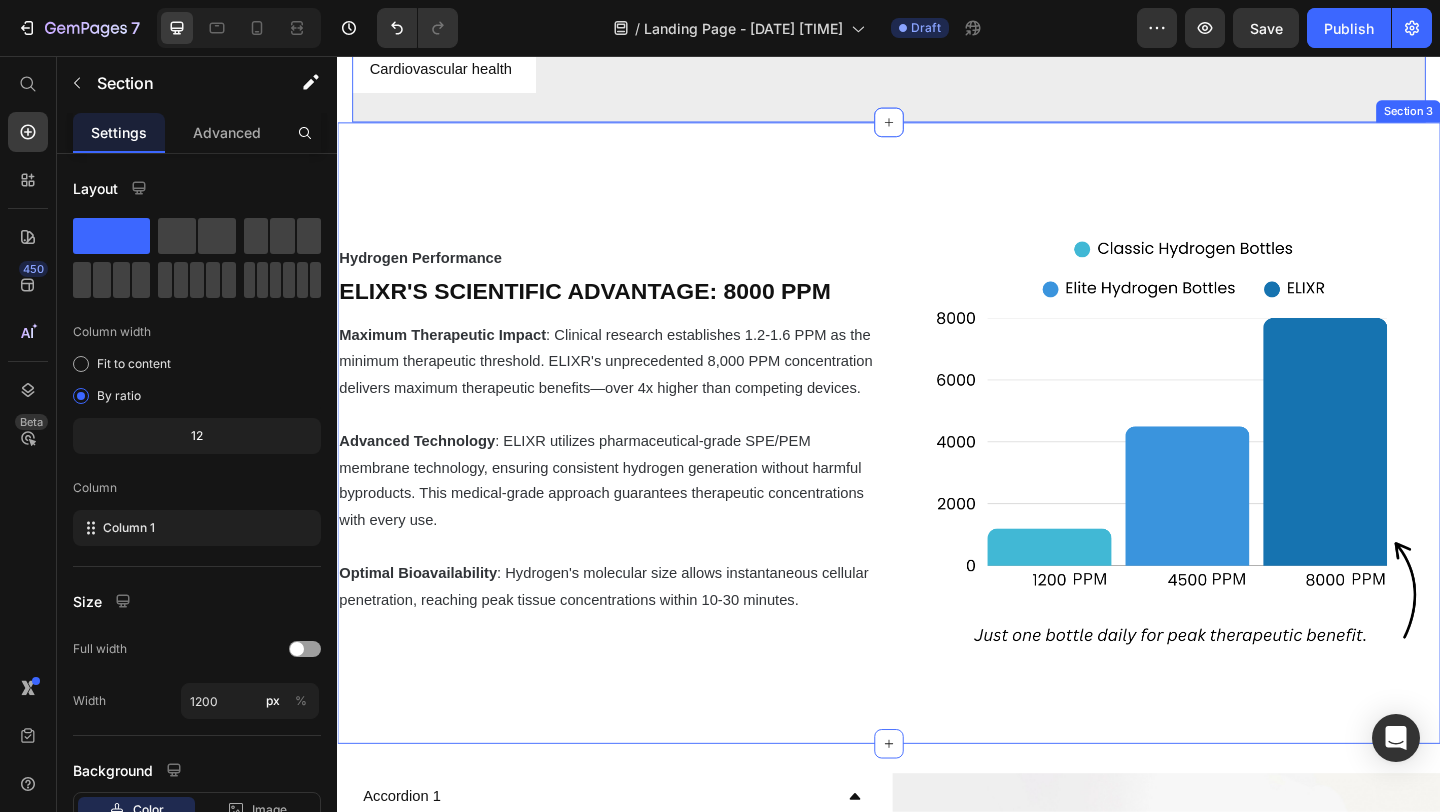scroll, scrollTop: 1522, scrollLeft: 0, axis: vertical 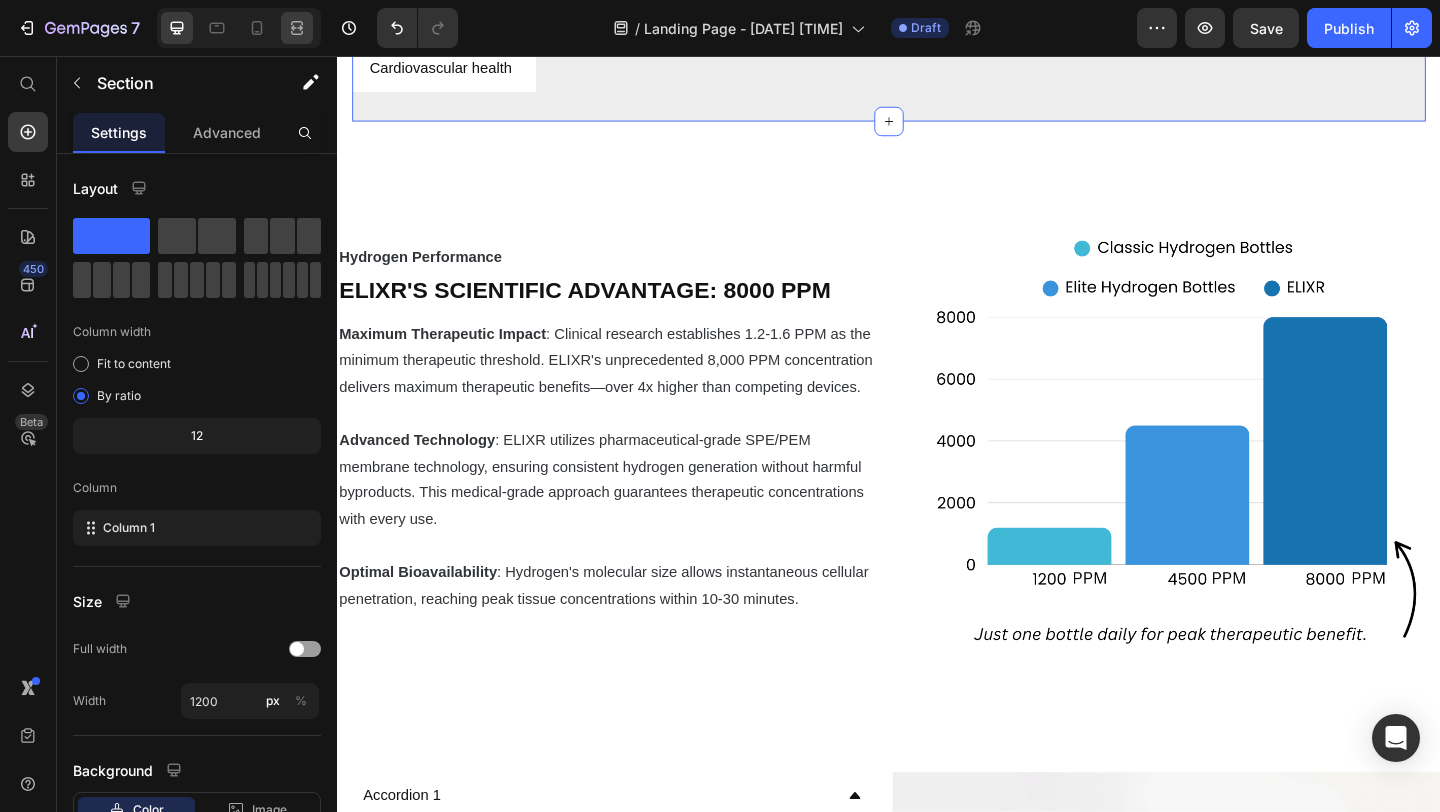 click 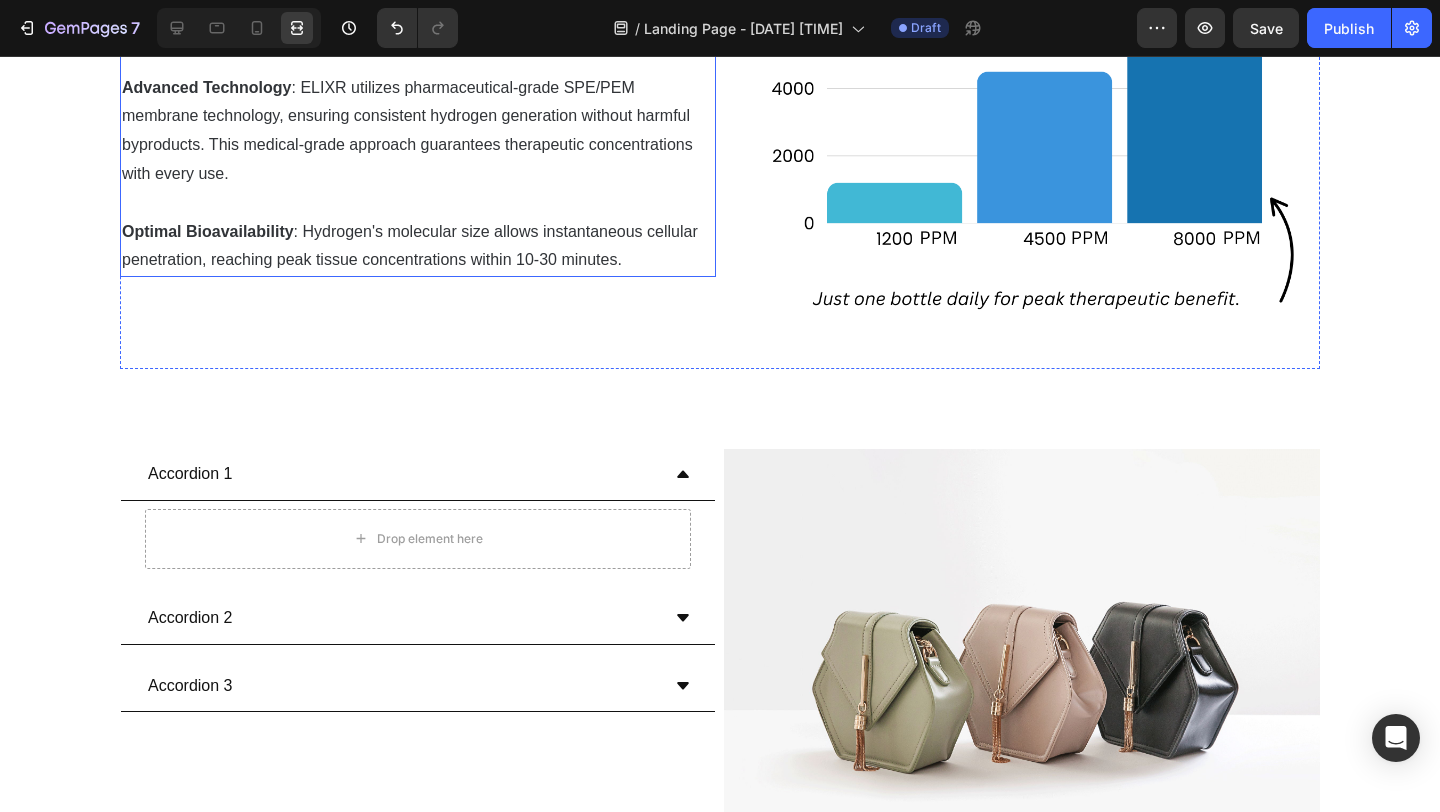 scroll, scrollTop: 1954, scrollLeft: 0, axis: vertical 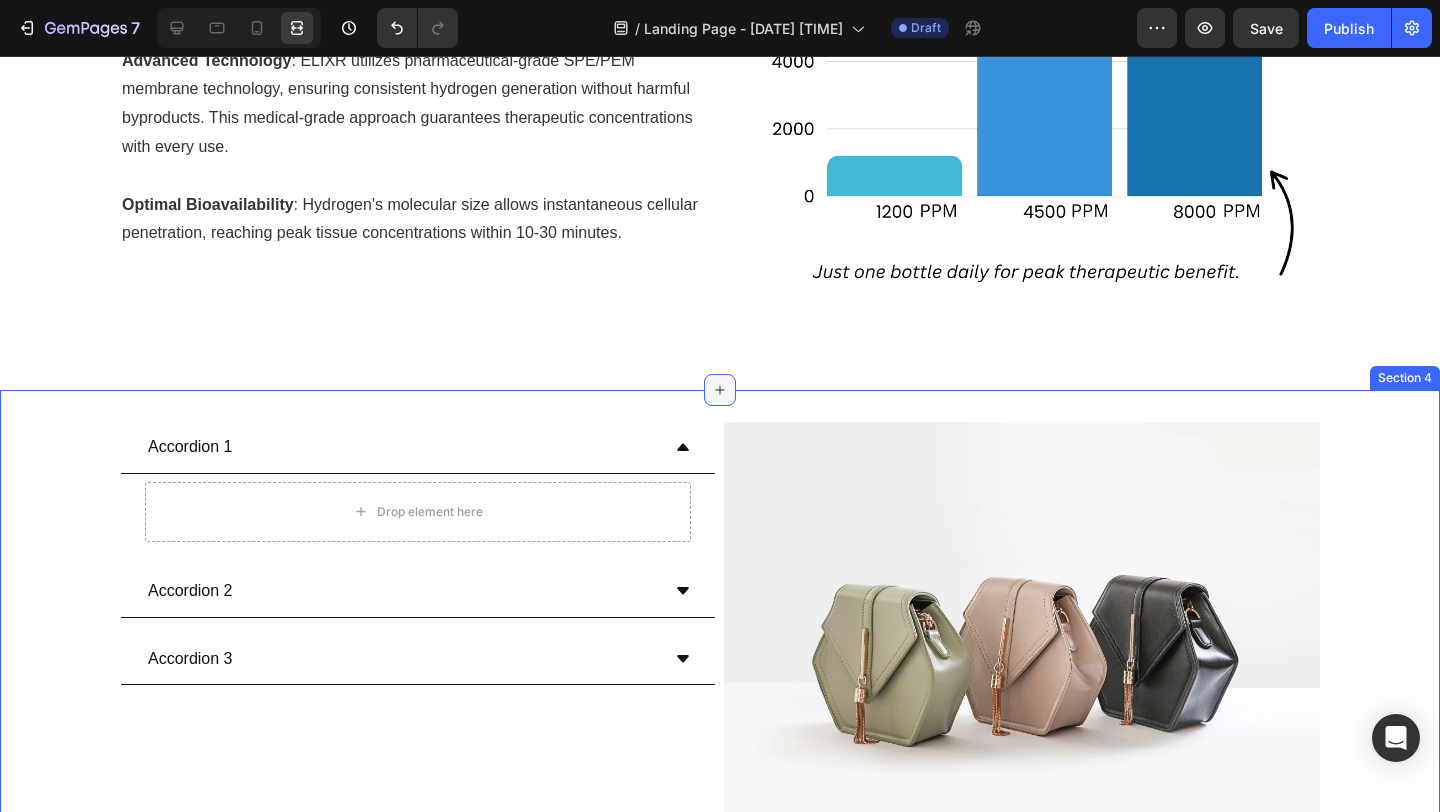 click 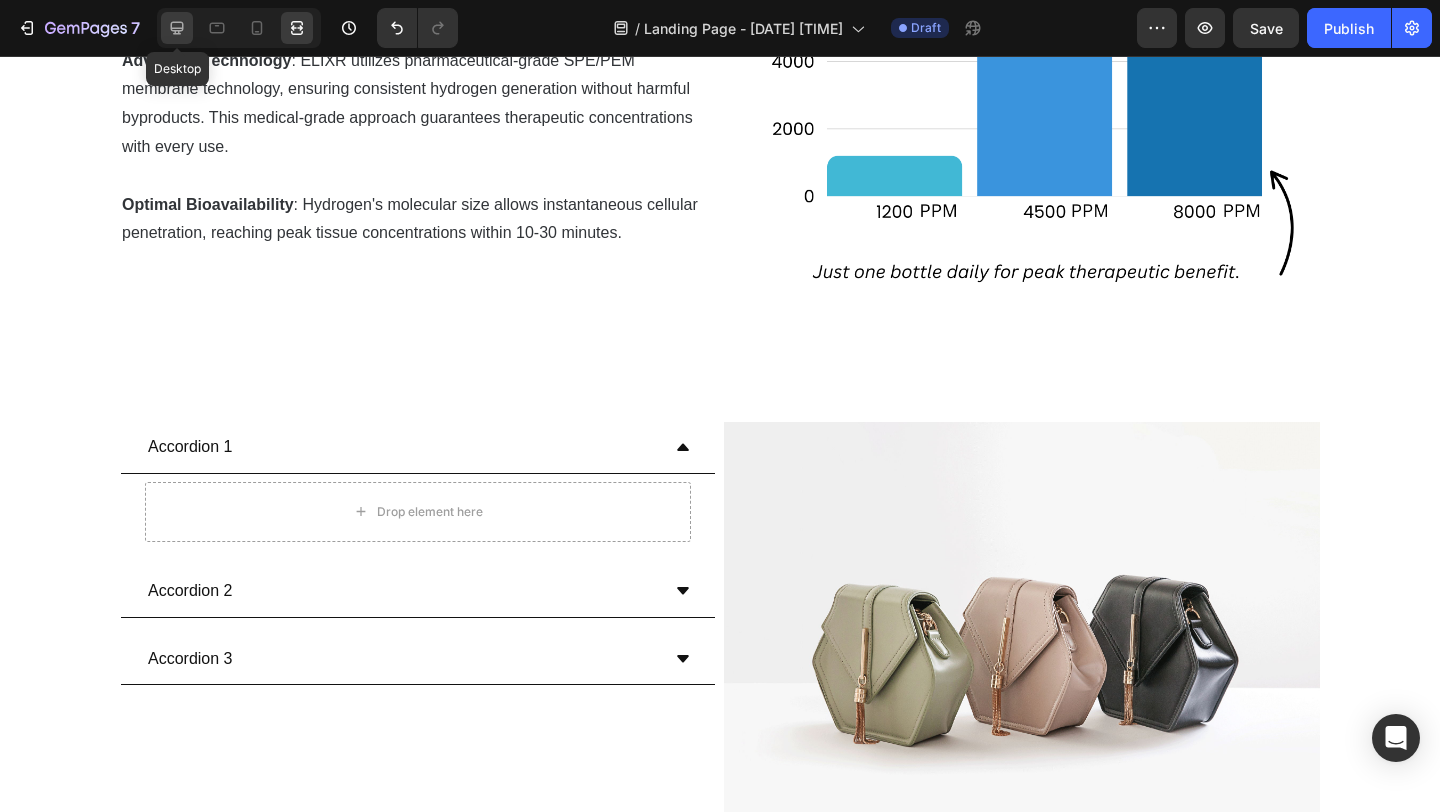 click 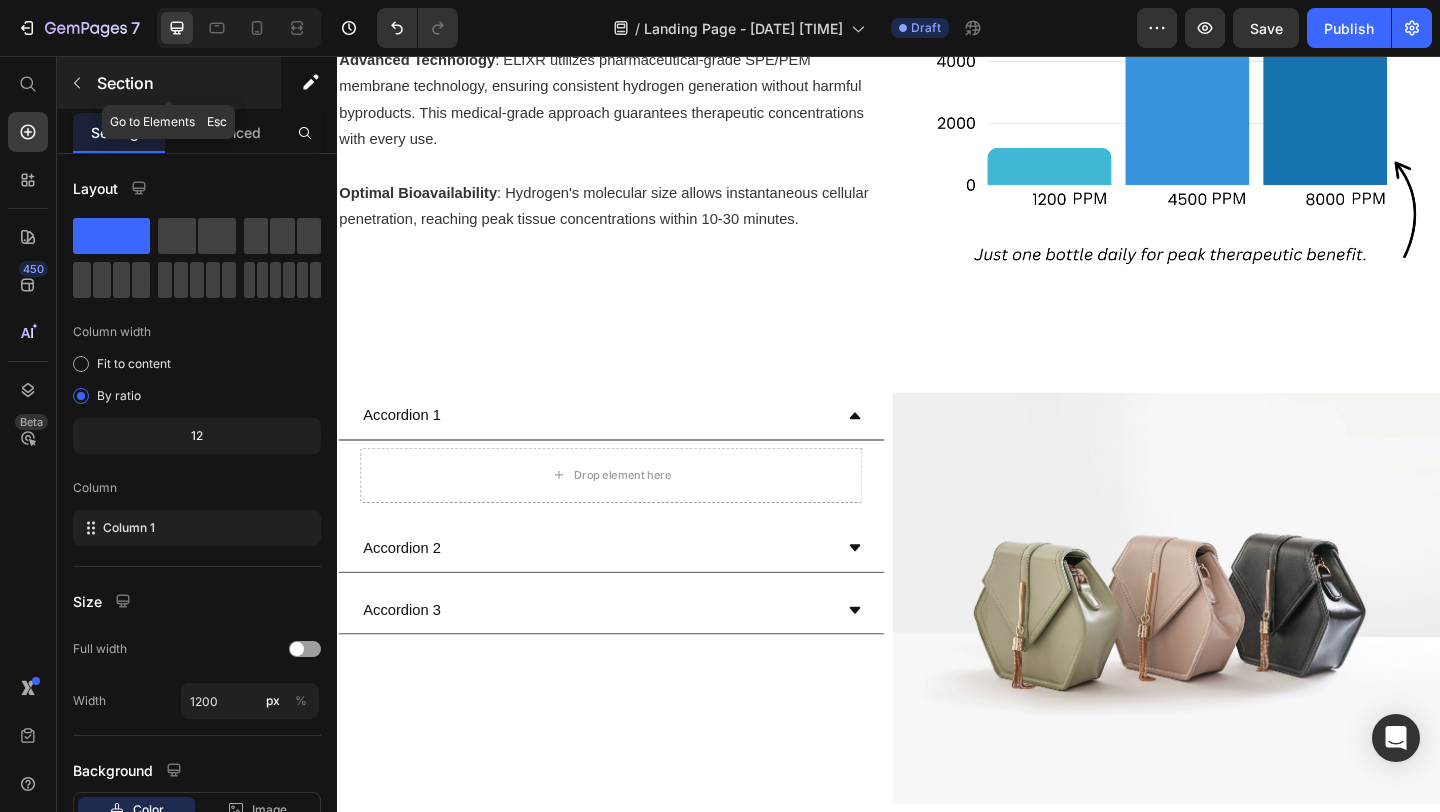 click 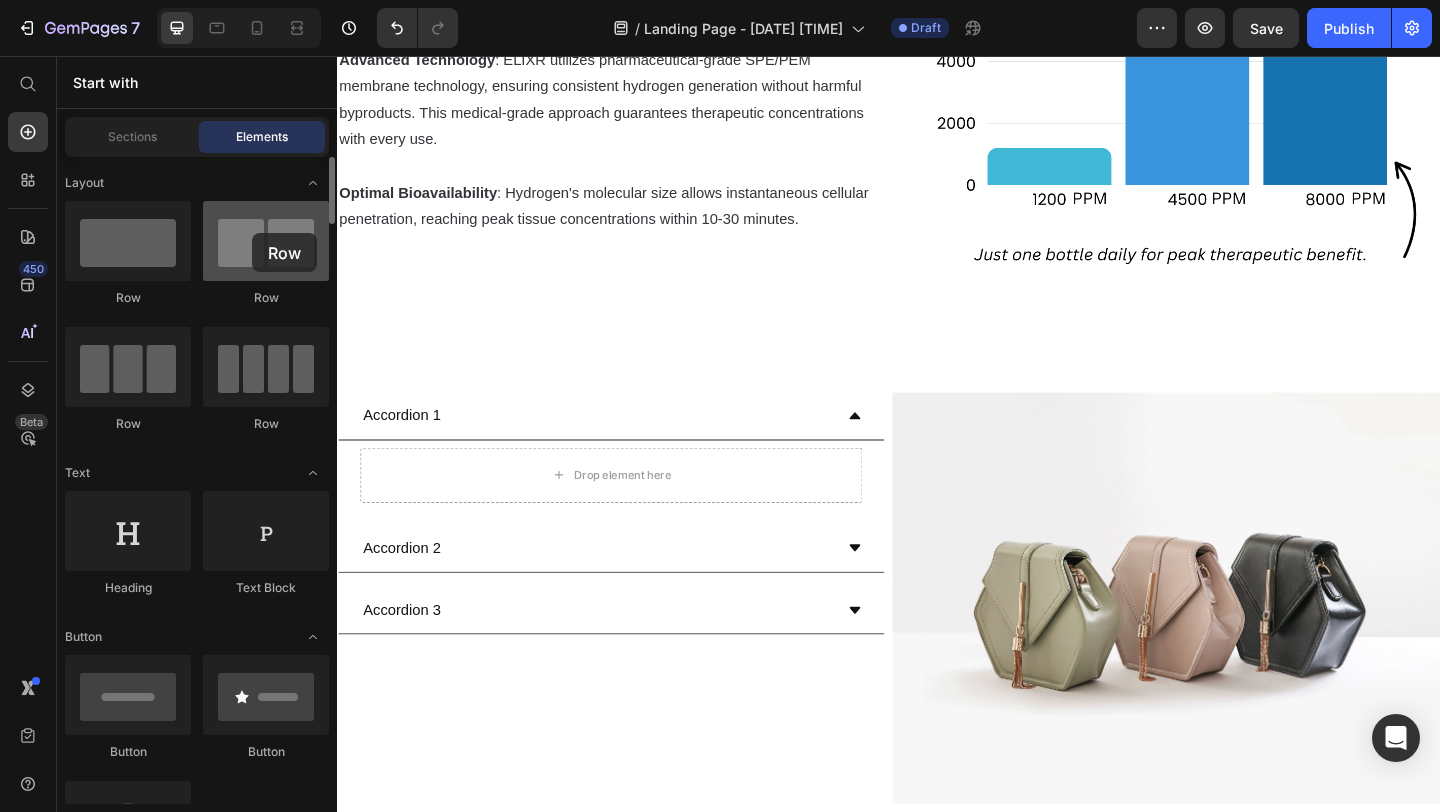 drag, startPoint x: 237, startPoint y: 225, endPoint x: 249, endPoint y: 235, distance: 15.6205 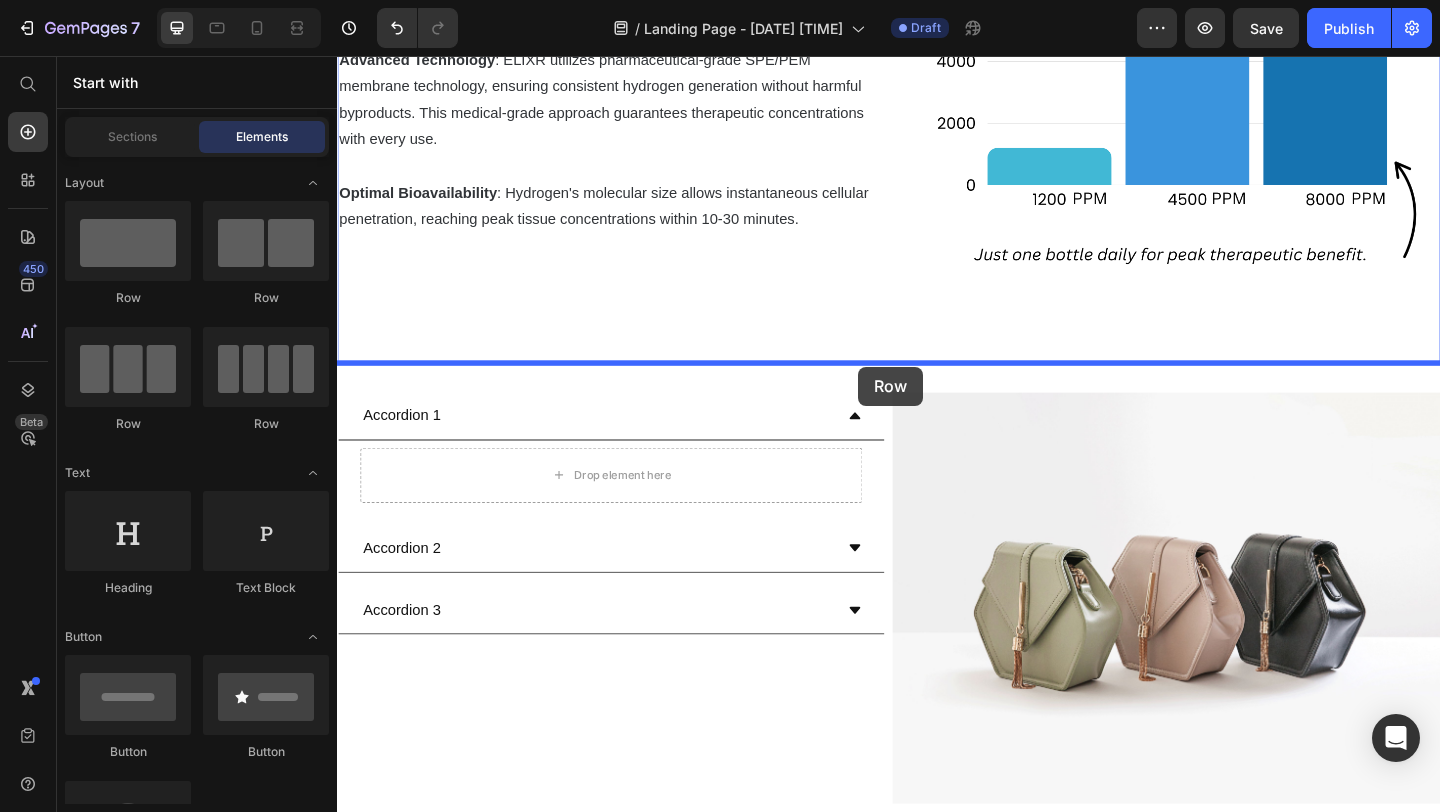 drag, startPoint x: 485, startPoint y: 287, endPoint x: 904, endPoint y: 394, distance: 432.44653 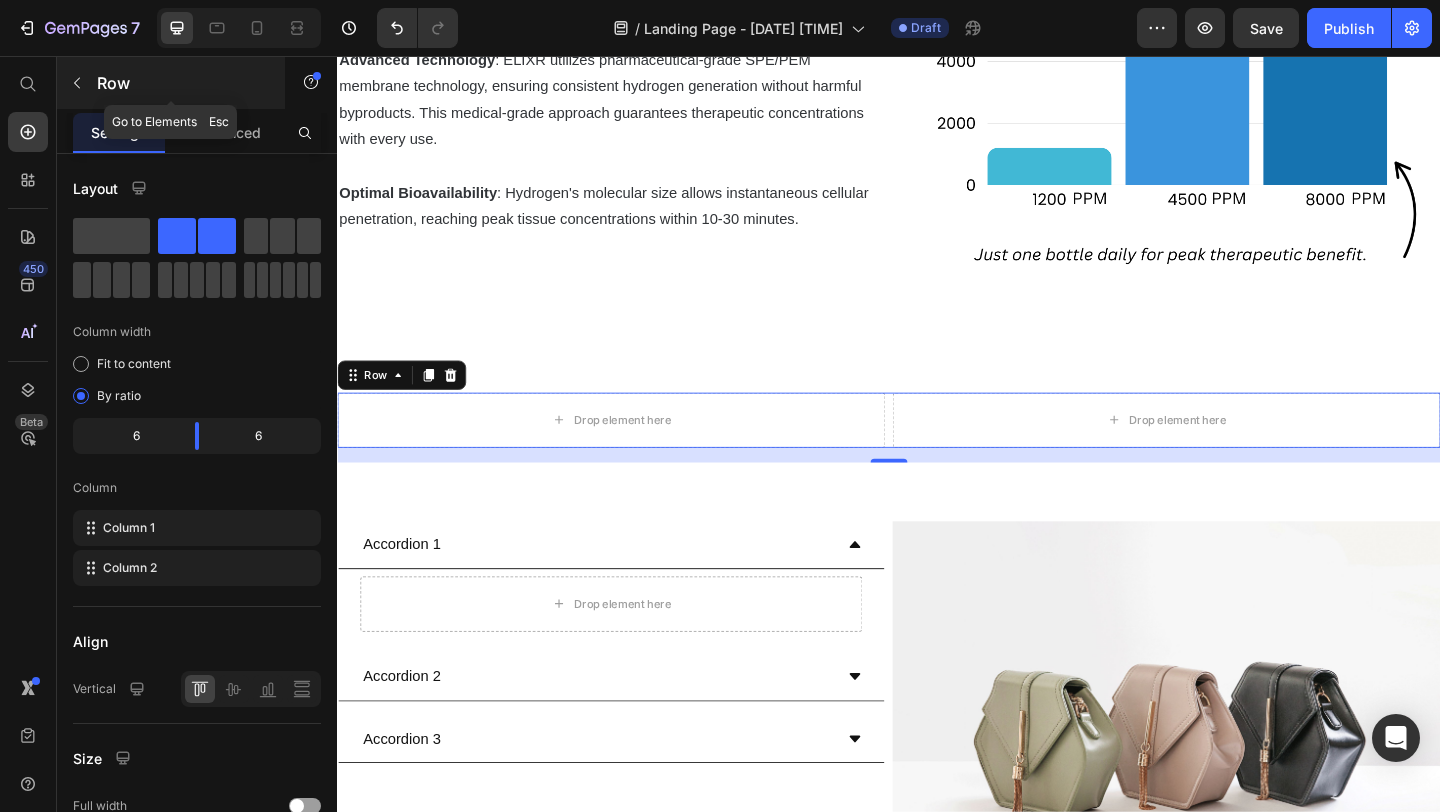 click at bounding box center (77, 83) 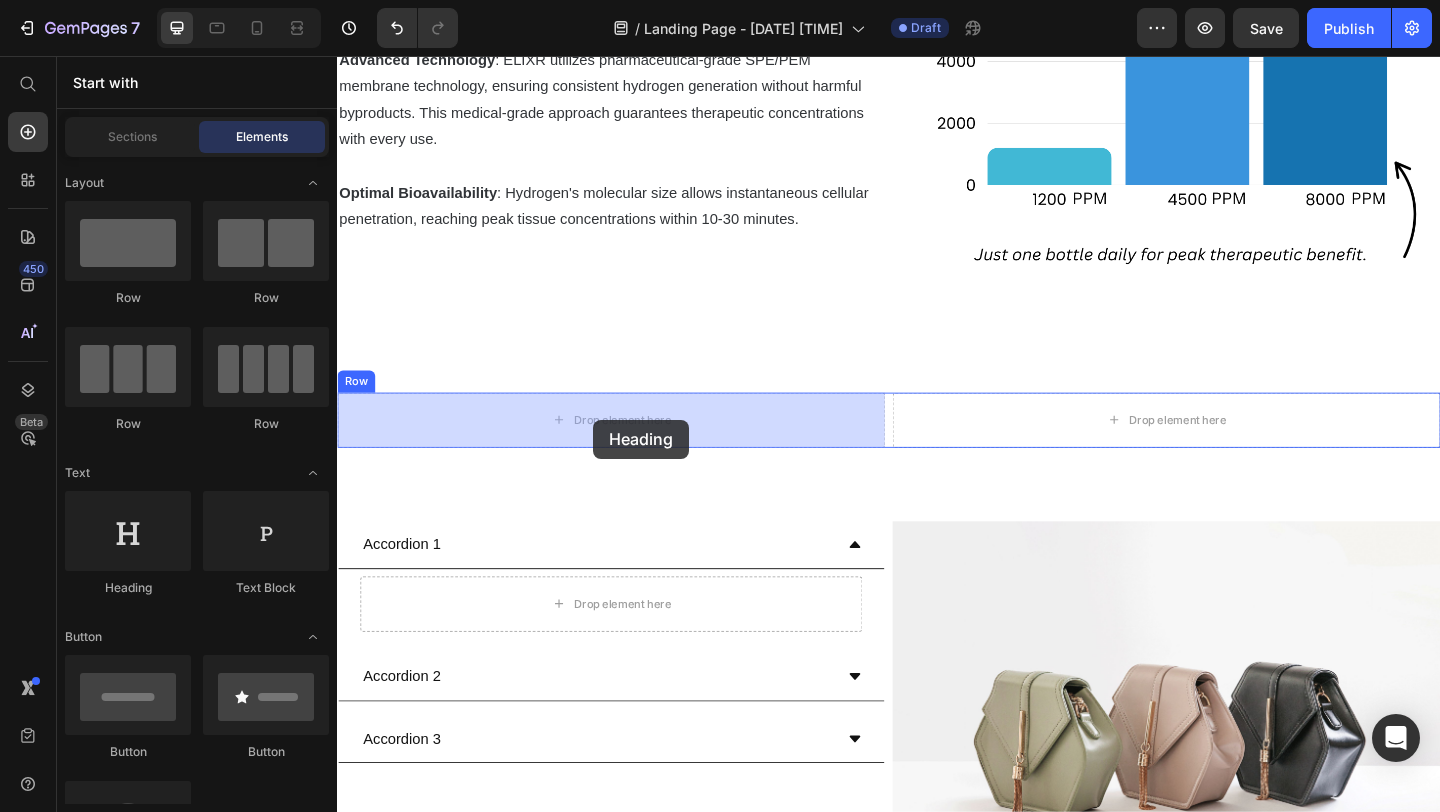 drag, startPoint x: 478, startPoint y: 624, endPoint x: 615, endPoint y: 450, distance: 221.46106 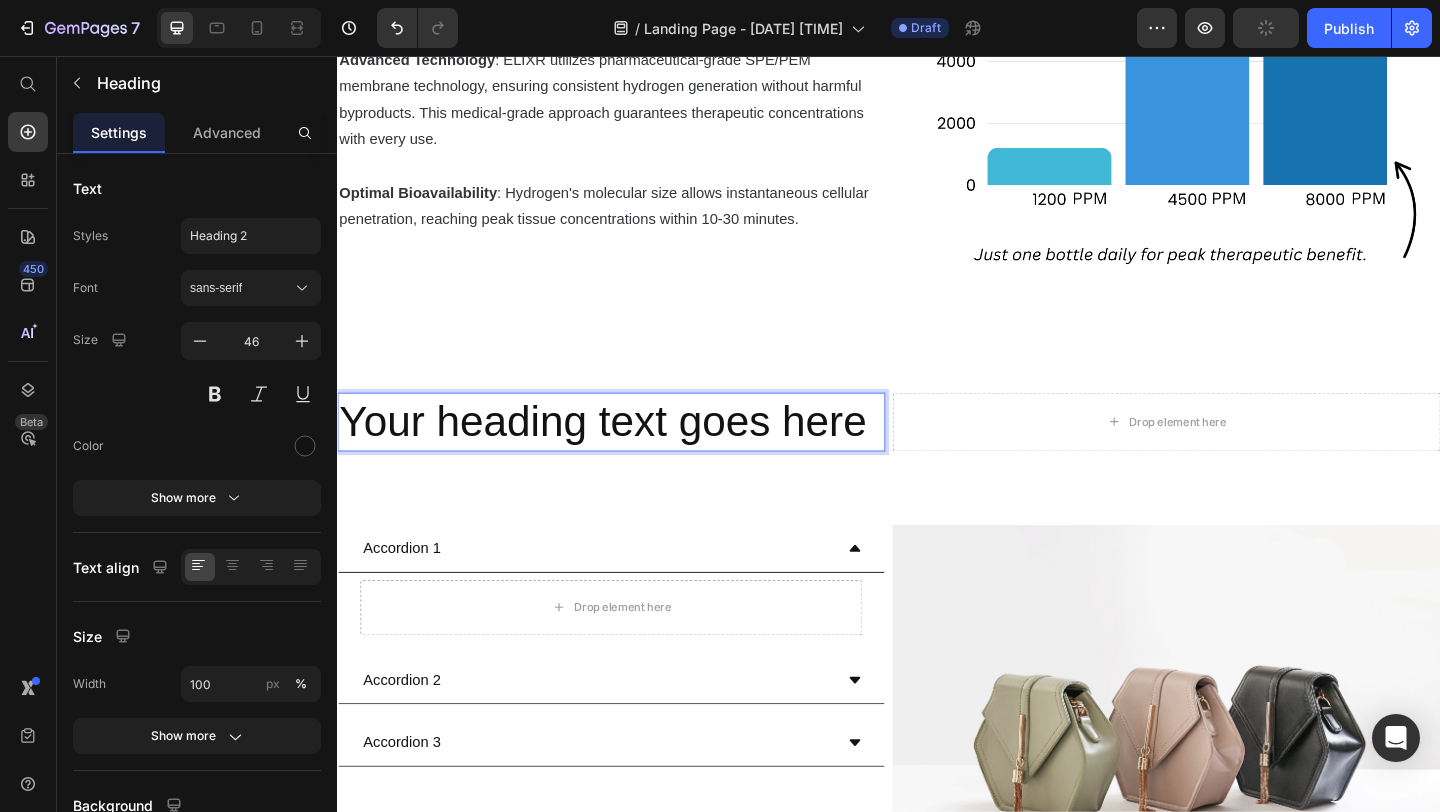 click on "Your heading text goes here" at bounding box center (635, 454) 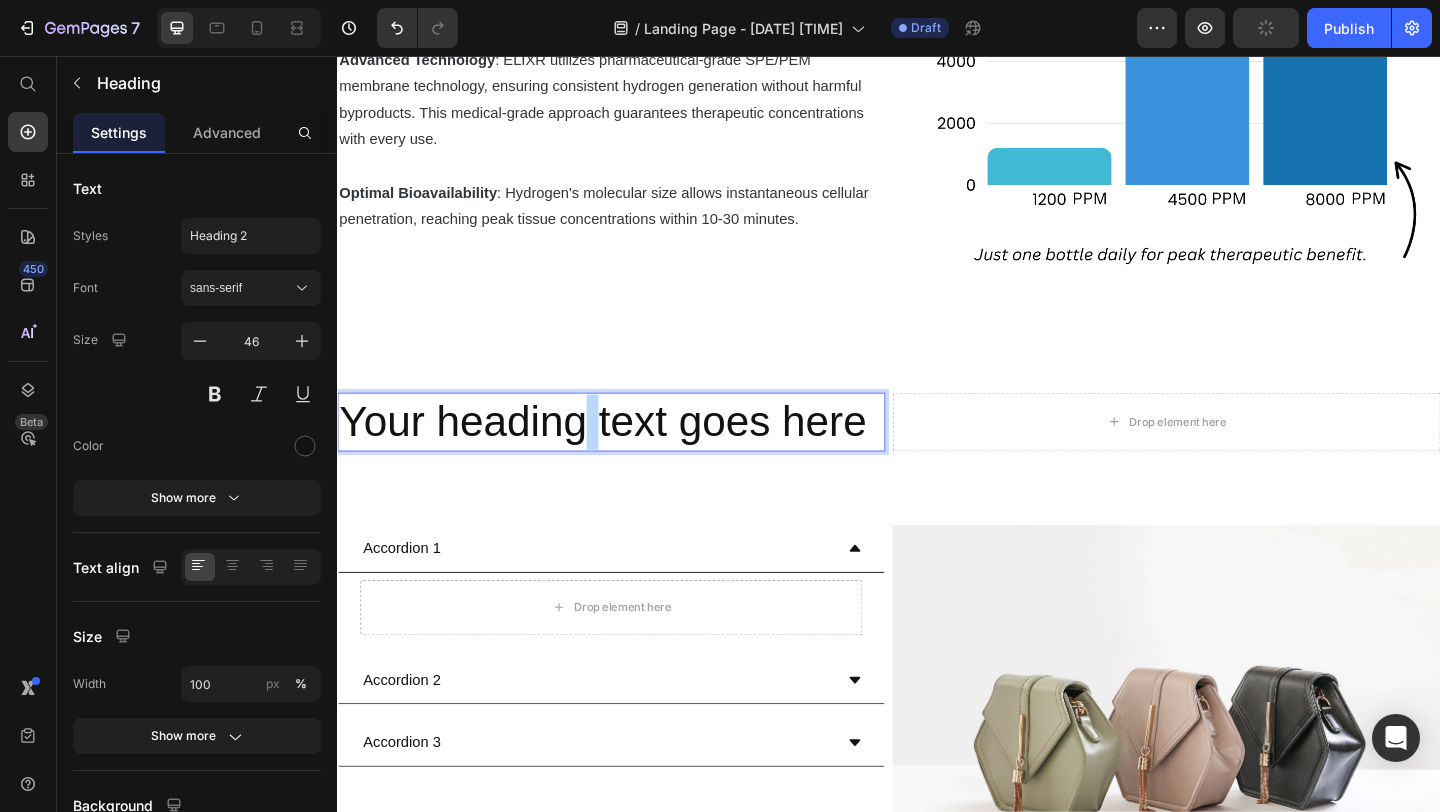 click on "Your heading text goes here" at bounding box center (635, 454) 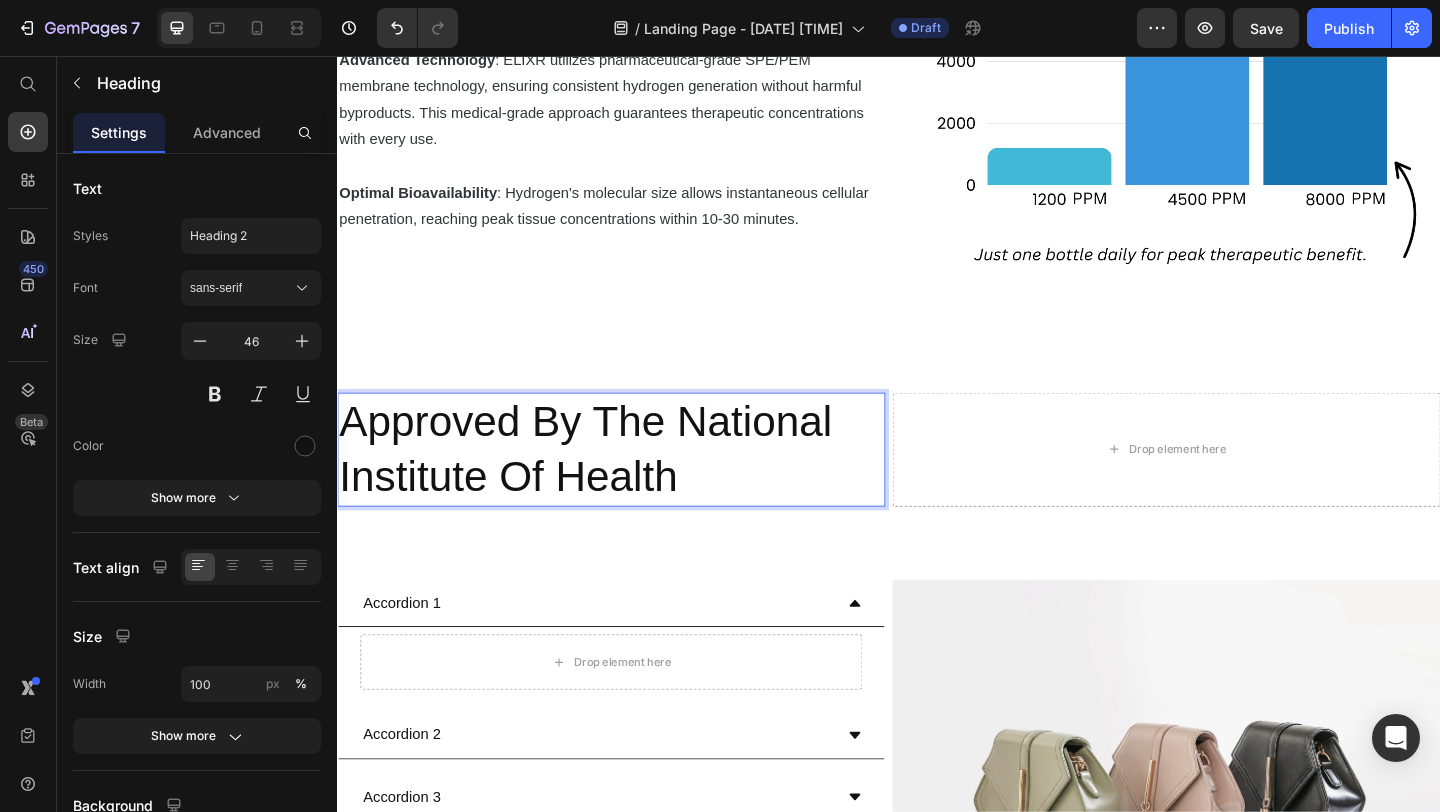 click on "Approved By The National Institute Of Health" at bounding box center (635, 484) 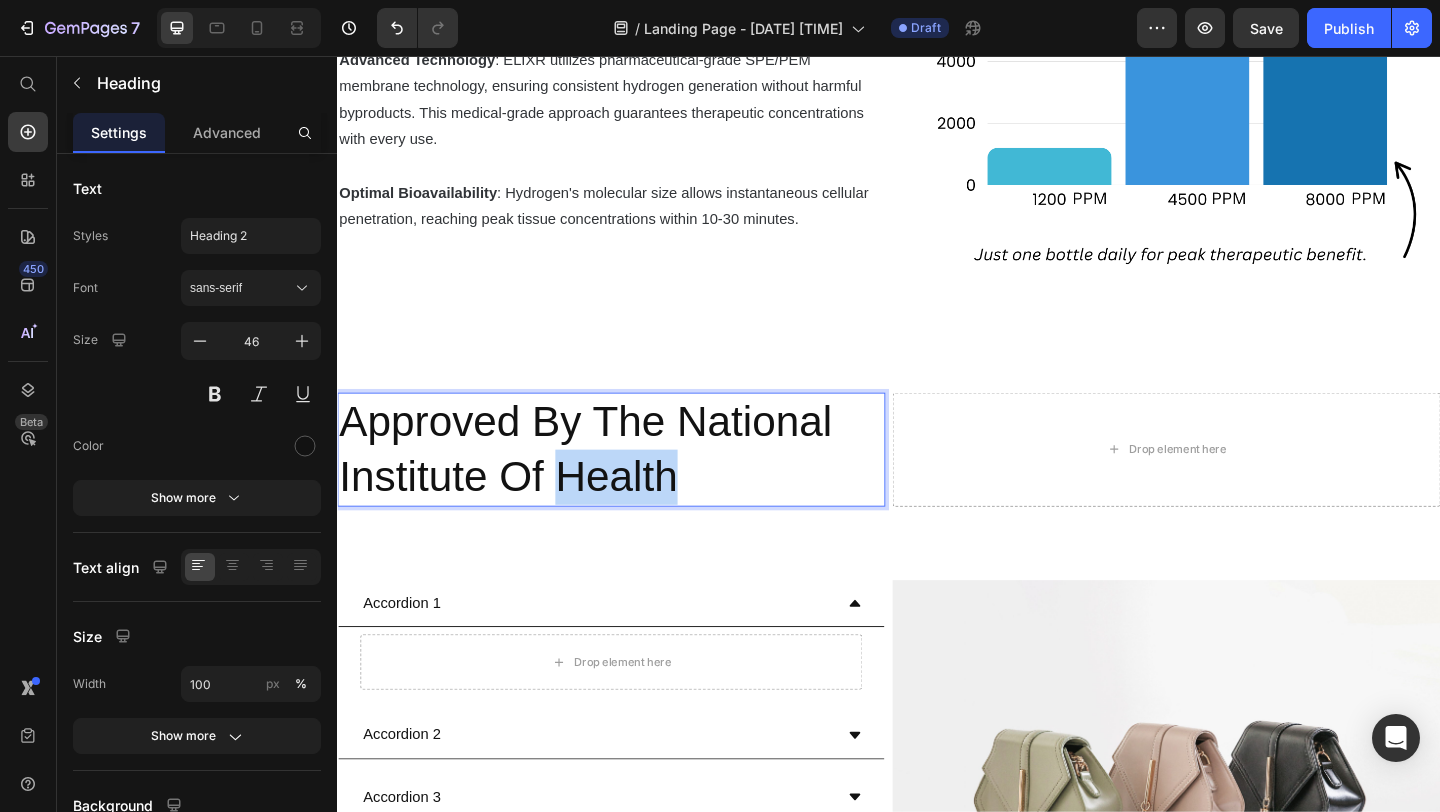 click on "Approved By The National Institute Of Health" at bounding box center [635, 484] 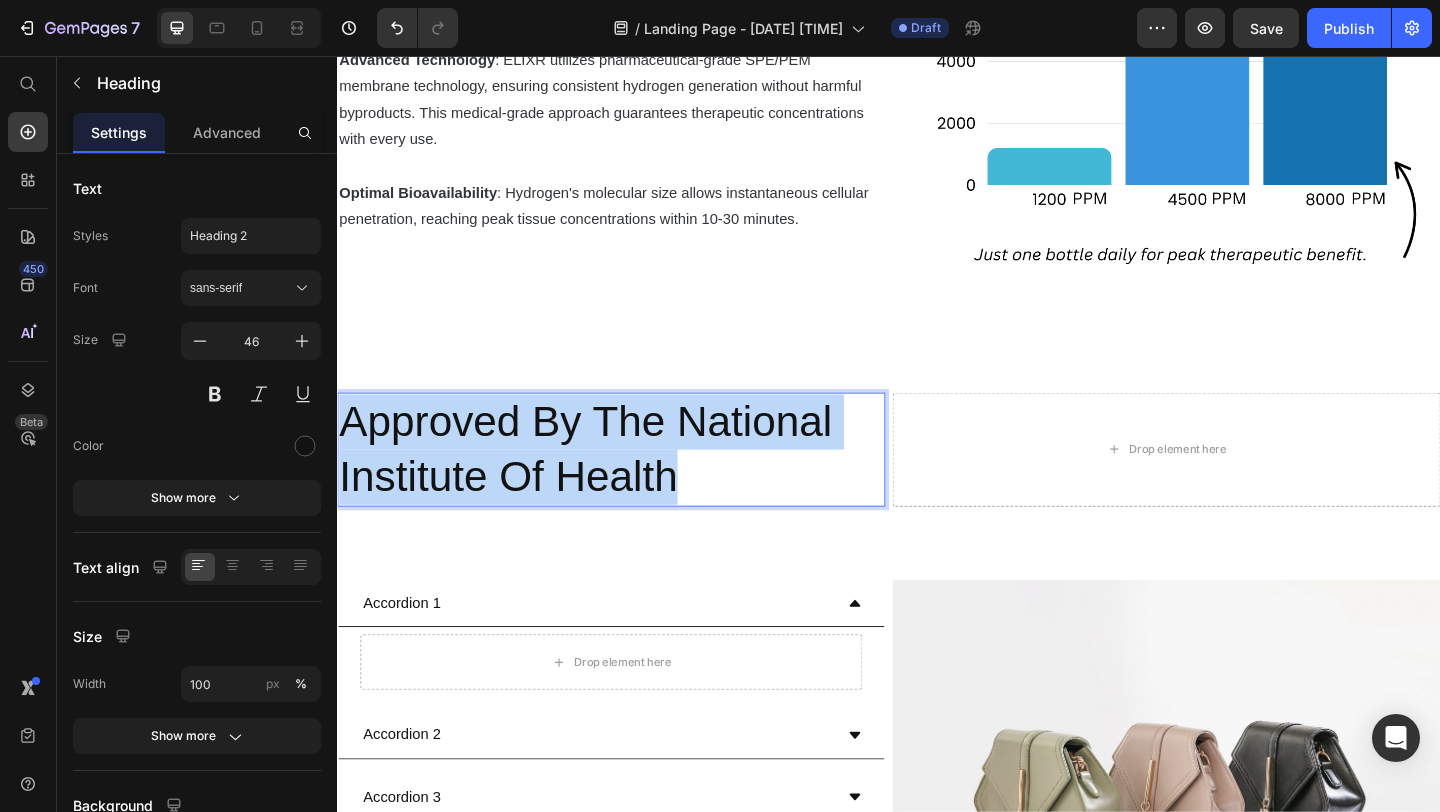 click on "Approved By The National Institute Of Health" at bounding box center [635, 484] 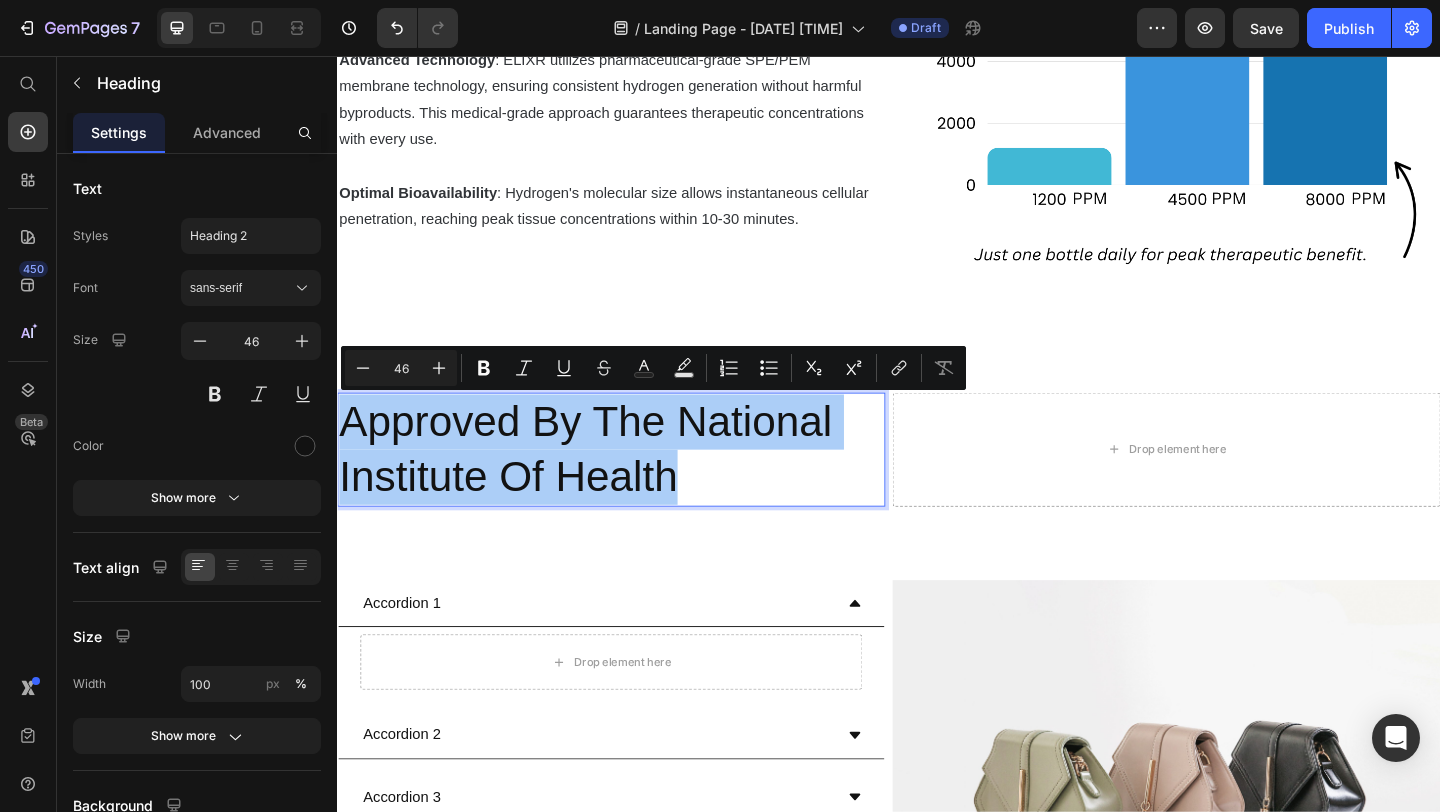 click on "Minus 46 Plus Bold Italic Underline       Strikethrough
Text Color
Text Background Color Numbered List Bulleted List Subscript Superscript       link Remove Format" at bounding box center (653, 368) 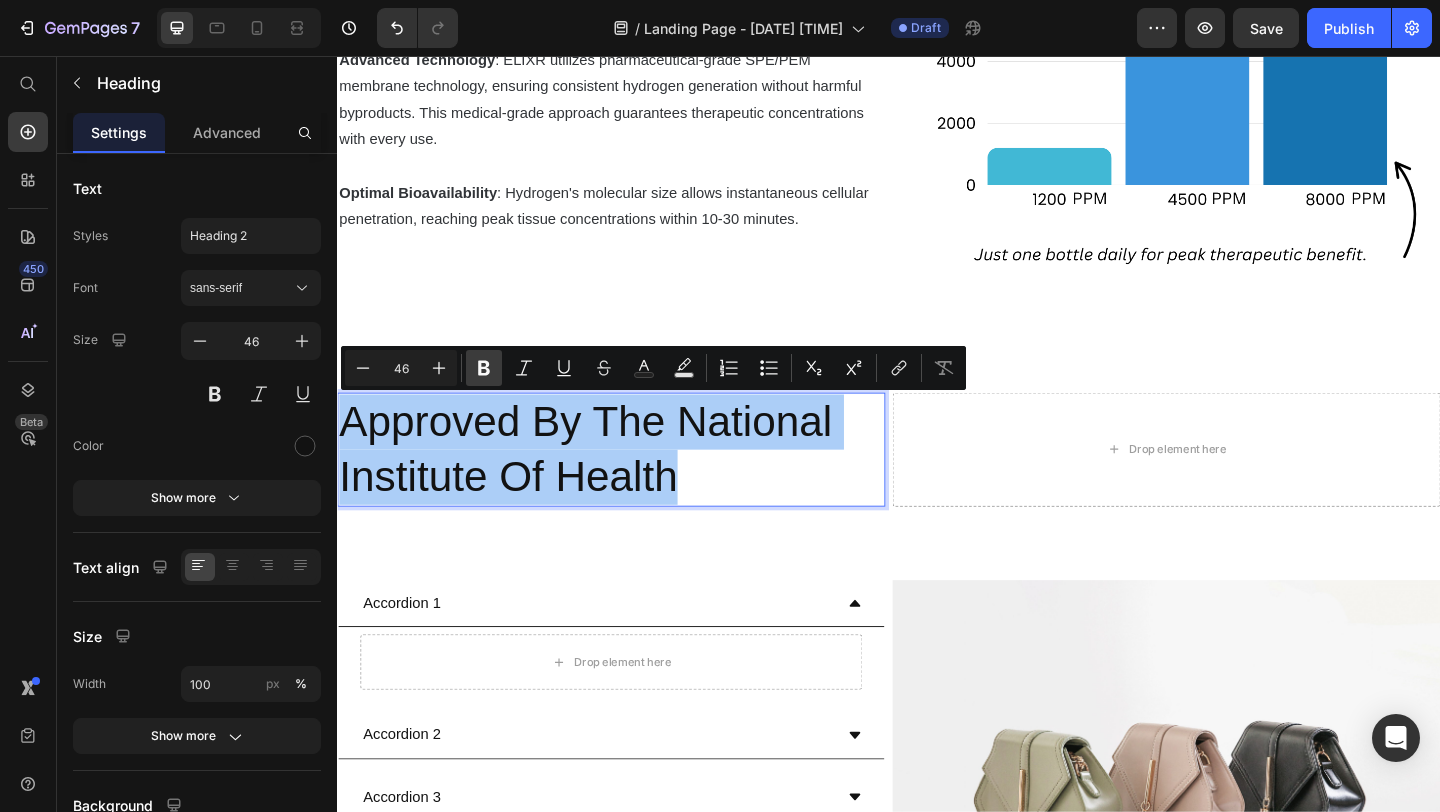 click 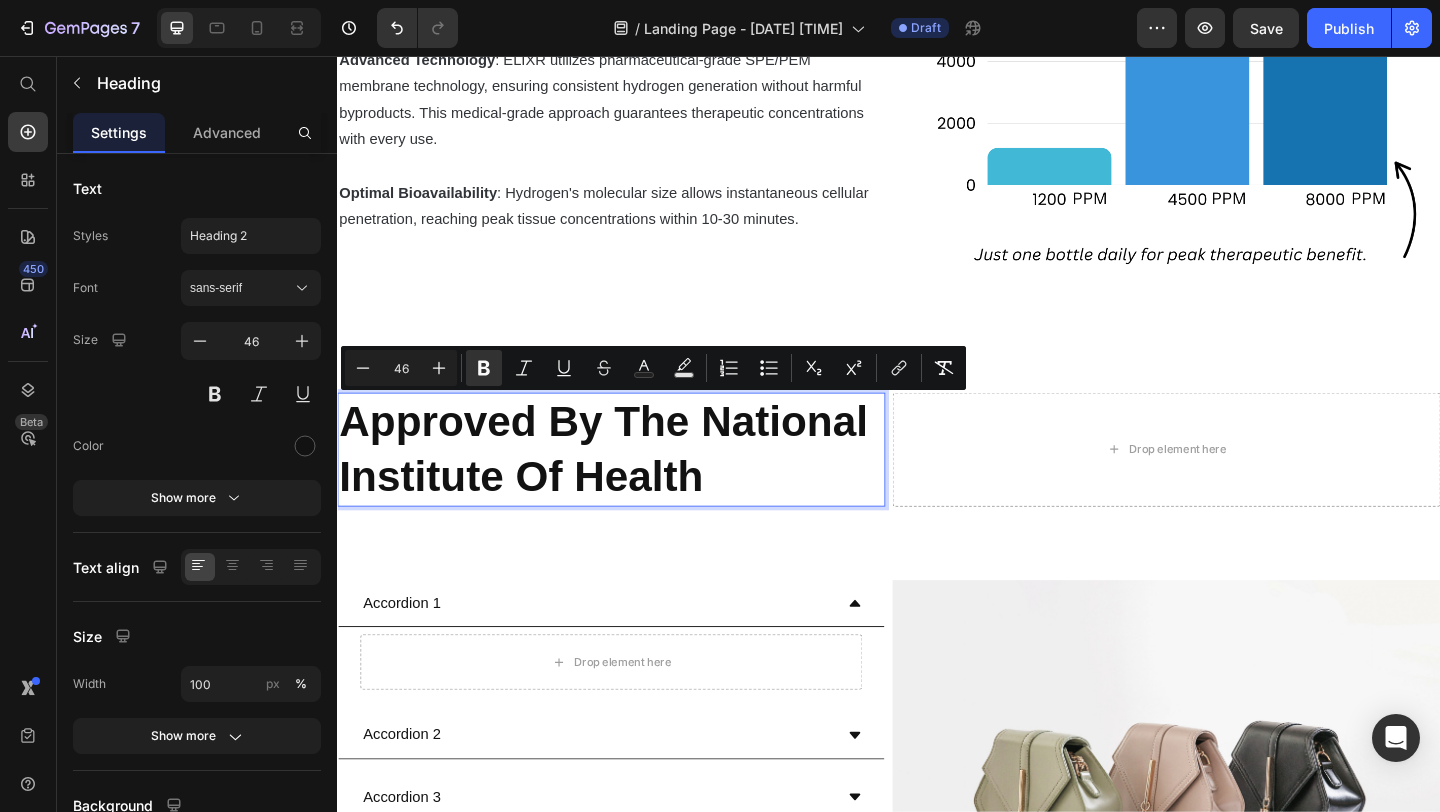 click on "Hydrogen Performance Text Block ELIXR'S SCIENTIFIC ADVANTAGE: 8000 PPM Heading Maximum Therapeutic Impact : Clinical research establishes 1.2-1.6 PPM as the minimum therapeutic threshold. ELIXR's unprecedented 8,000 PPM concentration delivers maximum therapeutic benefits—over 4x higher than competing devices. Advanced Technology : ELIXR utilizes pharmaceutical-grade SPE/PEM membrane technology, ensuring consistent hydrogen generation without harmful byproducts. This medical-grade approach guarantees therapeutic concentrations with every use. Optimal Bioavailability : Hydrogen's molecular size allows instantaneous cellular penetration, reaching peak tissue concentrations within 10-[TIME] minutes. Text Block Image Row" at bounding box center [937, 52] 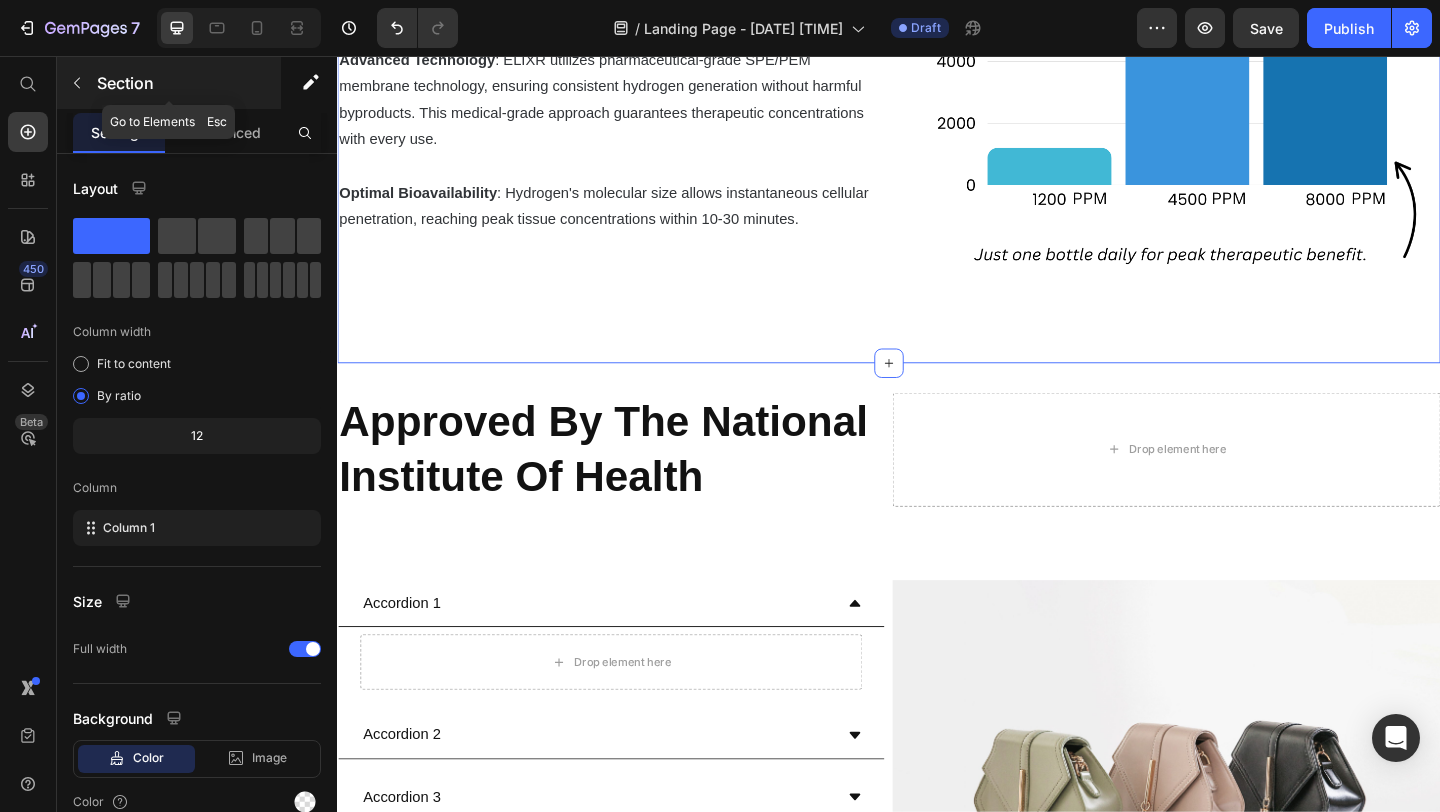 click on "Section" at bounding box center [169, 83] 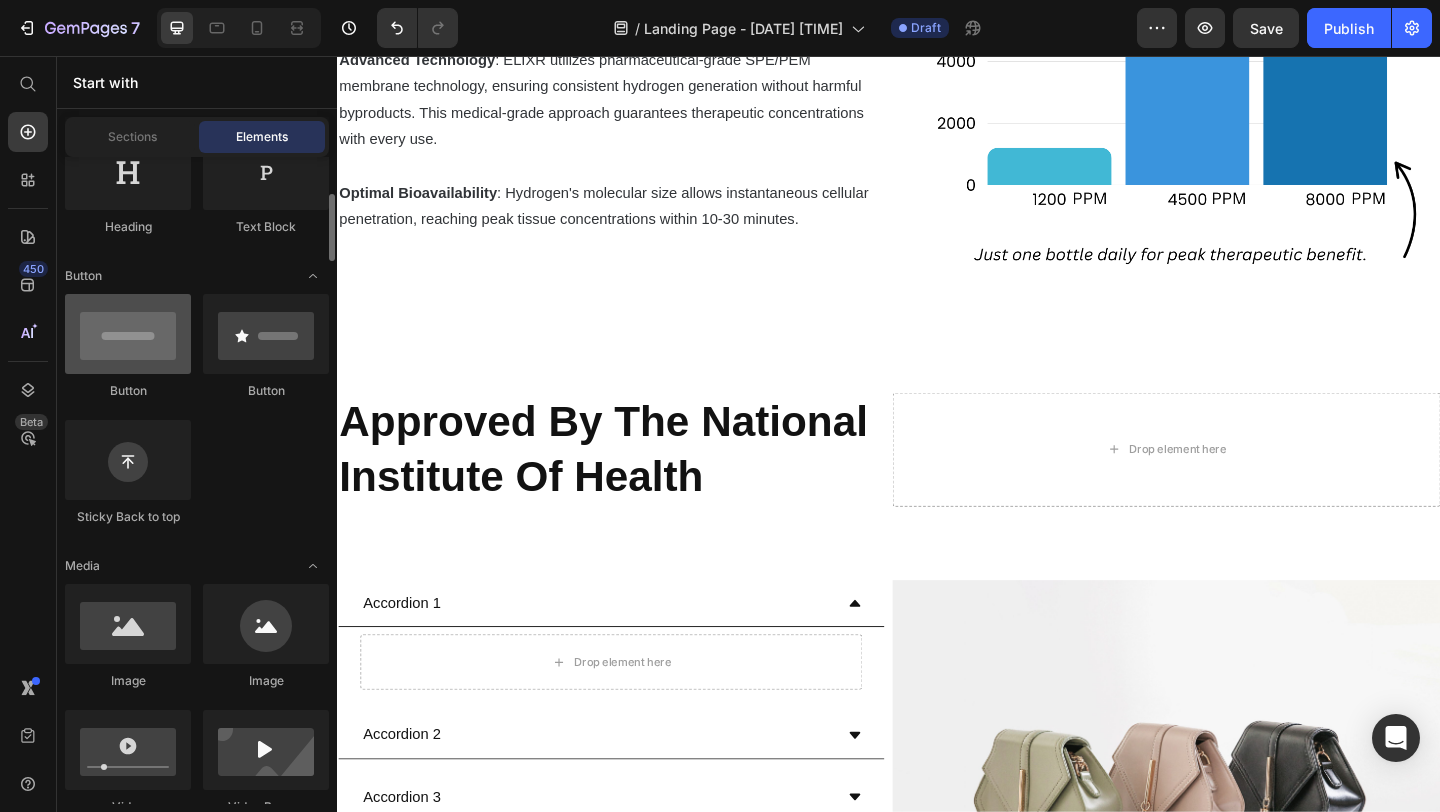 scroll, scrollTop: 362, scrollLeft: 0, axis: vertical 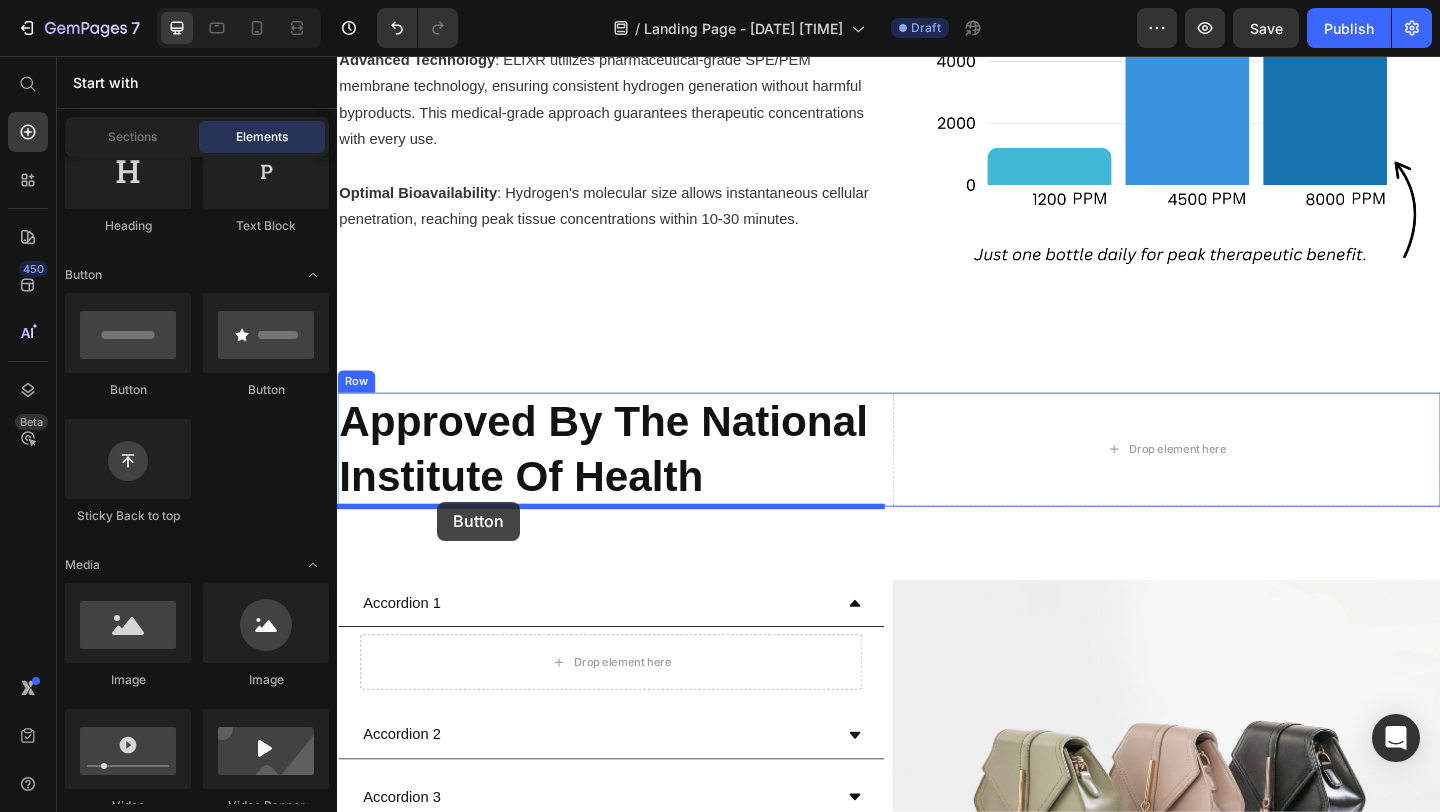 drag, startPoint x: 453, startPoint y: 402, endPoint x: 446, endPoint y: 541, distance: 139.17615 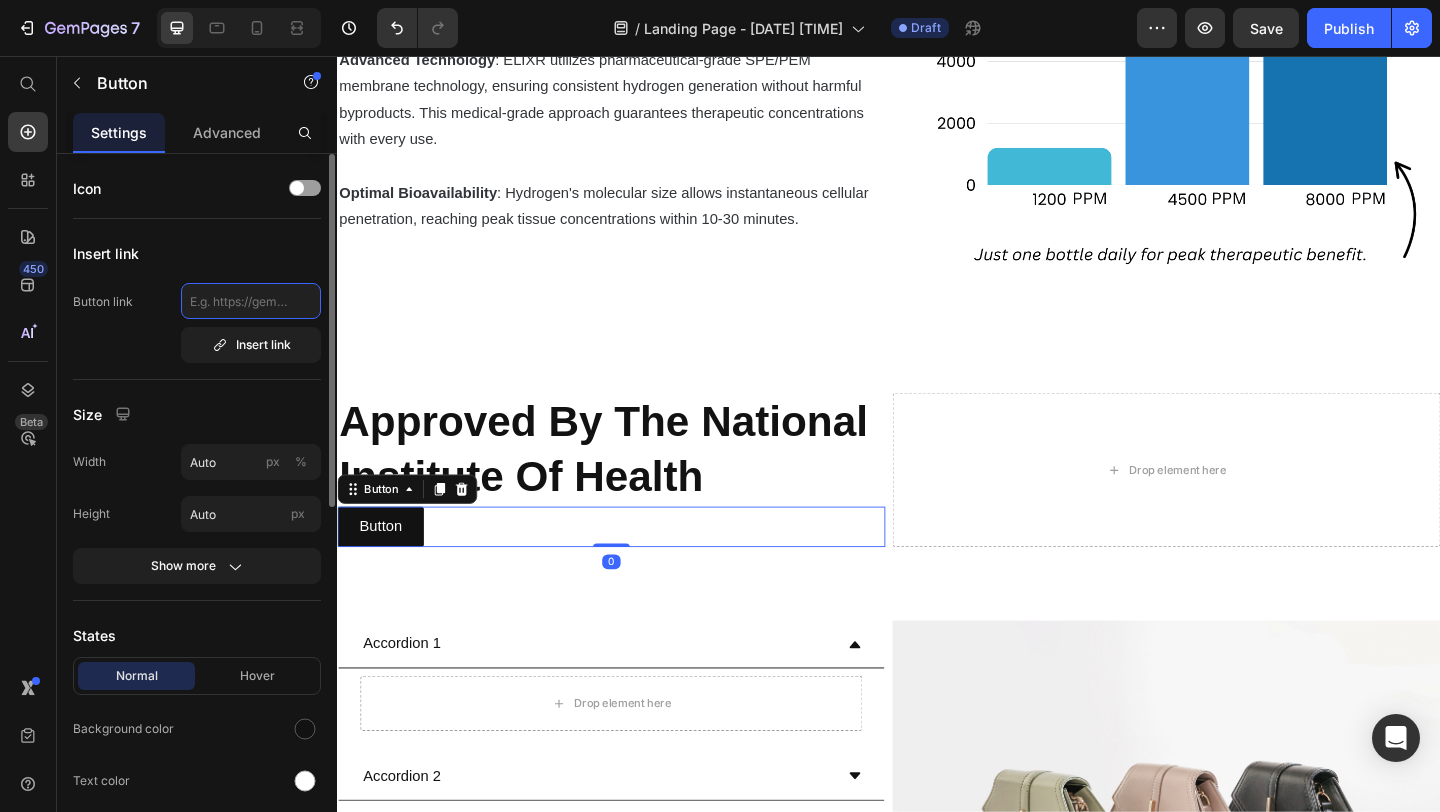 click 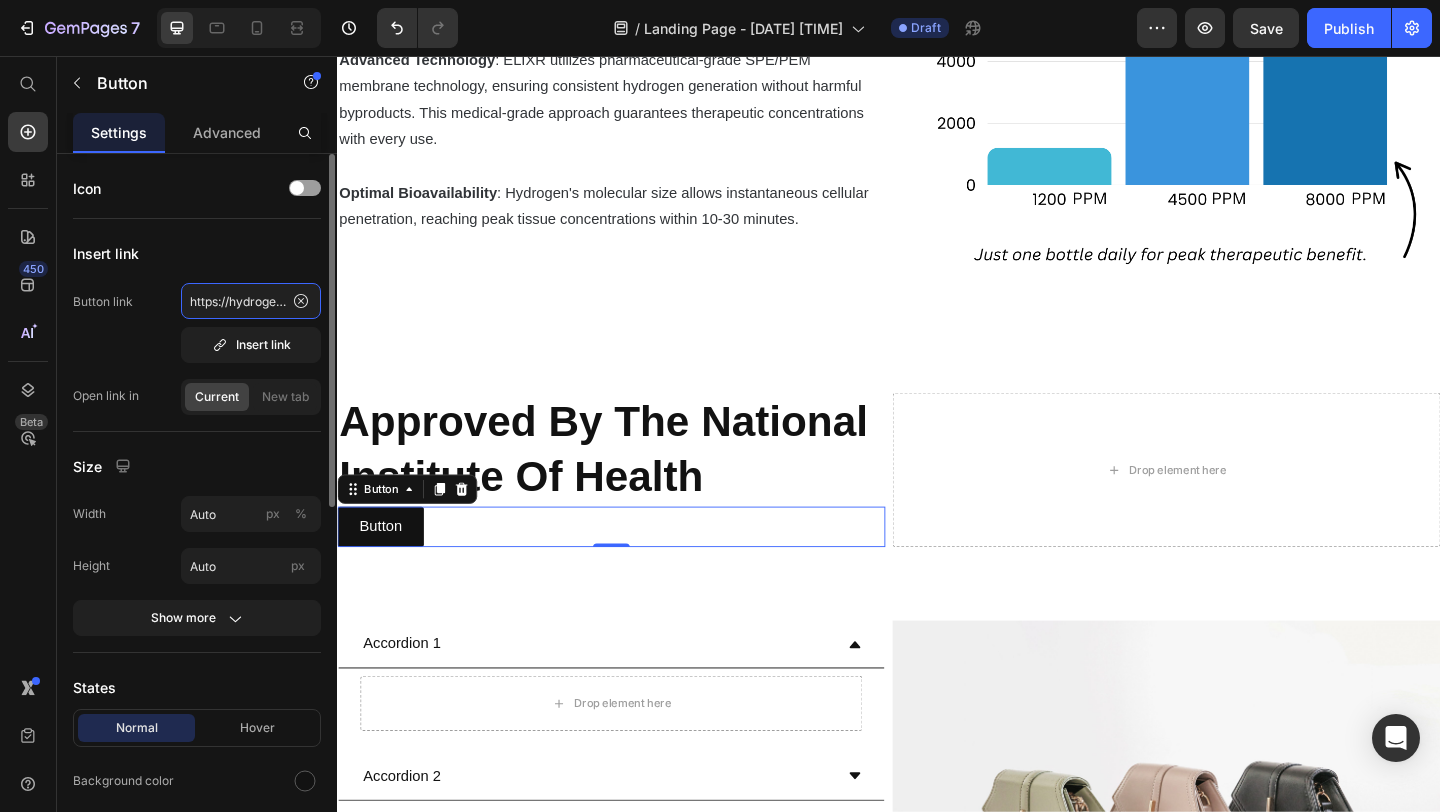 scroll, scrollTop: 0, scrollLeft: 447, axis: horizontal 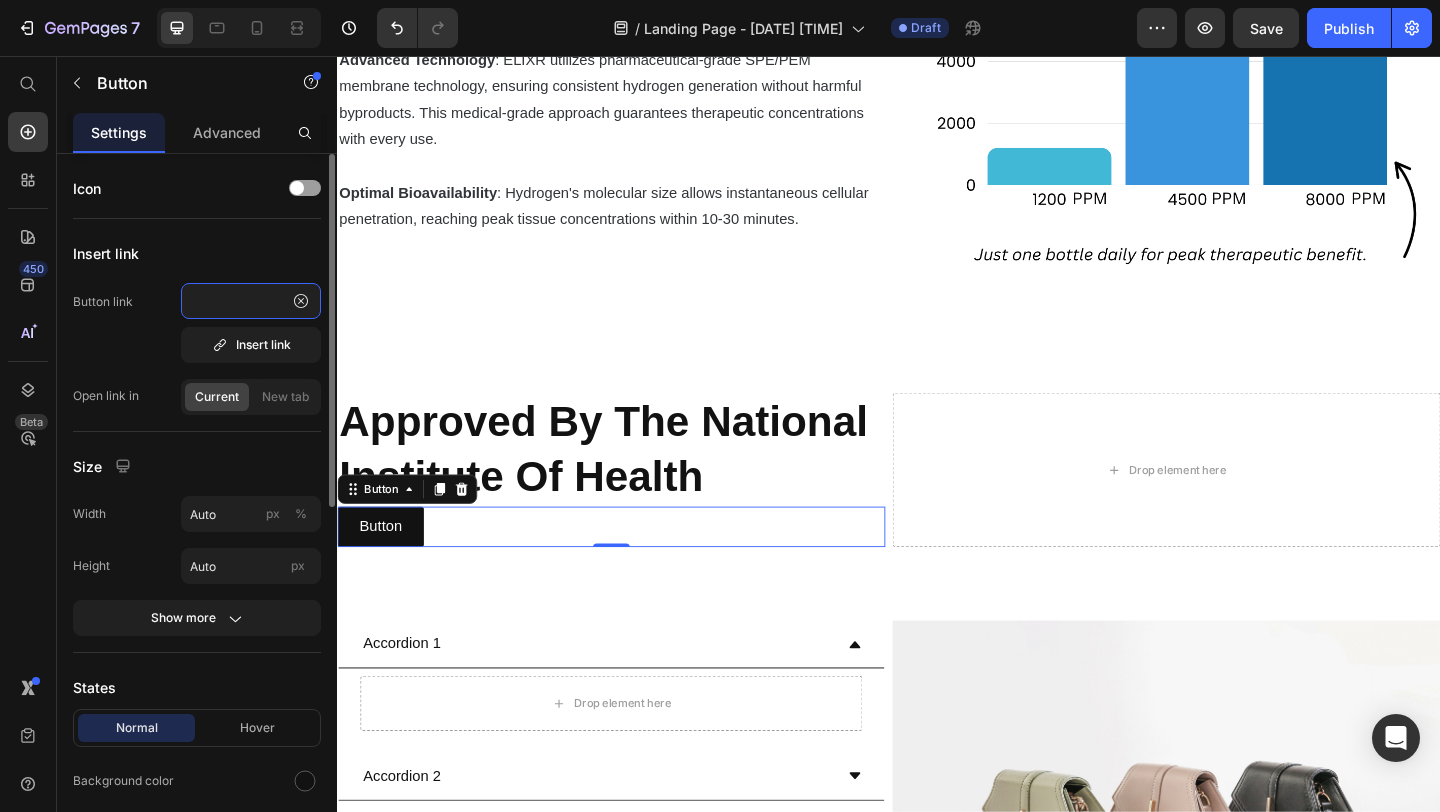 click on "https://hydrogenwaterstudies.com/search_result?title=&tertiary_topic=Hydrogen-Rich%20Water" 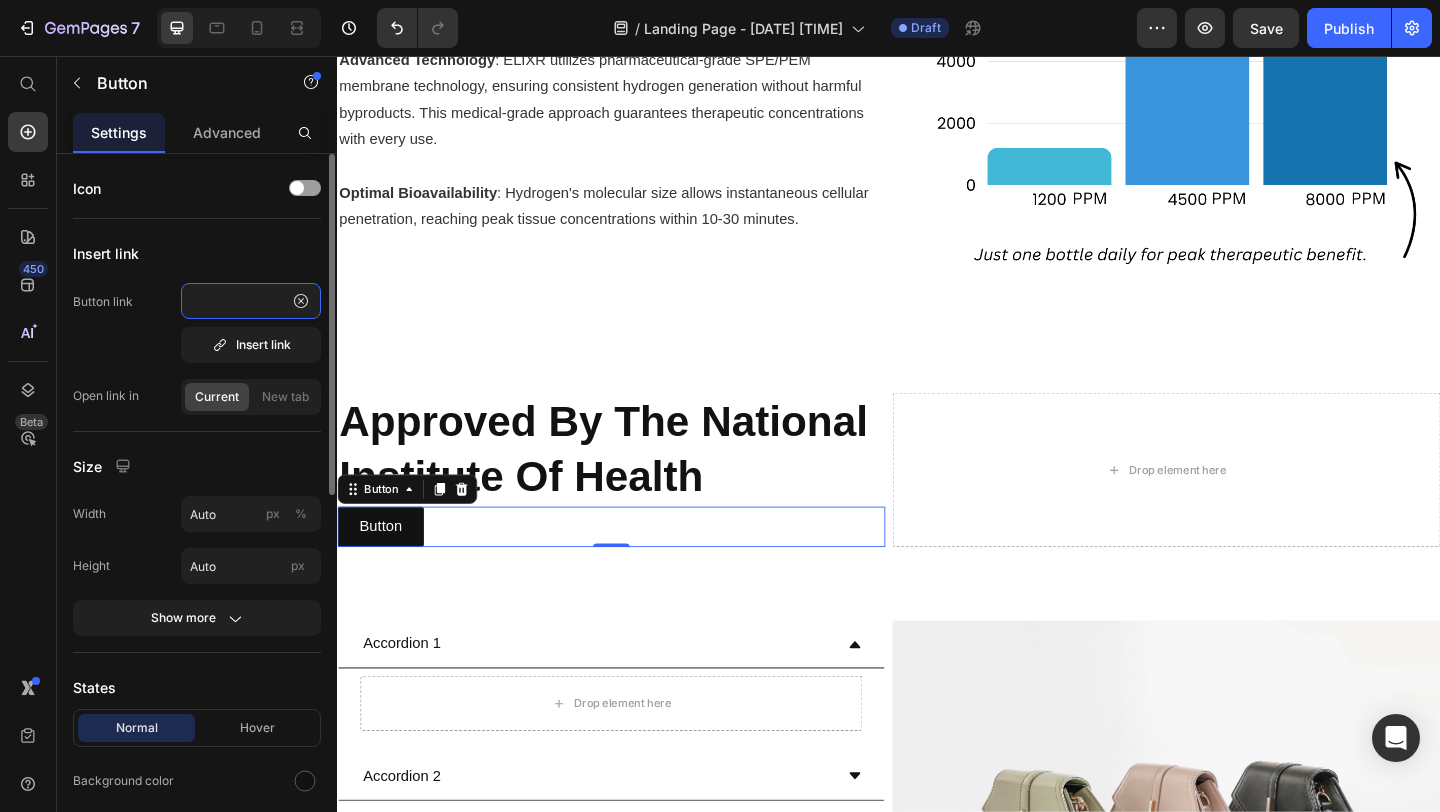 type on "https://hydrogenwaterstudies.com/search_result?title=&tertiary_topic=Hydrogen-Rich%20Water" 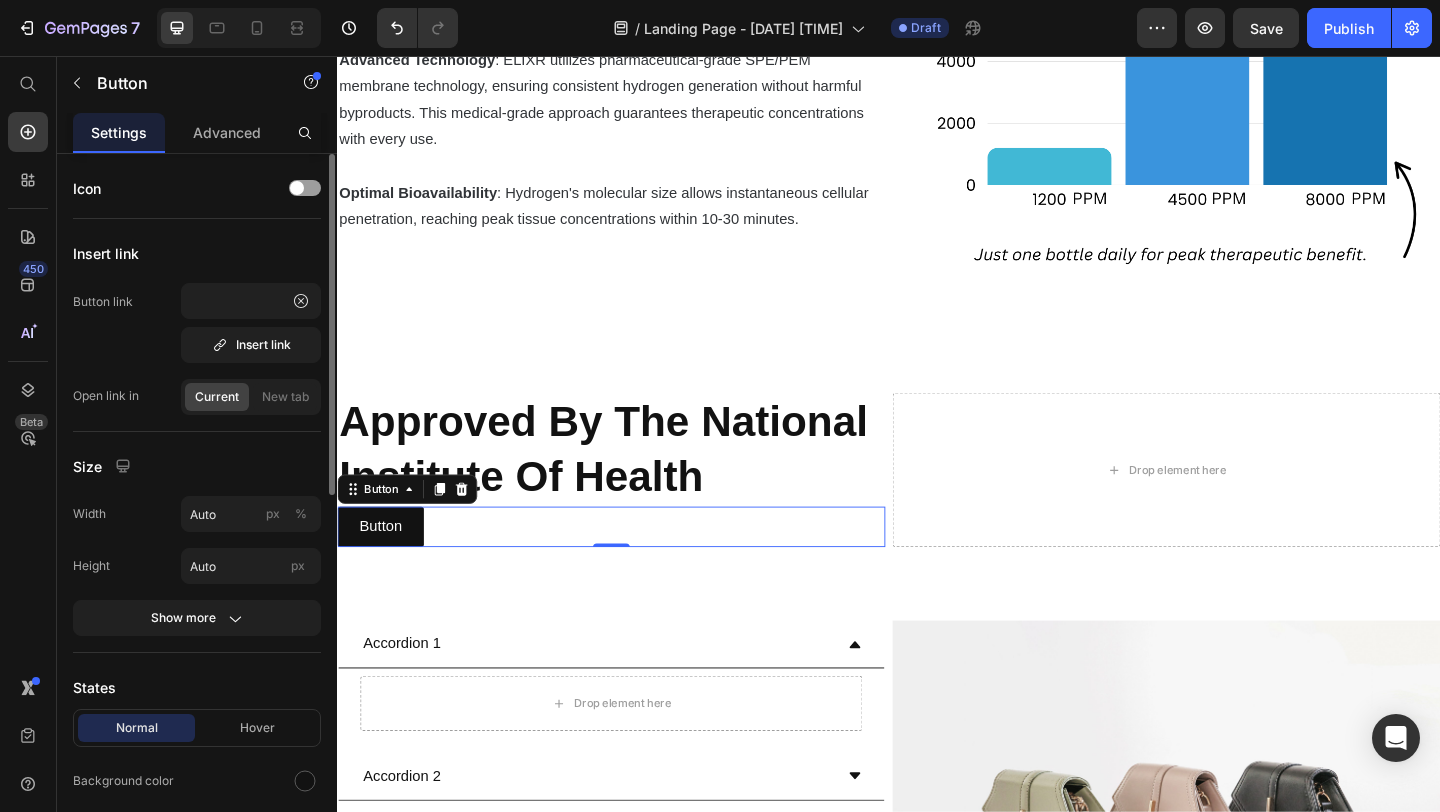 click on "Insert link" at bounding box center (197, 253) 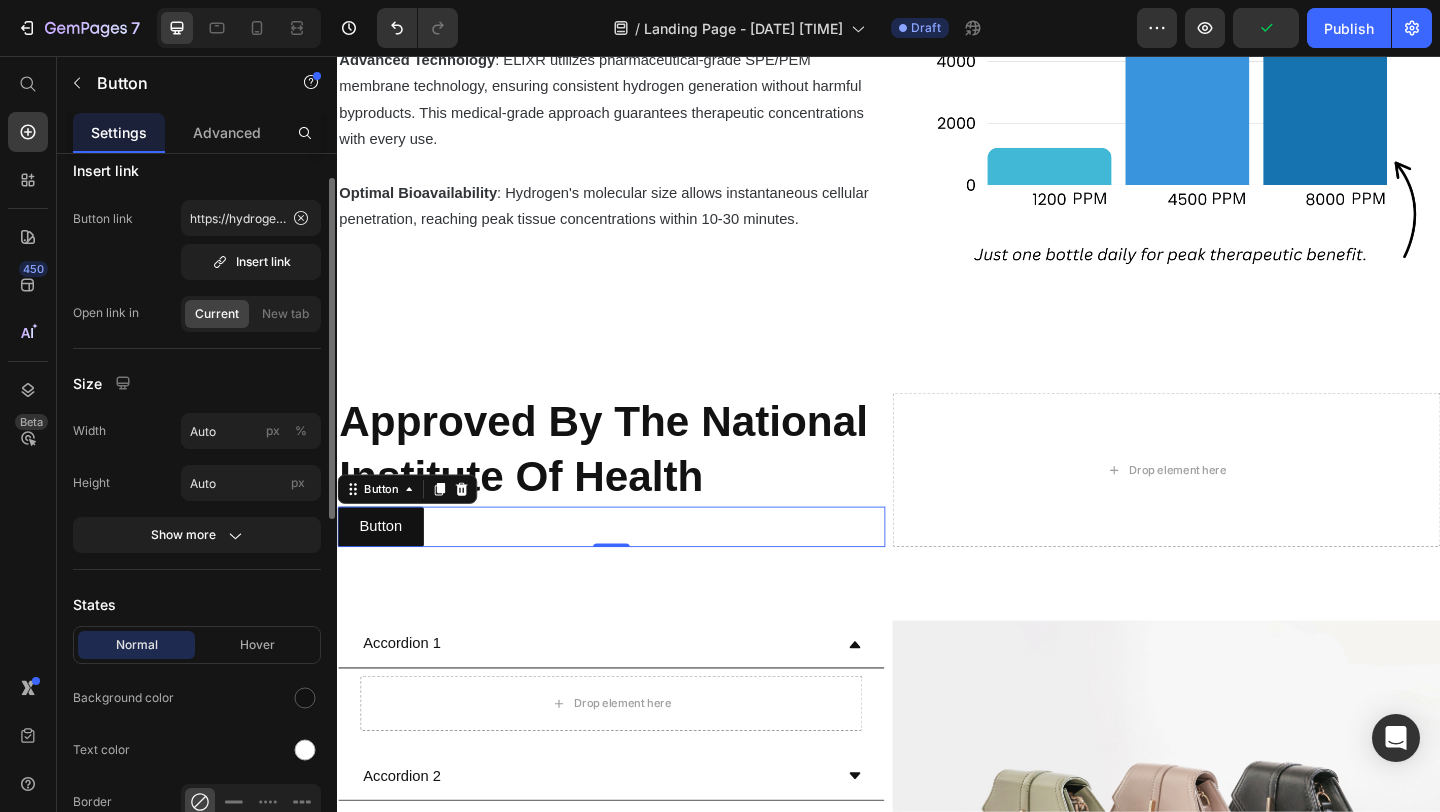 scroll, scrollTop: 0, scrollLeft: 0, axis: both 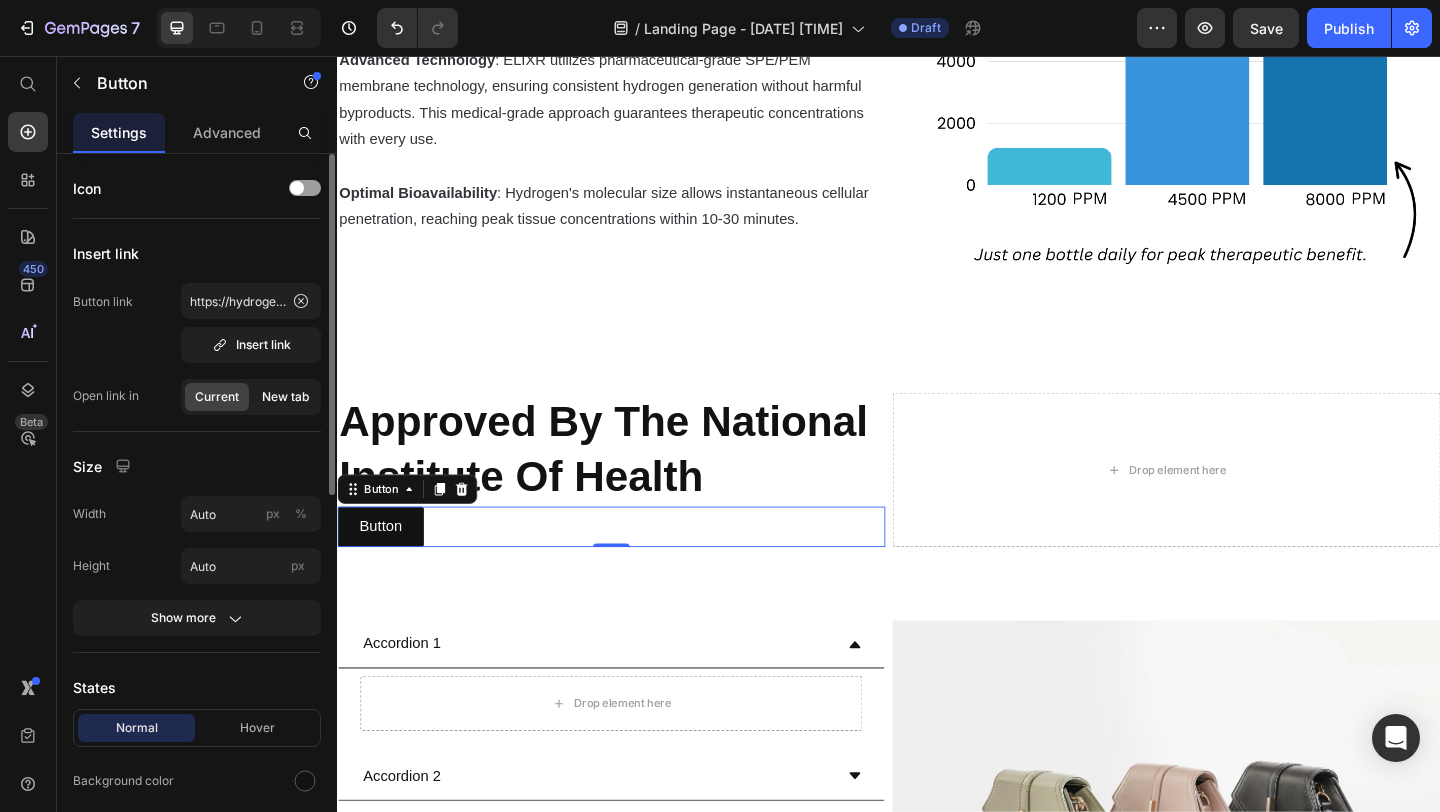 click on "New tab" 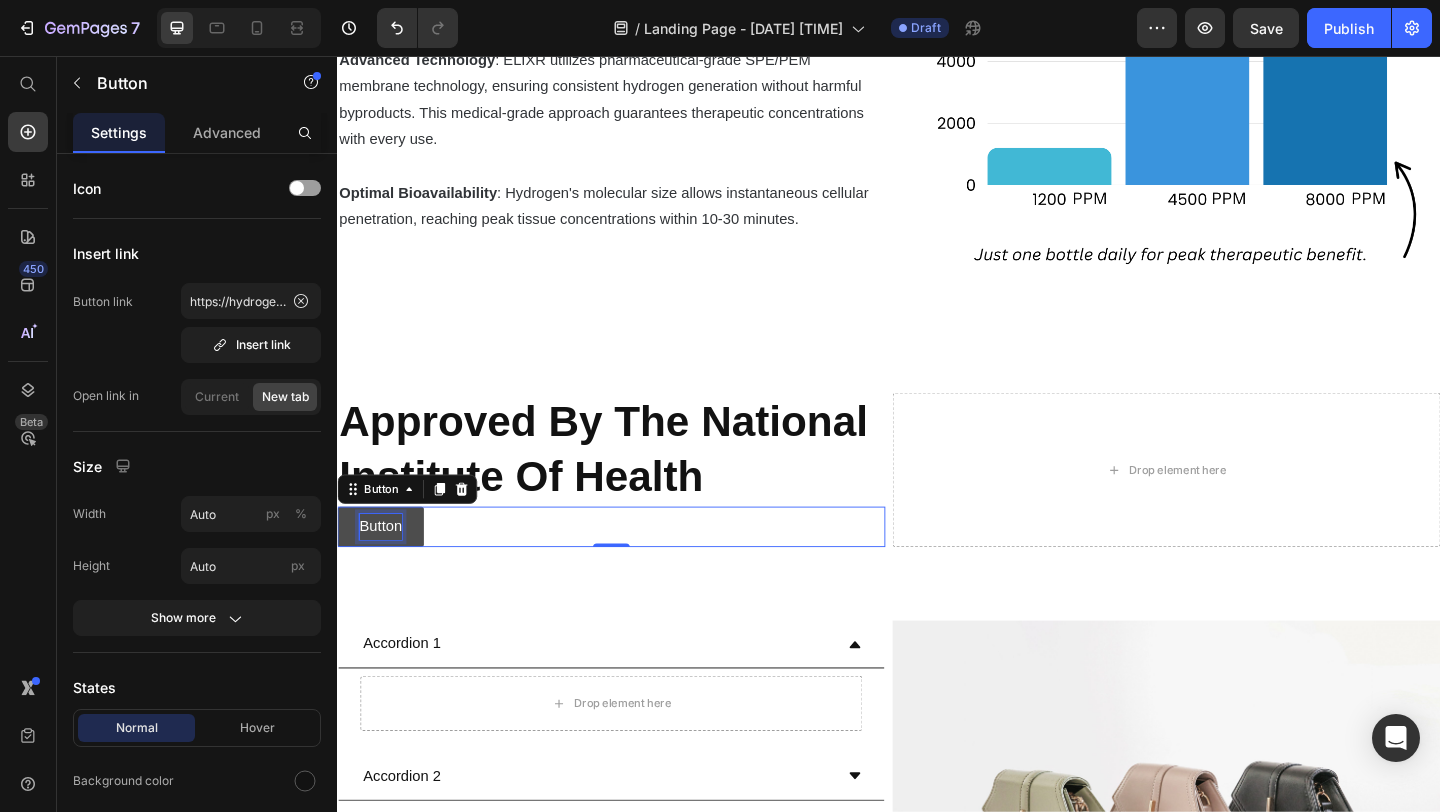click on "Button" at bounding box center [384, 568] 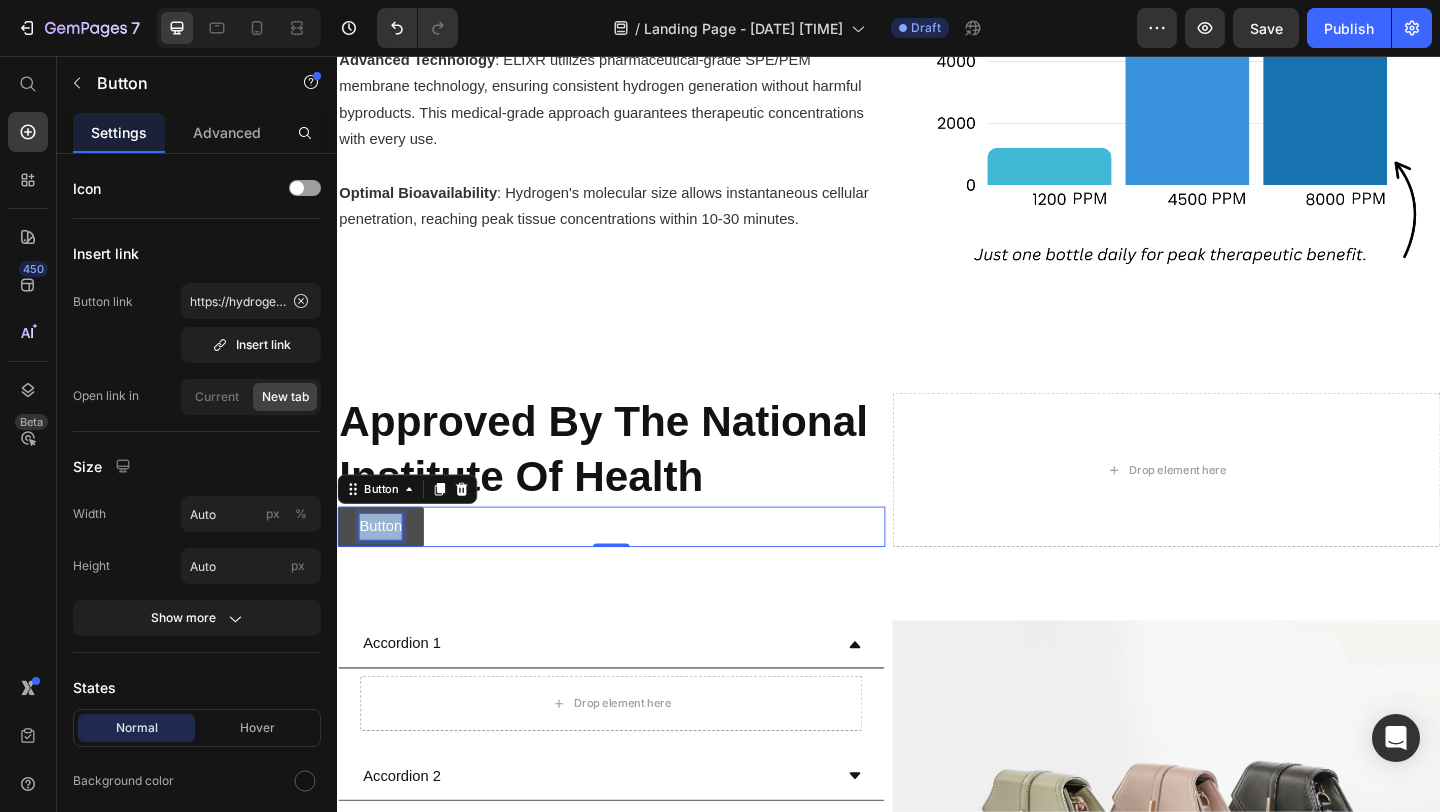 click on "Button" at bounding box center (384, 568) 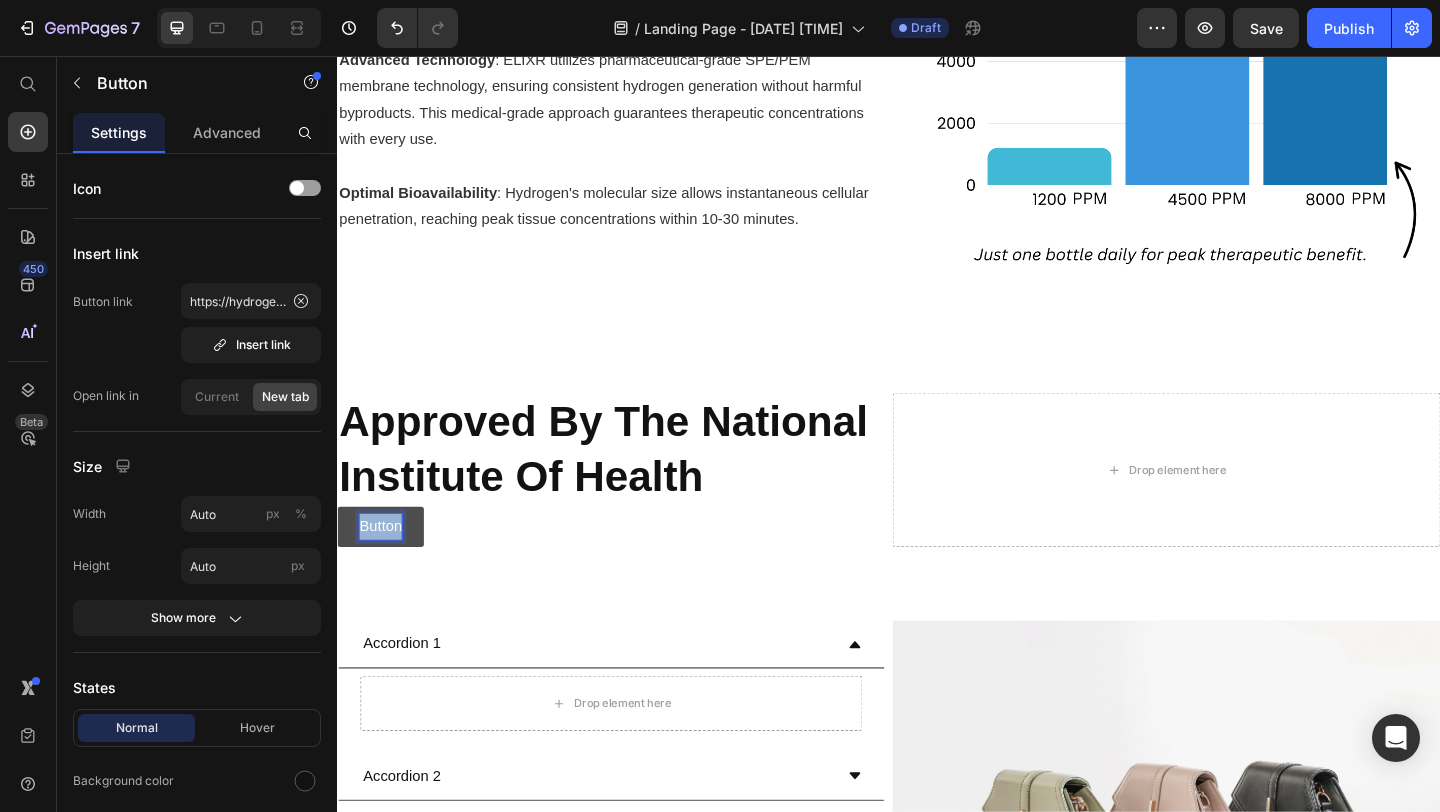 click on "Button" at bounding box center [384, 568] 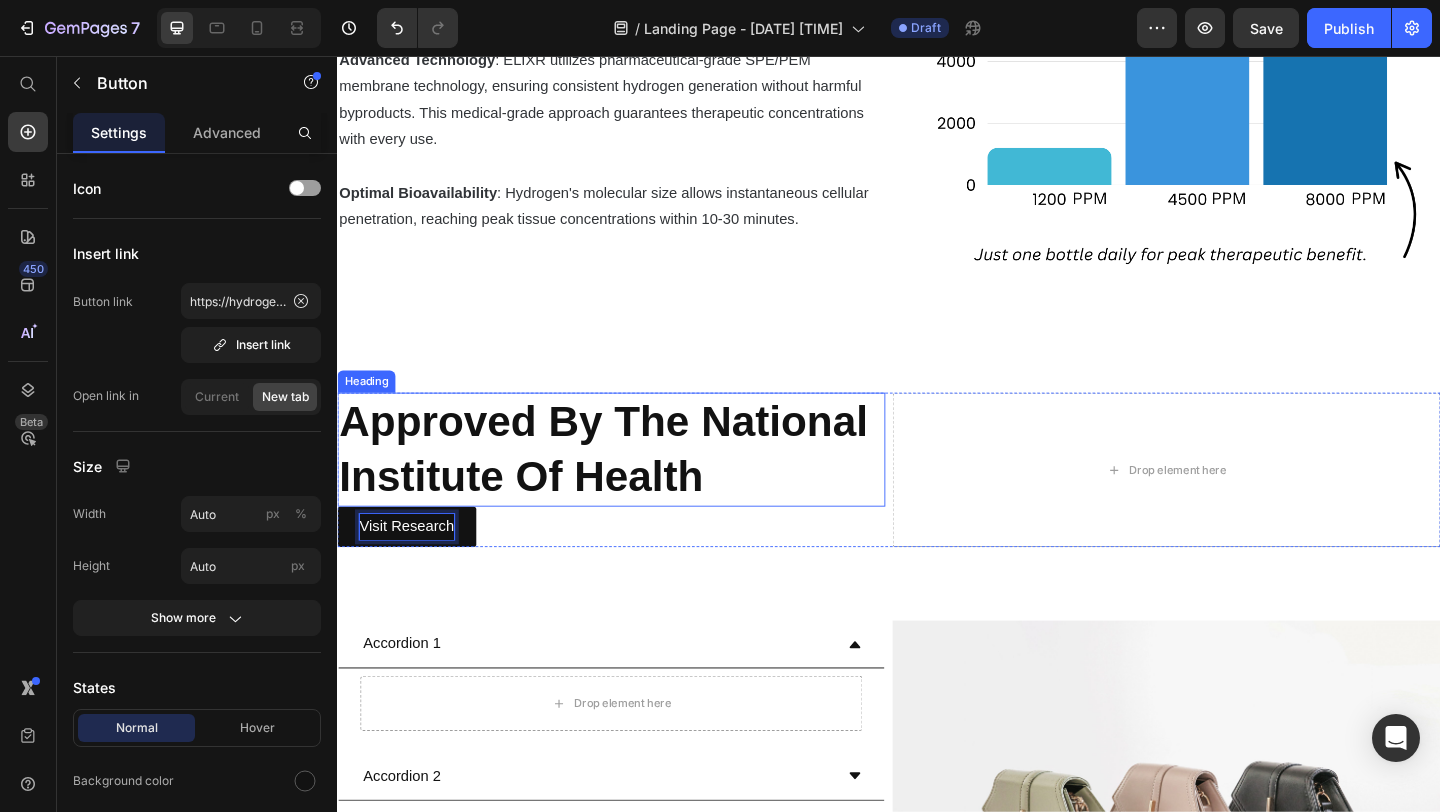 click on "Approved By The National Institute Of Health" at bounding box center [626, 483] 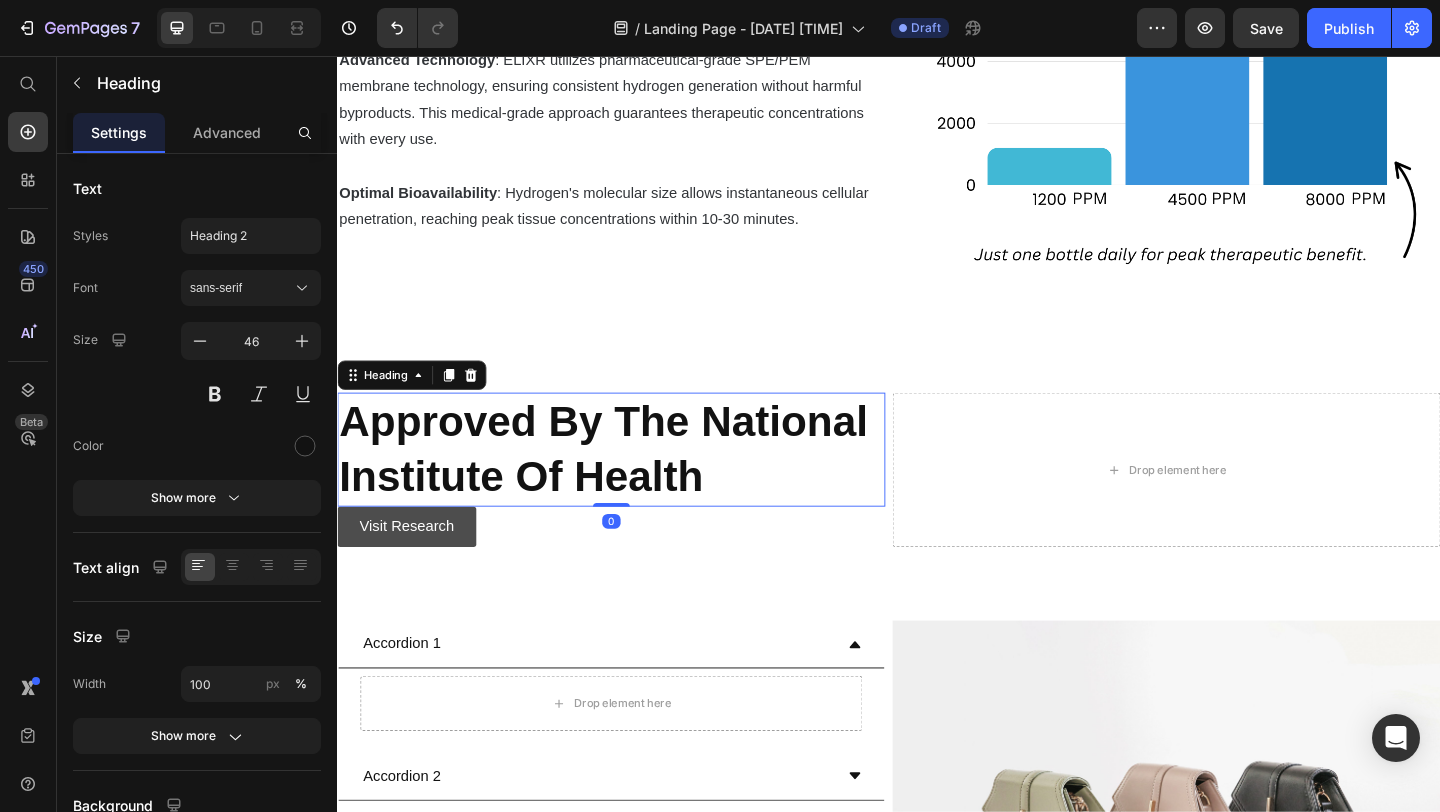 click on "Visit Research" at bounding box center [412, 568] 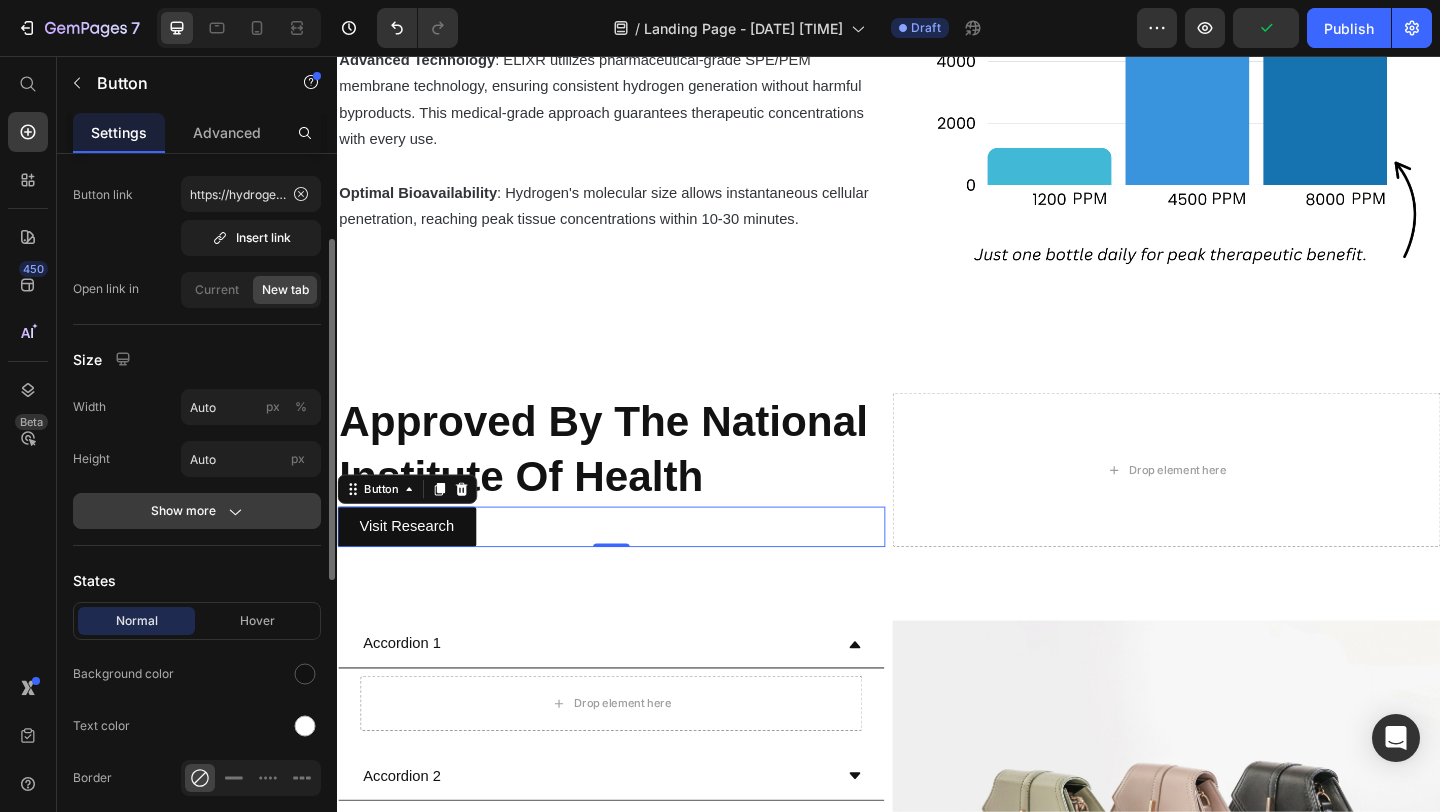 scroll, scrollTop: 130, scrollLeft: 0, axis: vertical 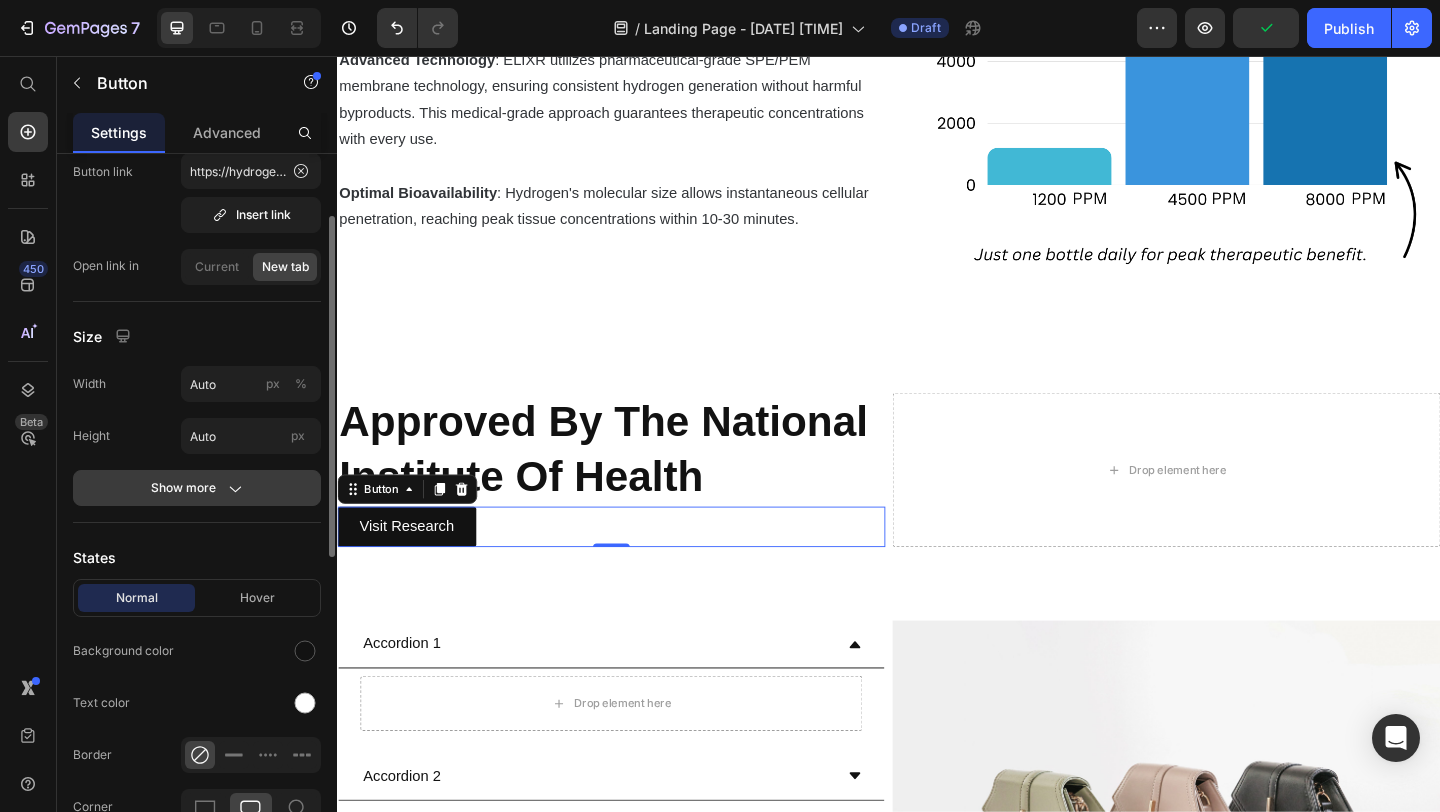 click on "Show more" 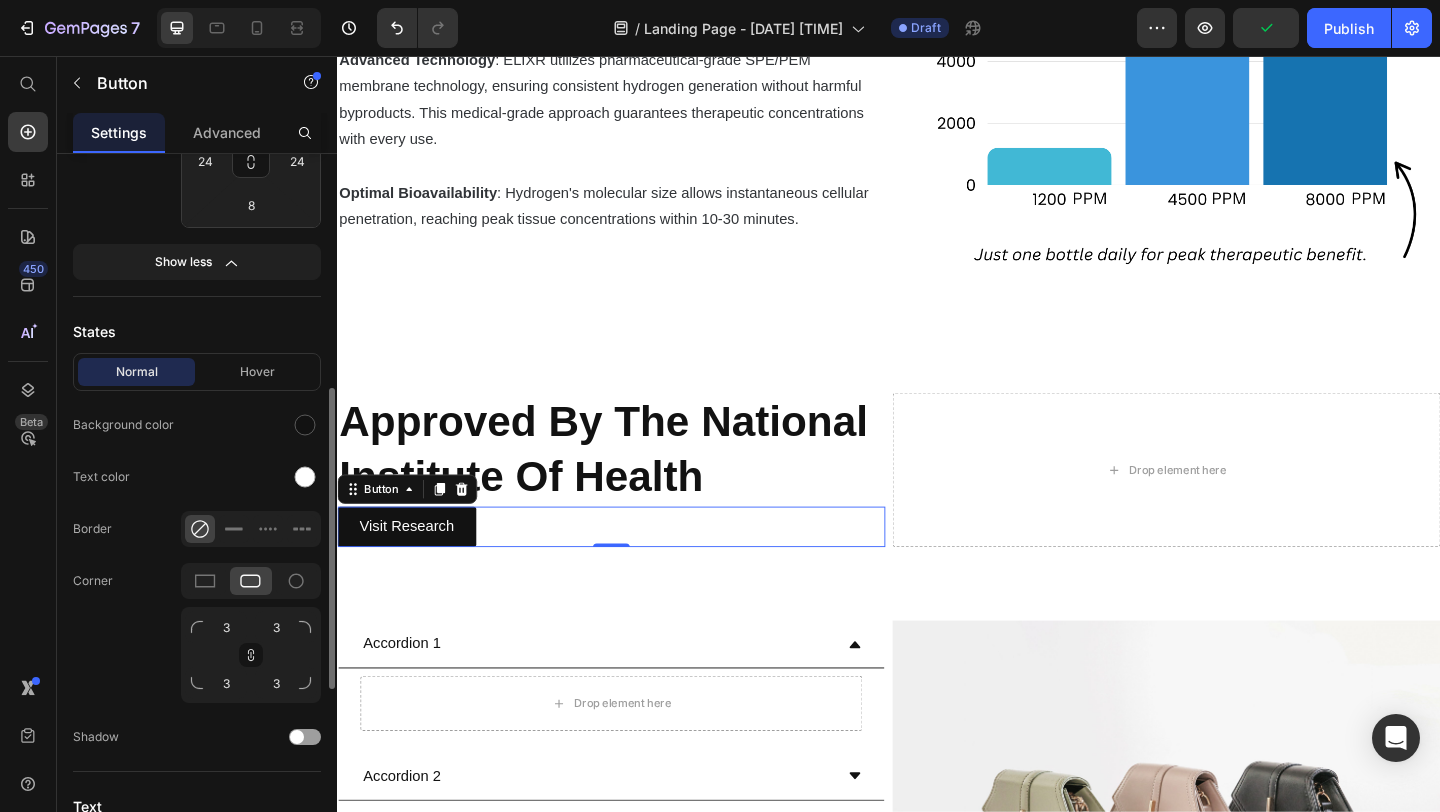scroll, scrollTop: 555, scrollLeft: 0, axis: vertical 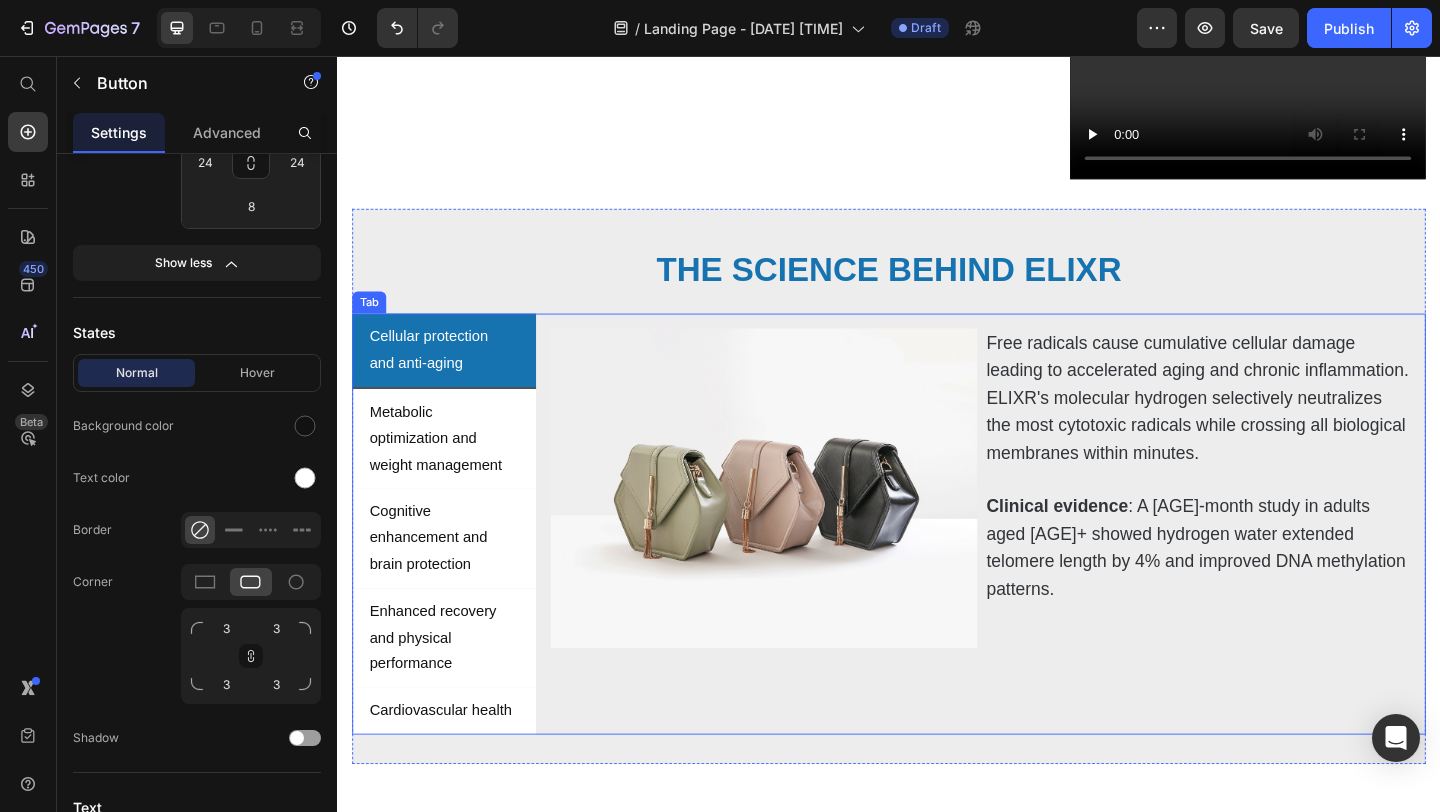 click on "THE SCIENCE BEHIND ELIXR" at bounding box center [937, 288] 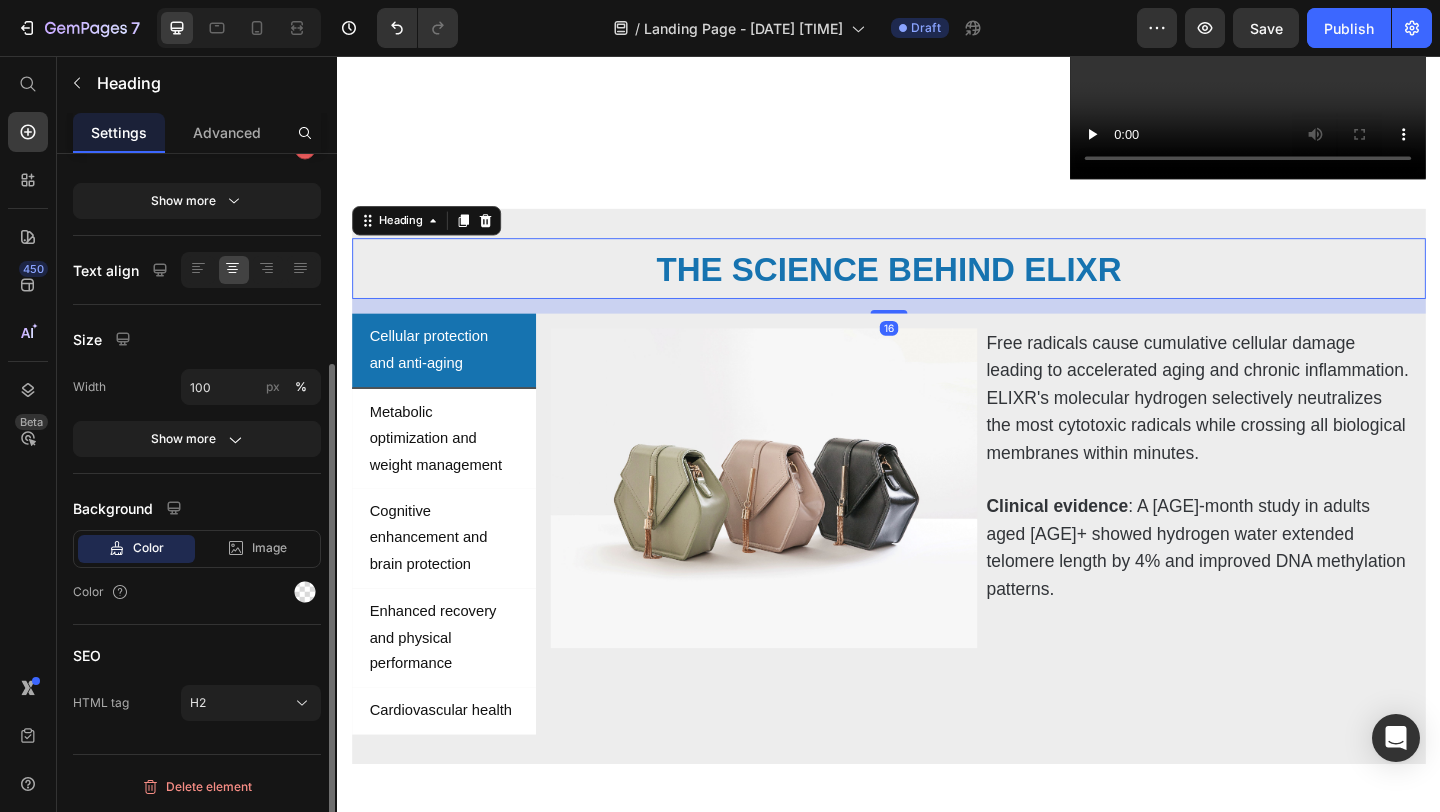 scroll, scrollTop: 0, scrollLeft: 0, axis: both 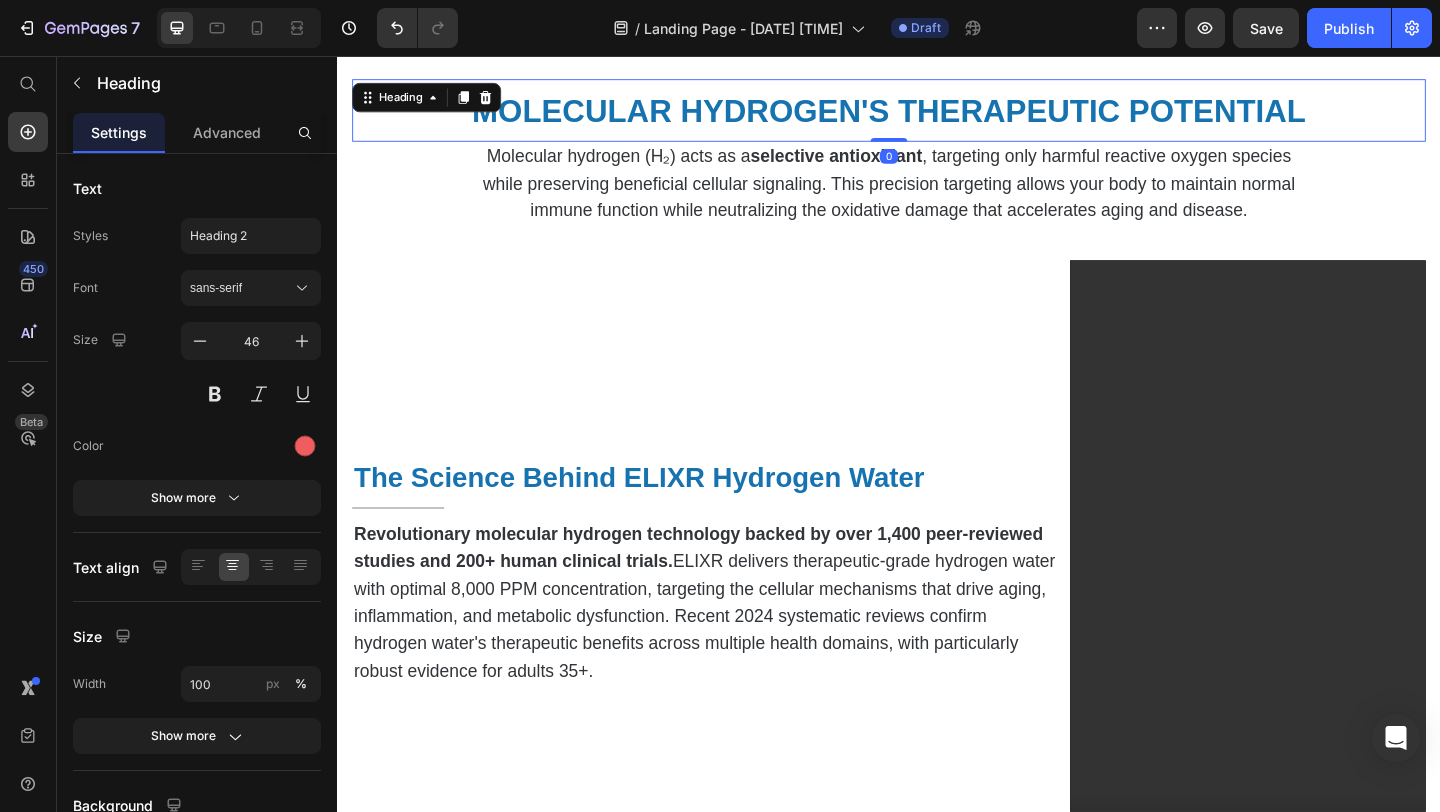 click on "MOLECULAR HYDROGEN'S THERAPEUTIC POTENTIAL" at bounding box center [936, 116] 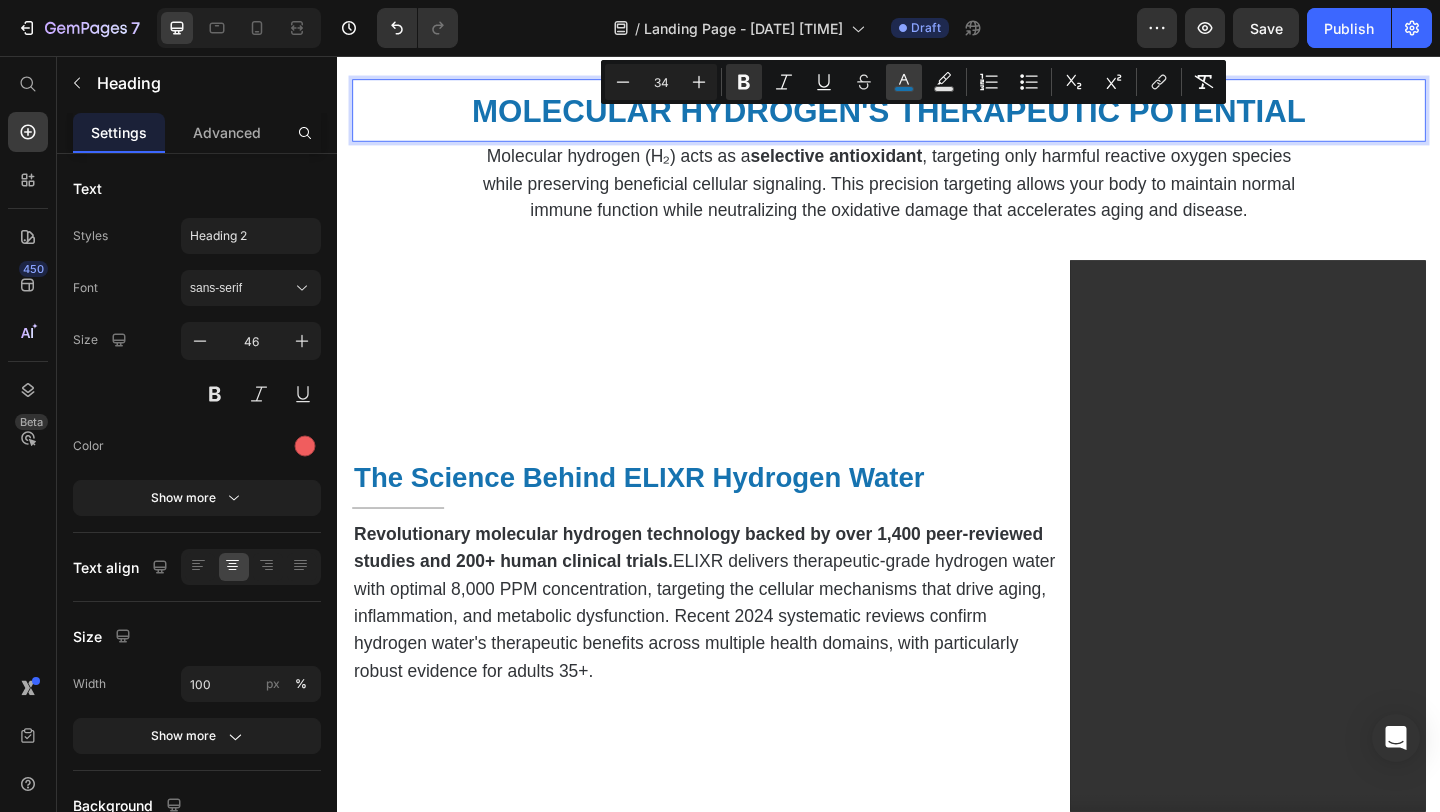 click on "color" at bounding box center (904, 82) 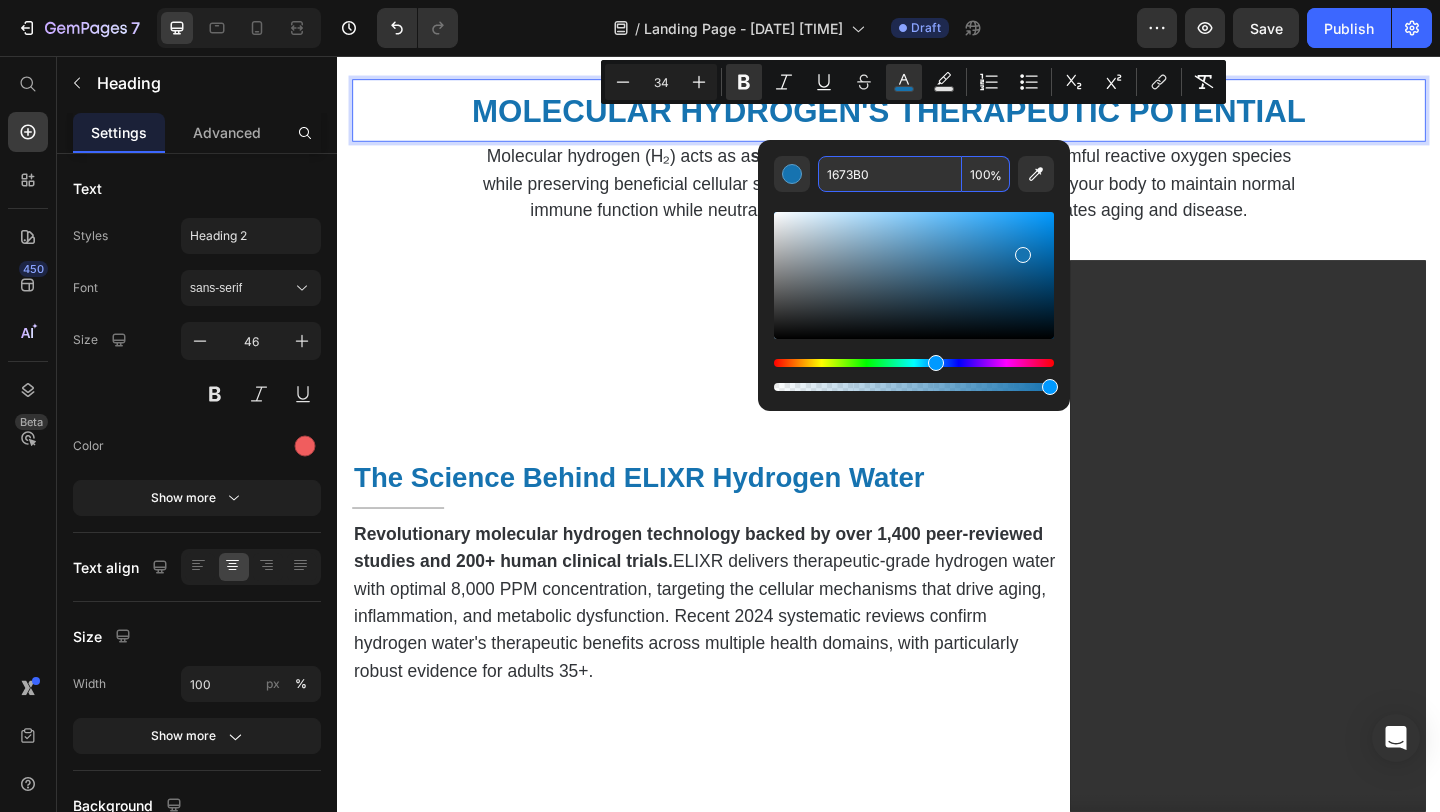 click on "1673B0" at bounding box center [890, 174] 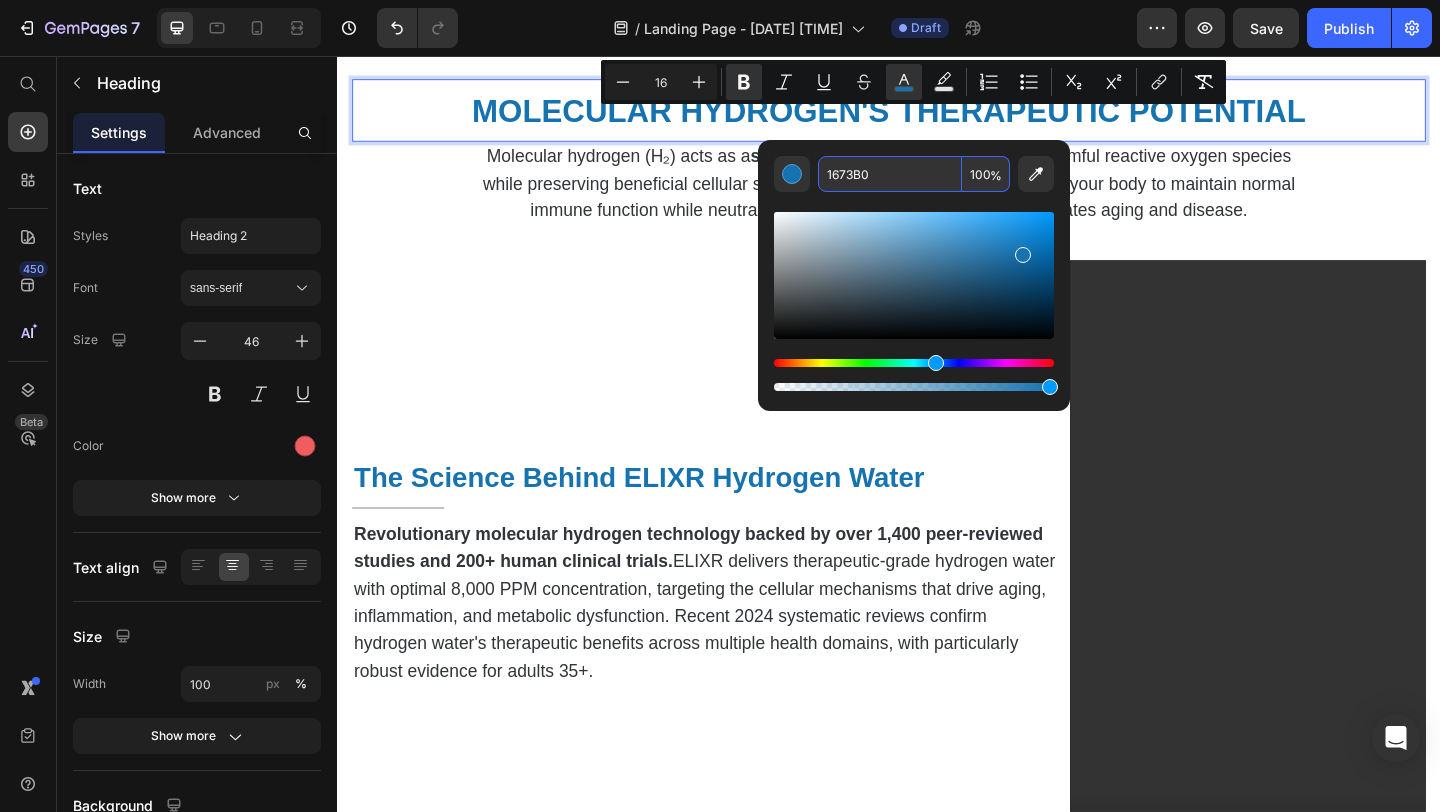 click on "The Science Behind ELIXR Hydrogen Water Heading Title Line Revolutionary molecular hydrogen technology backed by over 1,400 peer-reviewed studies and 200+ human clinical trials. ELIXR delivers therapeutic-grade hydrogen water with optimal 8,000 PPM concentration, targeting the cellular mechanisms that drive aging, inflammation, and metabolic dysfunction. Recent [YEAR] systematic reviews confirm hydrogen water's therapeutic benefits across multiple health domains, with particularly robust evidence for adults [AGE]+. Text Block" at bounding box center [739, 621] 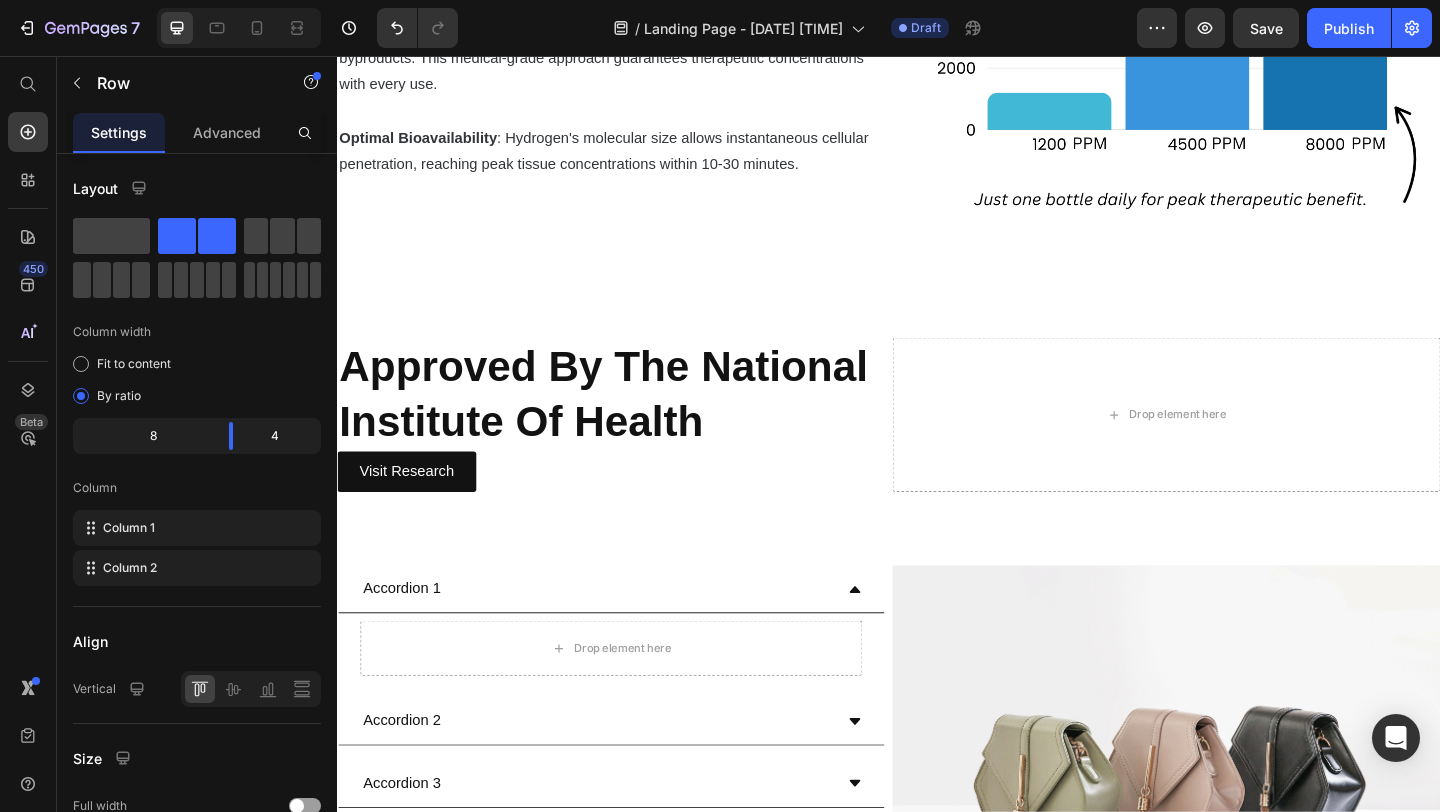 scroll, scrollTop: 2009, scrollLeft: 0, axis: vertical 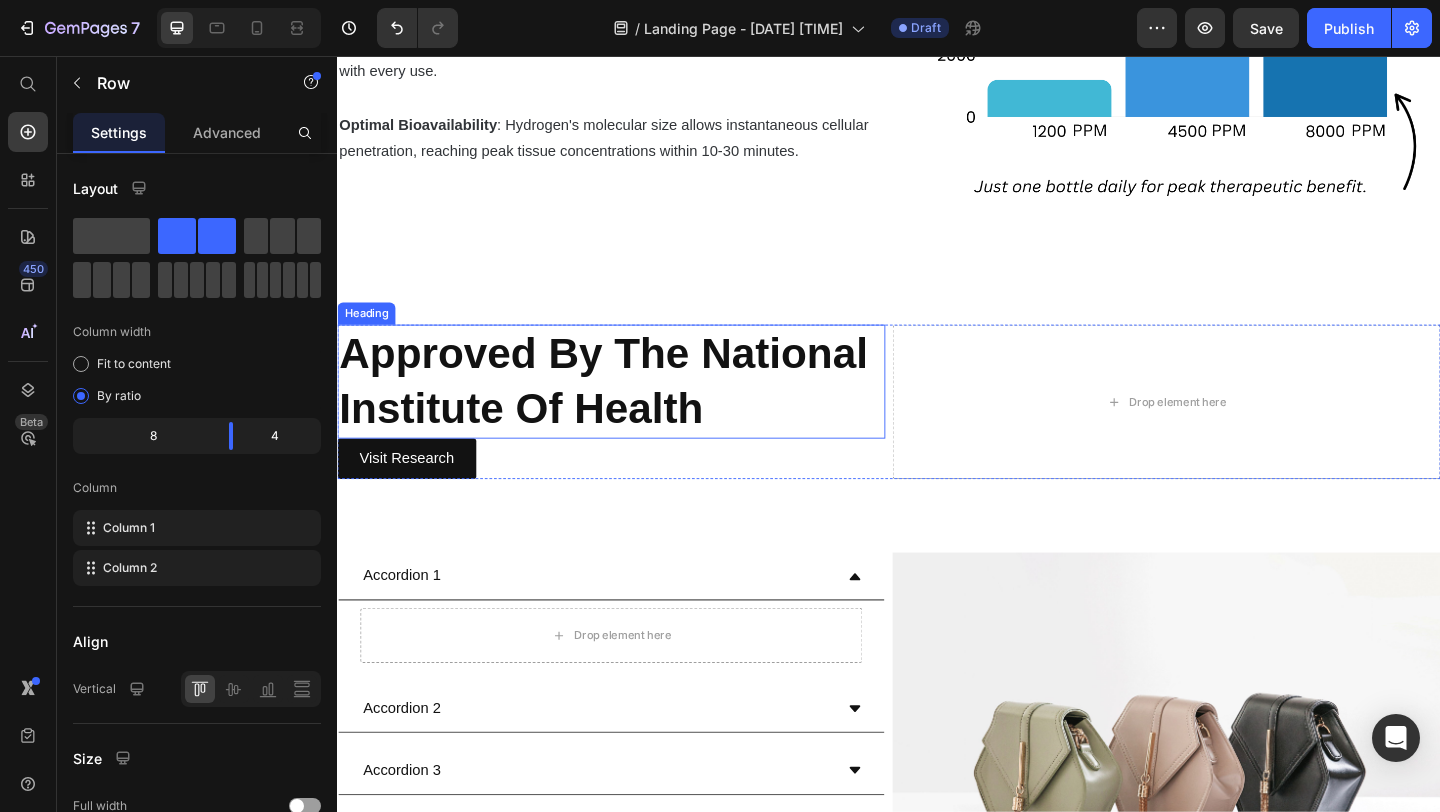 click on "Approved By The National Institute Of Health" at bounding box center [626, 409] 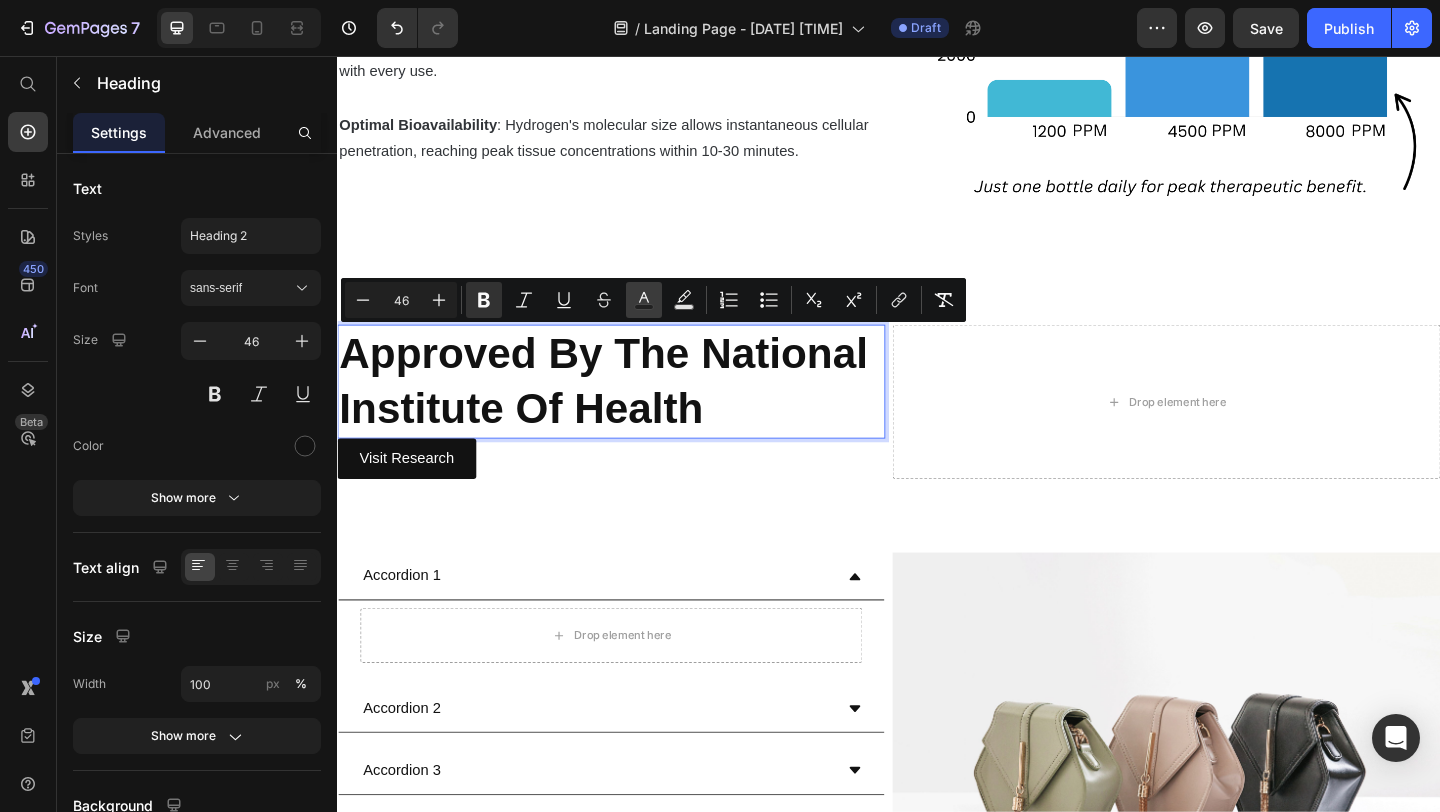 click 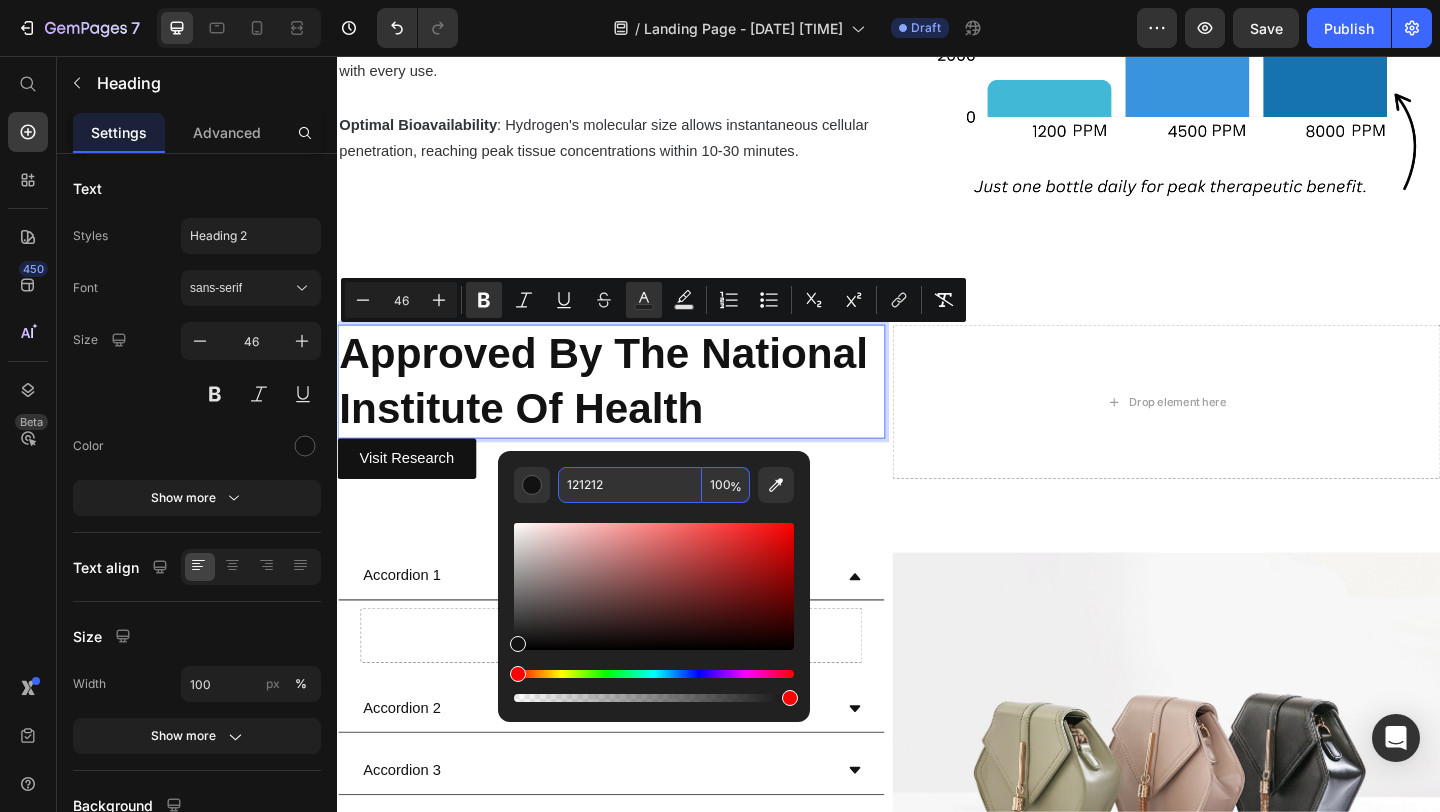 click on "121212" at bounding box center (630, 485) 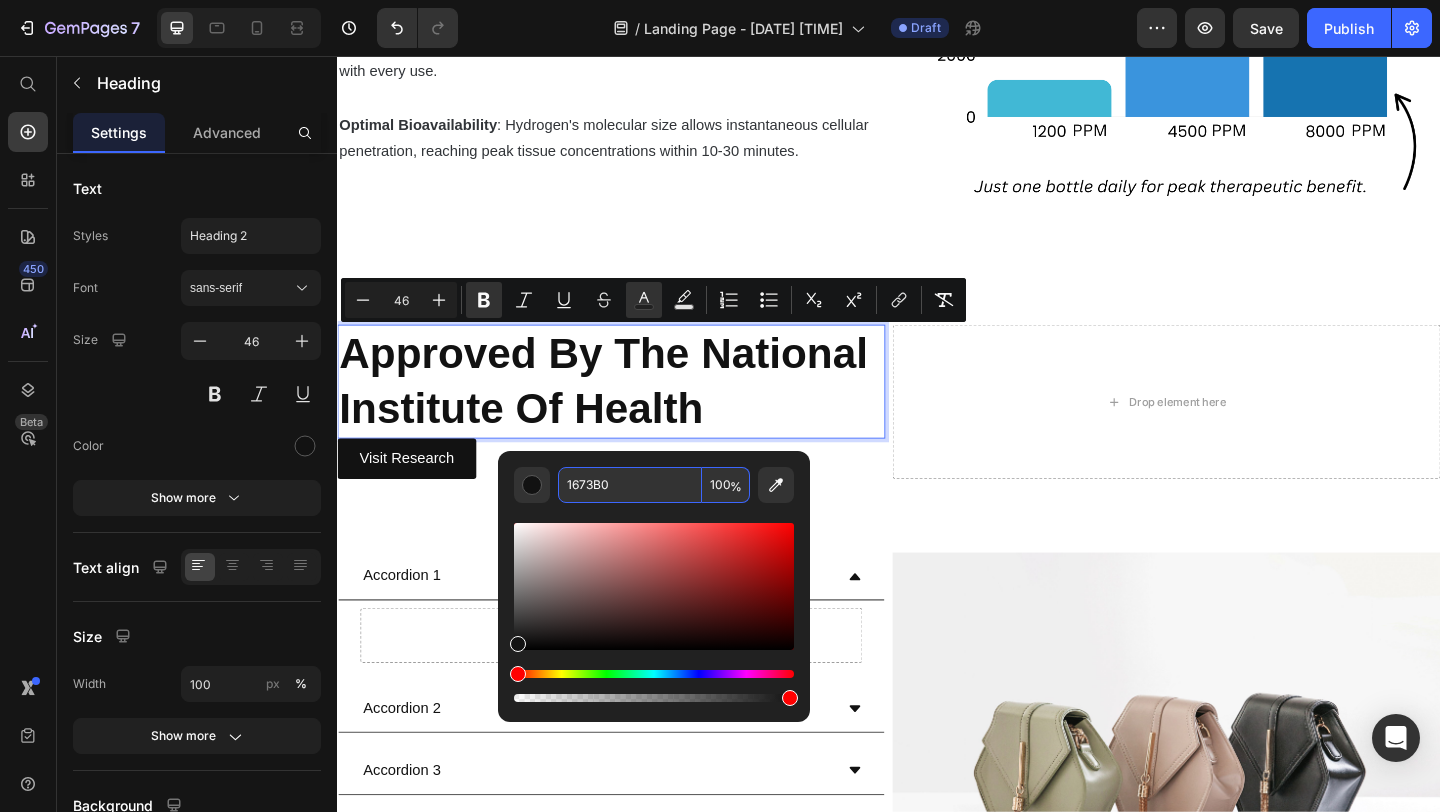 type on "1673B0" 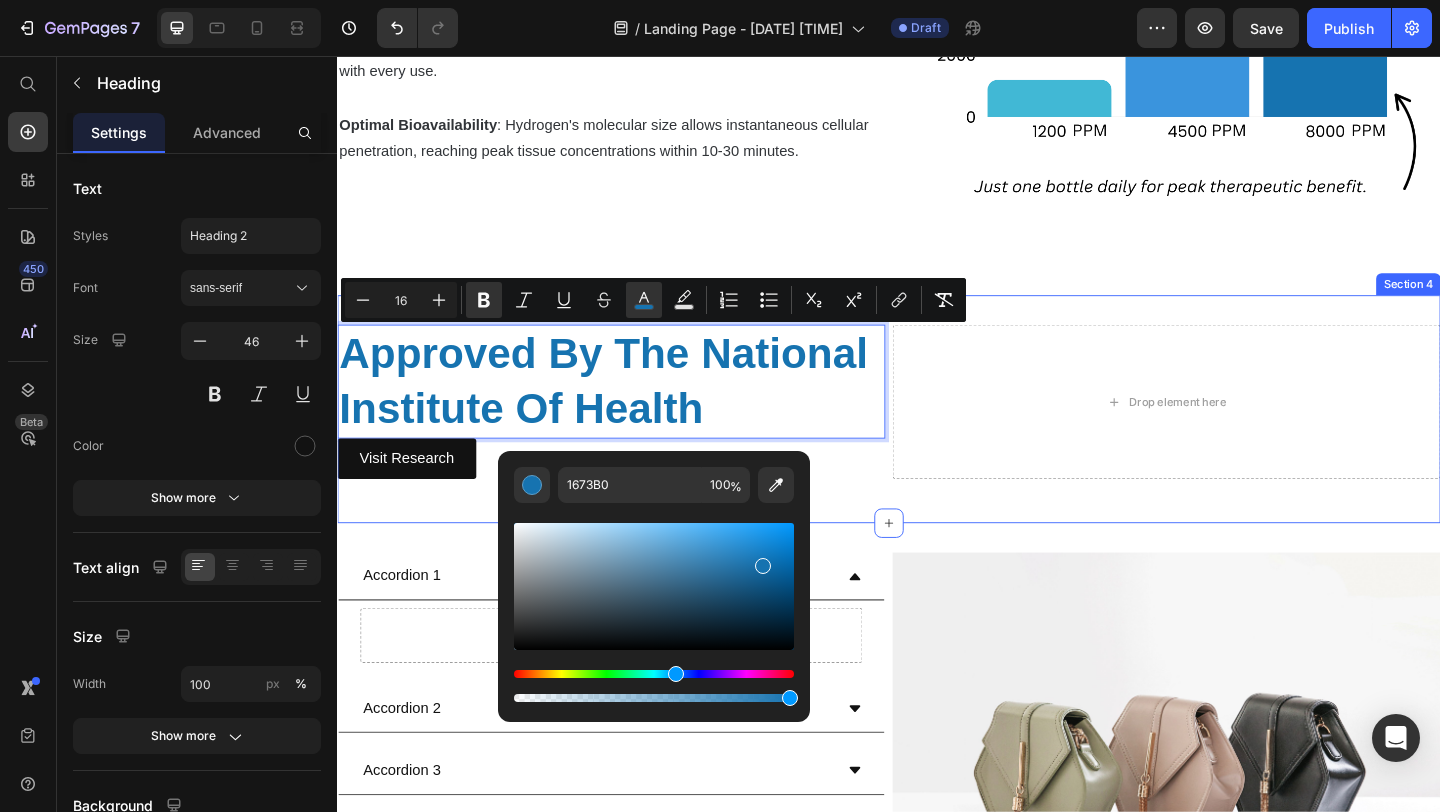 click on "Accordion 1
Drop element here
Accordion 2
Accordion 3 Accordion Image Row Section 5" at bounding box center (937, 827) 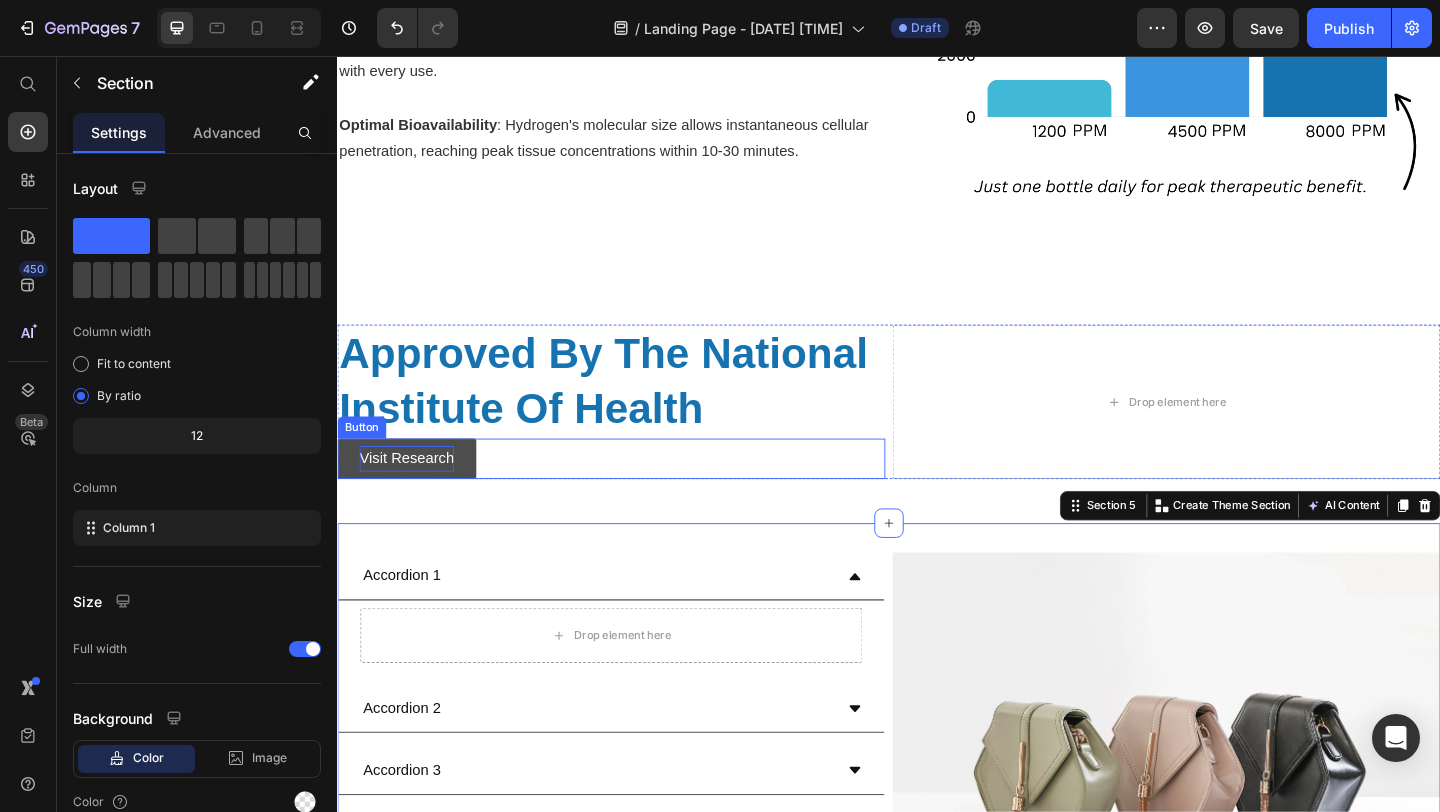 click on "Visit Research" at bounding box center [412, 494] 